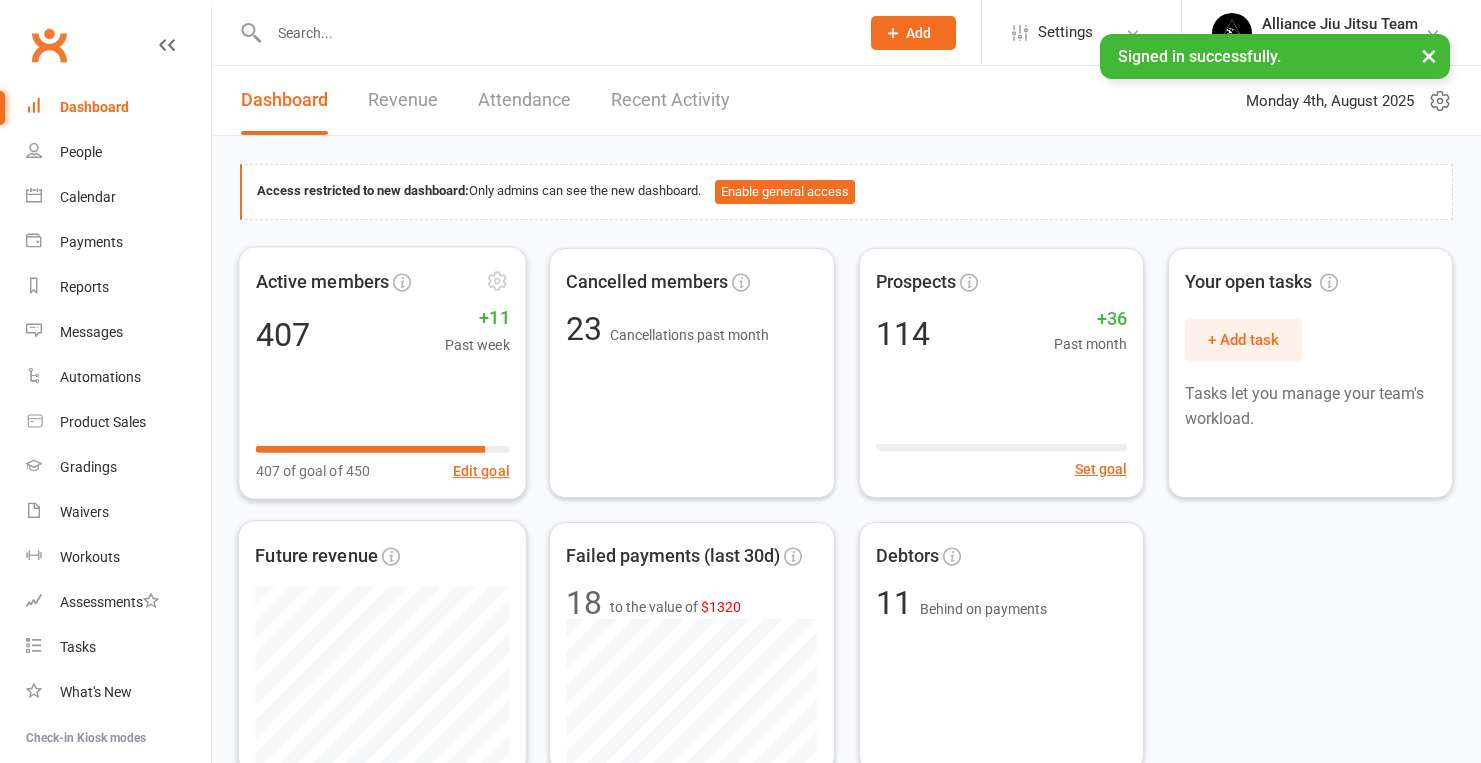 scroll, scrollTop: 0, scrollLeft: 0, axis: both 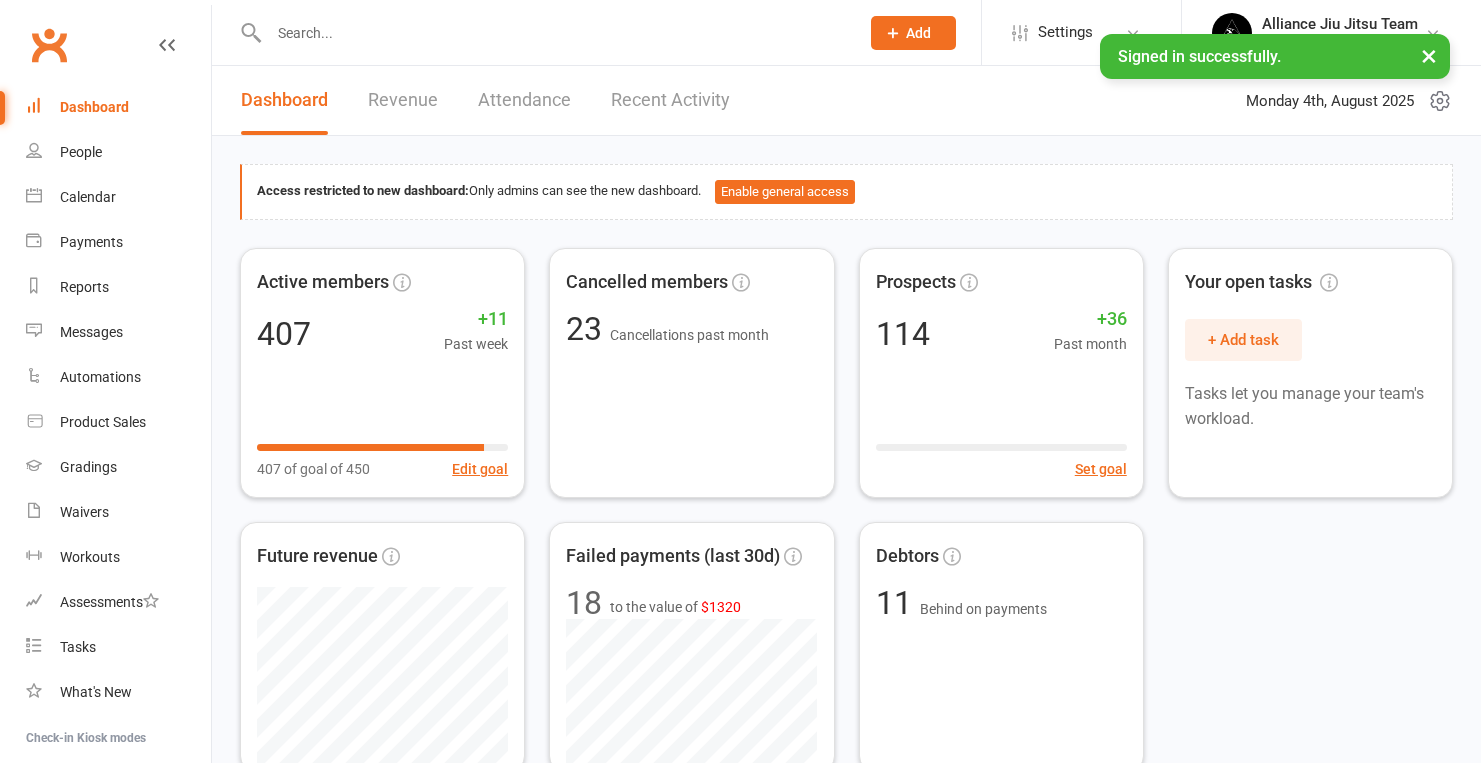 click at bounding box center [554, 33] 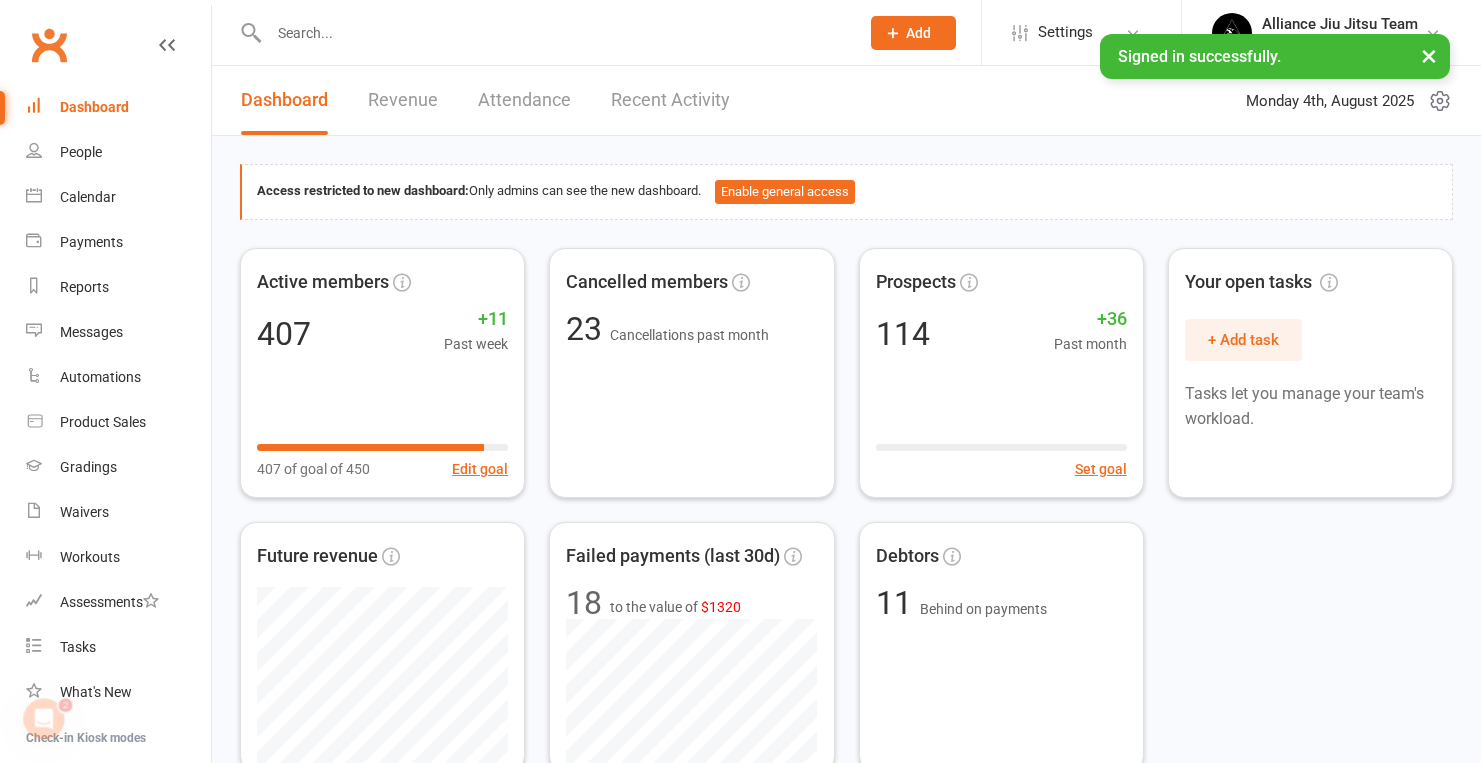 scroll, scrollTop: 0, scrollLeft: 0, axis: both 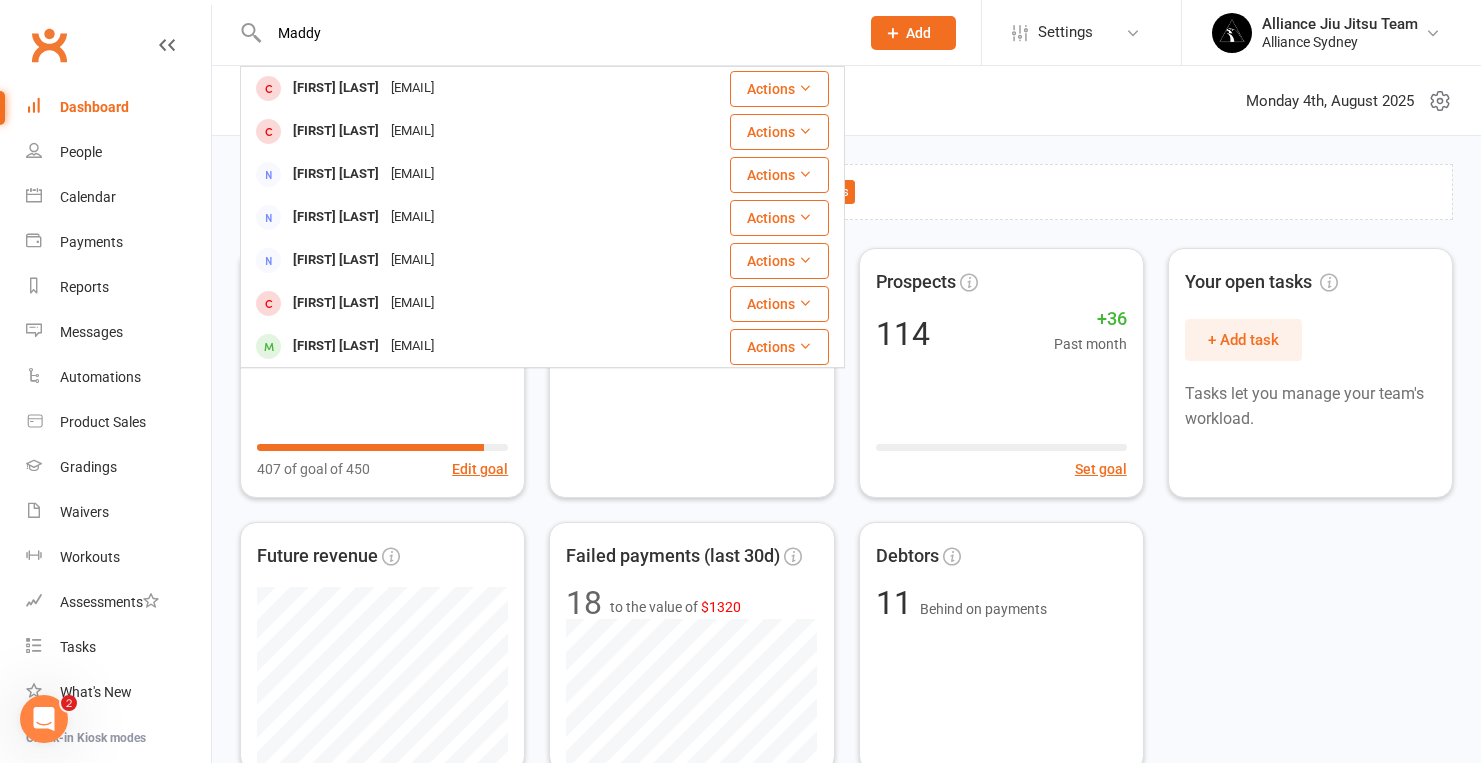 type on "Maddy" 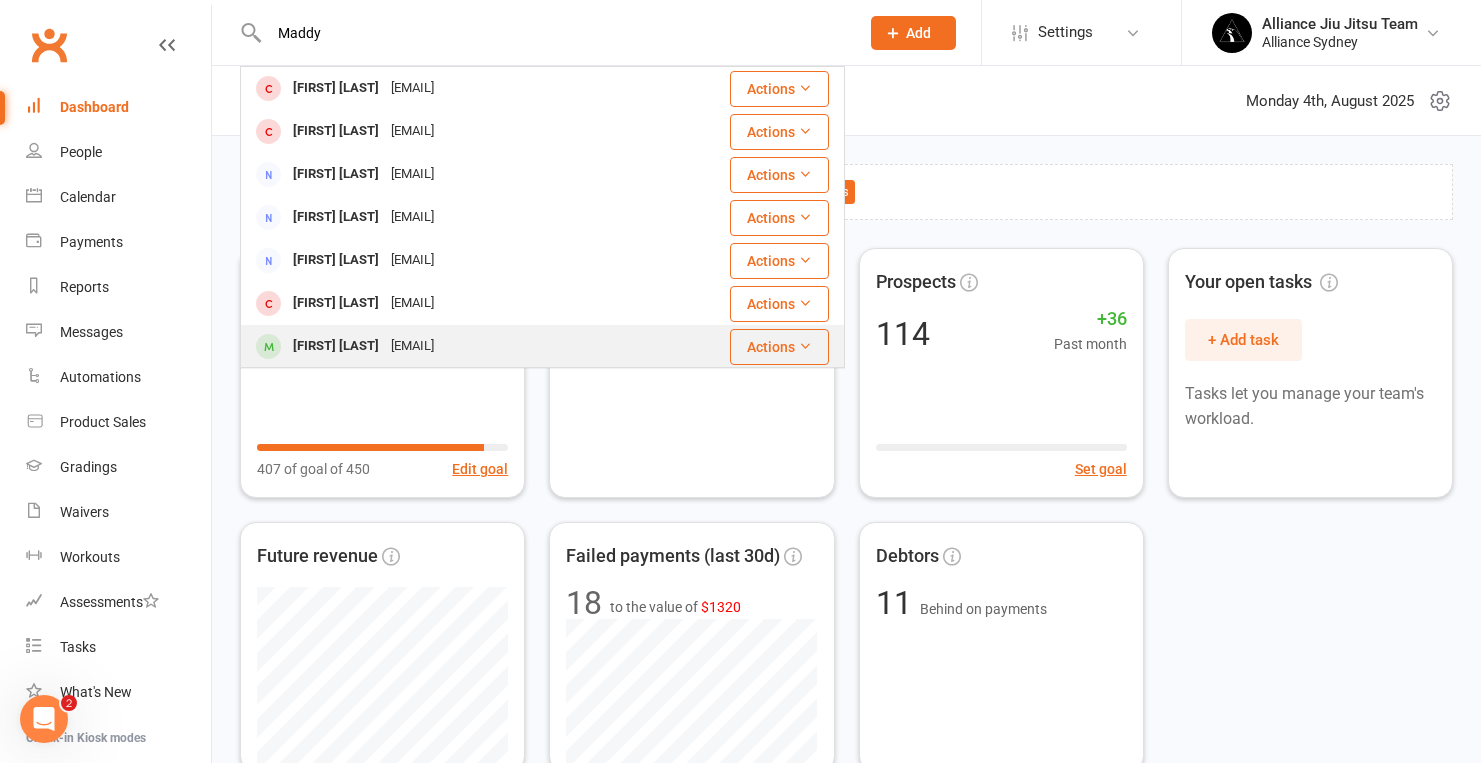 drag, startPoint x: 398, startPoint y: 39, endPoint x: 414, endPoint y: 341, distance: 302.42355 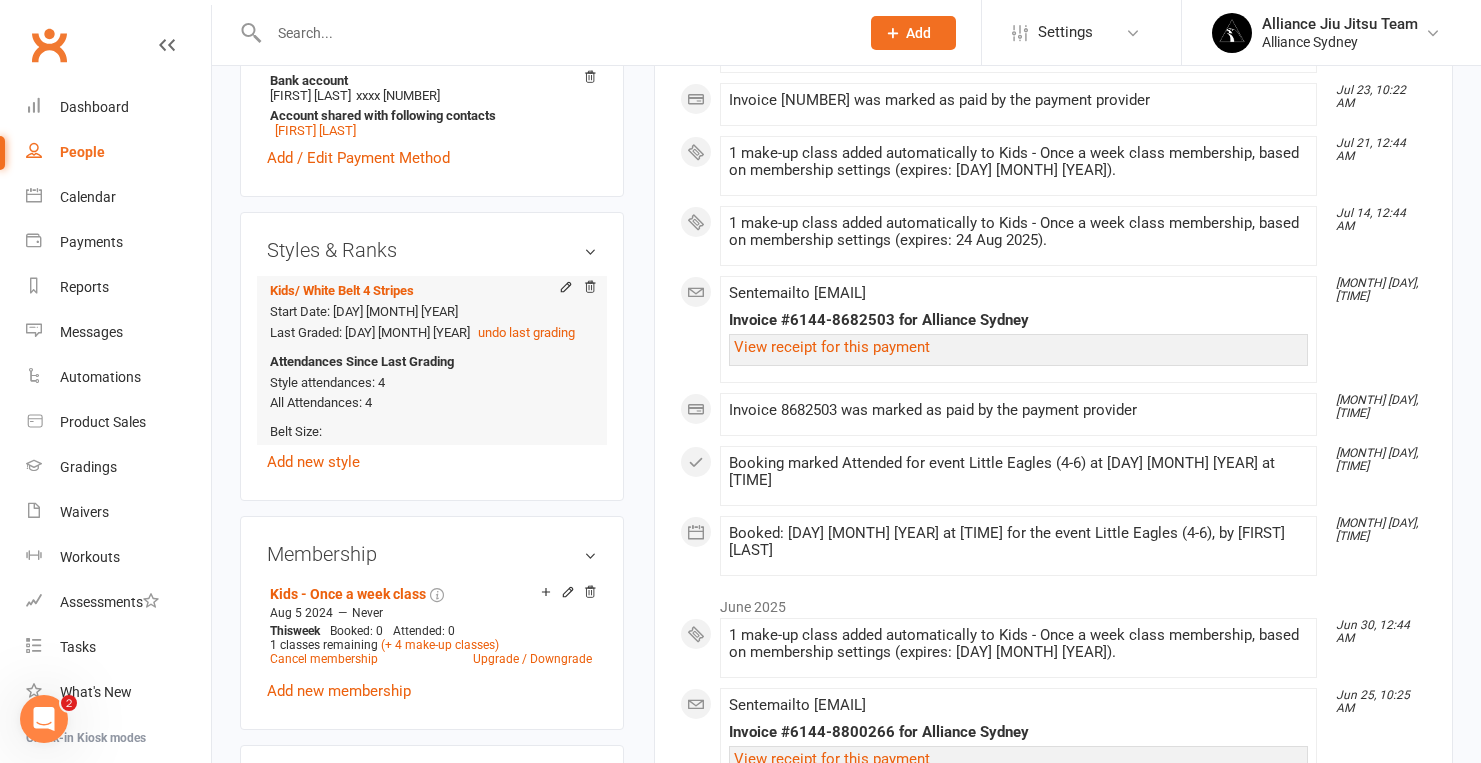 scroll, scrollTop: 759, scrollLeft: 0, axis: vertical 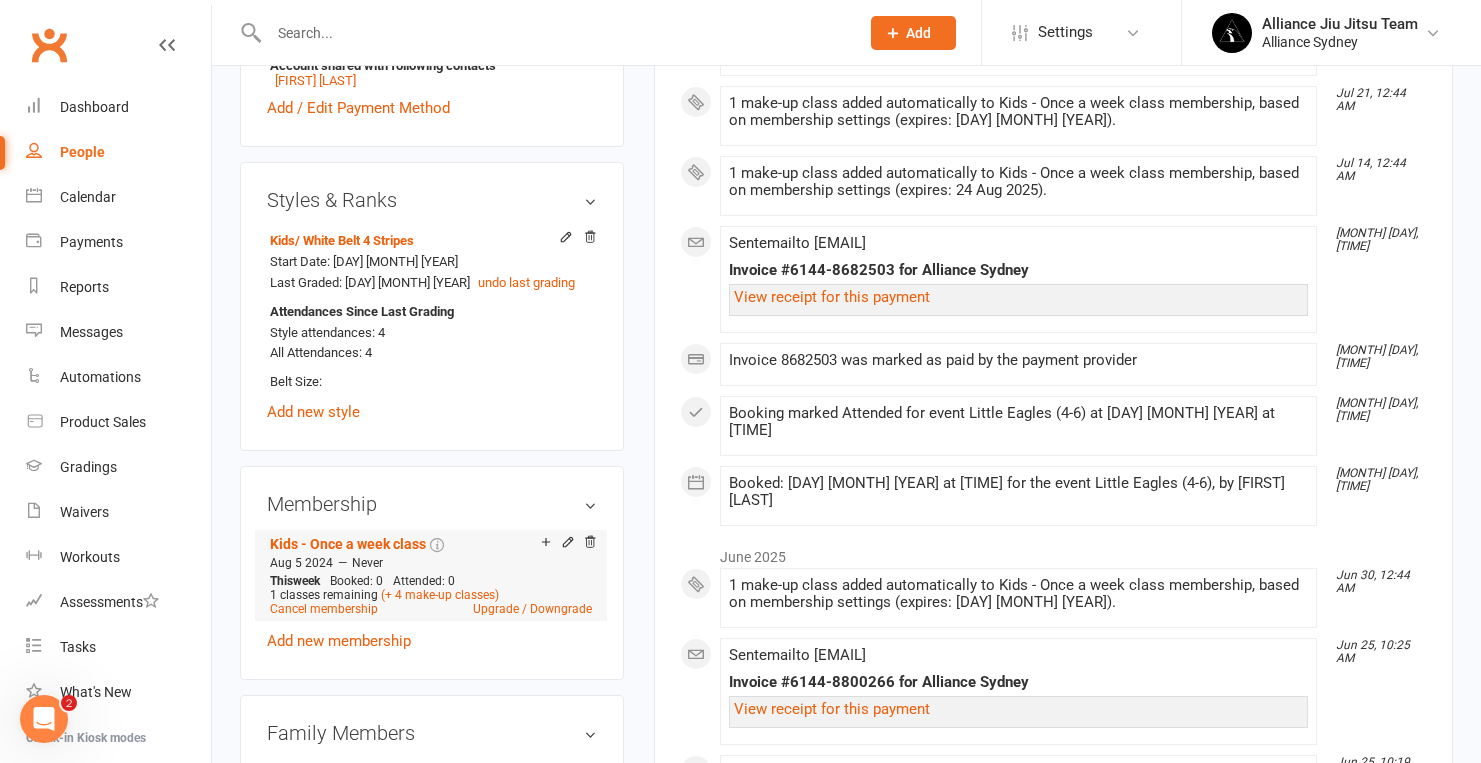 click on "Add make-up class" at bounding box center (616, 544) 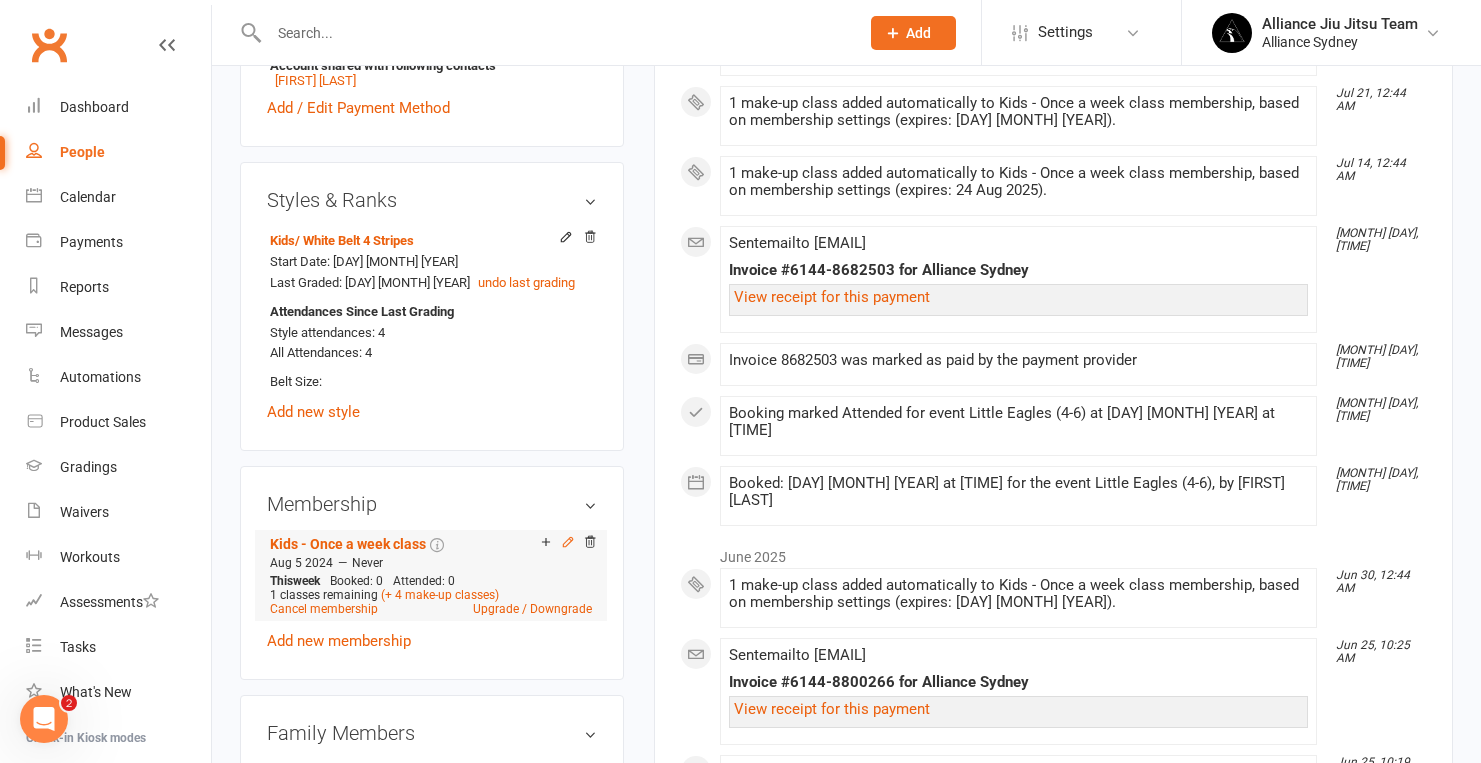 click 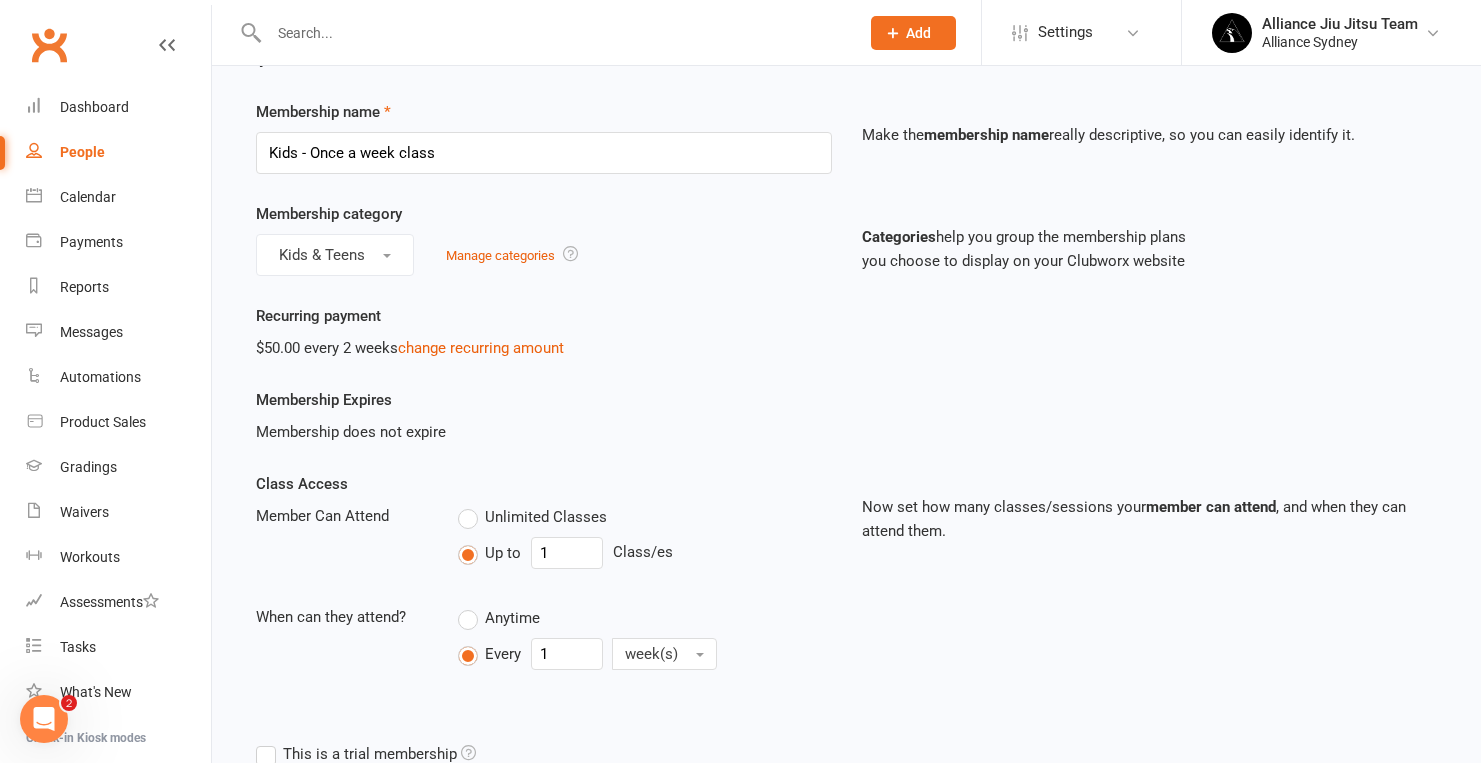 scroll, scrollTop: 63, scrollLeft: 0, axis: vertical 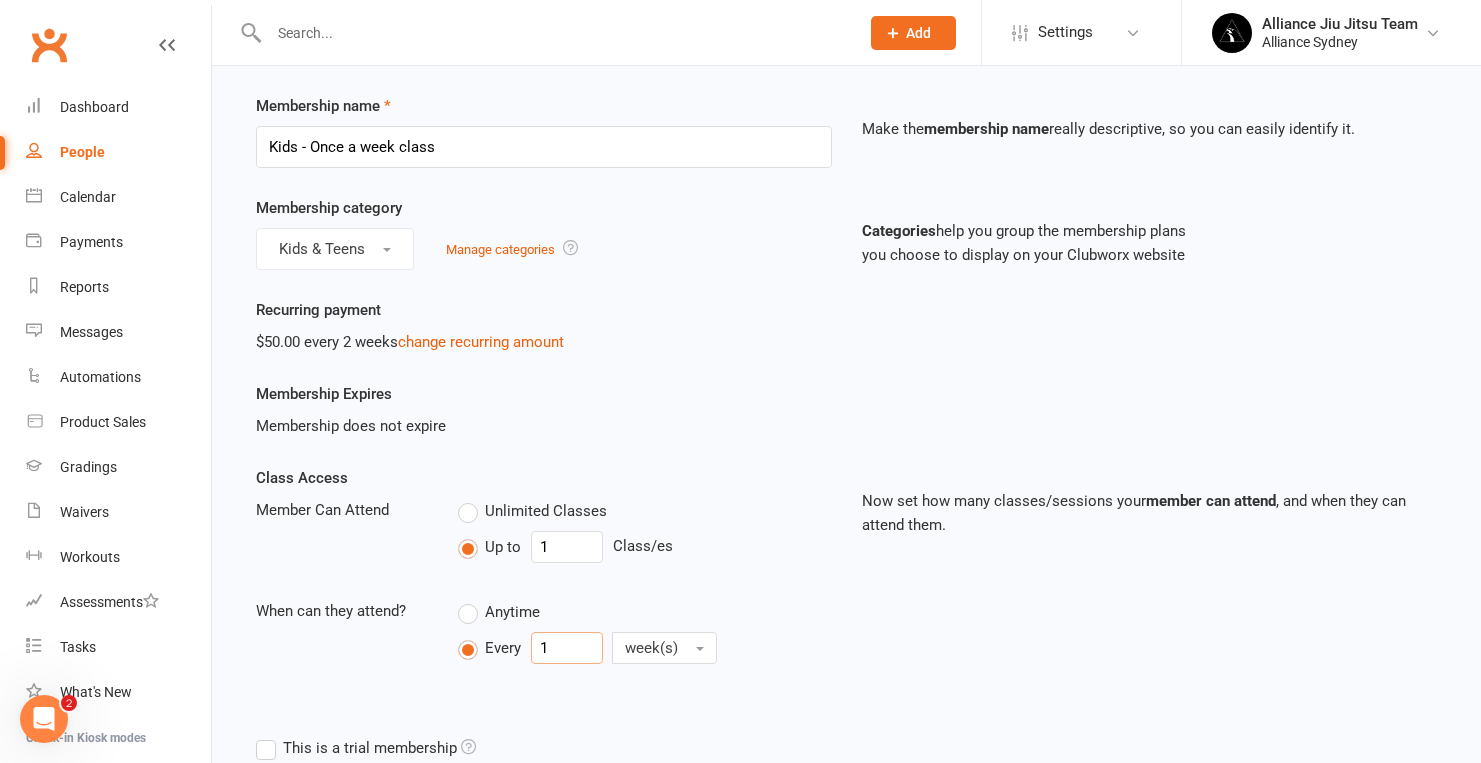 click on "1" at bounding box center (567, 648) 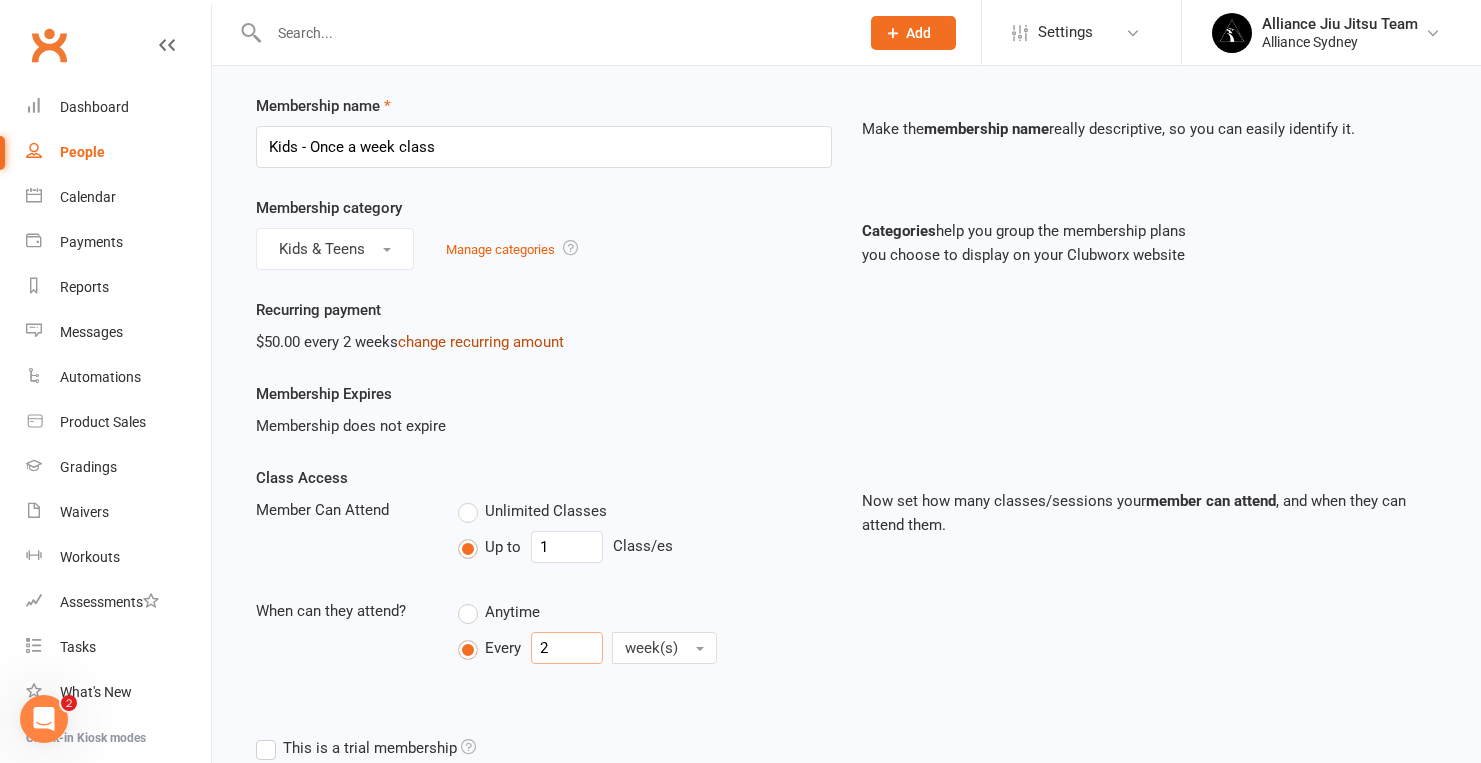 type on "2" 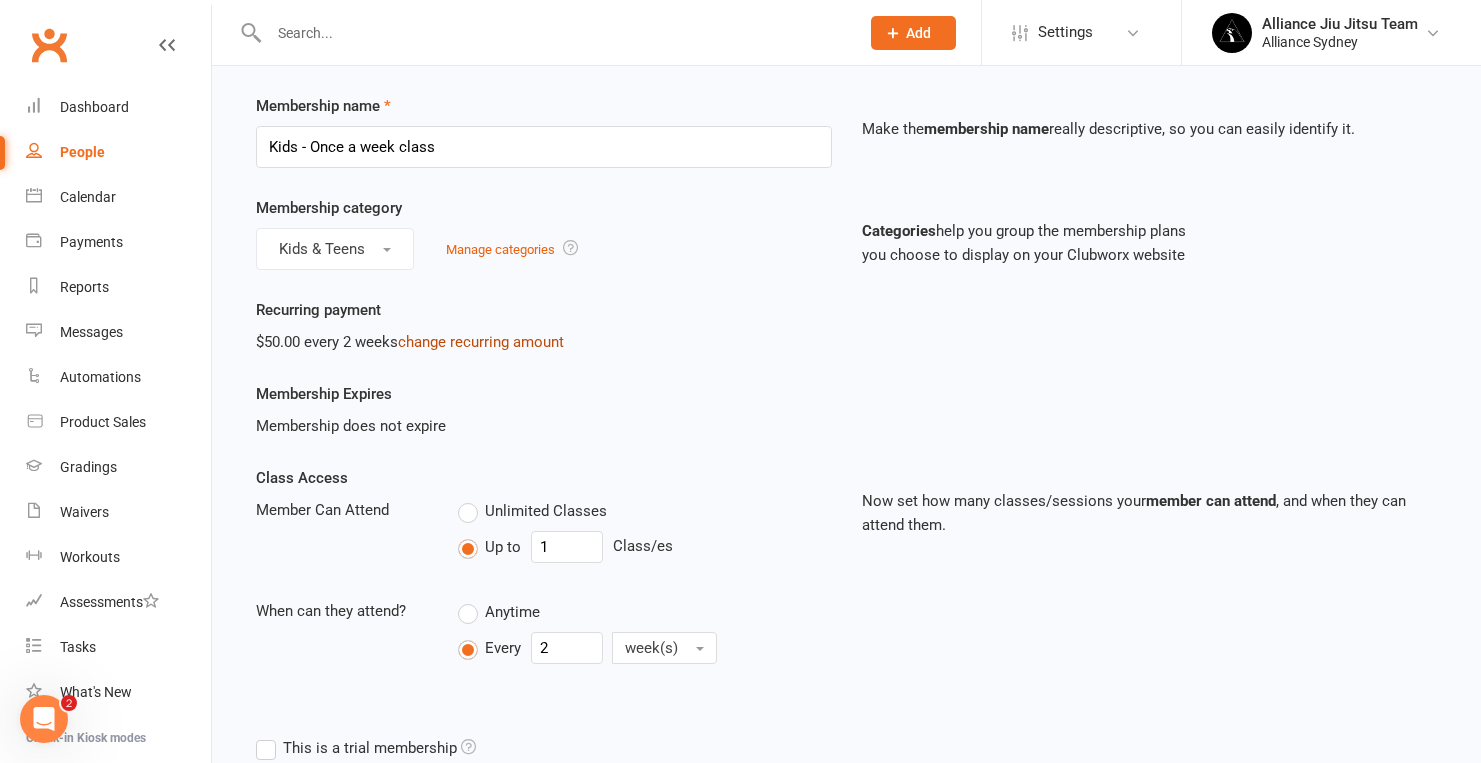 click on "change recurring amount" at bounding box center (481, 342) 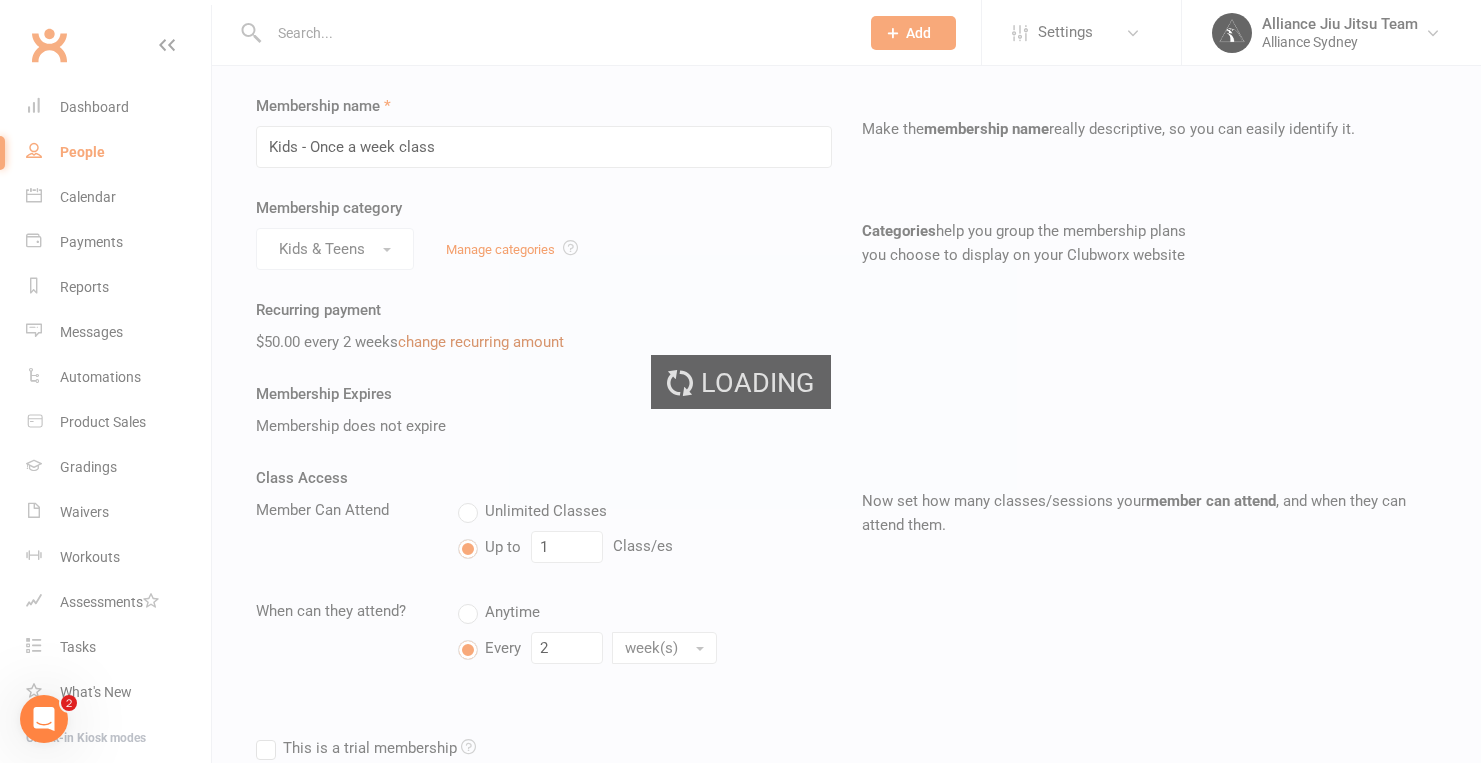 scroll, scrollTop: 0, scrollLeft: 0, axis: both 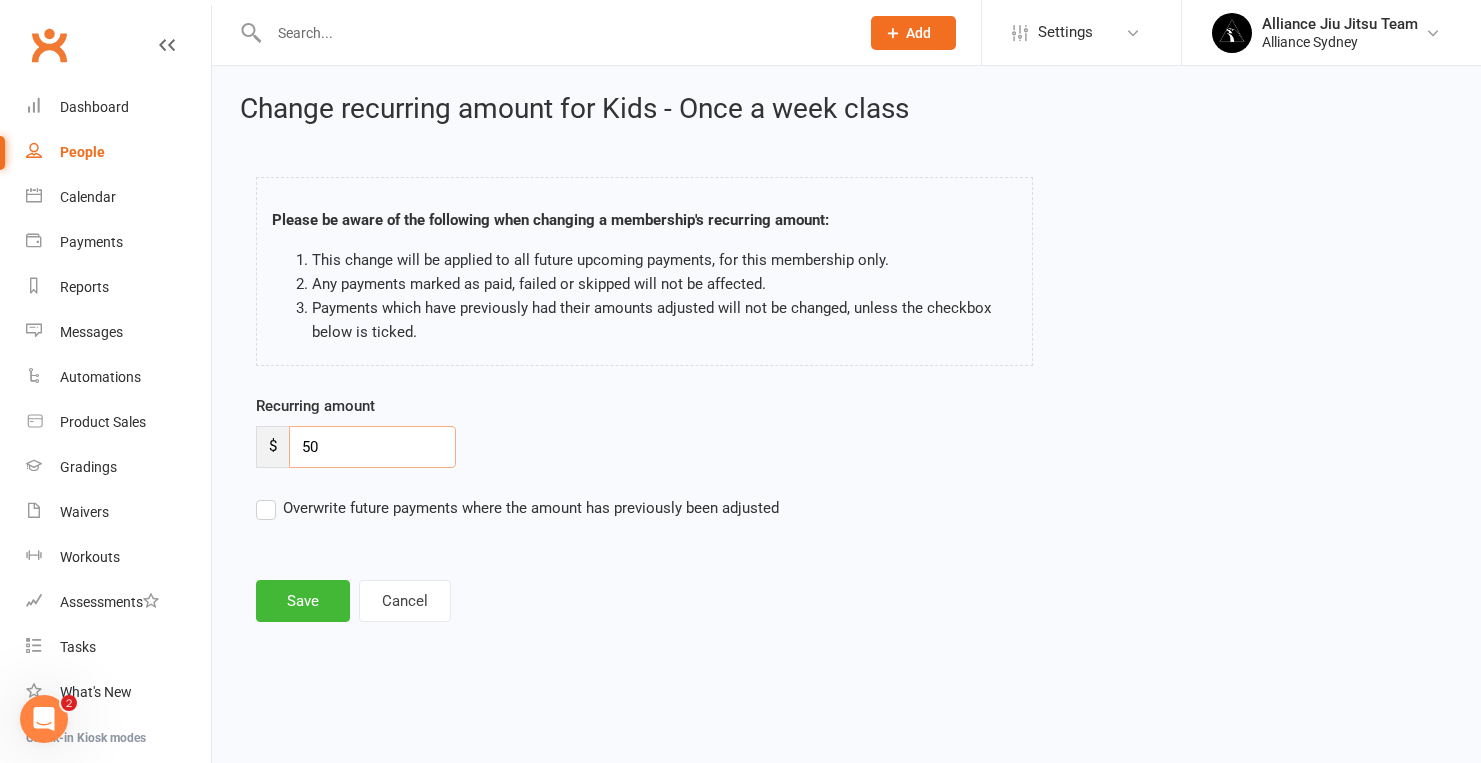 click on "50" at bounding box center [372, 447] 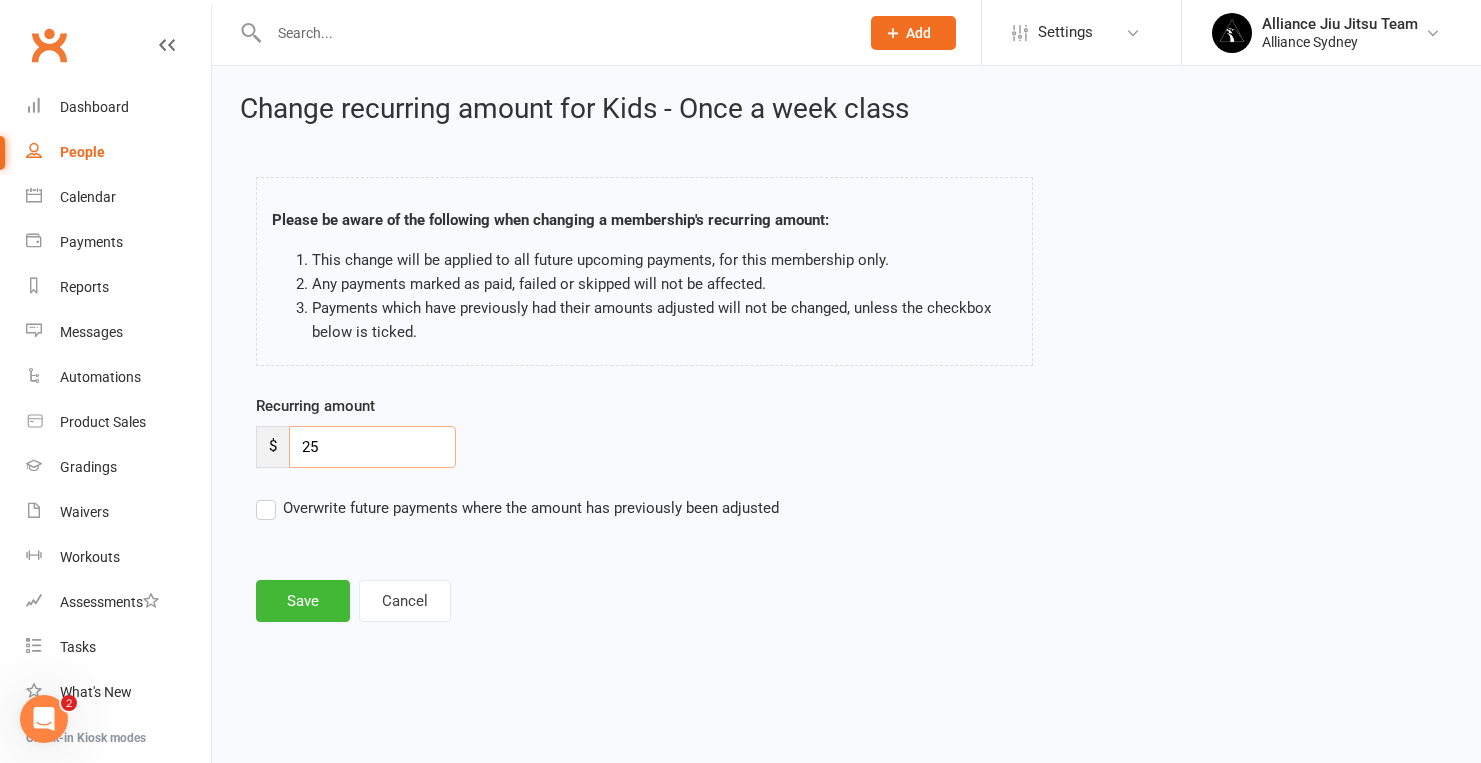type on "25" 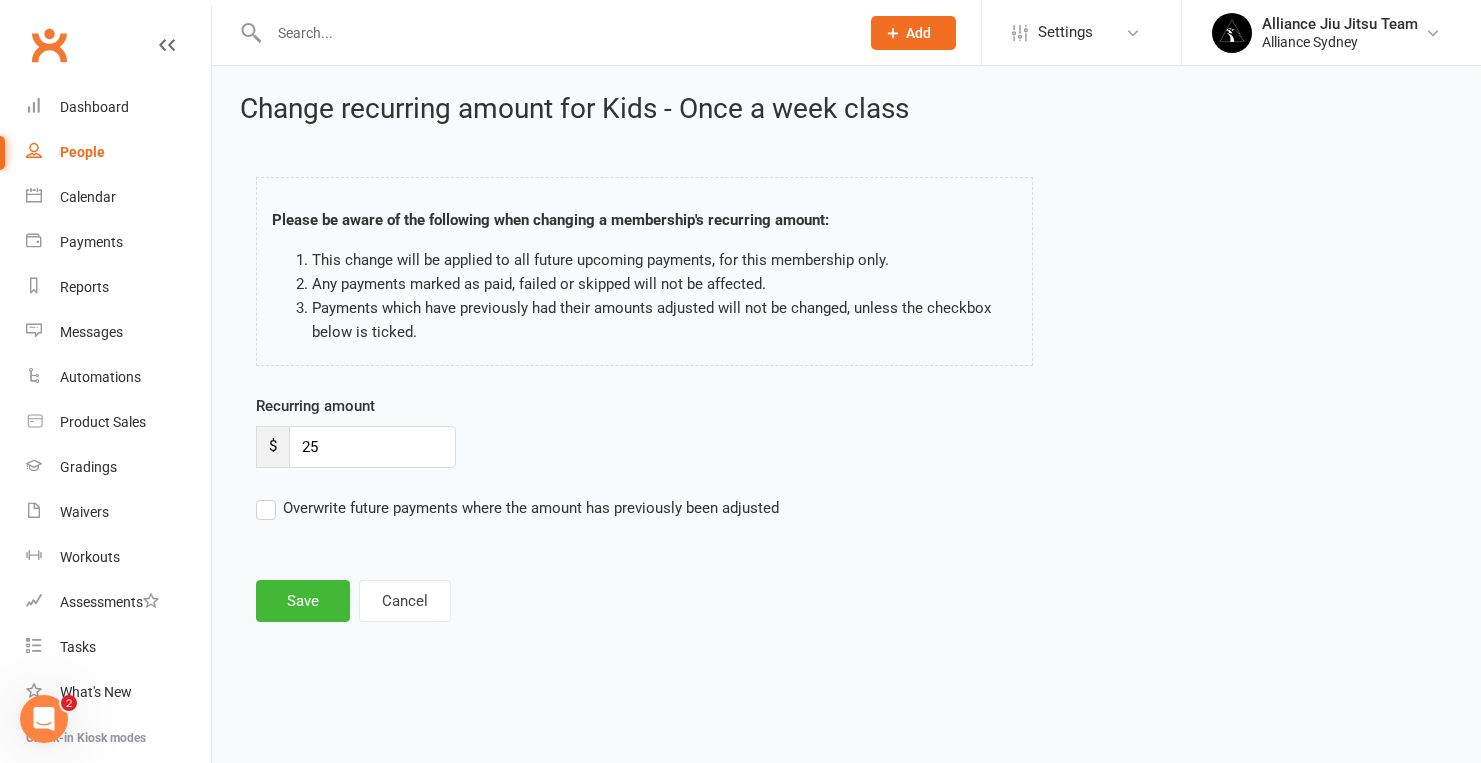 click on "Overwrite future payments where the amount has previously been adjusted" at bounding box center (517, 508) 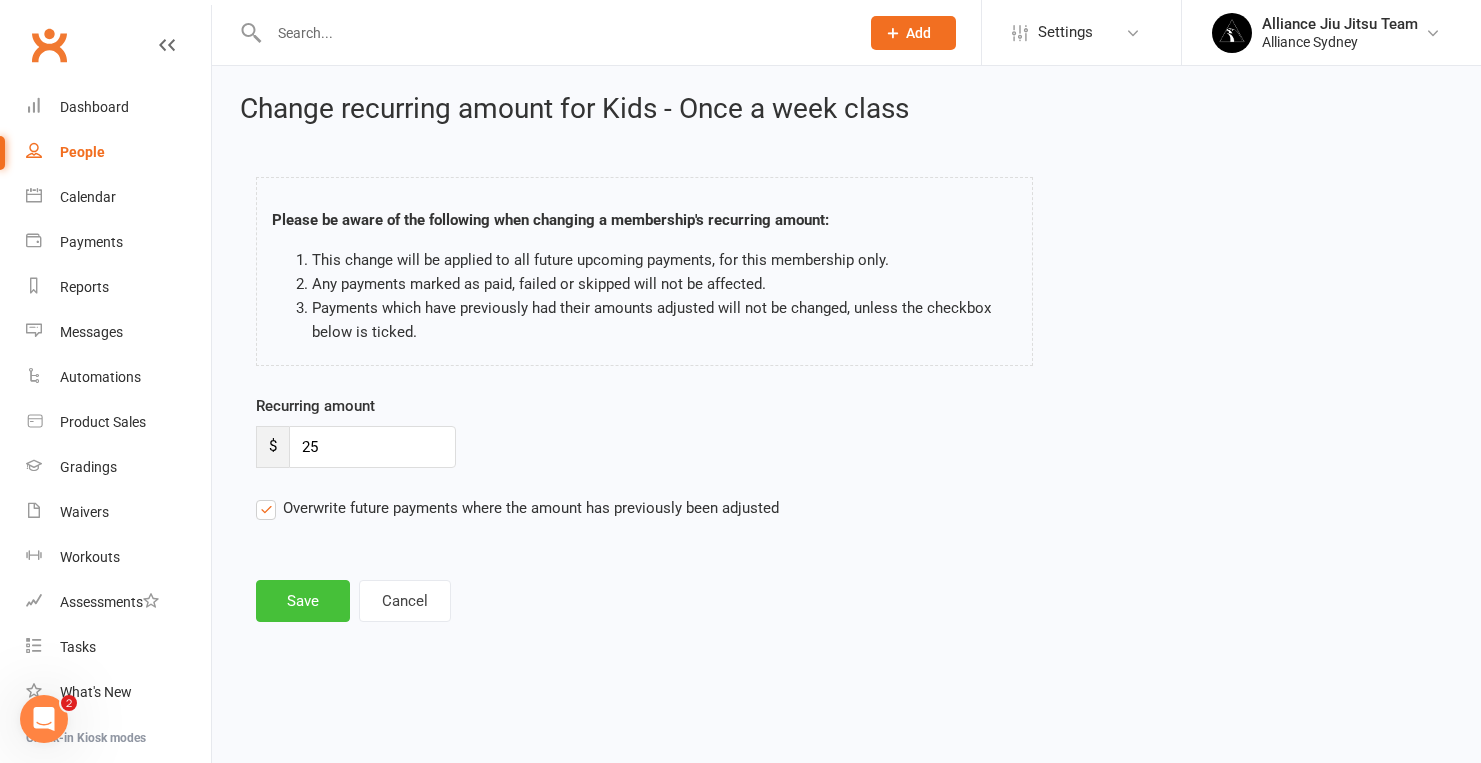 click on "Save" at bounding box center [303, 601] 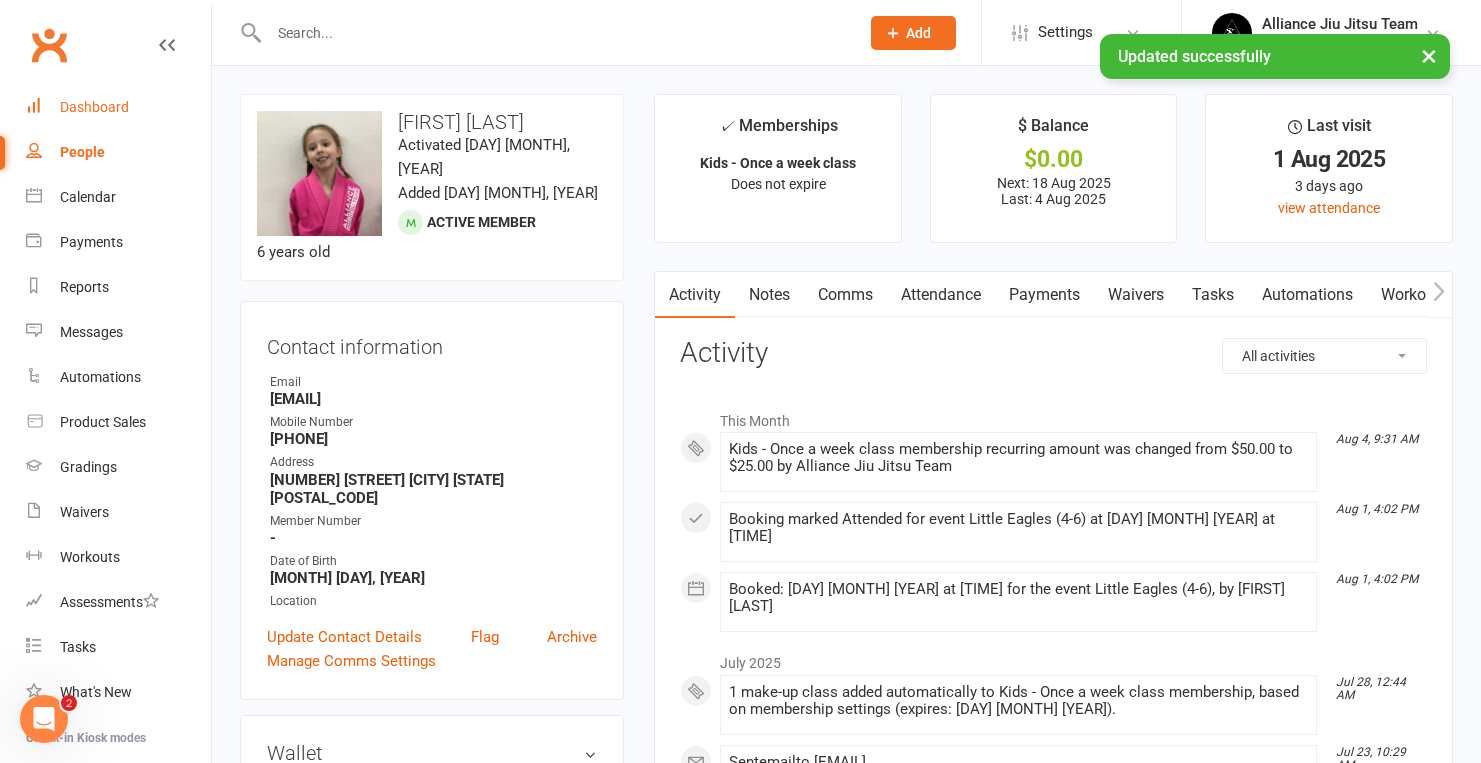 click on "Dashboard" at bounding box center [94, 107] 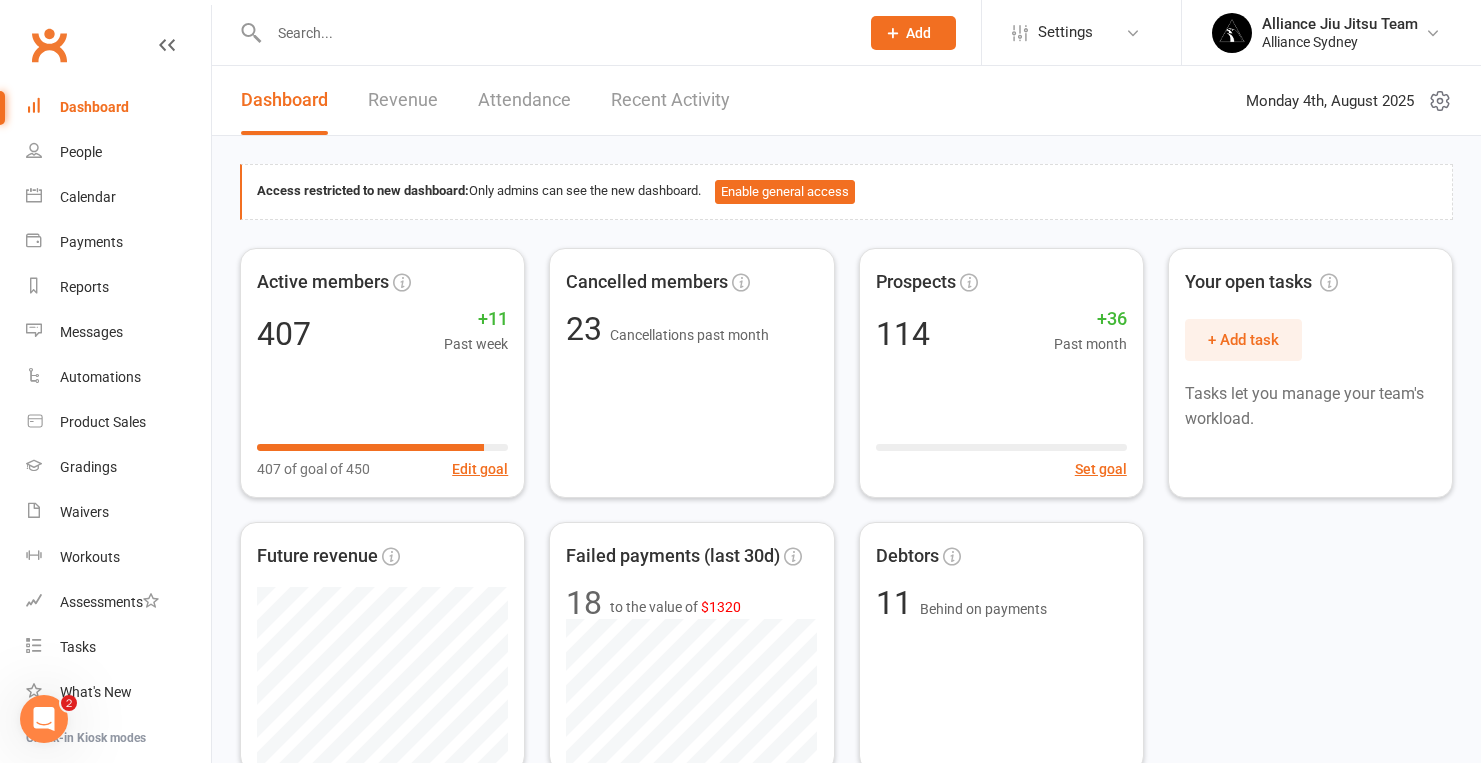 click at bounding box center (554, 33) 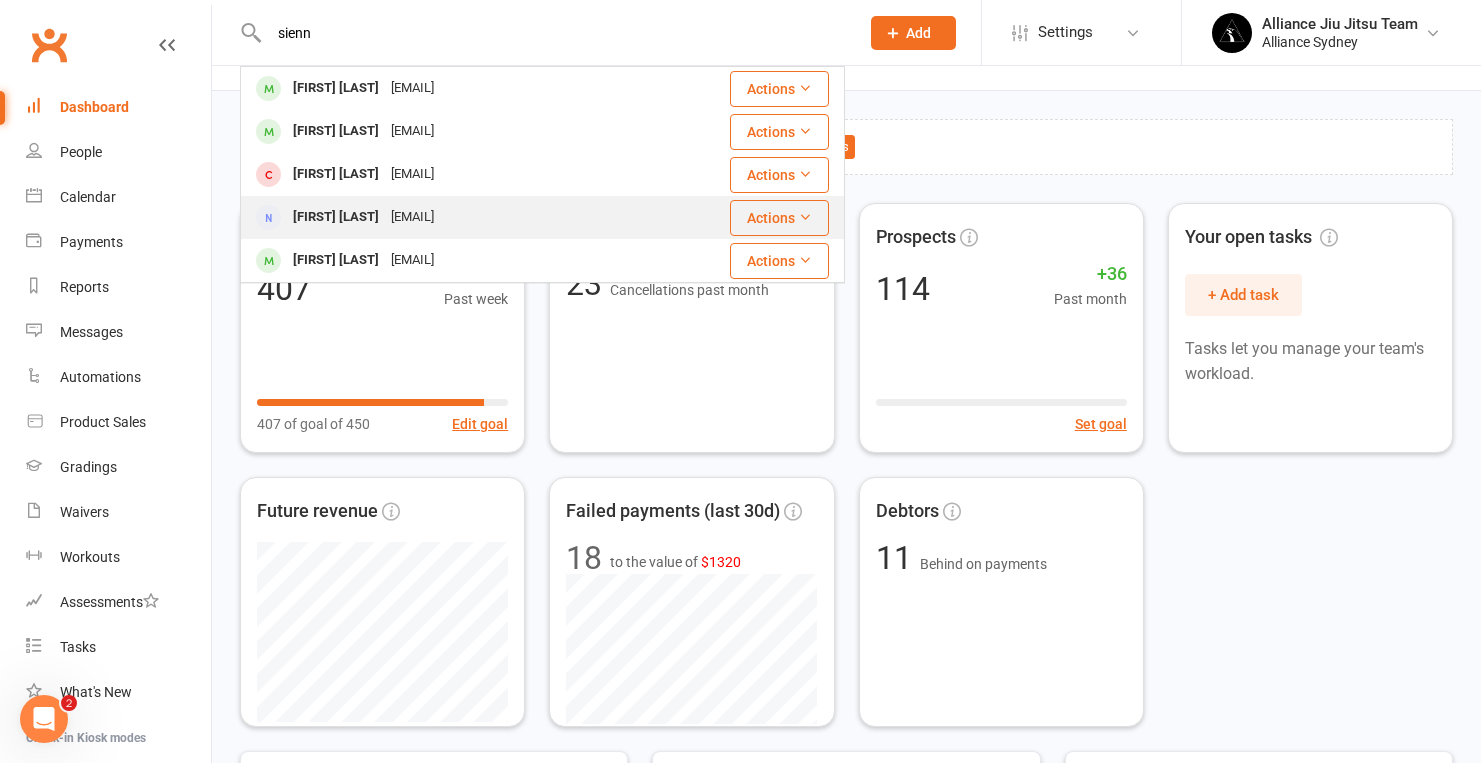 scroll, scrollTop: 60, scrollLeft: 0, axis: vertical 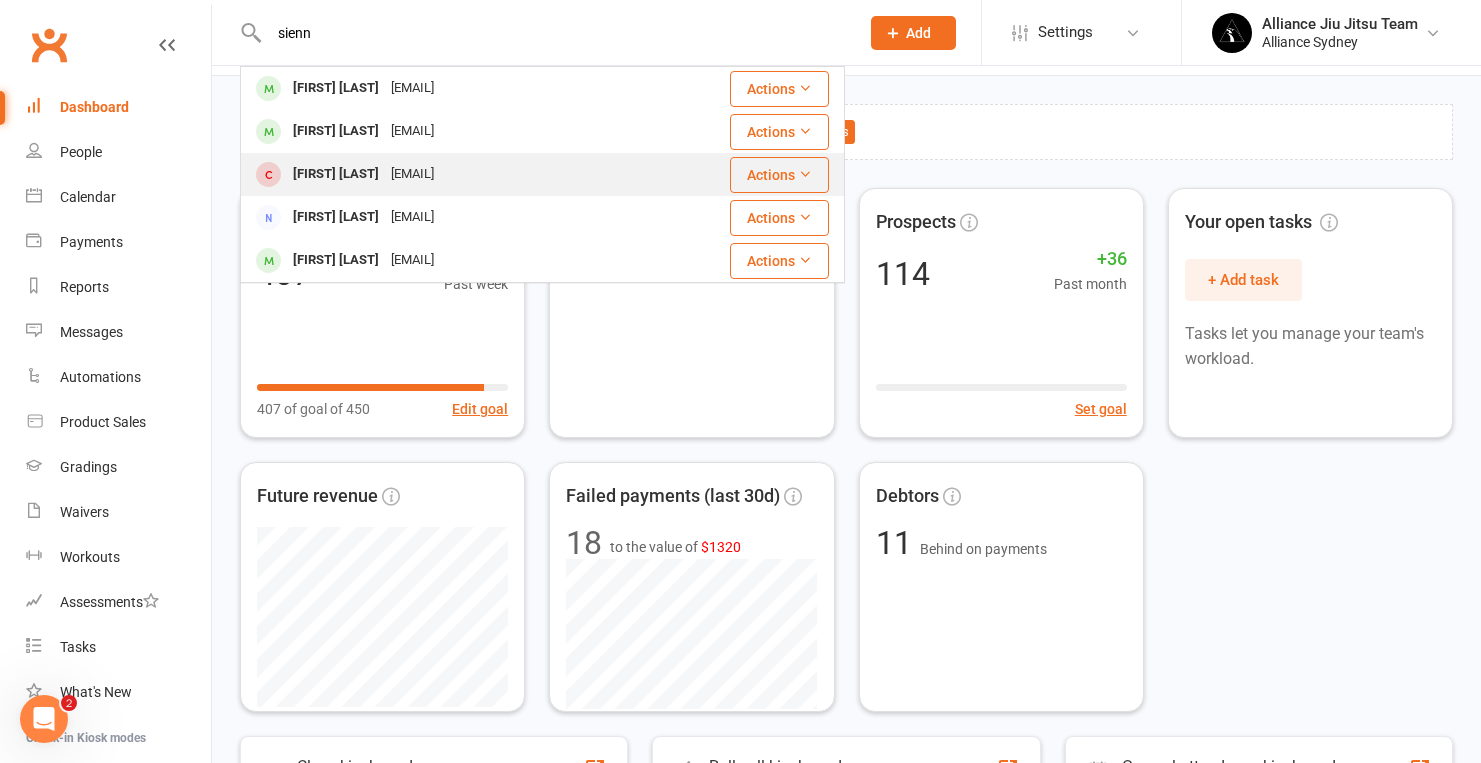 type on "sienn" 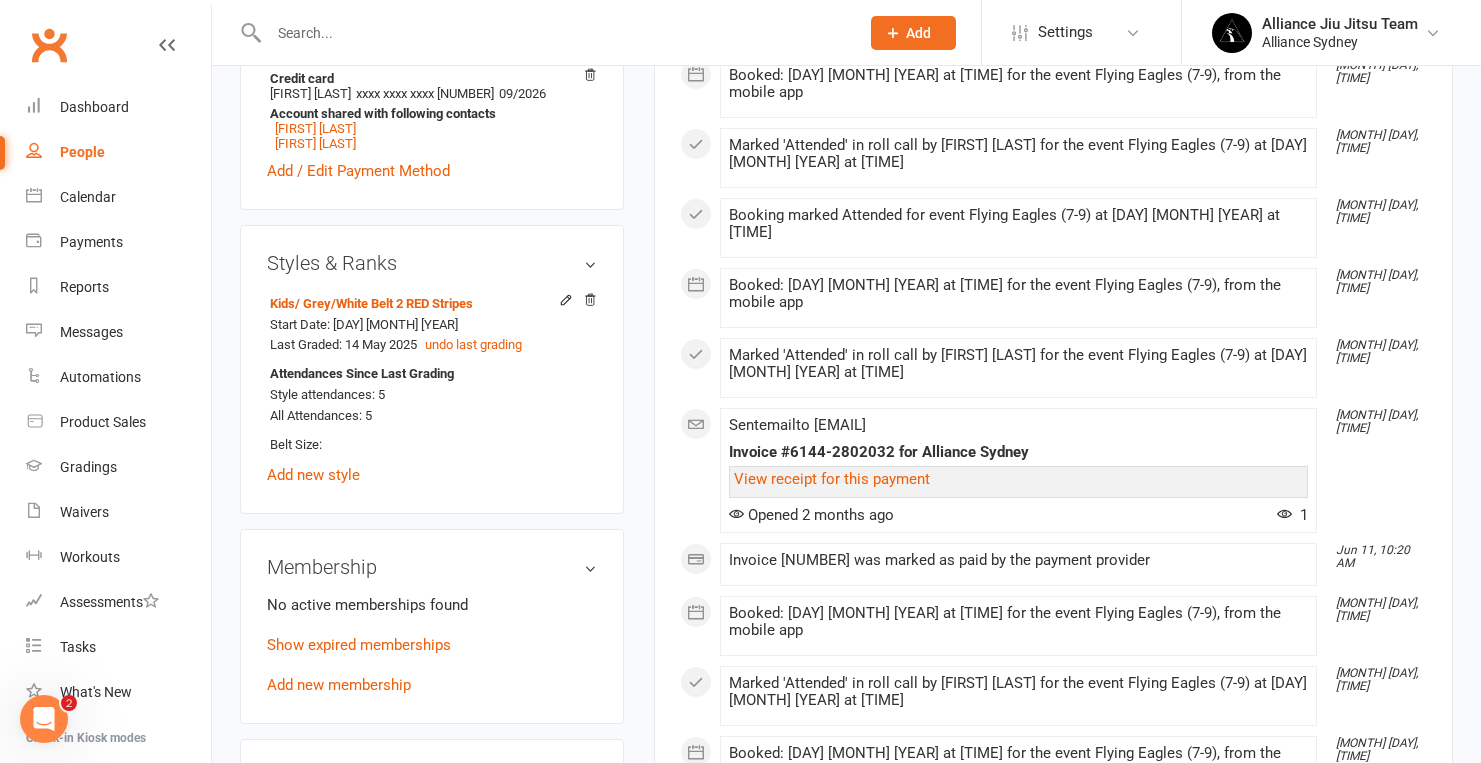 scroll, scrollTop: 705, scrollLeft: 0, axis: vertical 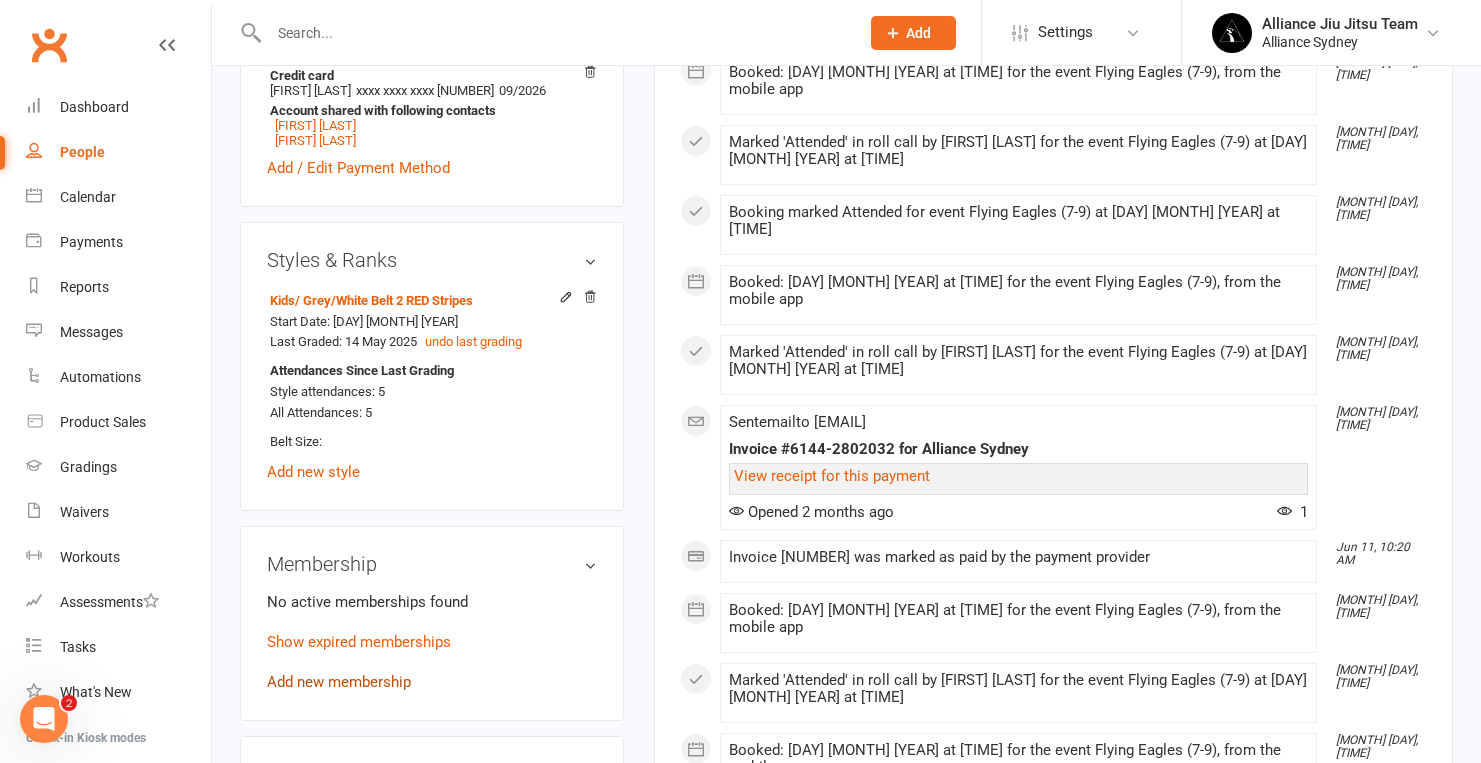 click on "Add new membership" at bounding box center (339, 682) 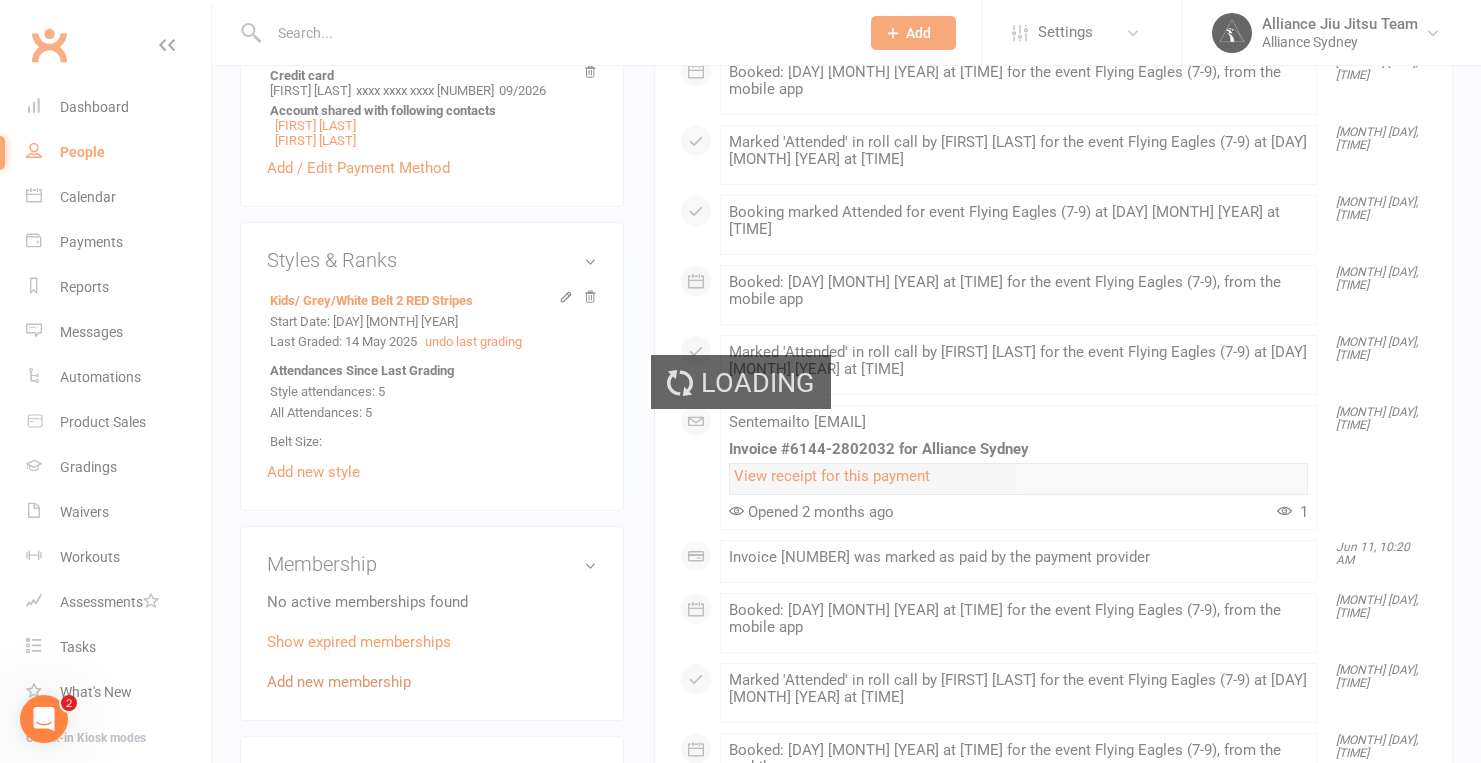 scroll, scrollTop: 0, scrollLeft: 0, axis: both 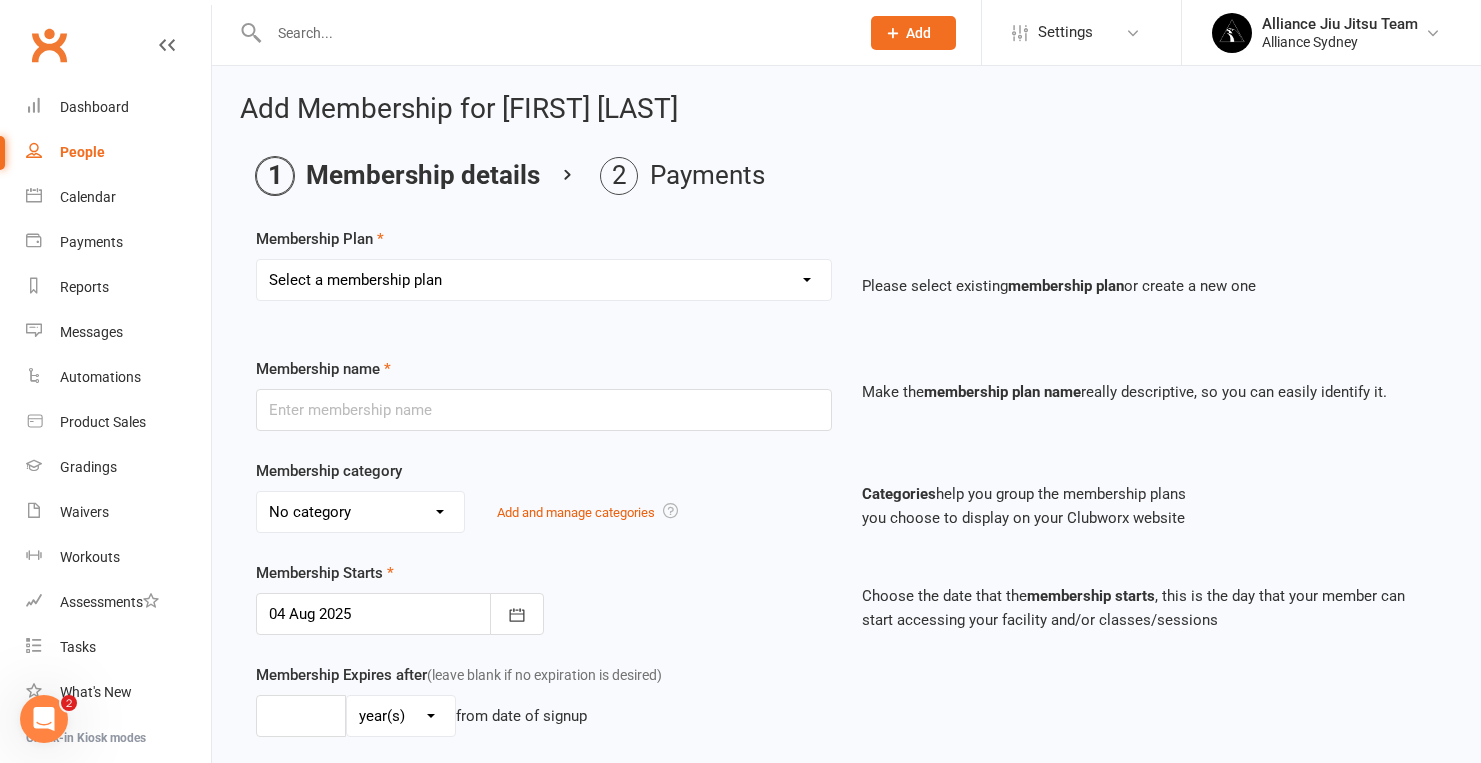 select on "7" 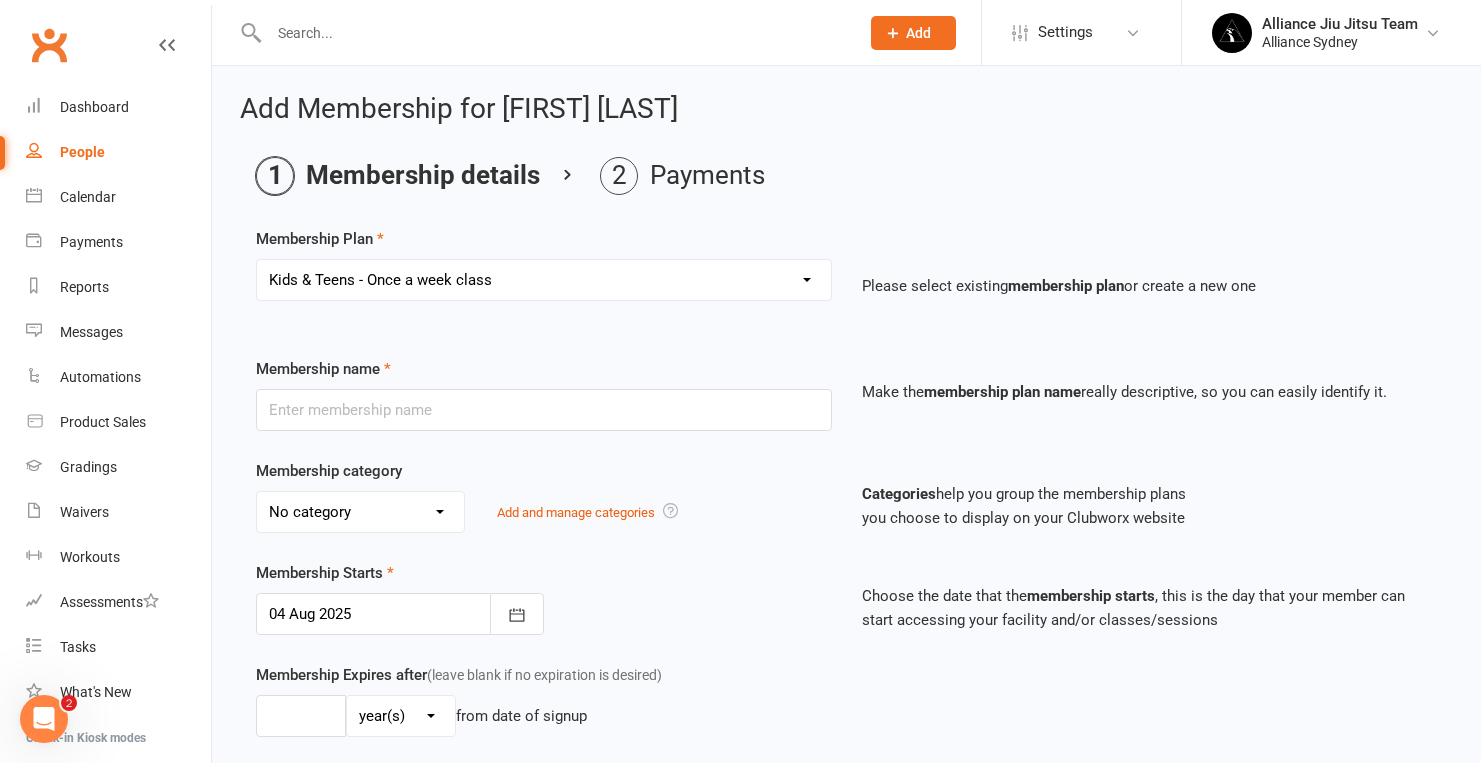 type on "Kids & Teens - Once a week class" 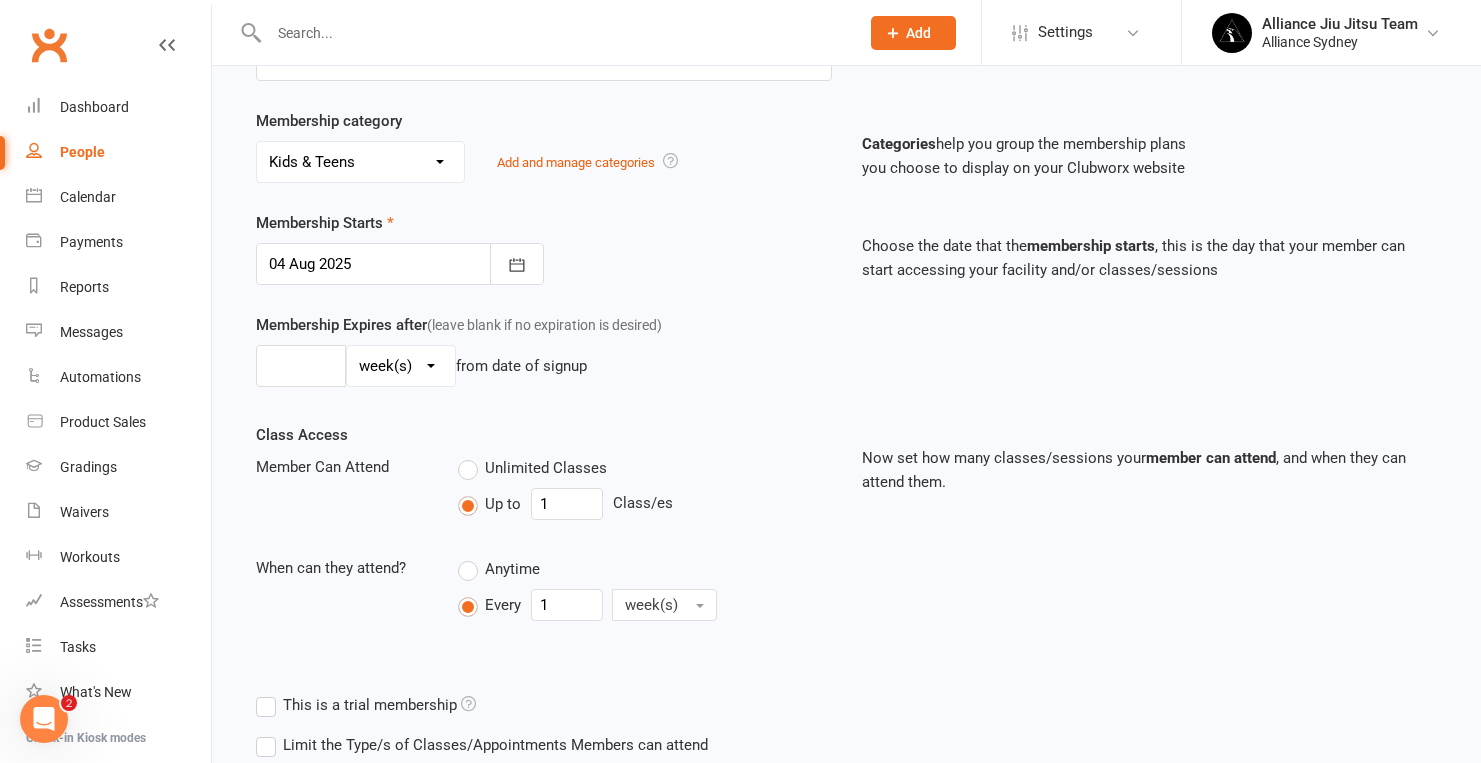 scroll, scrollTop: 380, scrollLeft: 0, axis: vertical 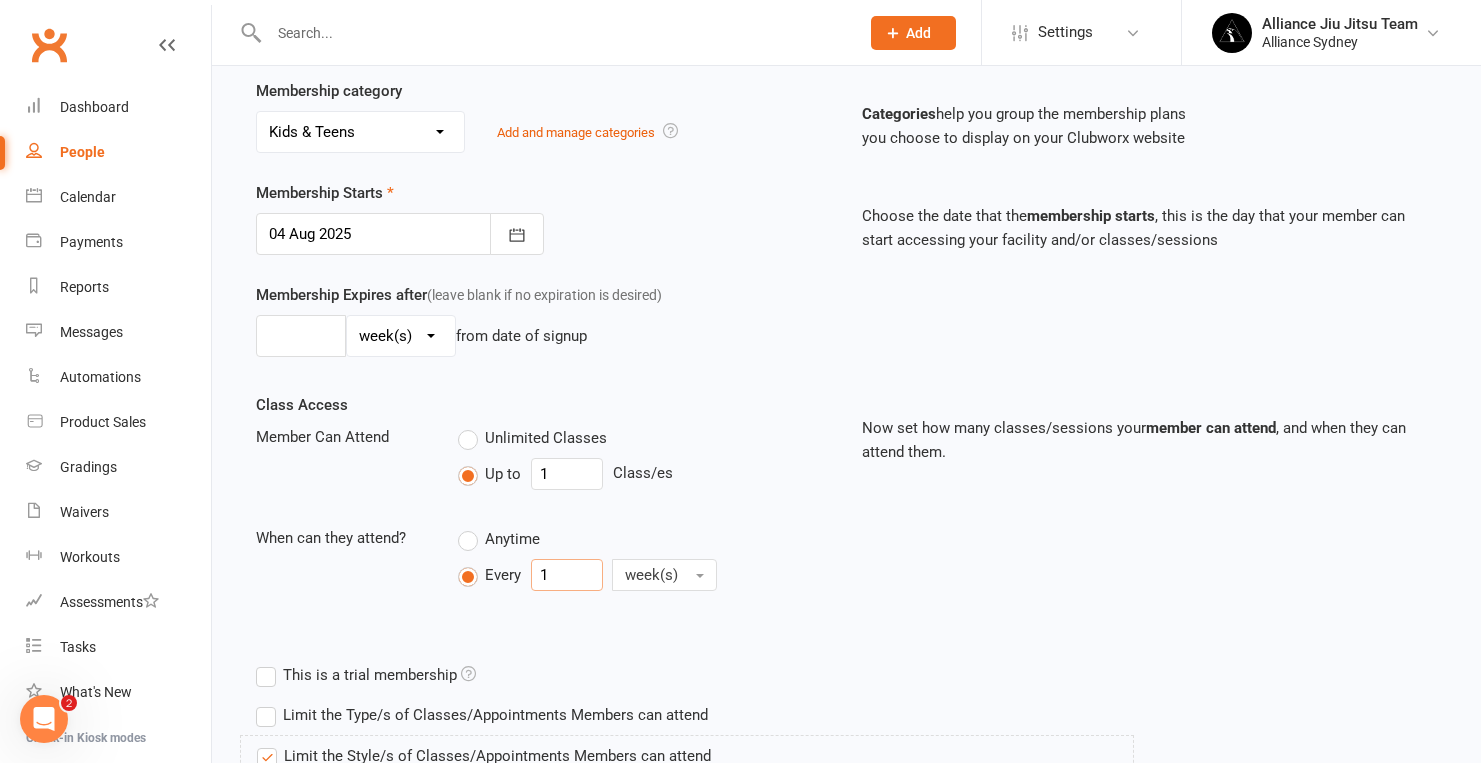click on "1" at bounding box center [567, 575] 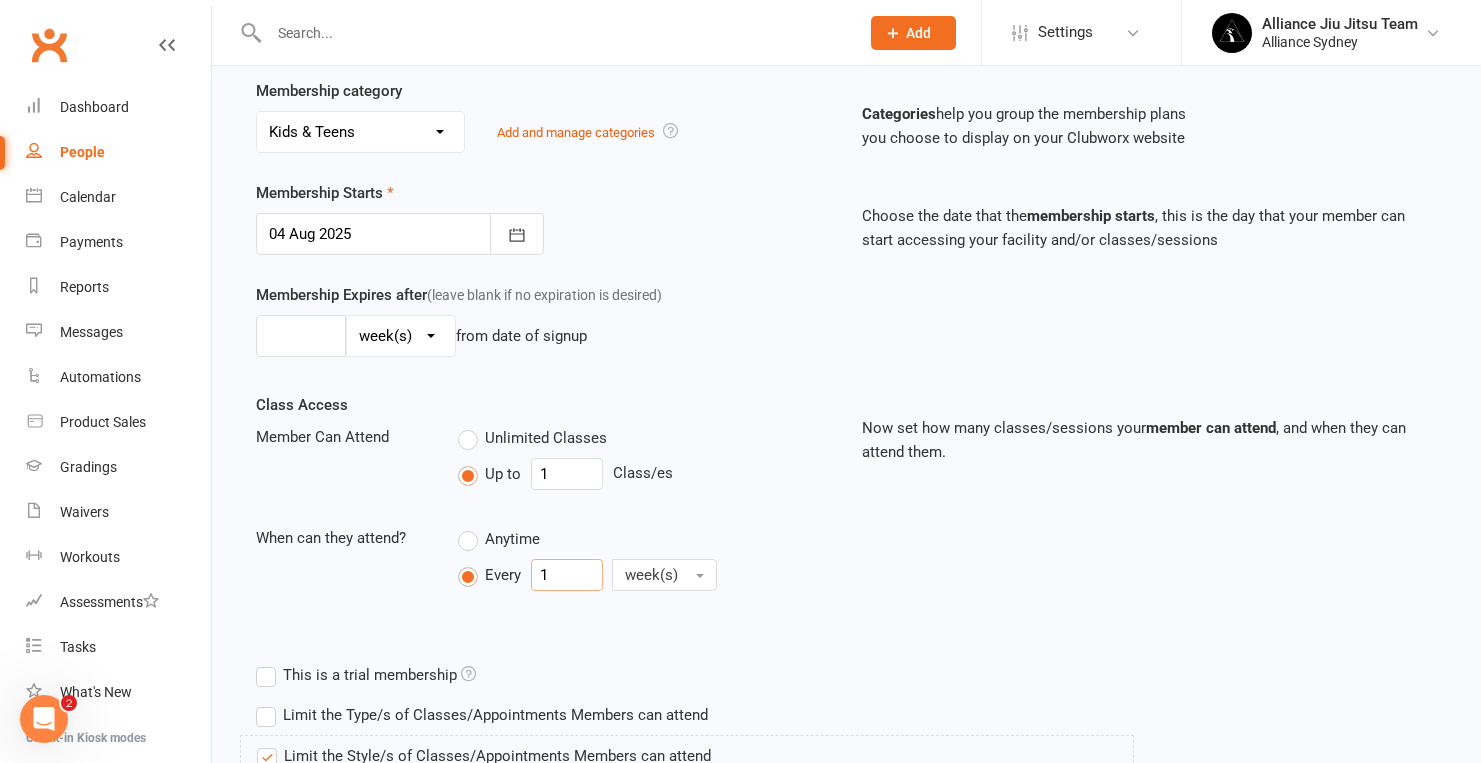 click on "1" at bounding box center [567, 575] 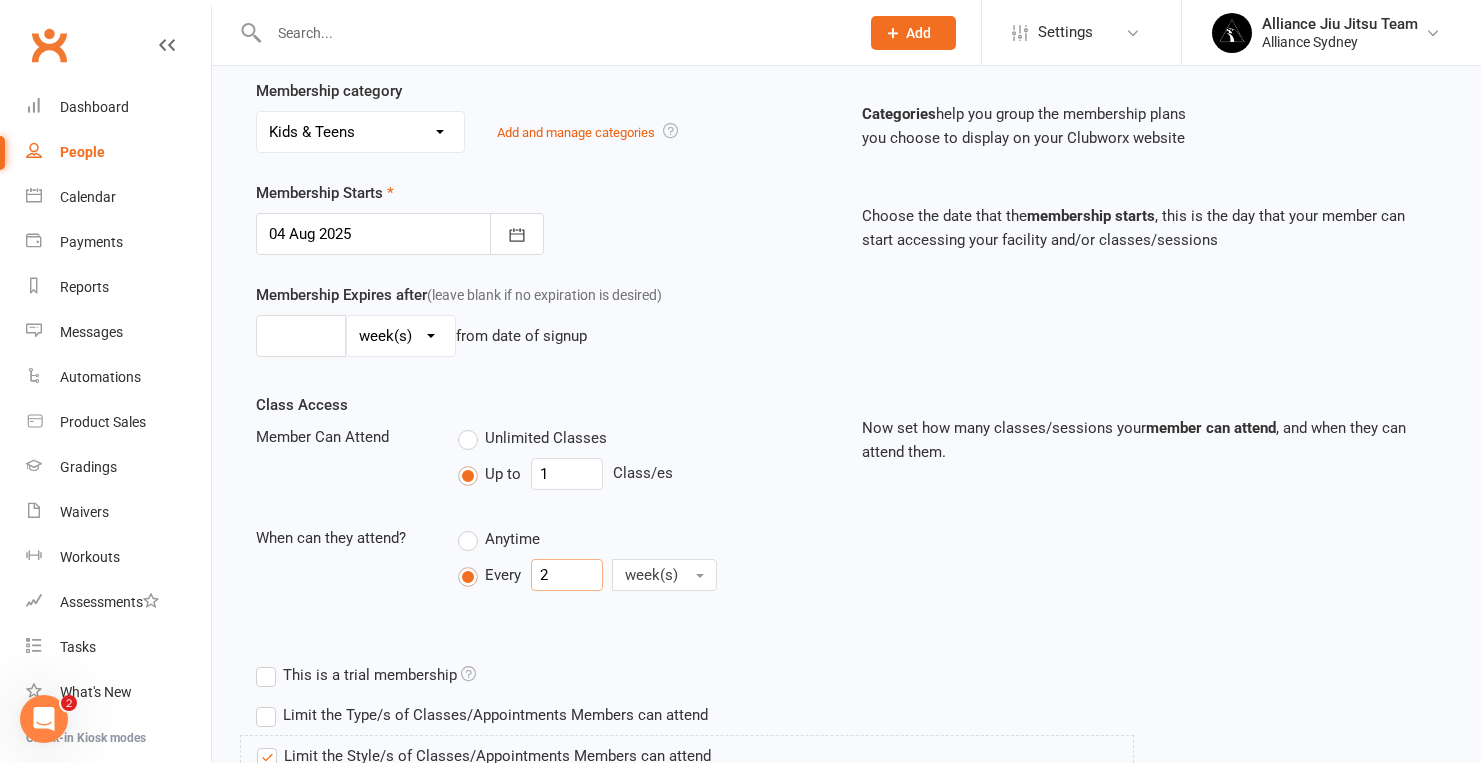 type on "2" 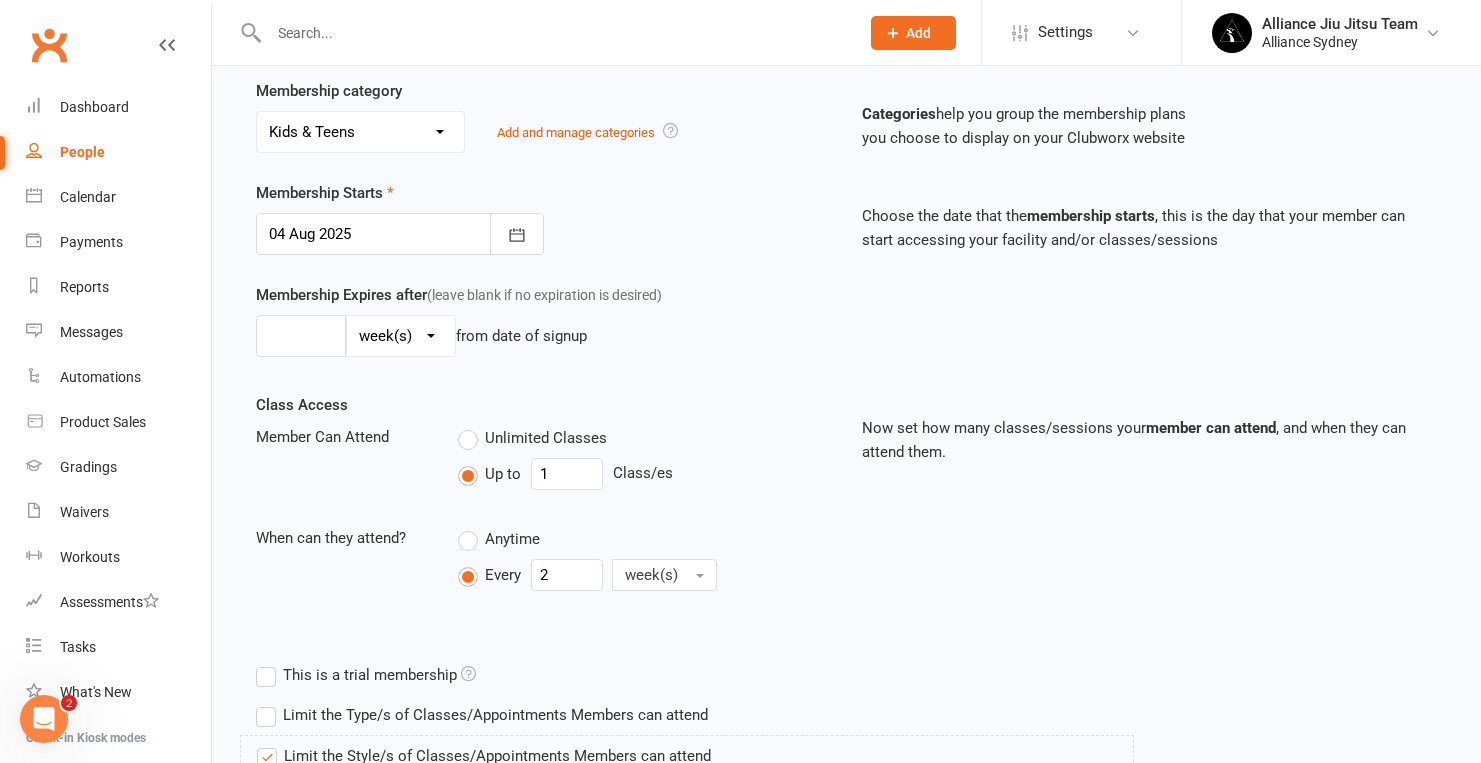 click on "Membership Expires after   (leave blank if no expiration is desired) day(s) week(s) month(s) year(s)   from date of signup" at bounding box center (544, 324) 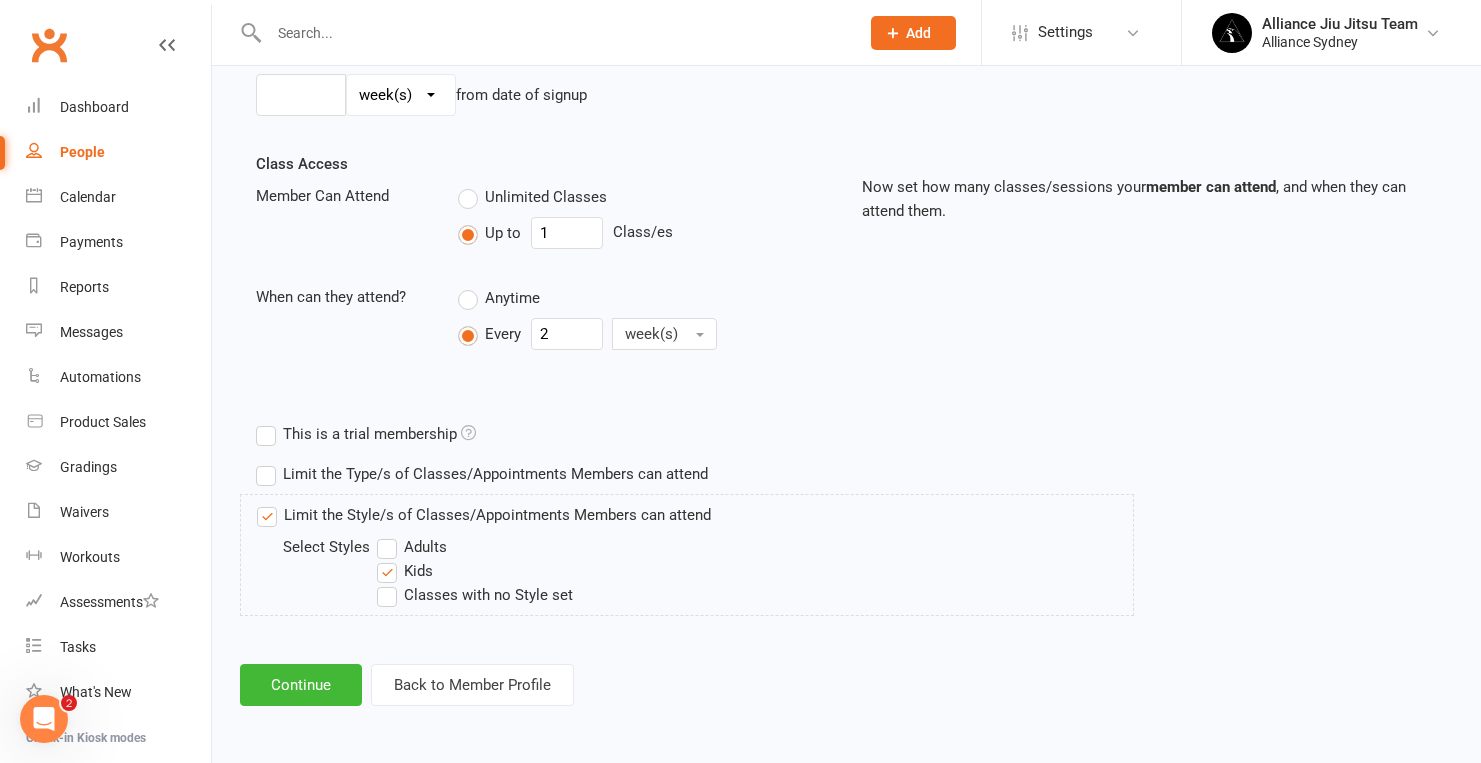 scroll, scrollTop: 637, scrollLeft: 0, axis: vertical 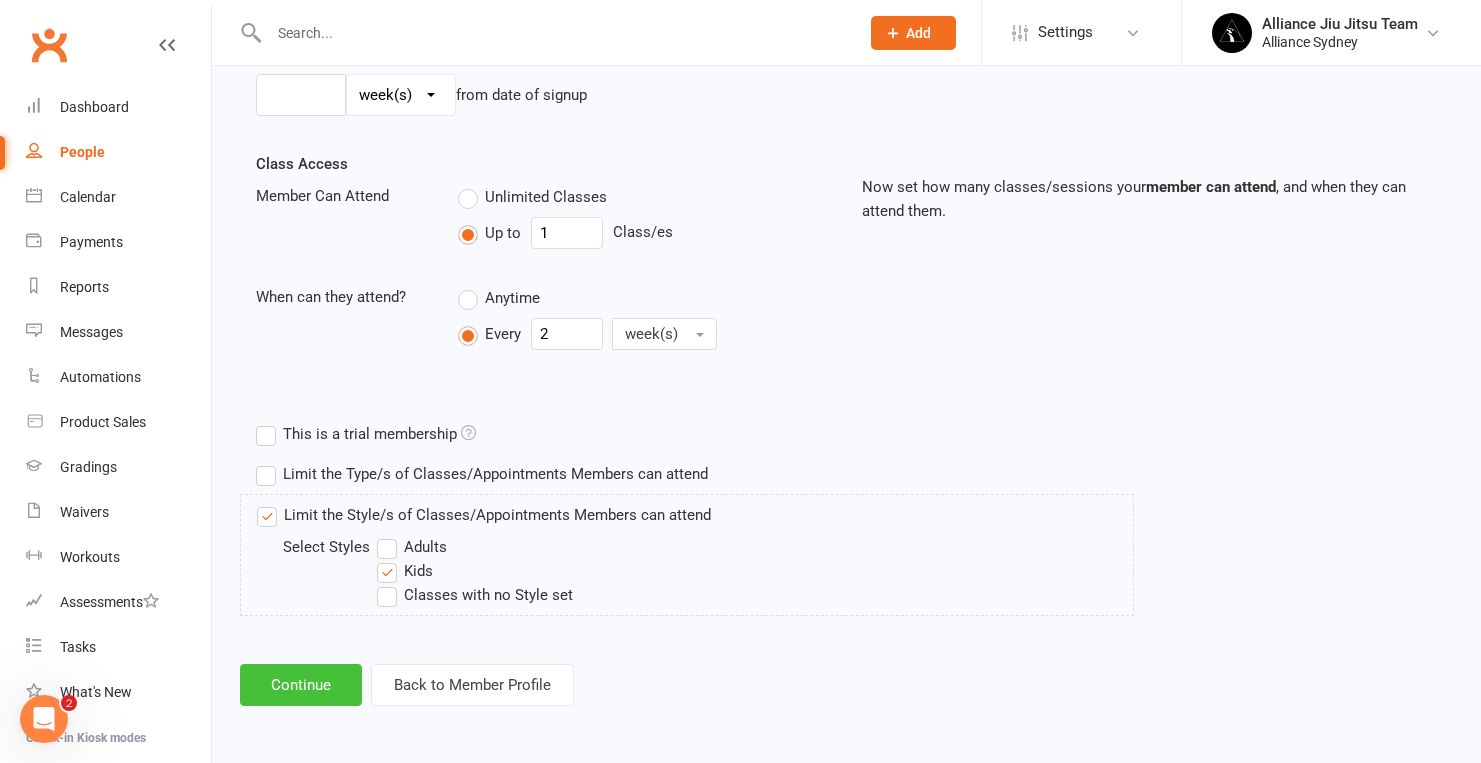 click on "Continue" at bounding box center [301, 685] 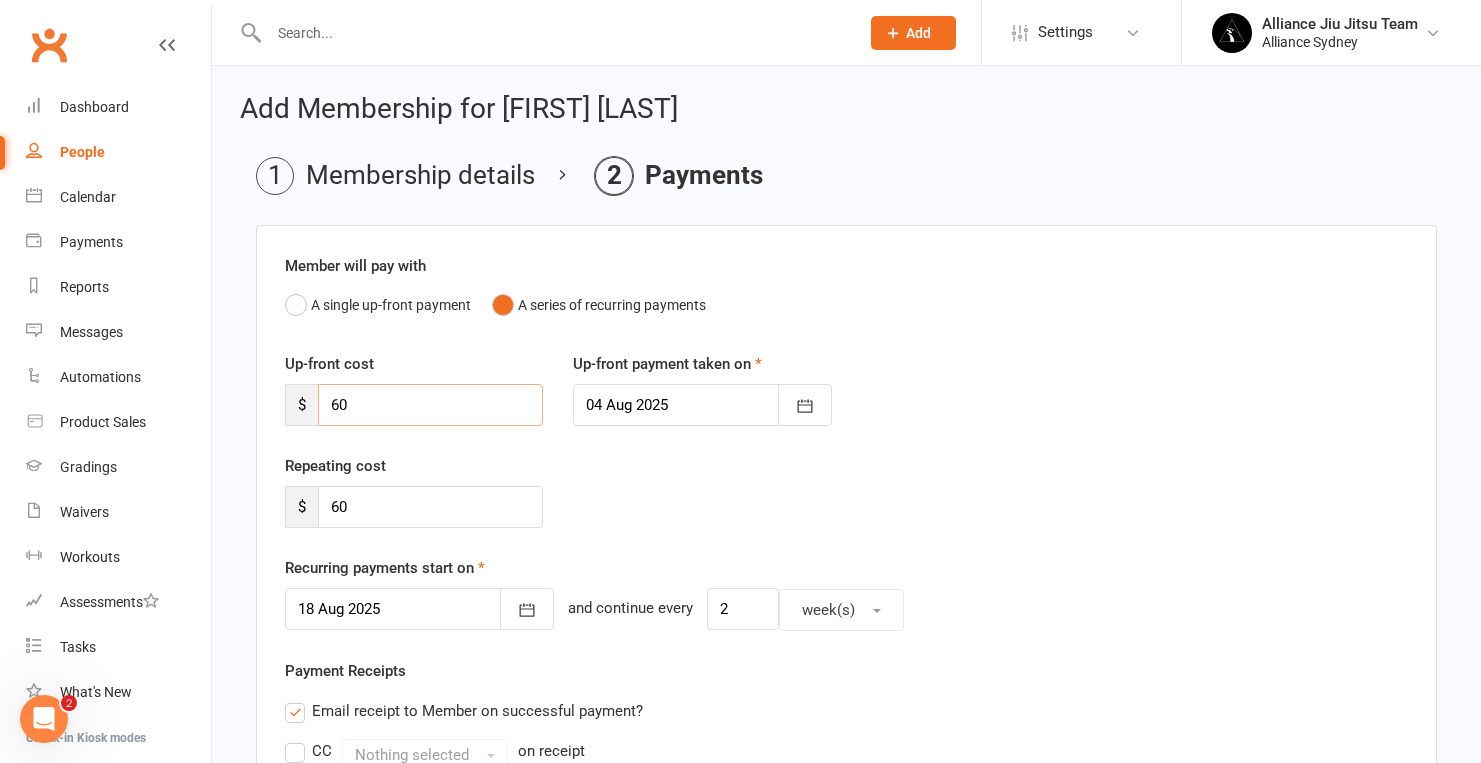 click on "60" at bounding box center [430, 405] 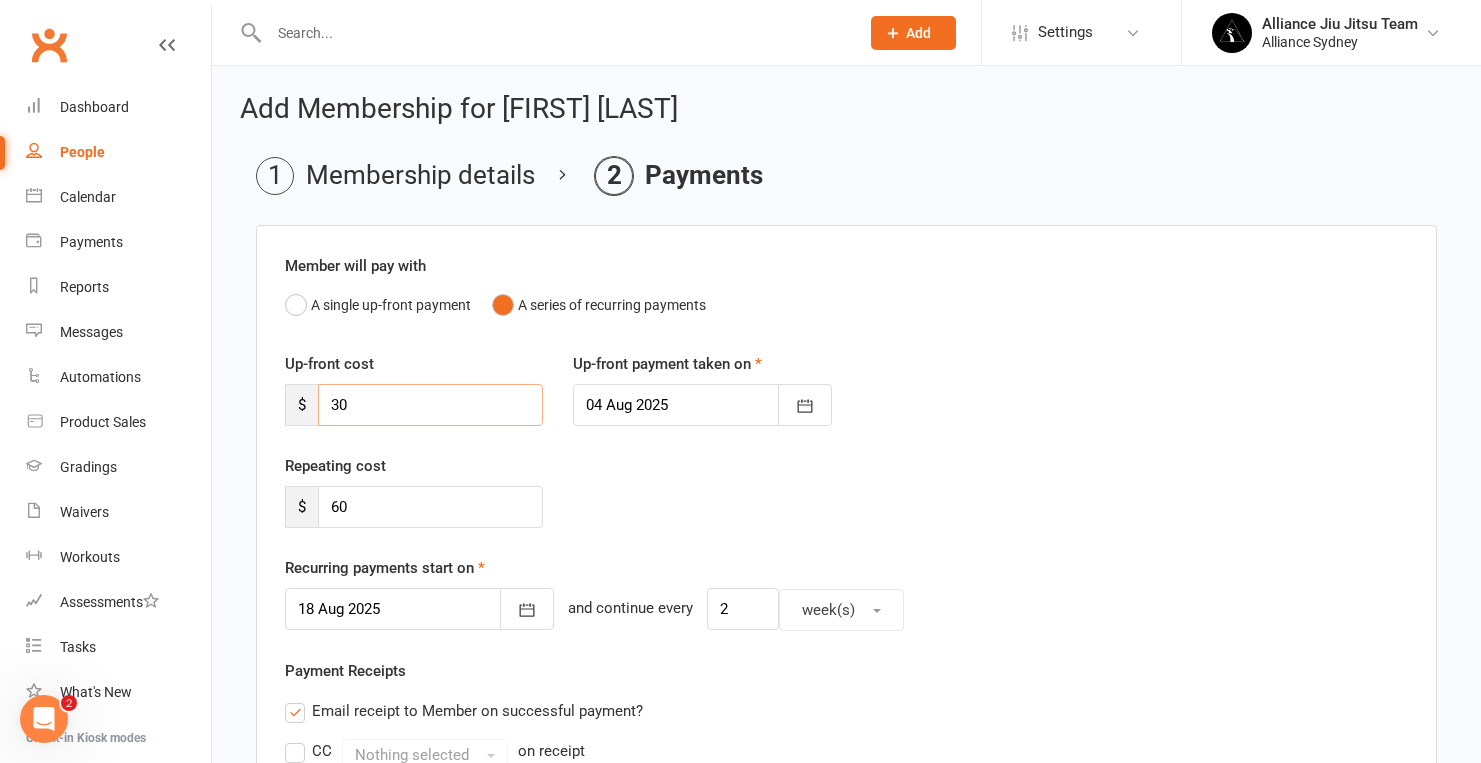 type on "30" 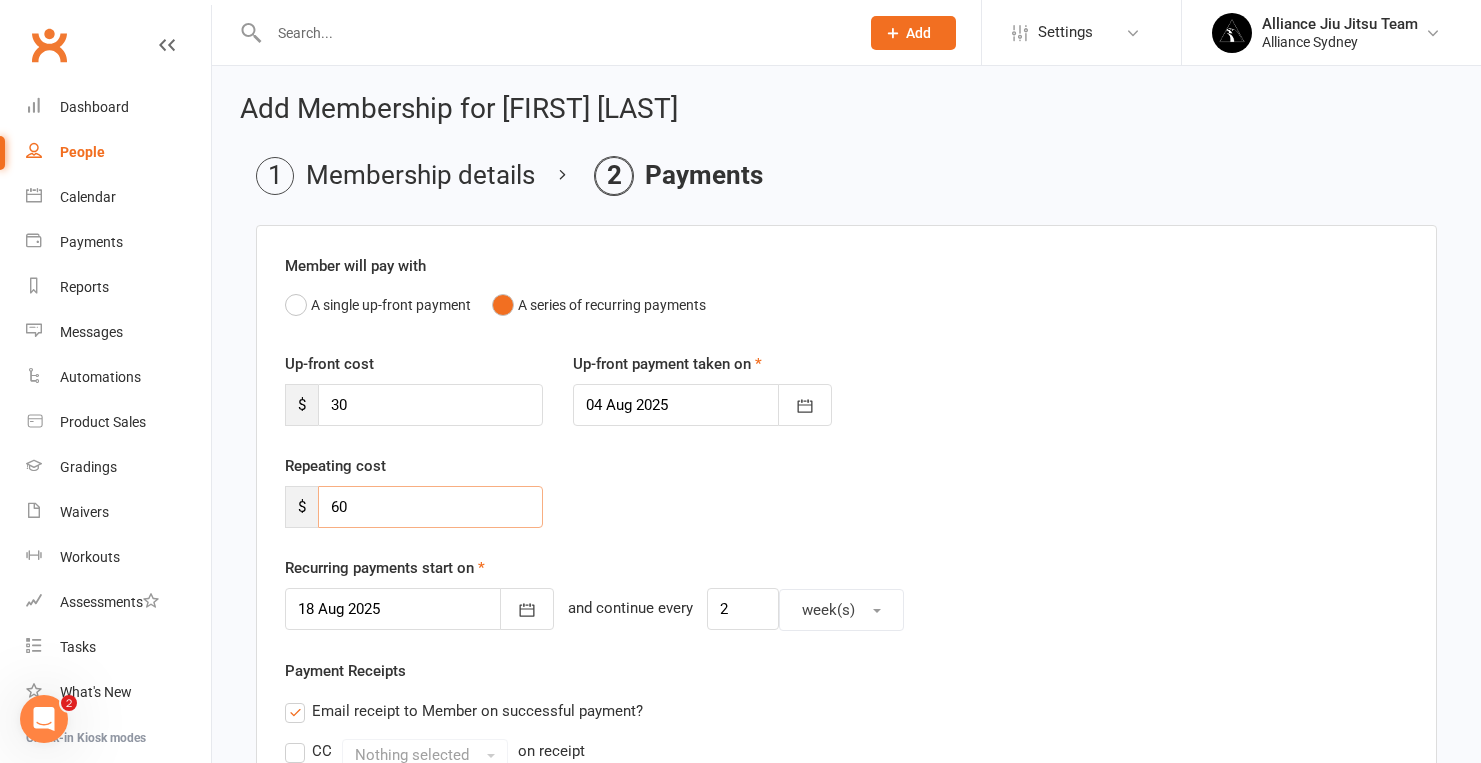 click on "60" at bounding box center [430, 507] 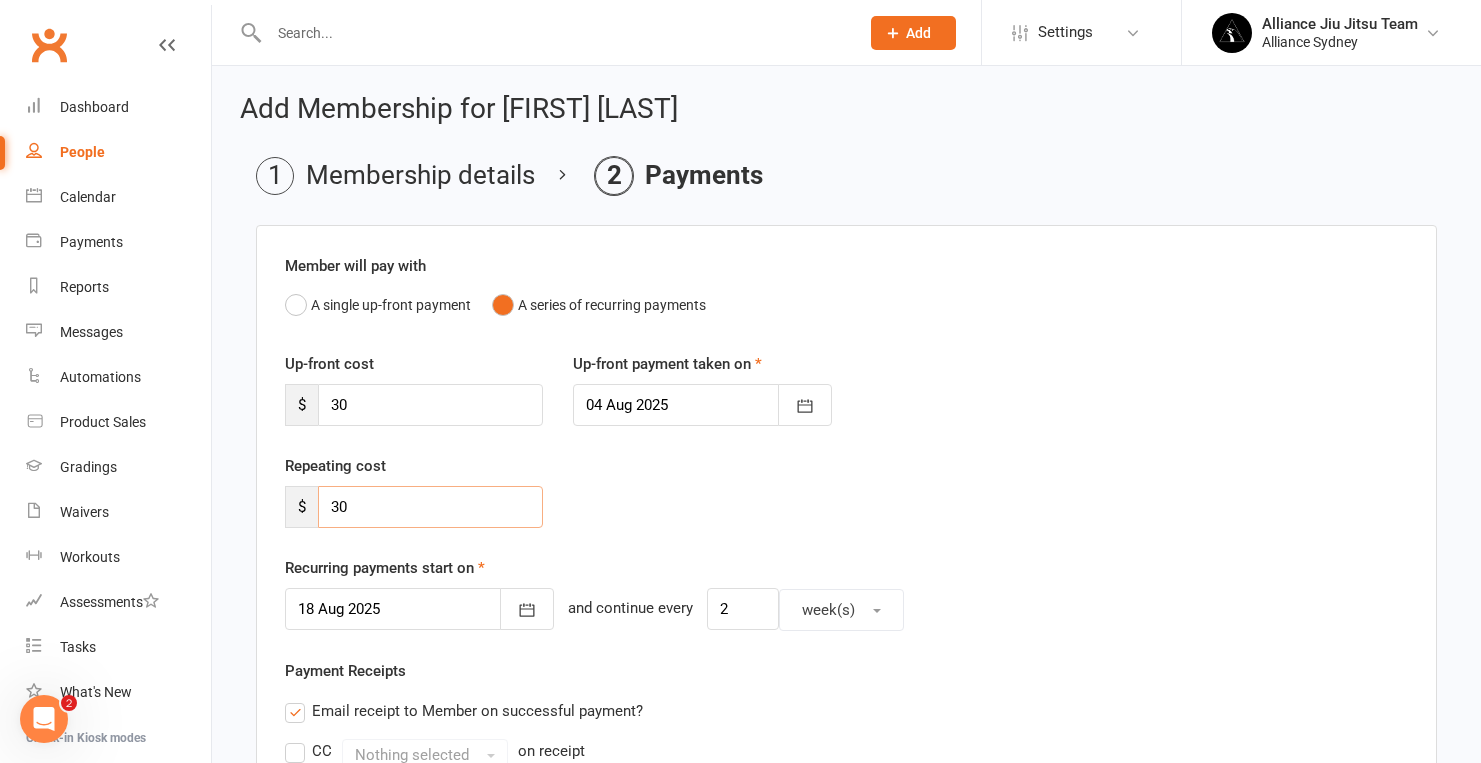 type on "30" 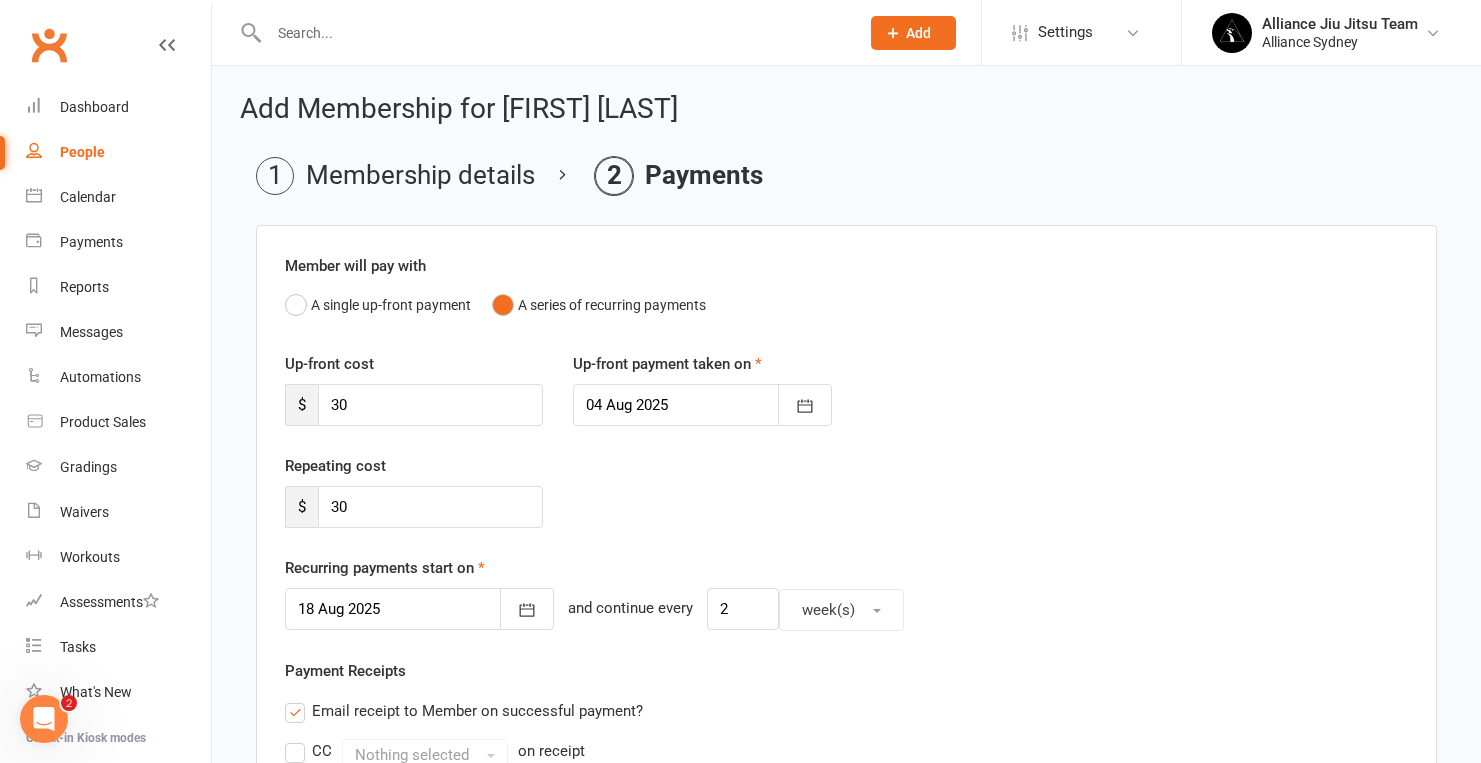 click on "Repeating cost  $ 30" at bounding box center (846, 505) 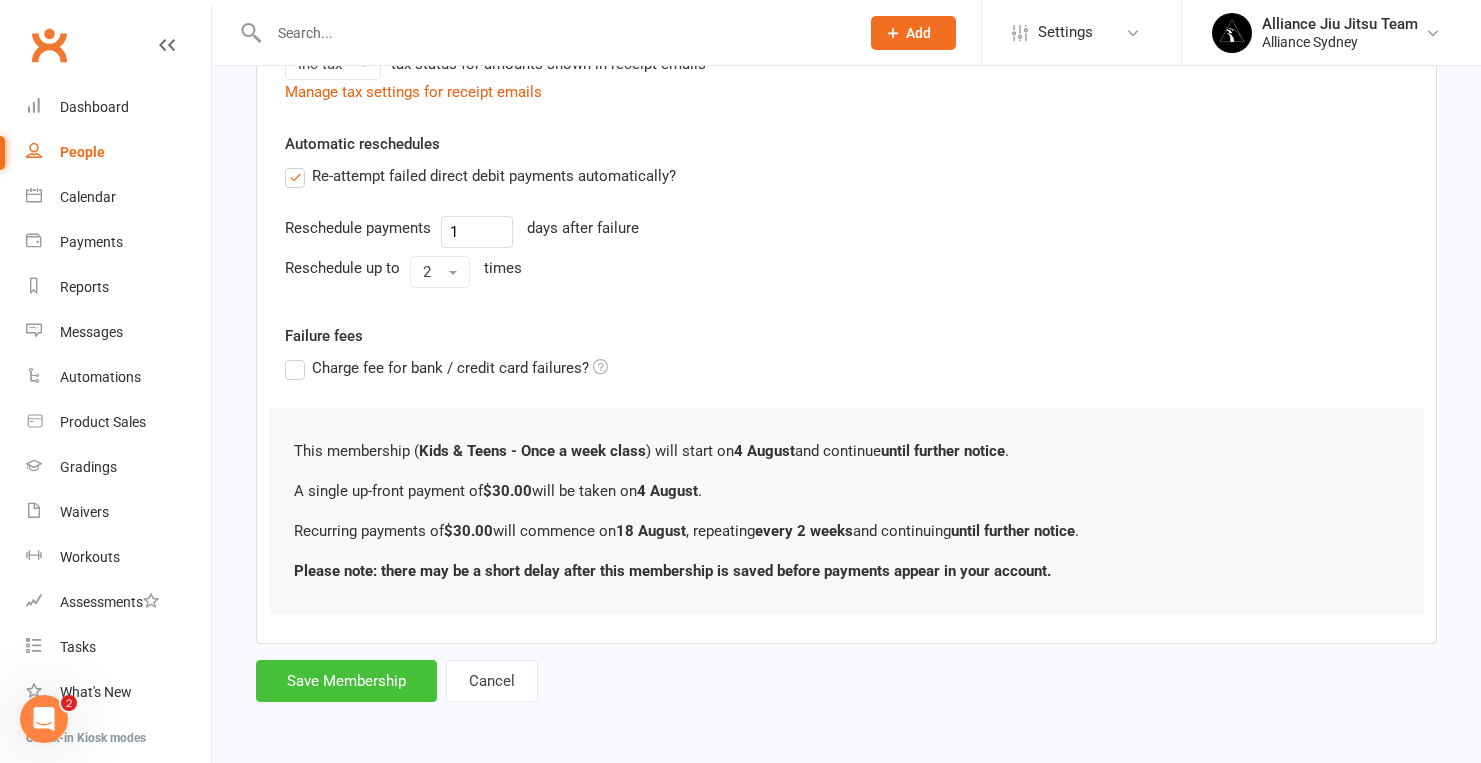 scroll, scrollTop: 747, scrollLeft: 0, axis: vertical 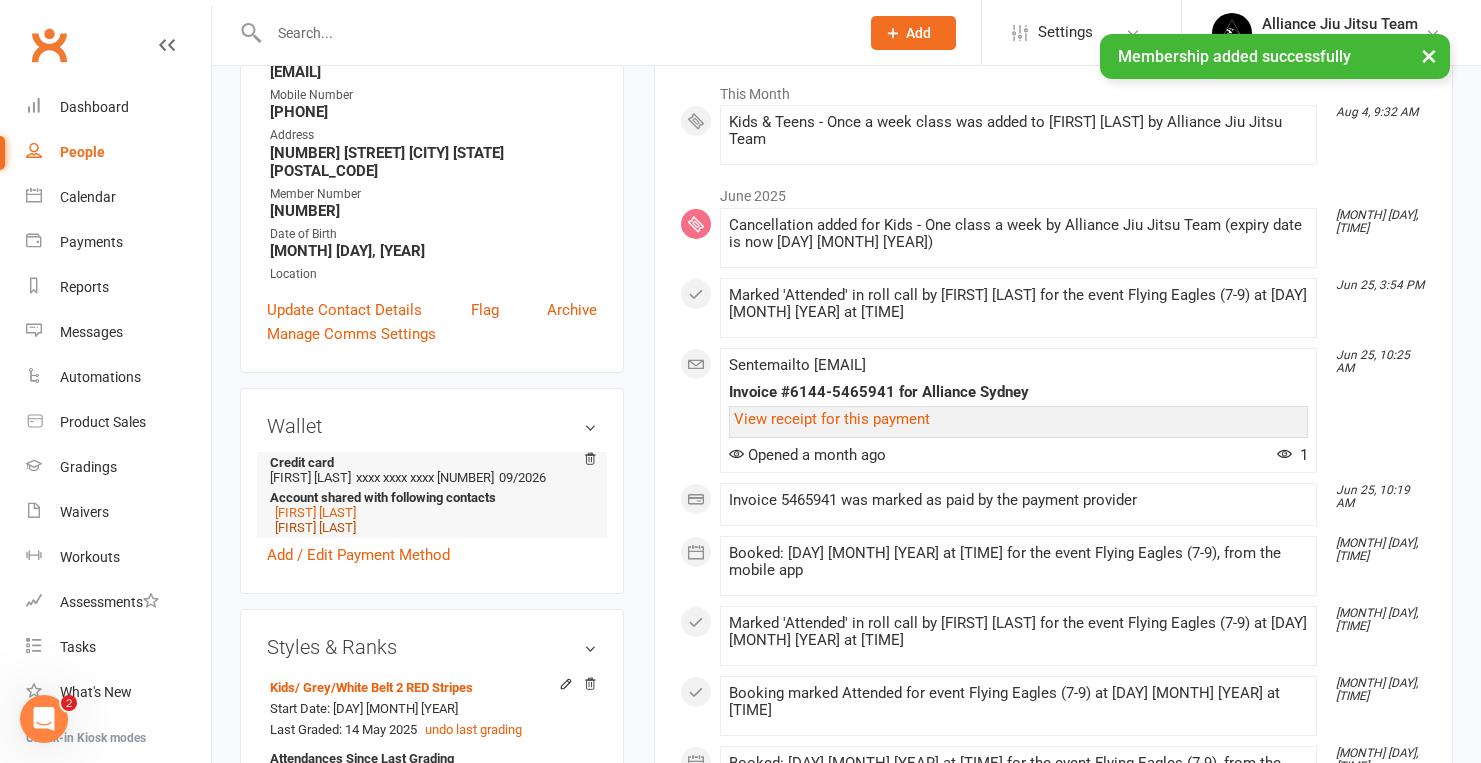 click on "Saxon de Souza" at bounding box center (315, 527) 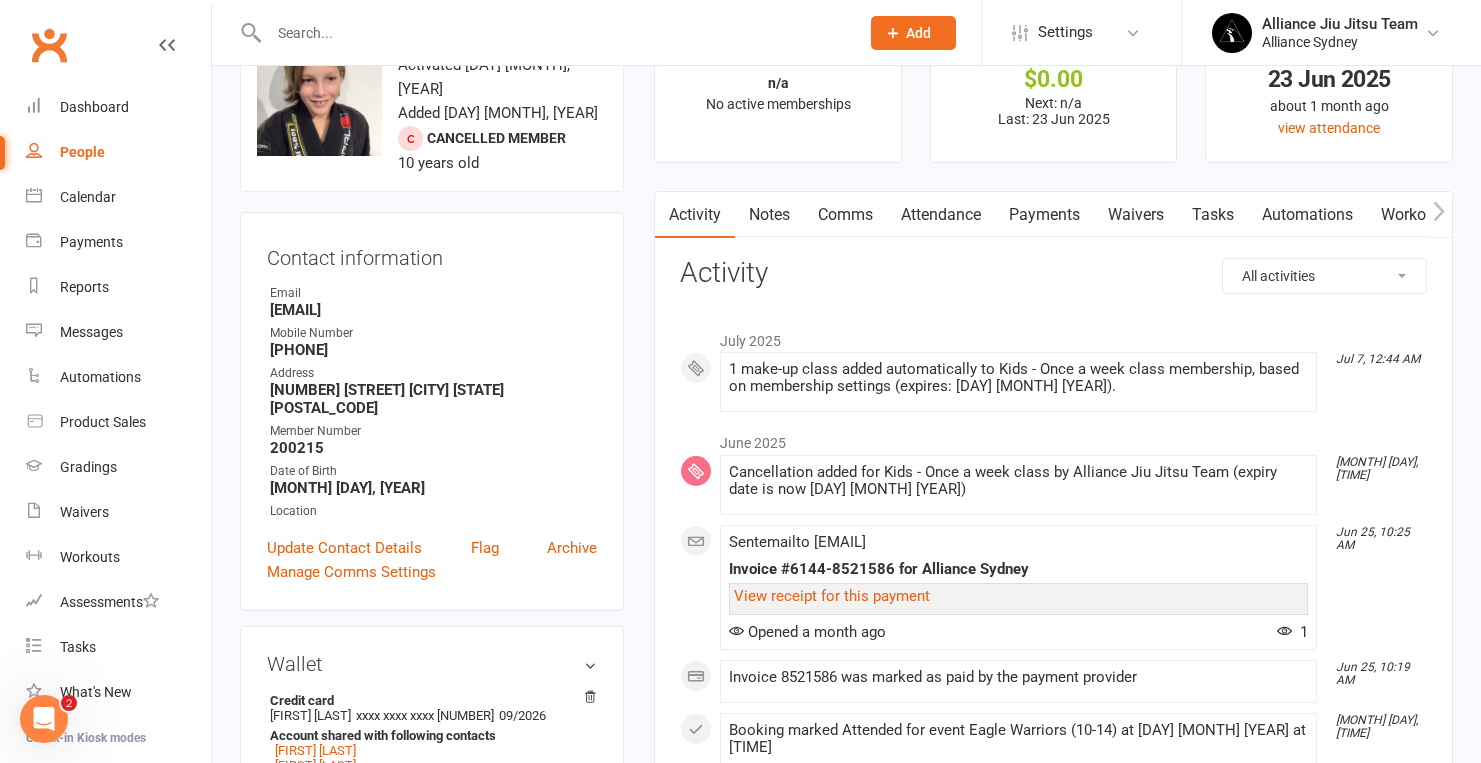 scroll, scrollTop: 69, scrollLeft: 0, axis: vertical 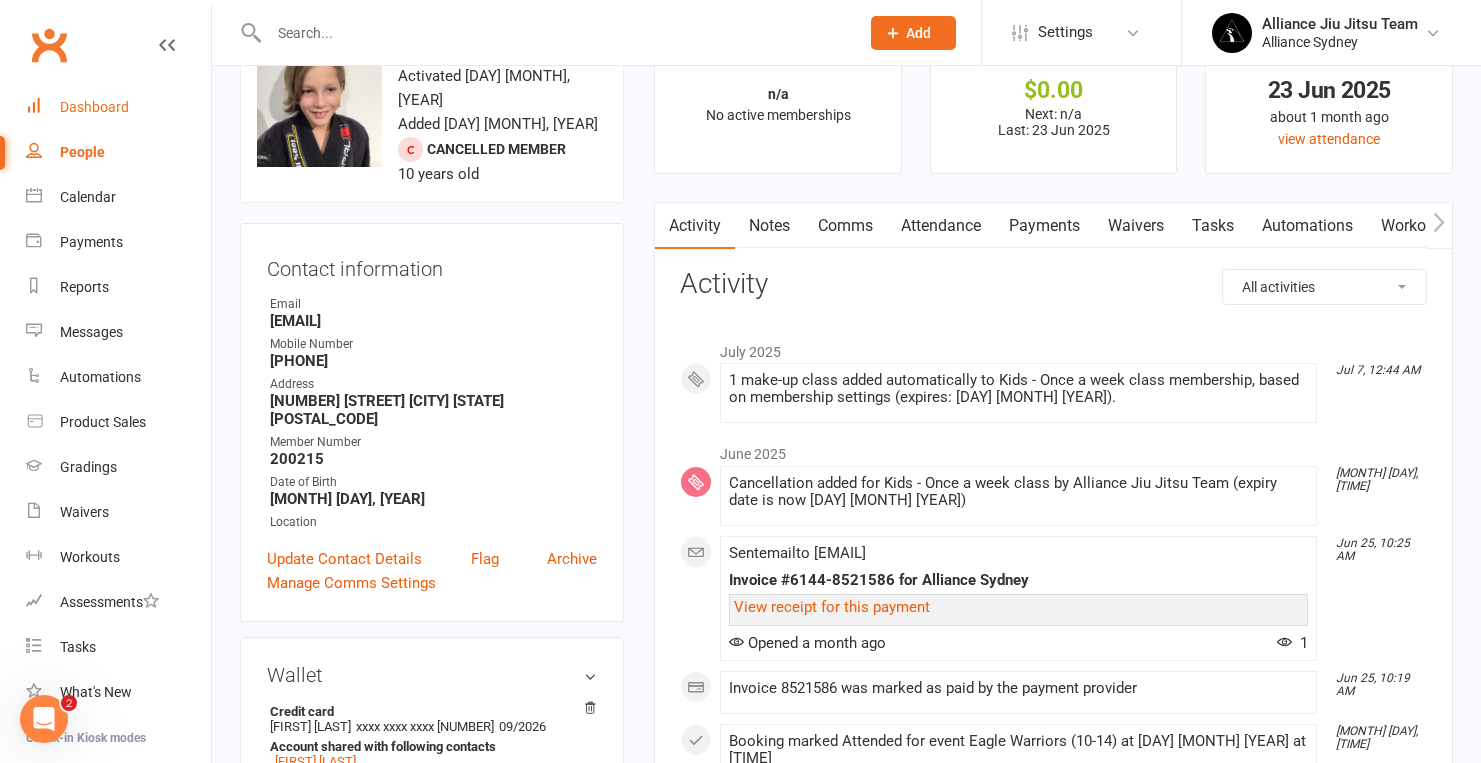 click on "Dashboard" at bounding box center (94, 107) 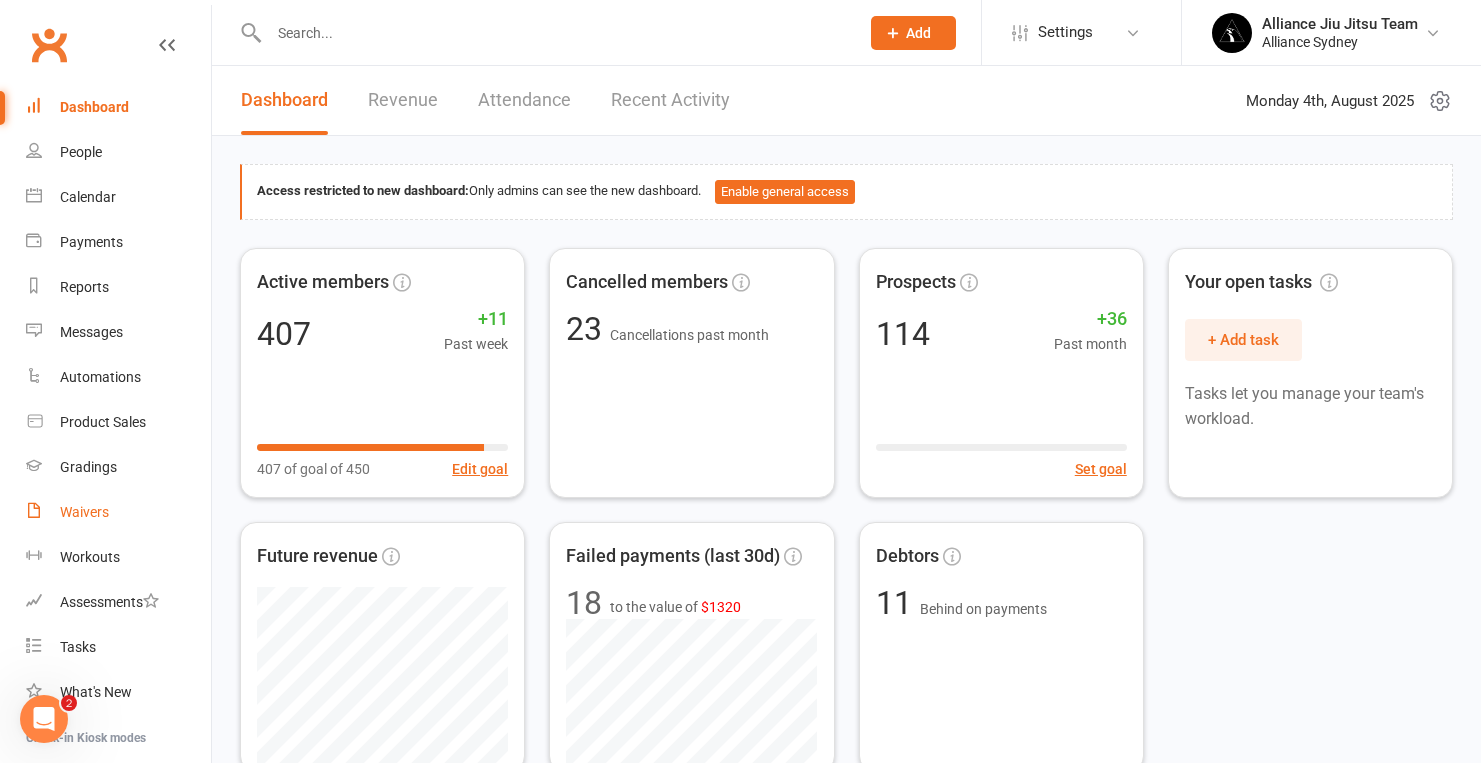click on "Waivers" at bounding box center (118, 512) 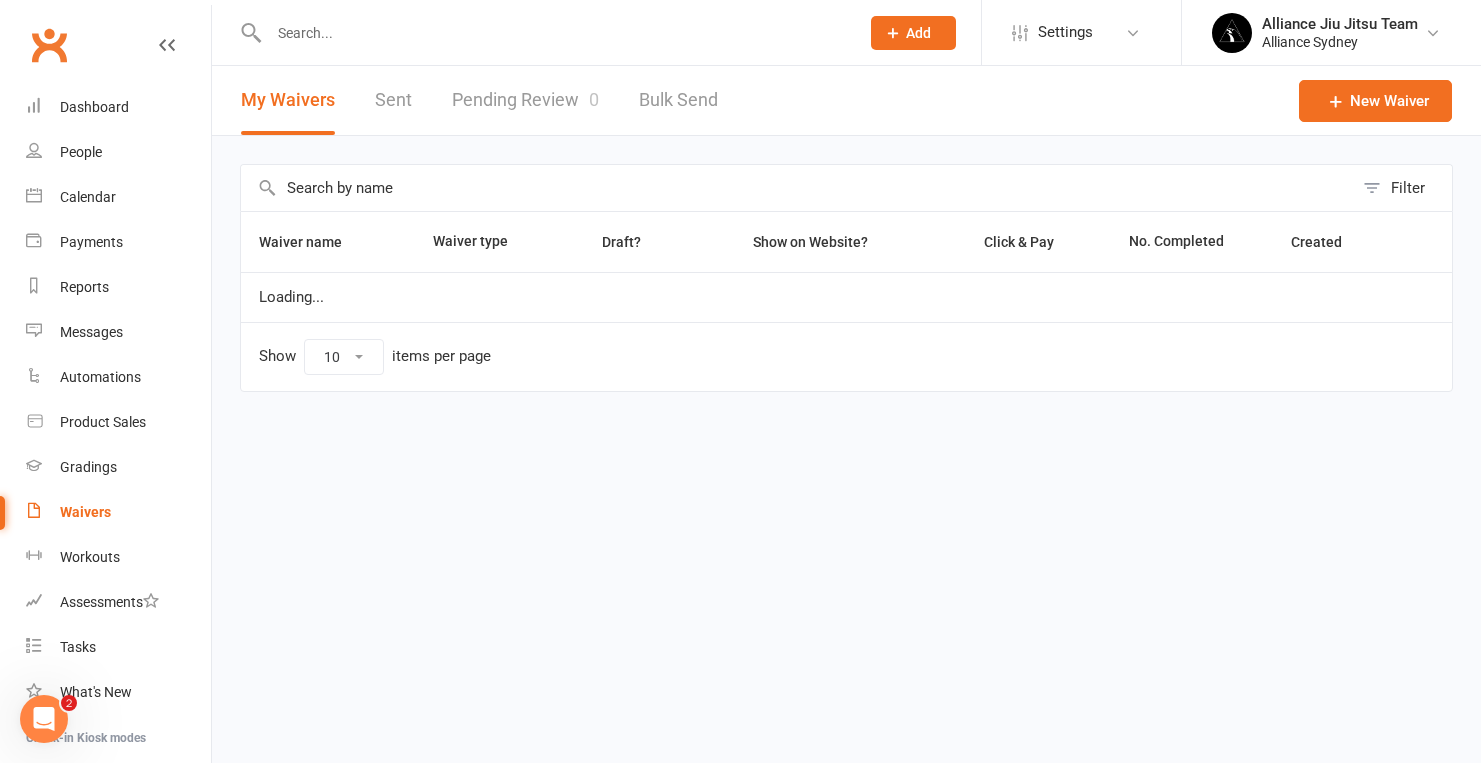 select on "25" 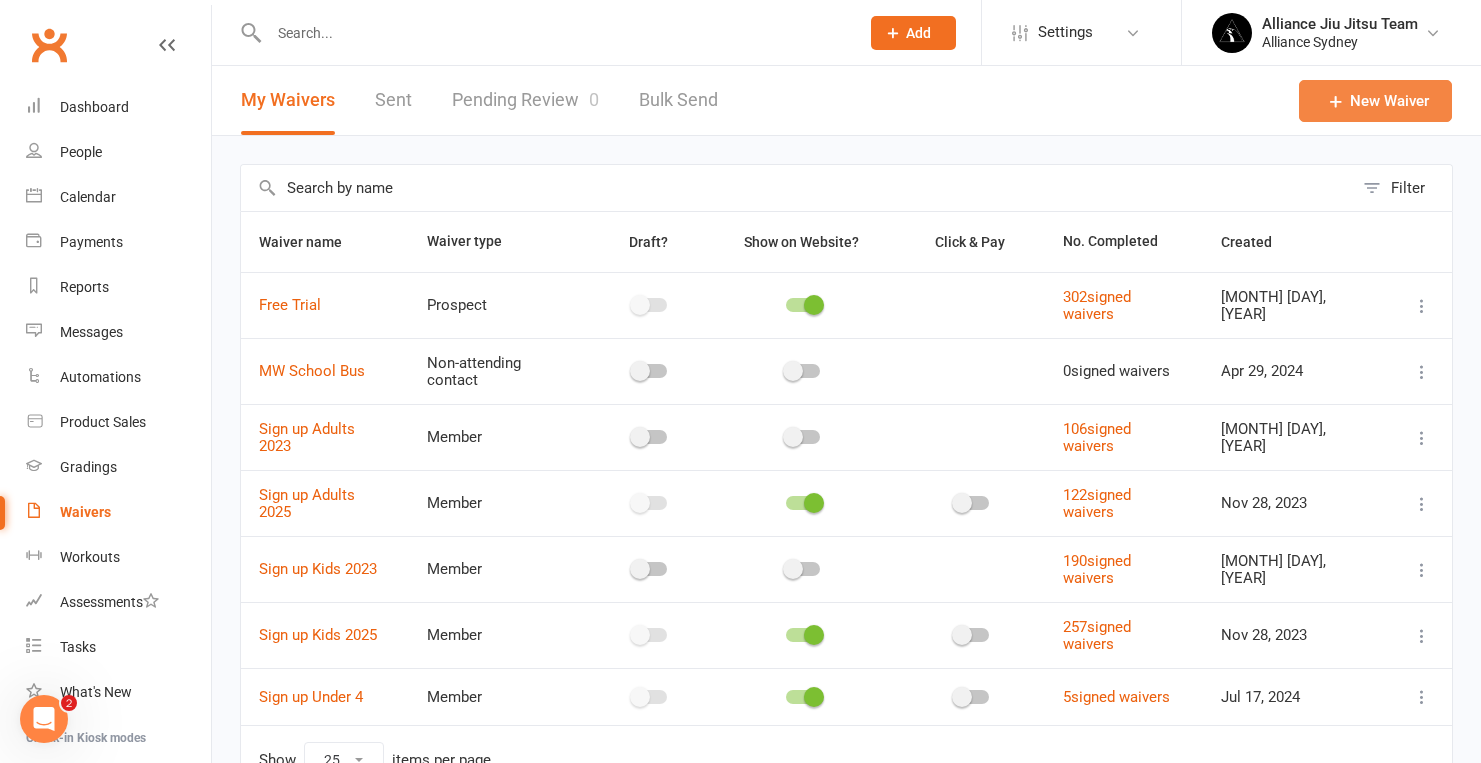 click on "New Waiver" at bounding box center (1375, 101) 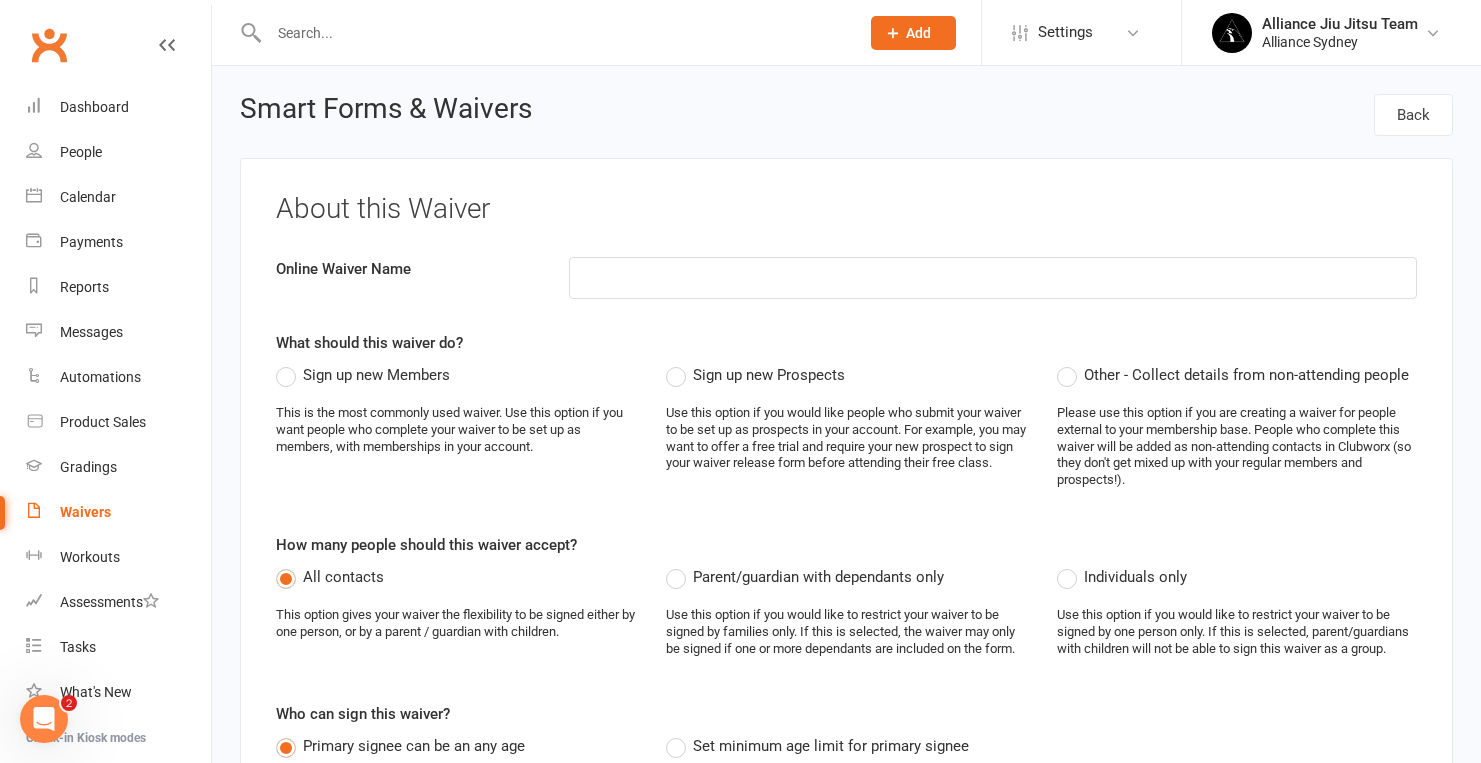 click on "Sign up new Members" at bounding box center (363, 375) 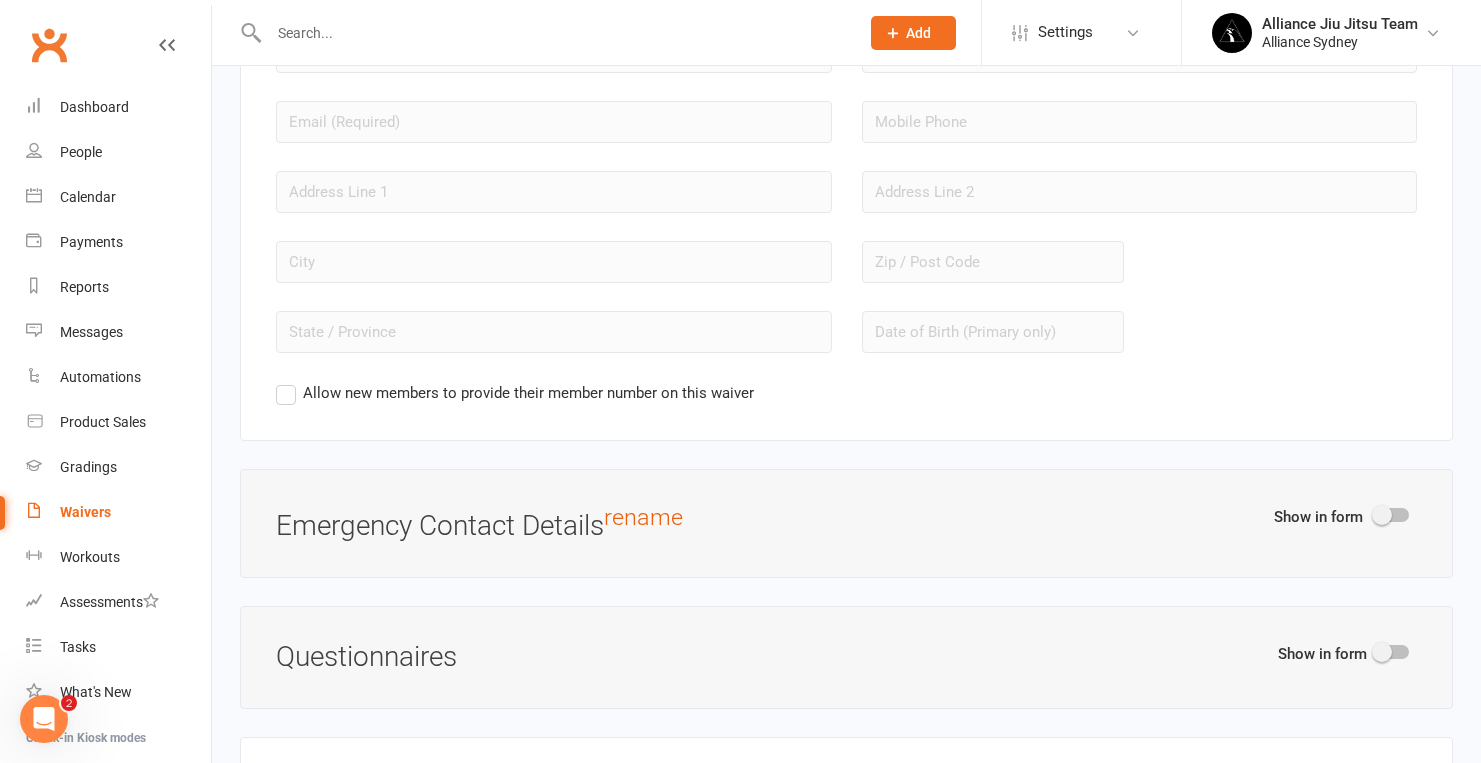 scroll, scrollTop: 1920, scrollLeft: 0, axis: vertical 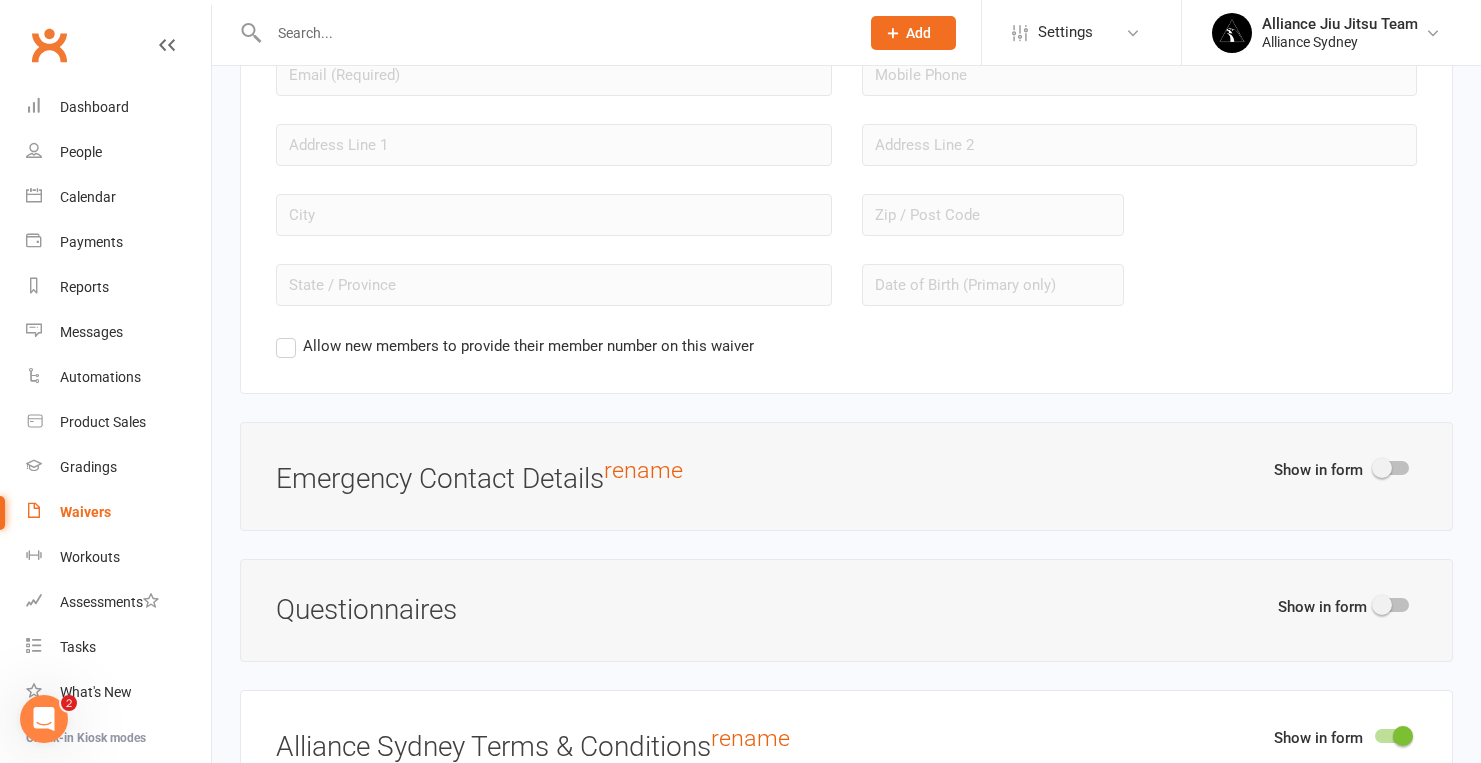click at bounding box center (1392, 736) 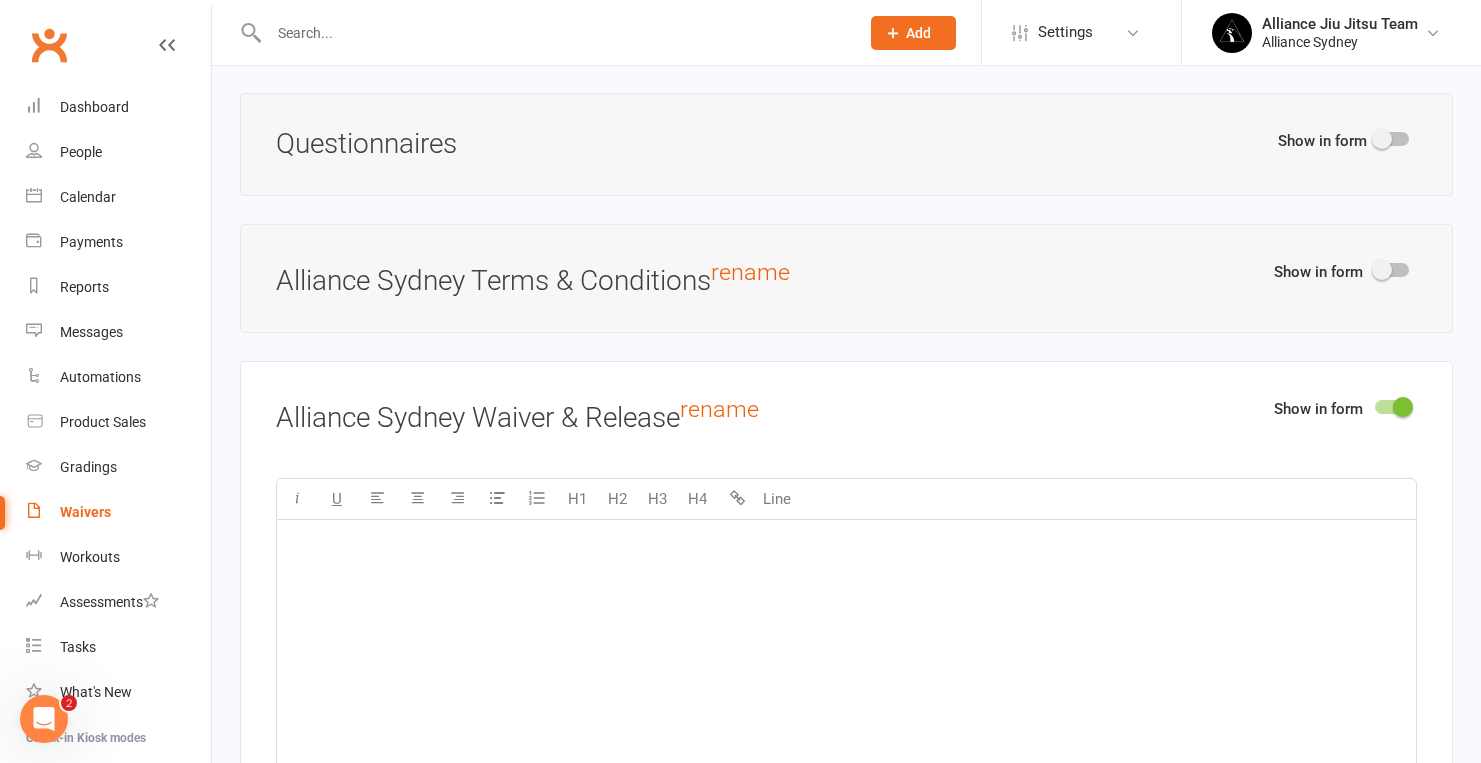 scroll, scrollTop: 2387, scrollLeft: 0, axis: vertical 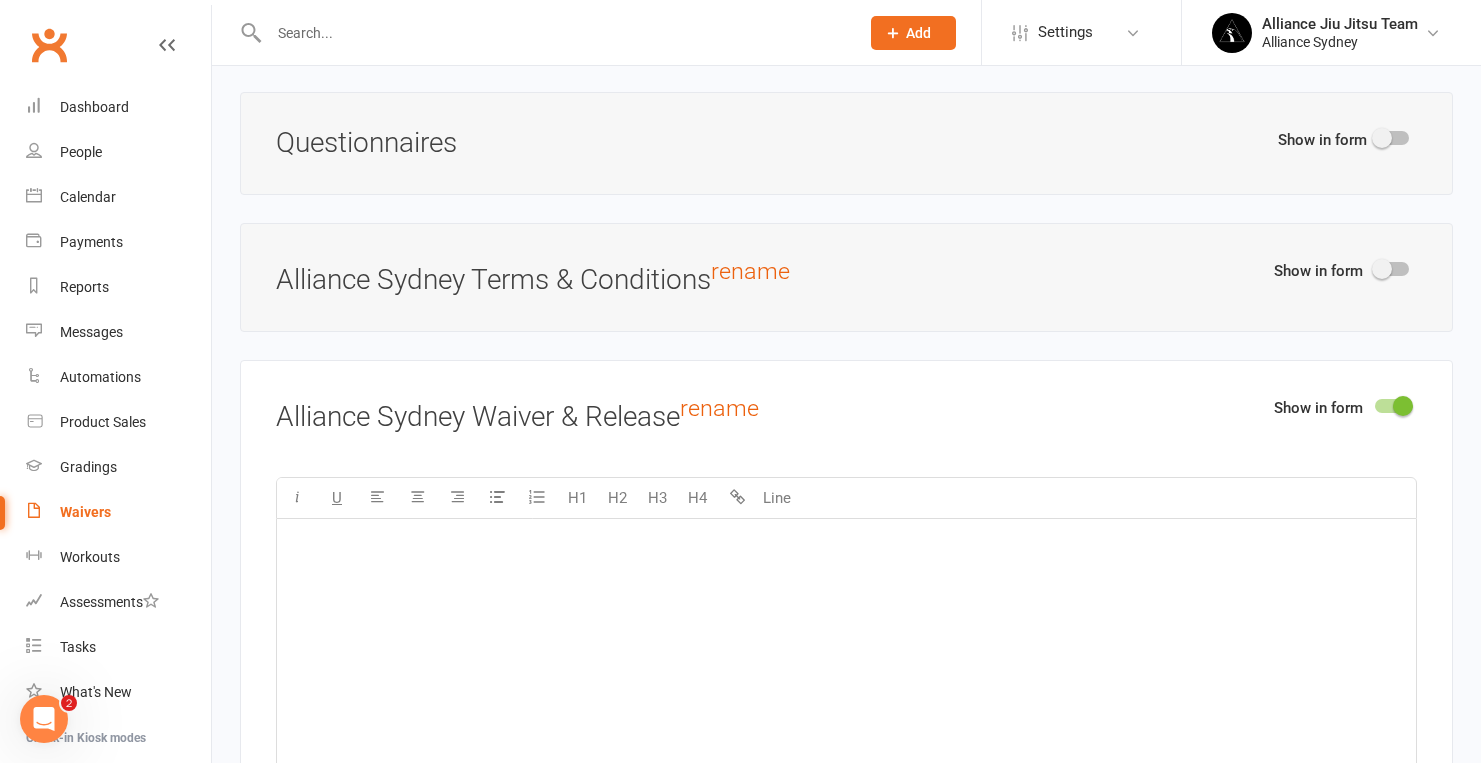 click at bounding box center [1403, 406] 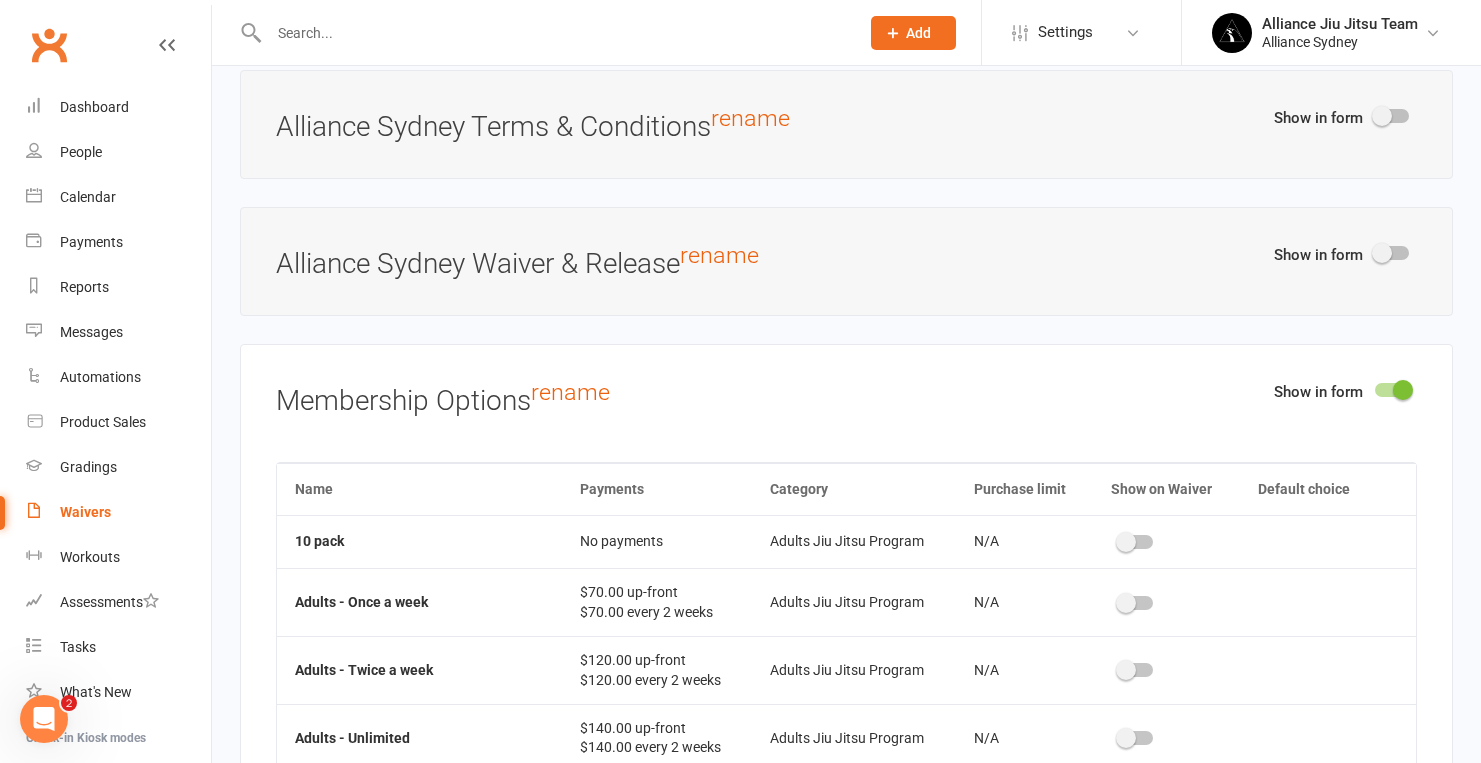 scroll, scrollTop: 2545, scrollLeft: 0, axis: vertical 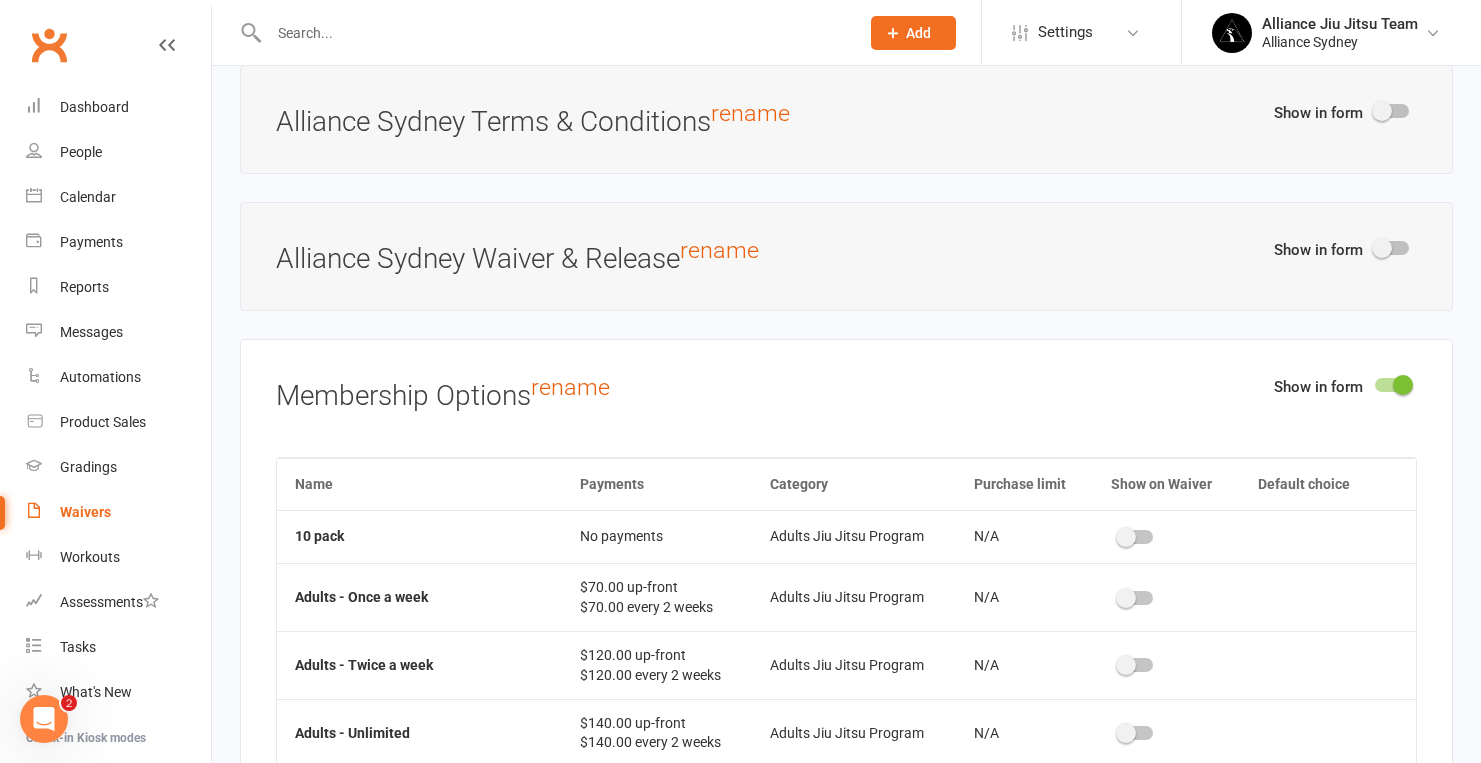 click at bounding box center [1392, 385] 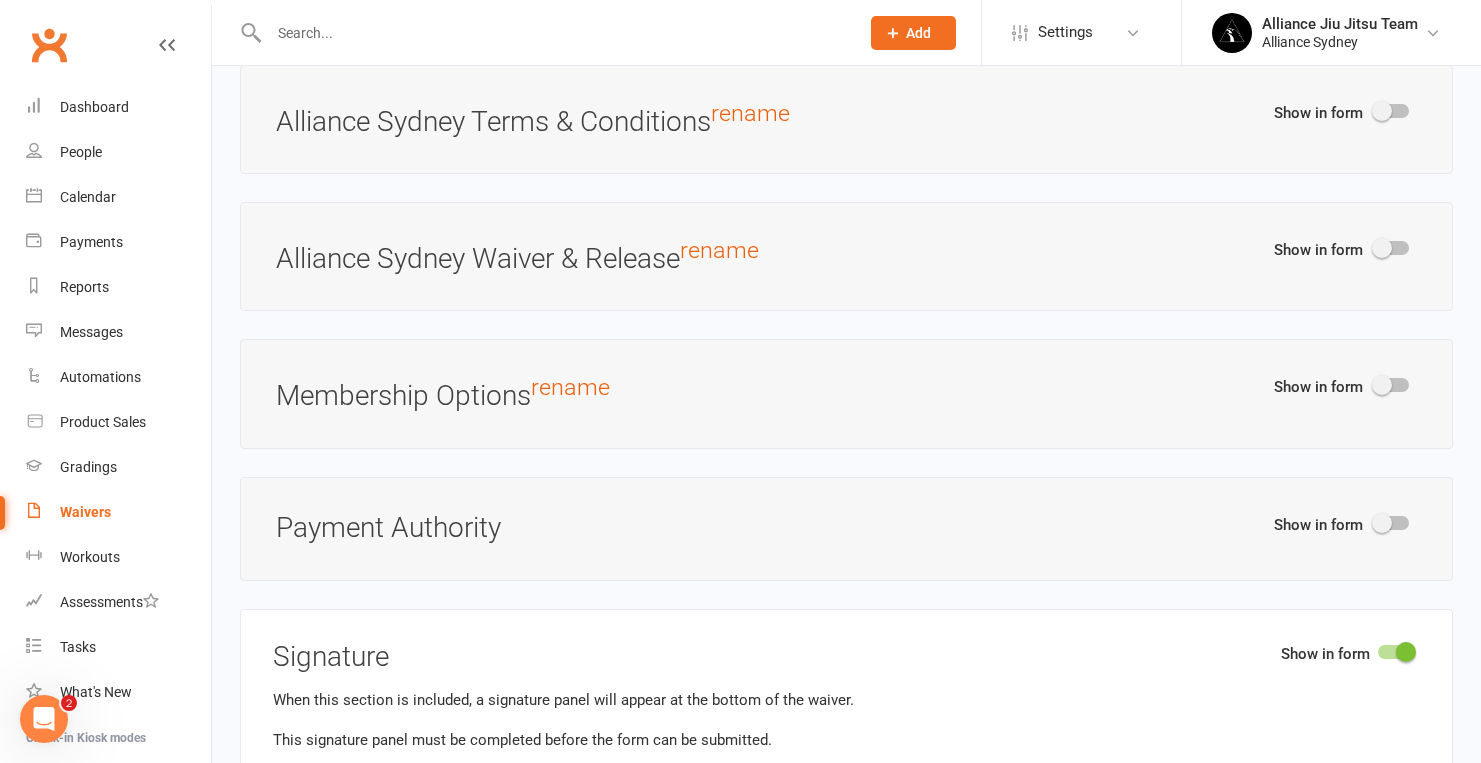 click at bounding box center [1382, 523] 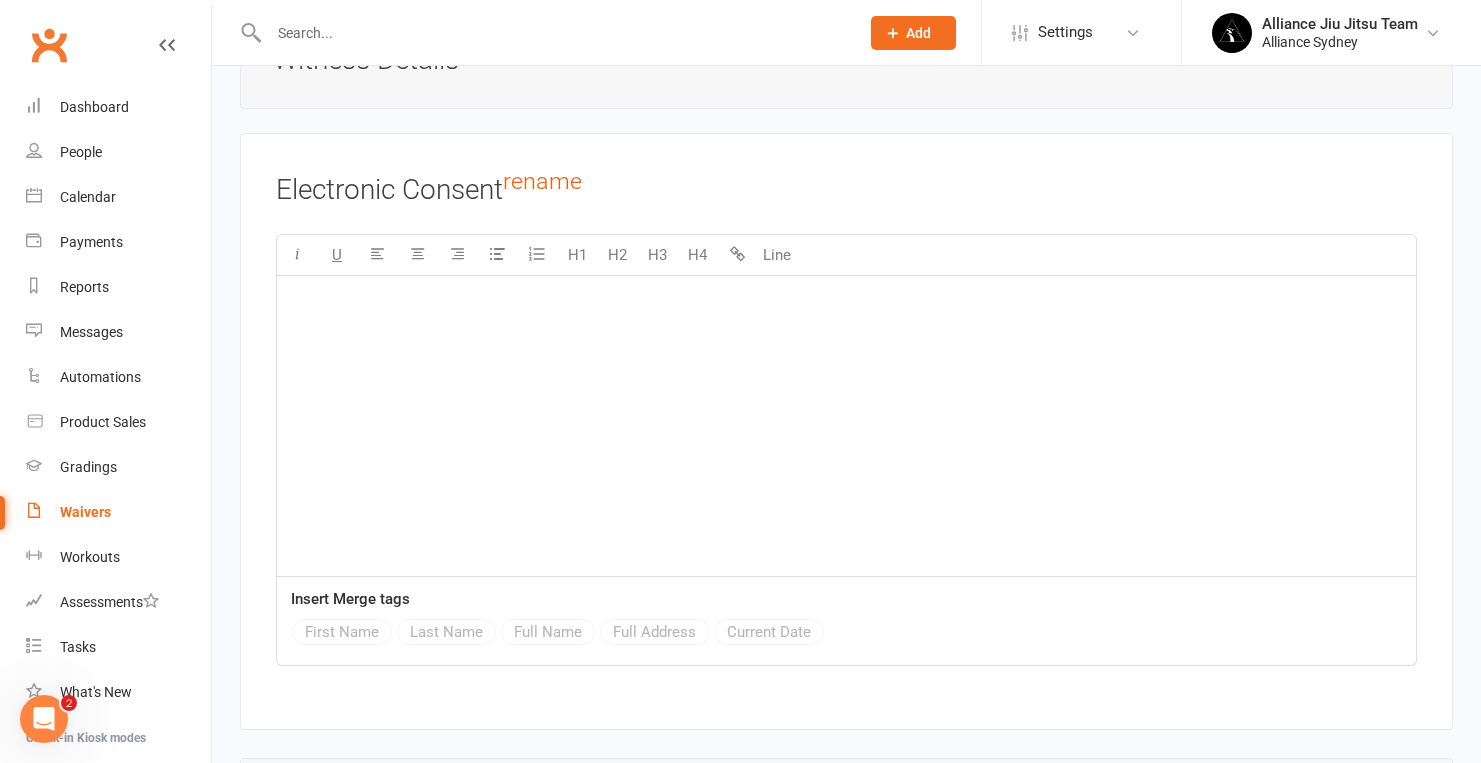 scroll, scrollTop: 4011, scrollLeft: 0, axis: vertical 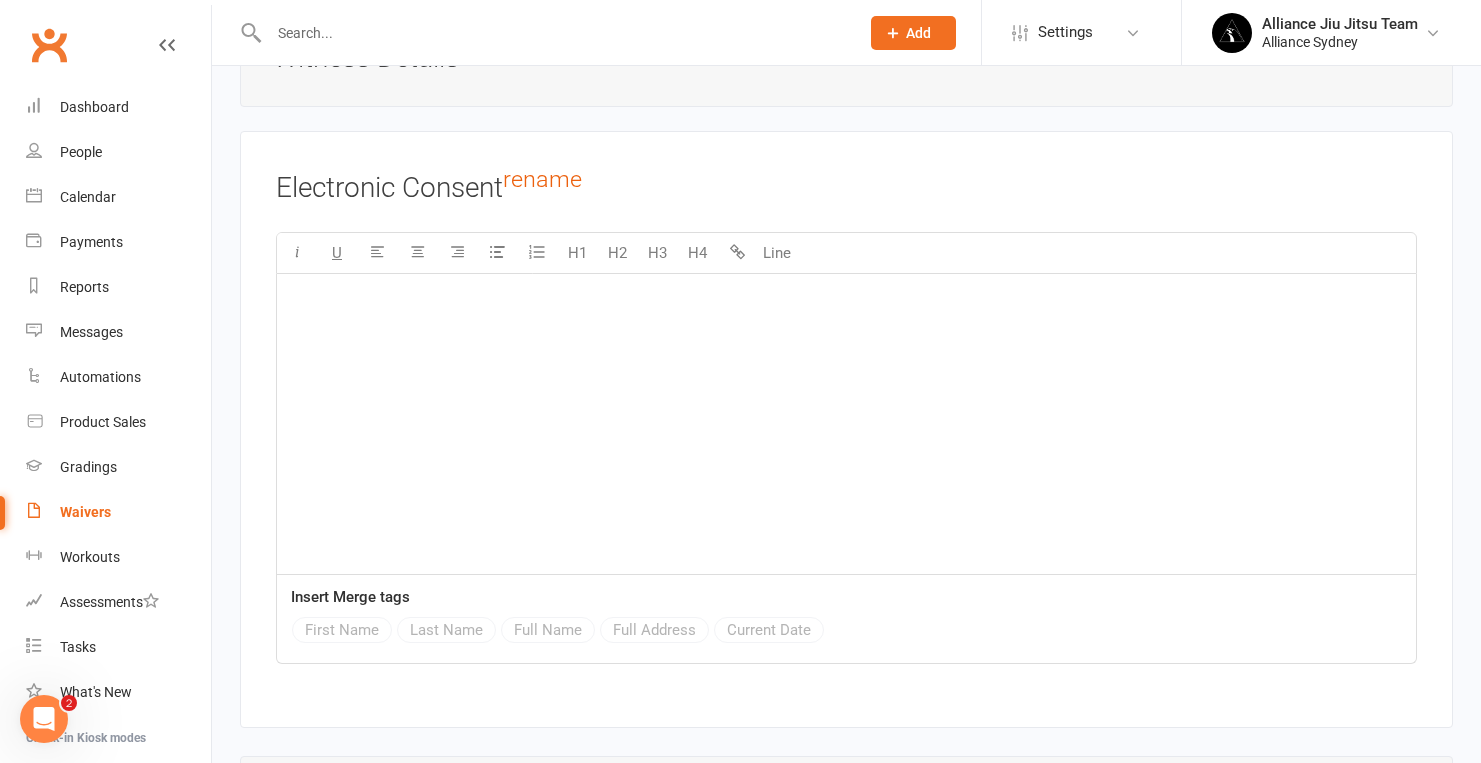 click on "﻿" at bounding box center (846, 424) 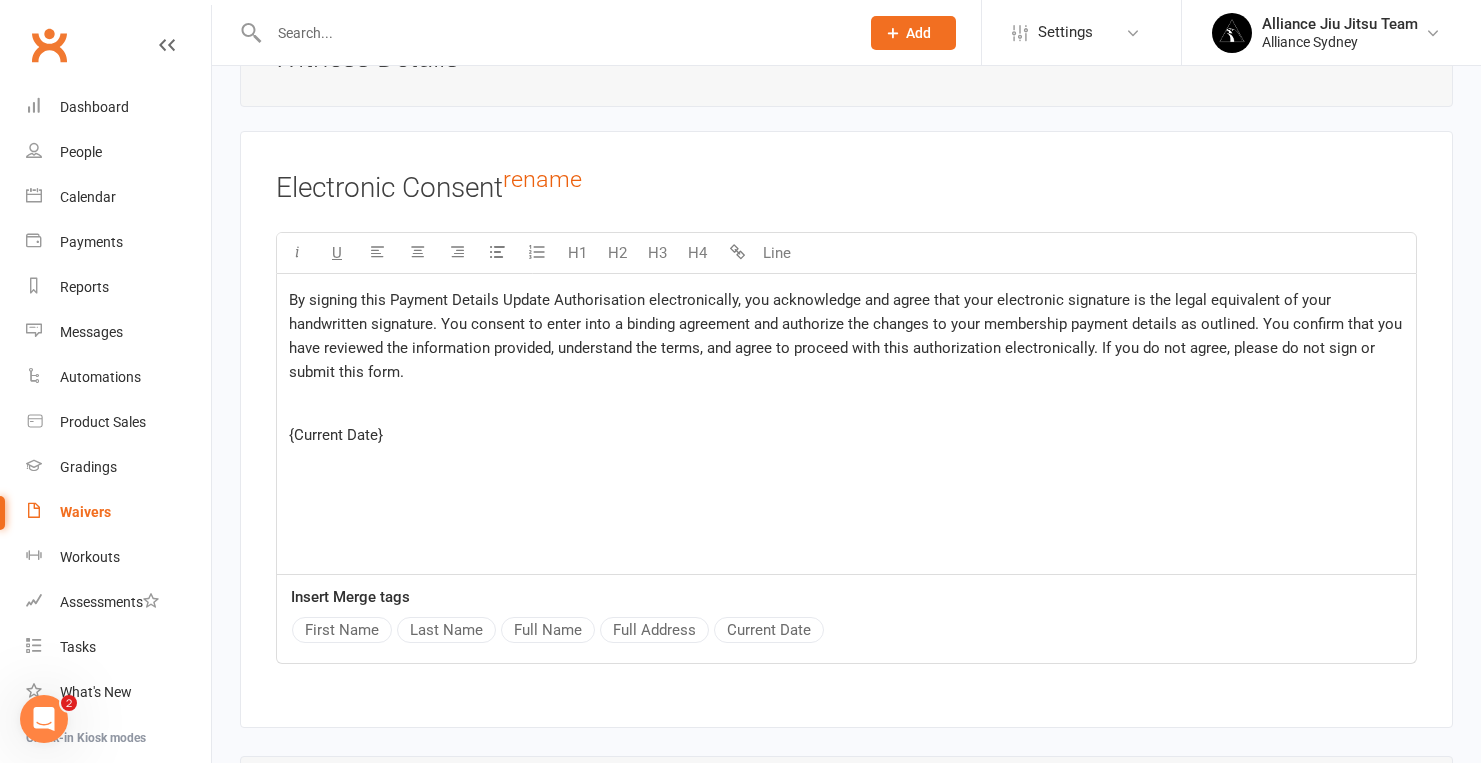 drag, startPoint x: 505, startPoint y: 393, endPoint x: 376, endPoint y: 394, distance: 129.00388 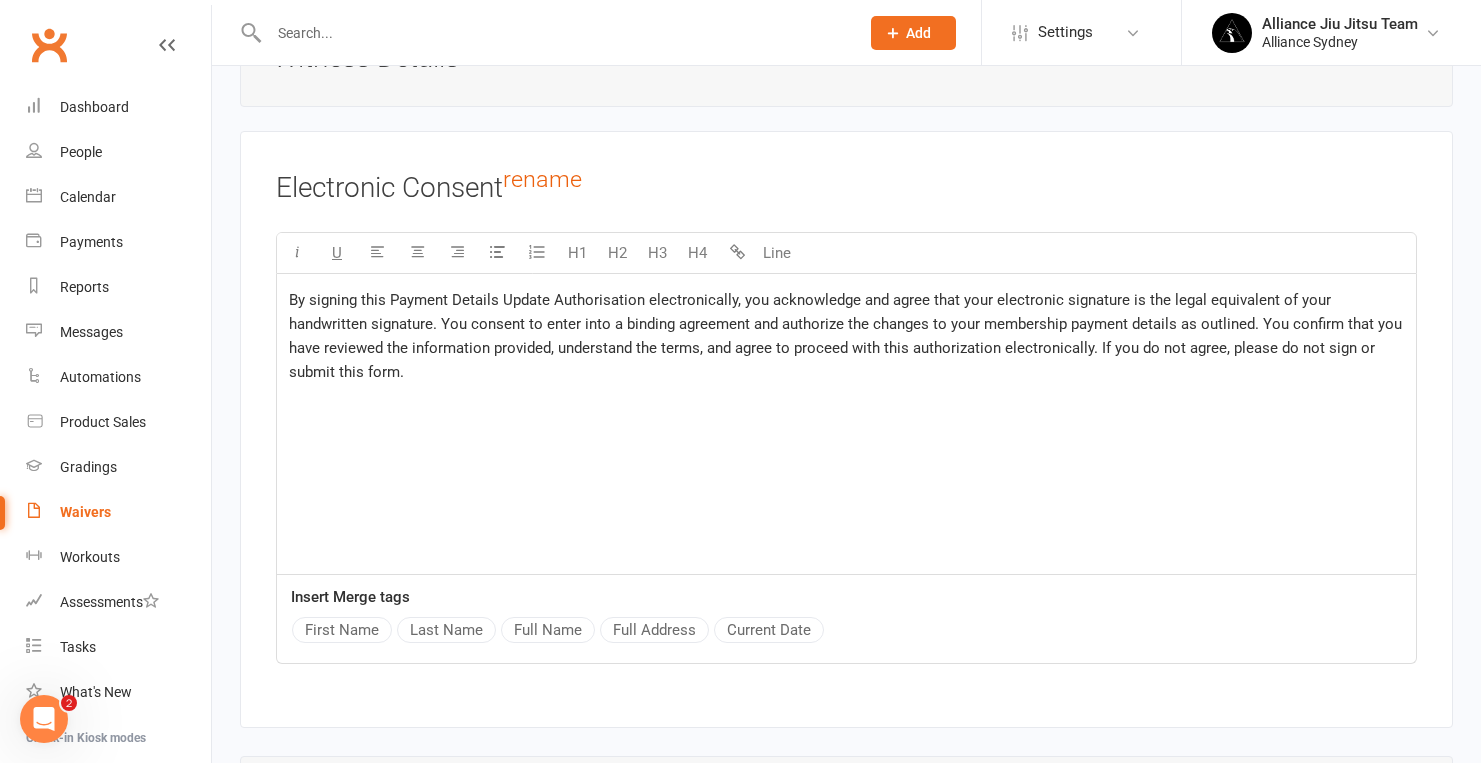 click on "Current Date" at bounding box center [769, 630] 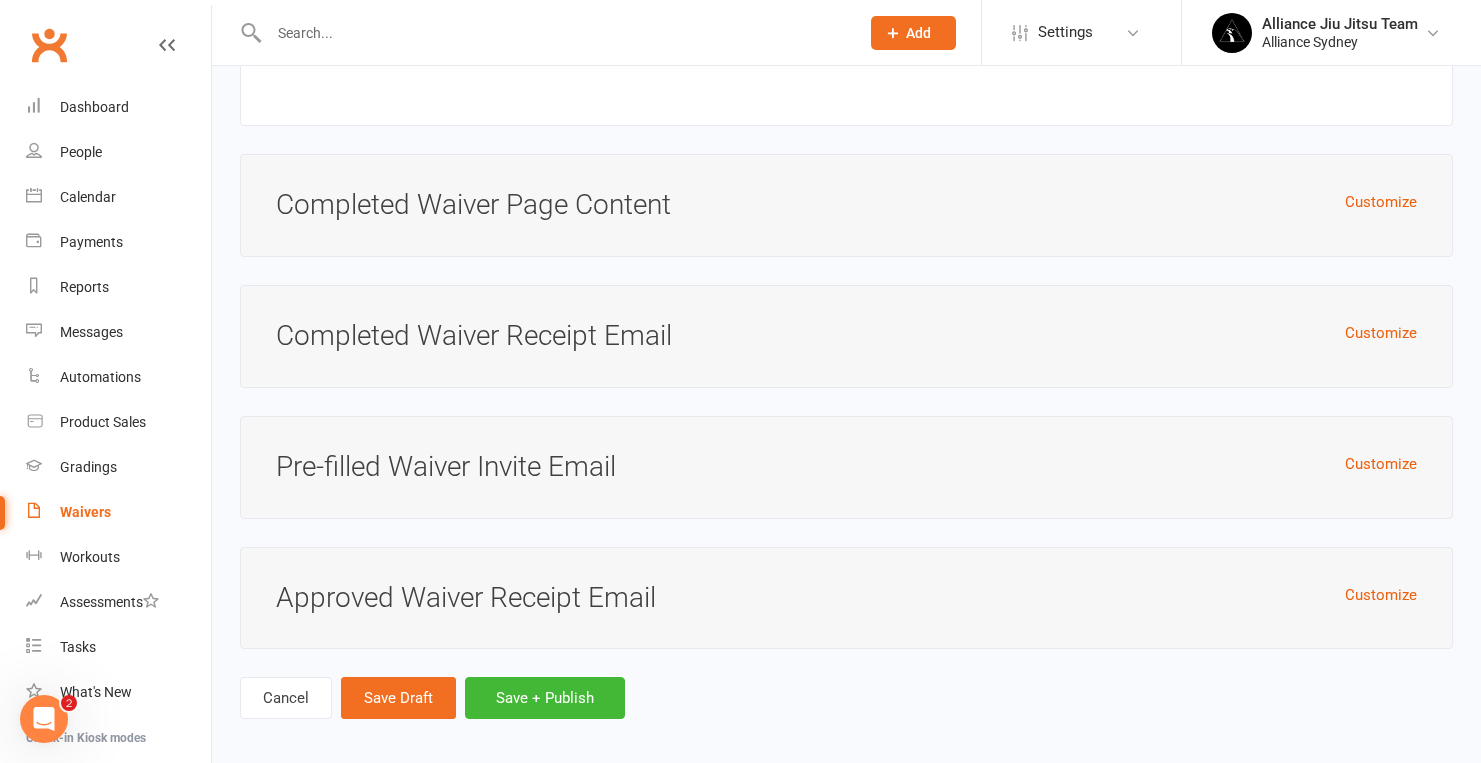 scroll, scrollTop: 4612, scrollLeft: 0, axis: vertical 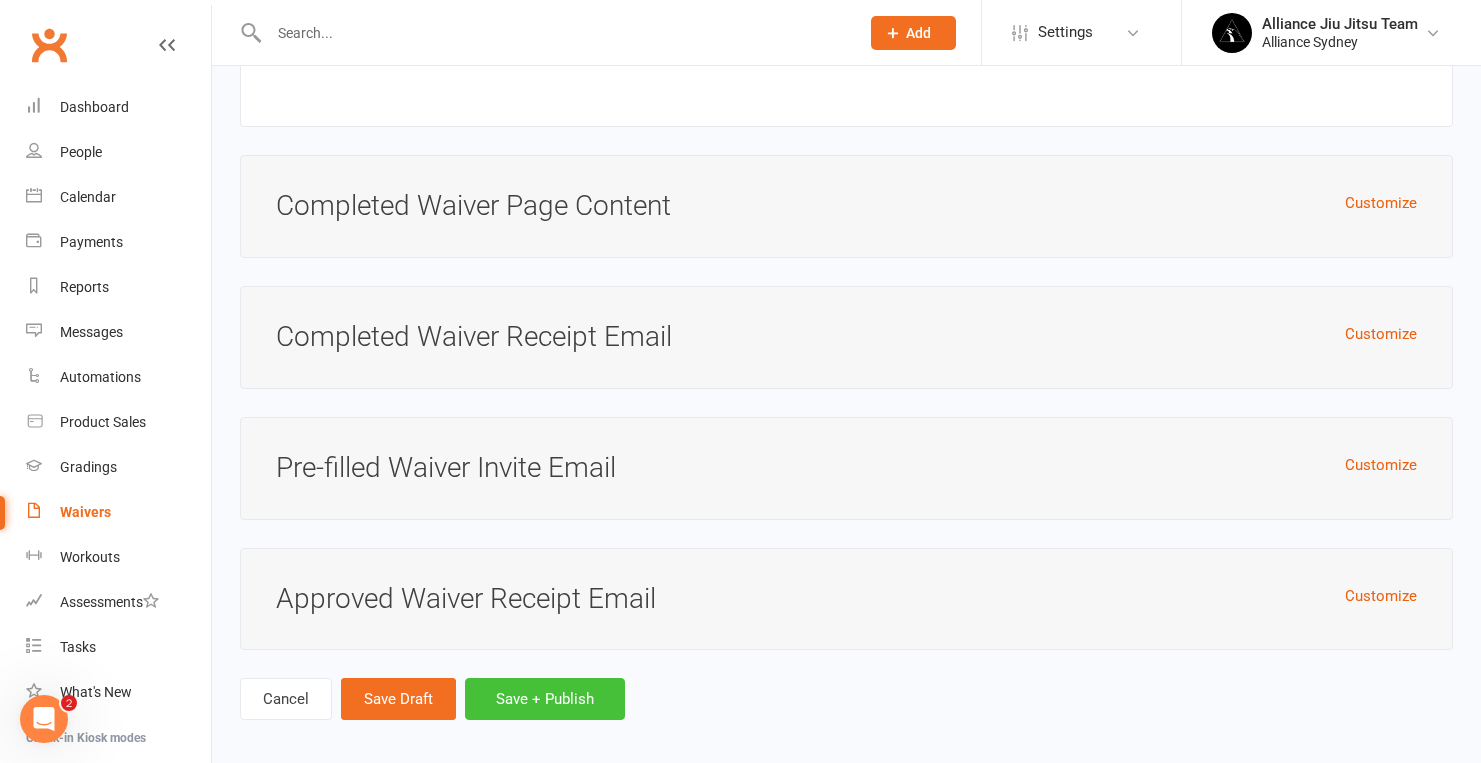 click on "Save + Publish" at bounding box center (545, 699) 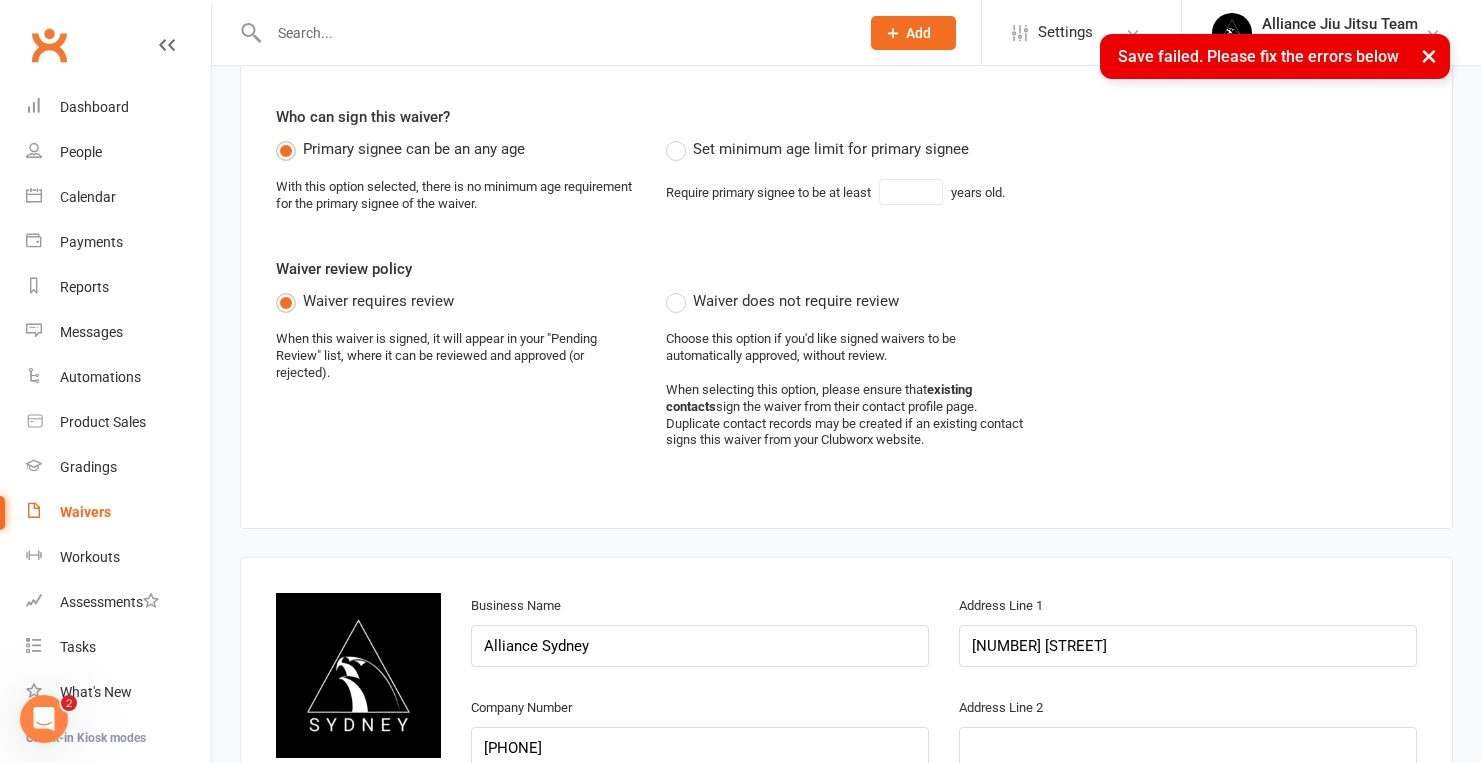 scroll, scrollTop: 0, scrollLeft: 0, axis: both 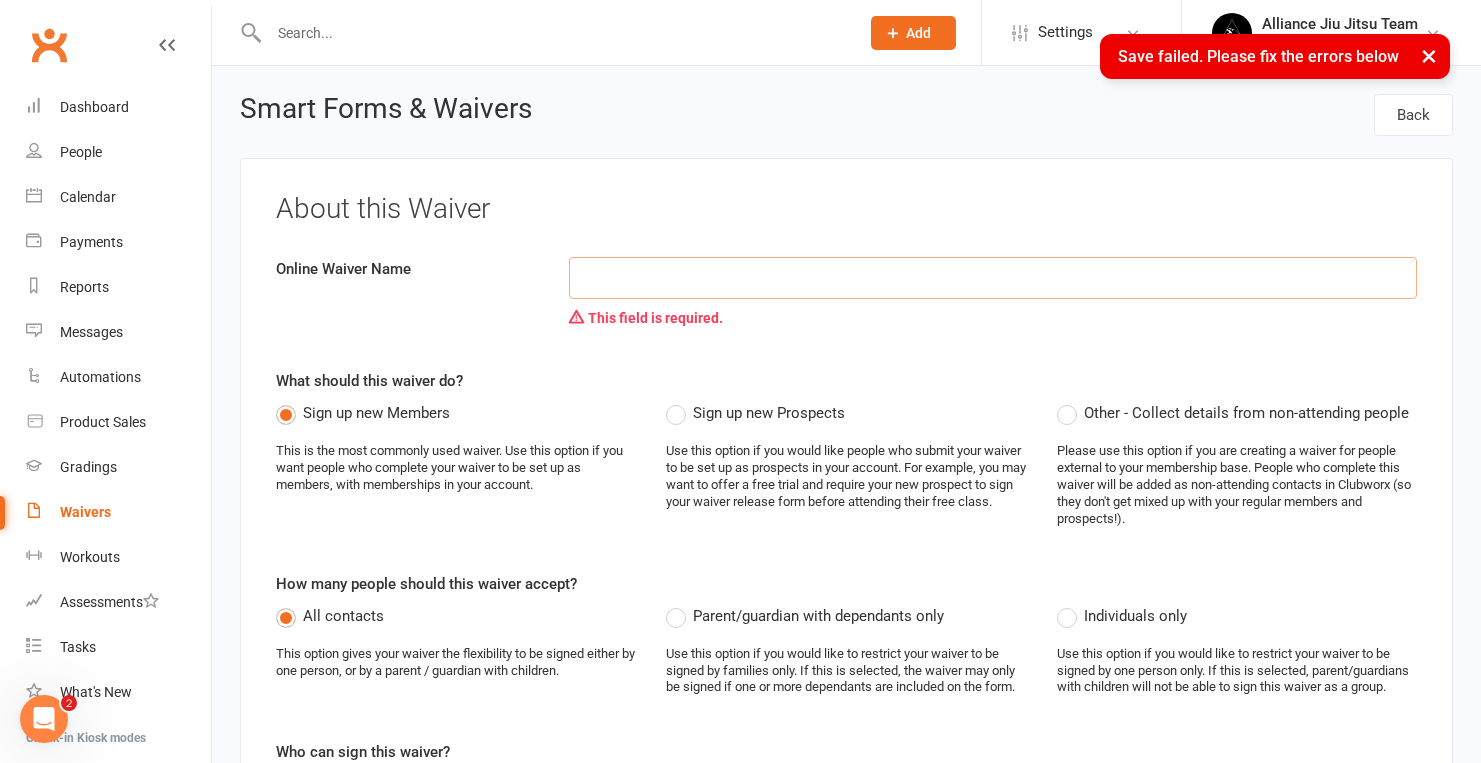 click at bounding box center (993, 278) 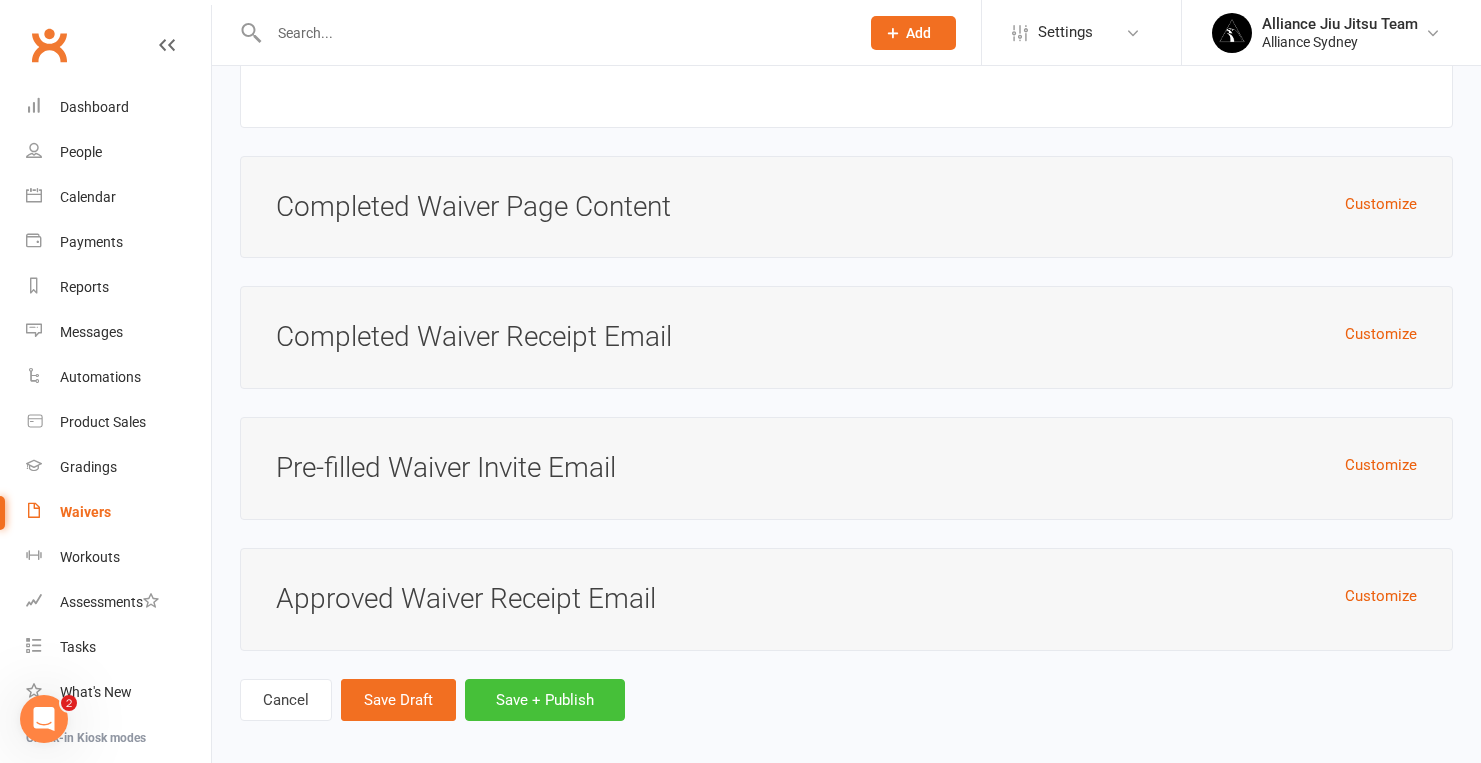 type on "Payment Details Update Authorisation" 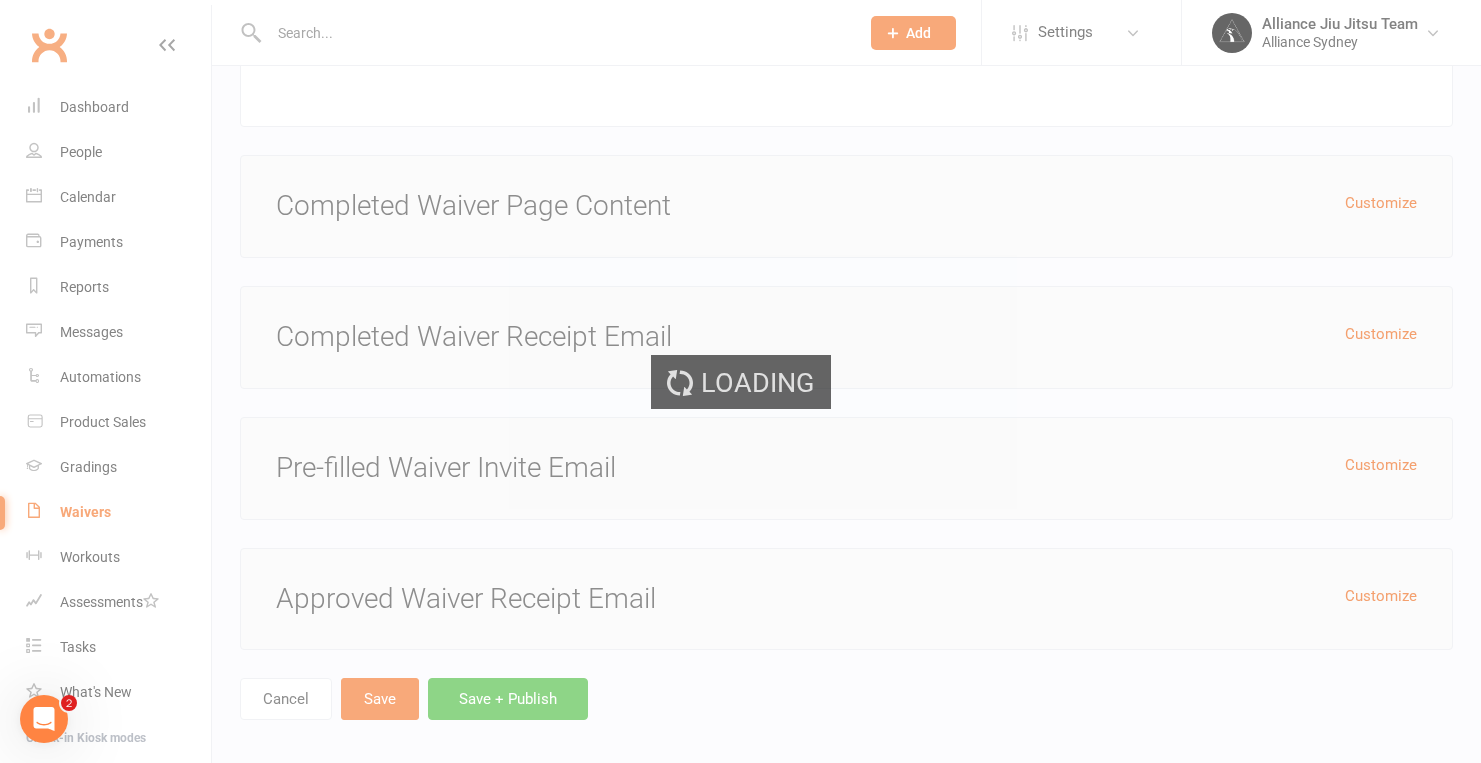 scroll, scrollTop: 0, scrollLeft: 0, axis: both 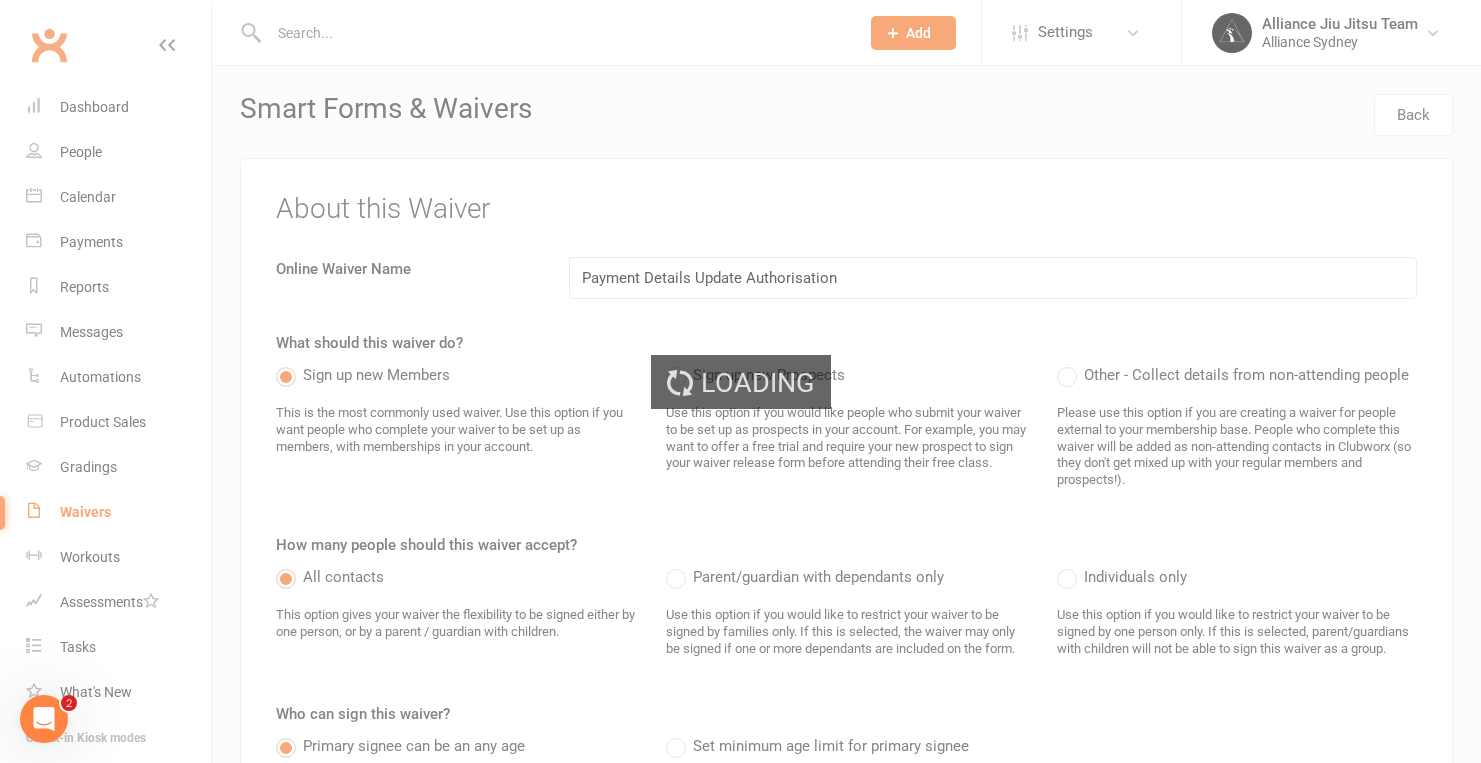 select on "25" 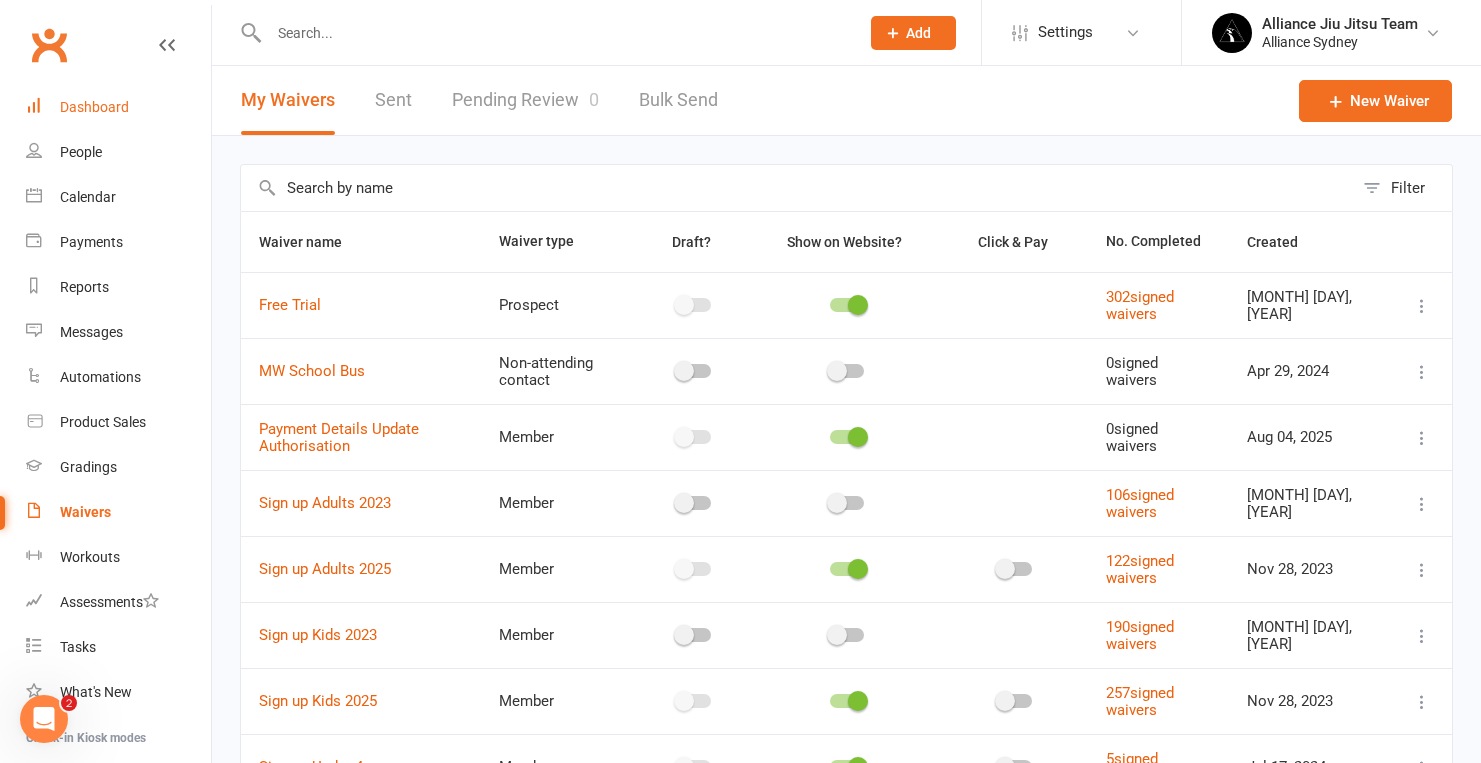 click on "Dashboard" at bounding box center [94, 107] 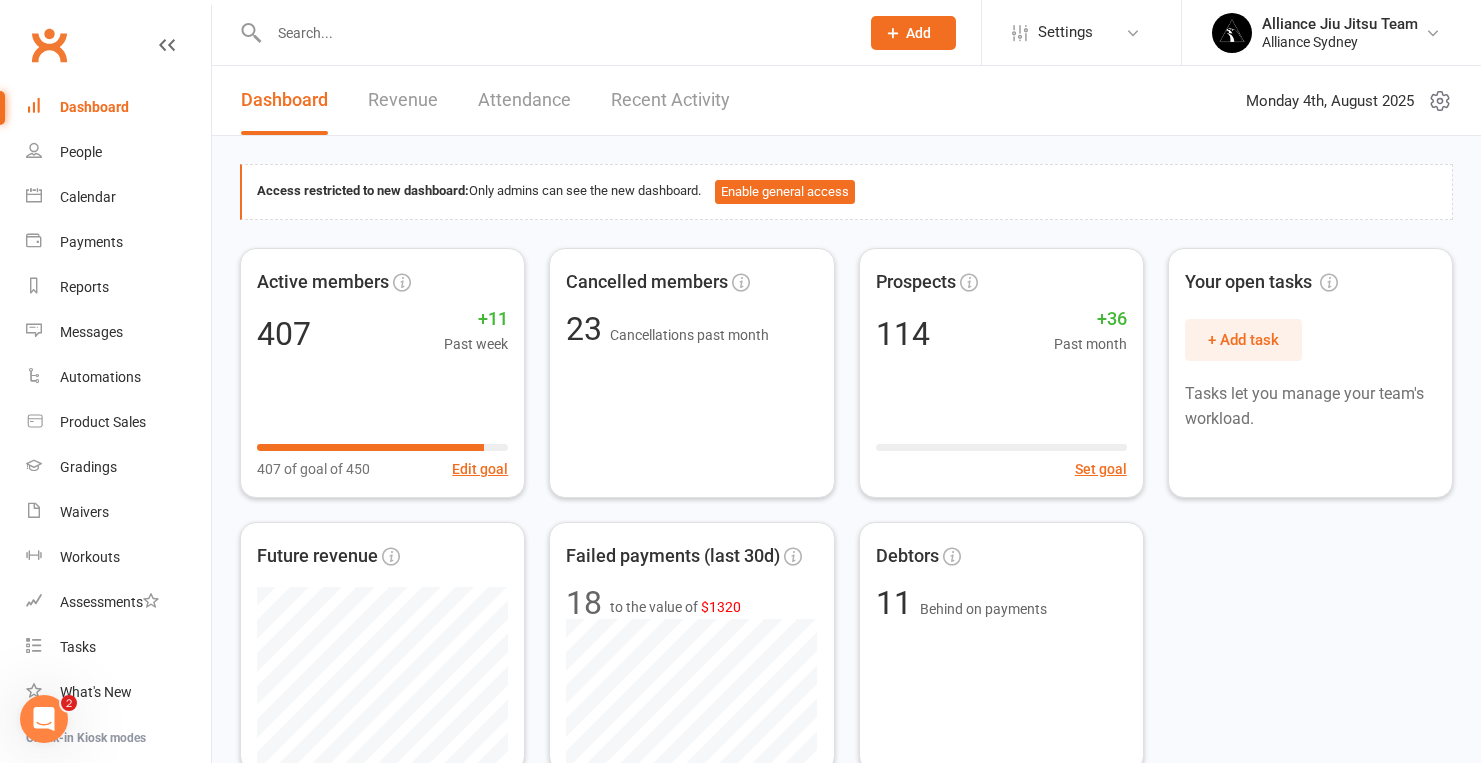 click on "Dashboard" at bounding box center [94, 107] 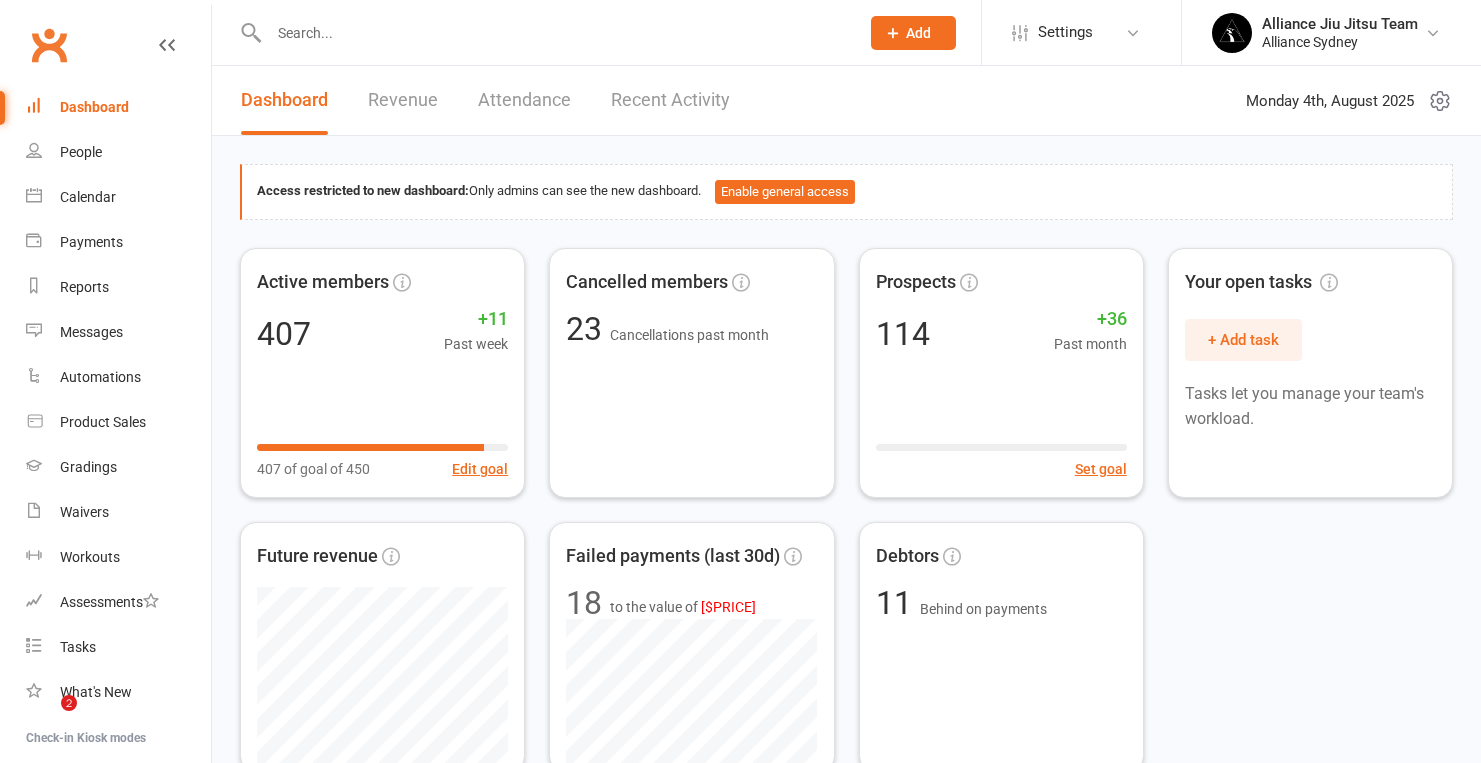 scroll, scrollTop: 0, scrollLeft: 0, axis: both 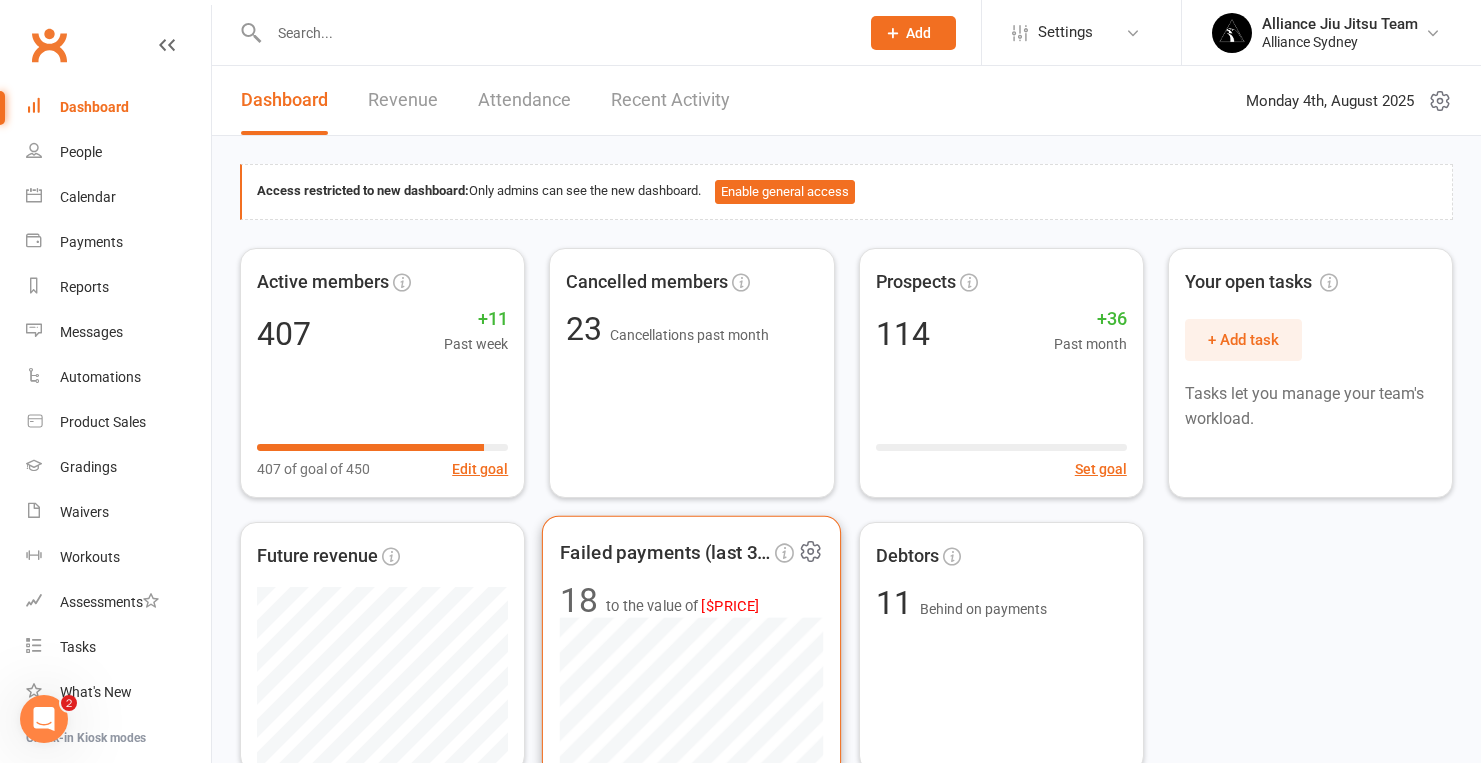click on "to the value of   $1320" at bounding box center [682, 606] 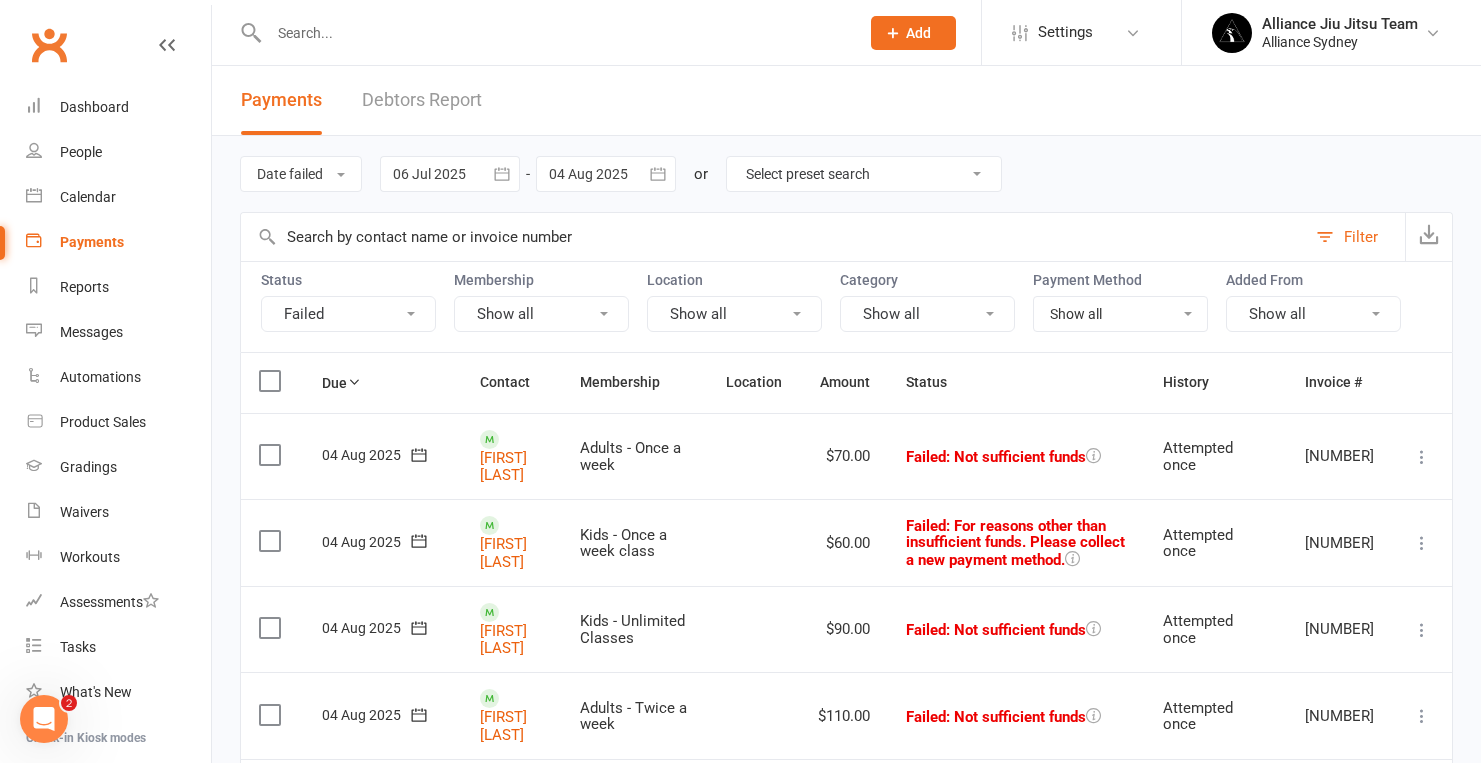 click at bounding box center [1422, 457] 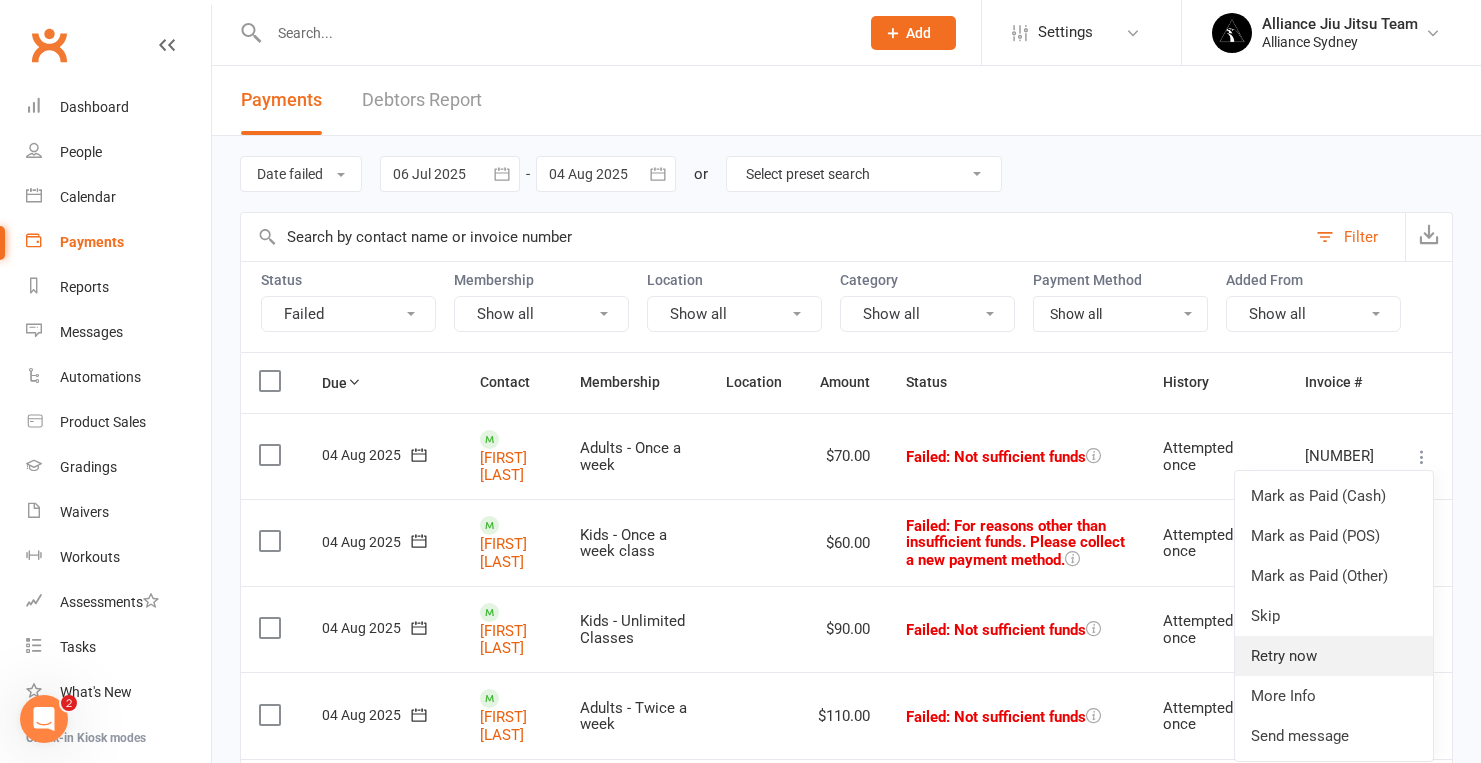 click on "Retry now" at bounding box center [1334, 656] 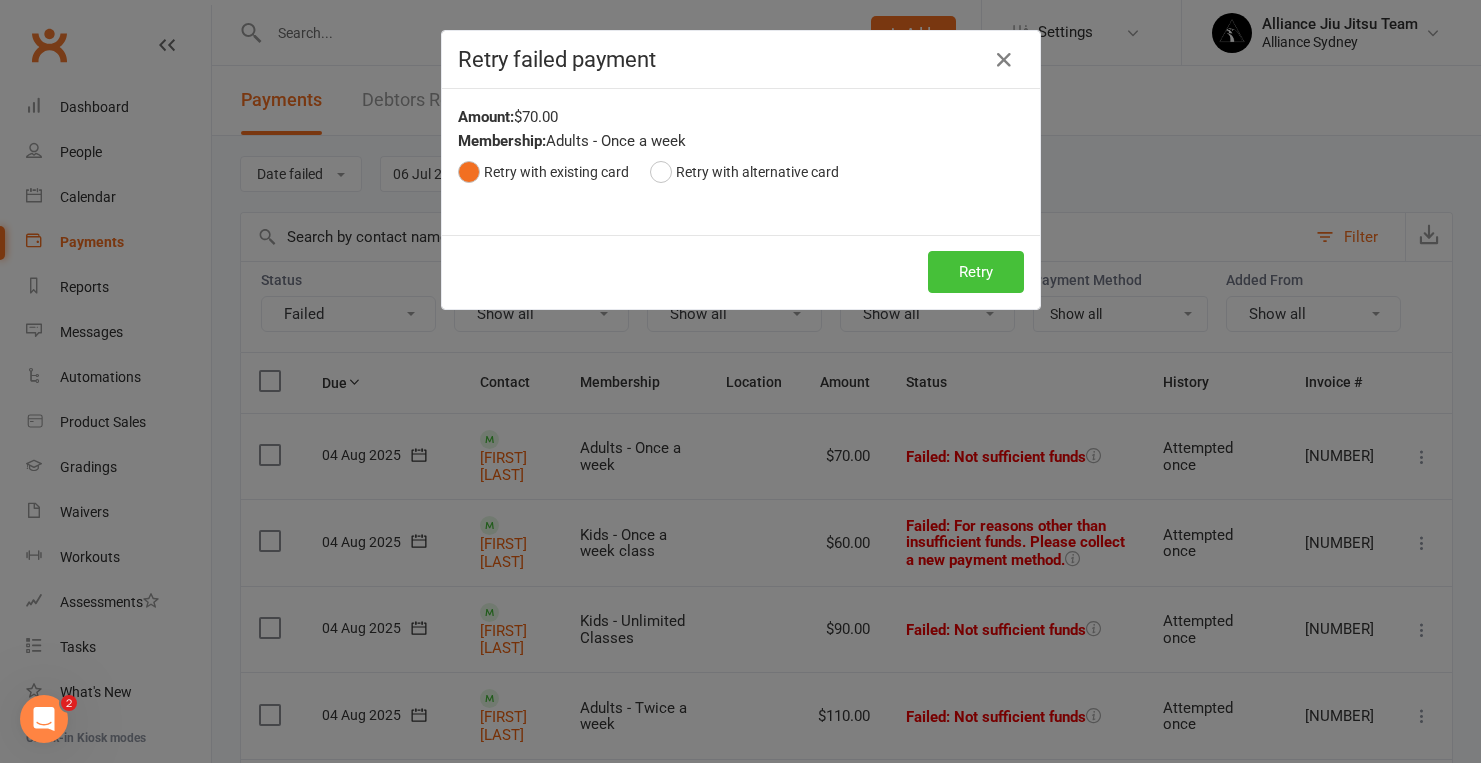click on "Retry" at bounding box center (976, 272) 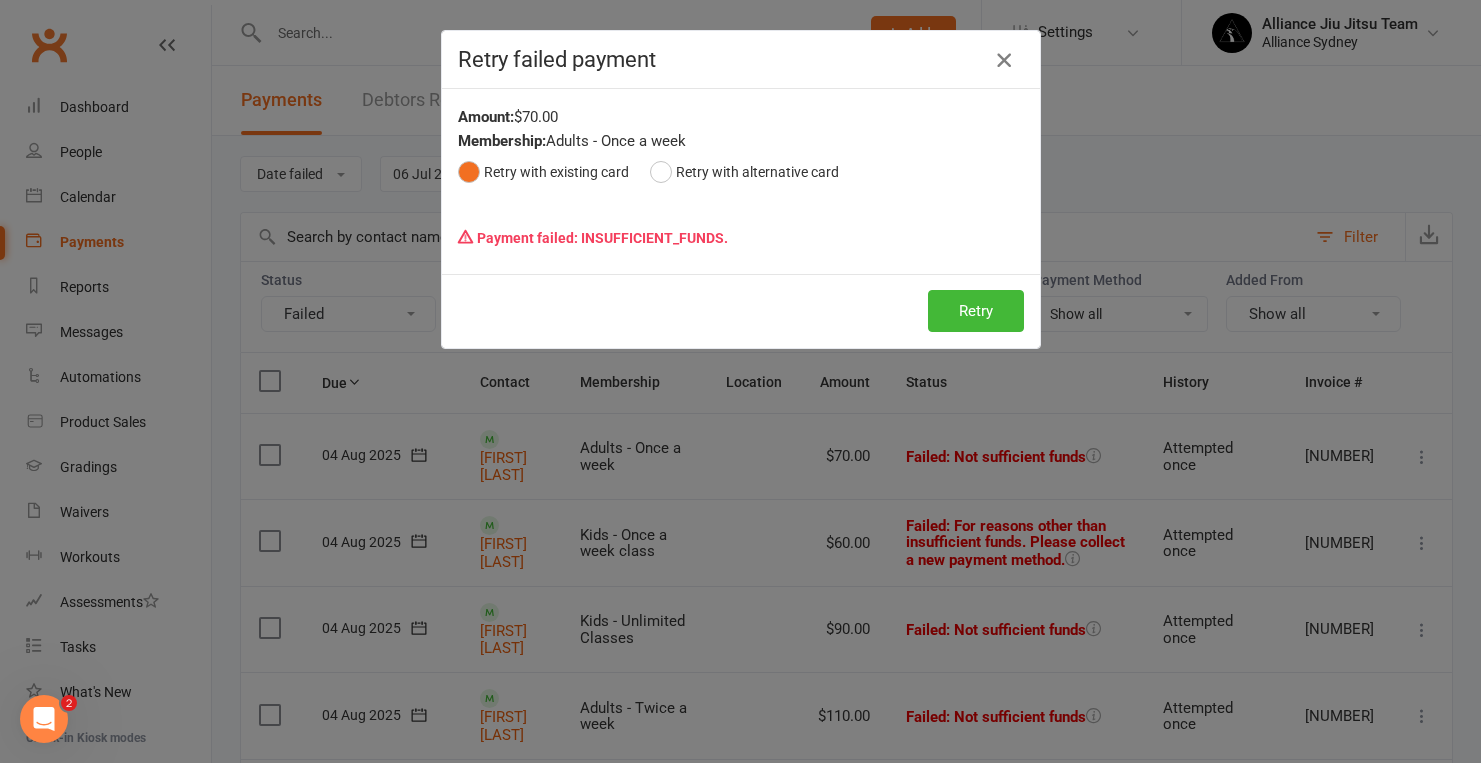 click at bounding box center [1004, 60] 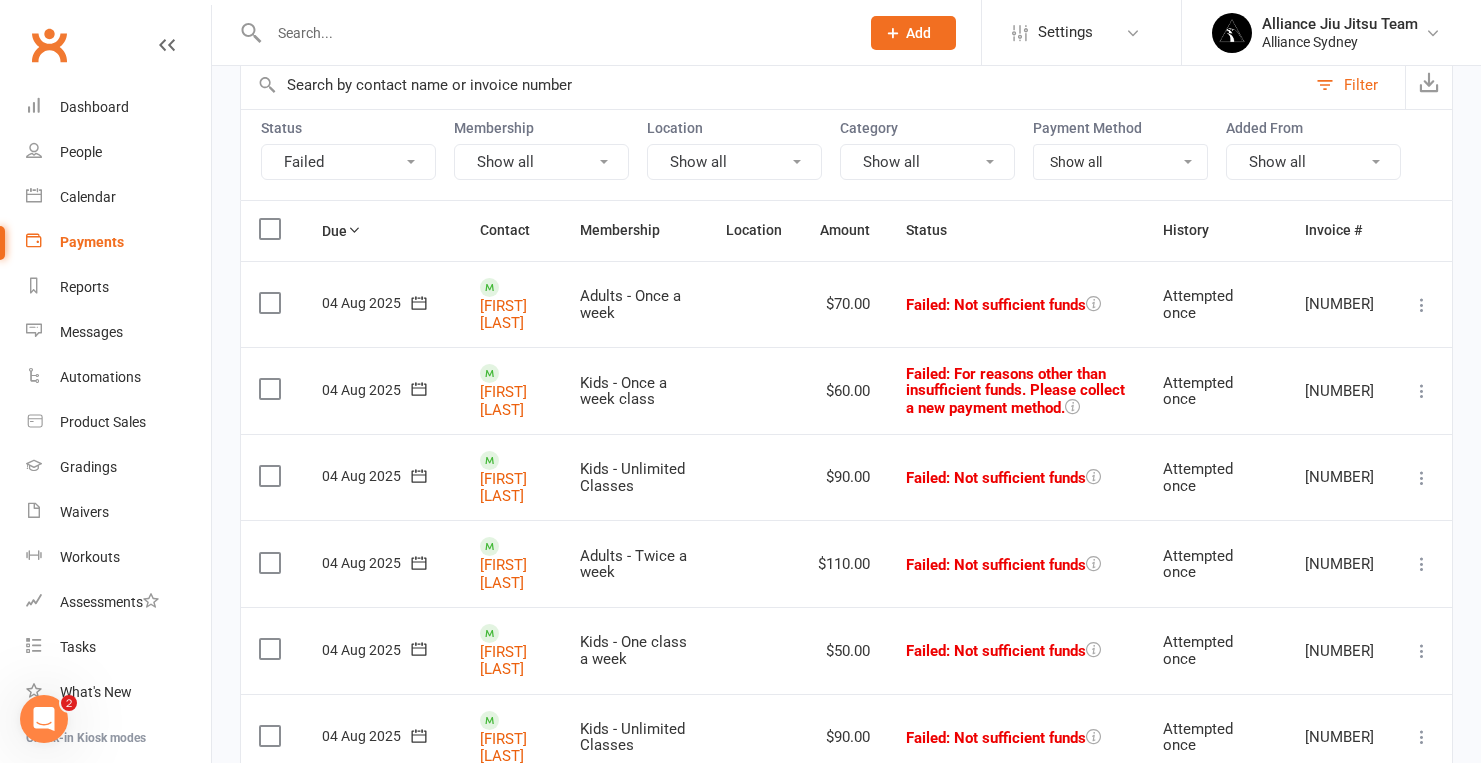 scroll, scrollTop: 164, scrollLeft: 0, axis: vertical 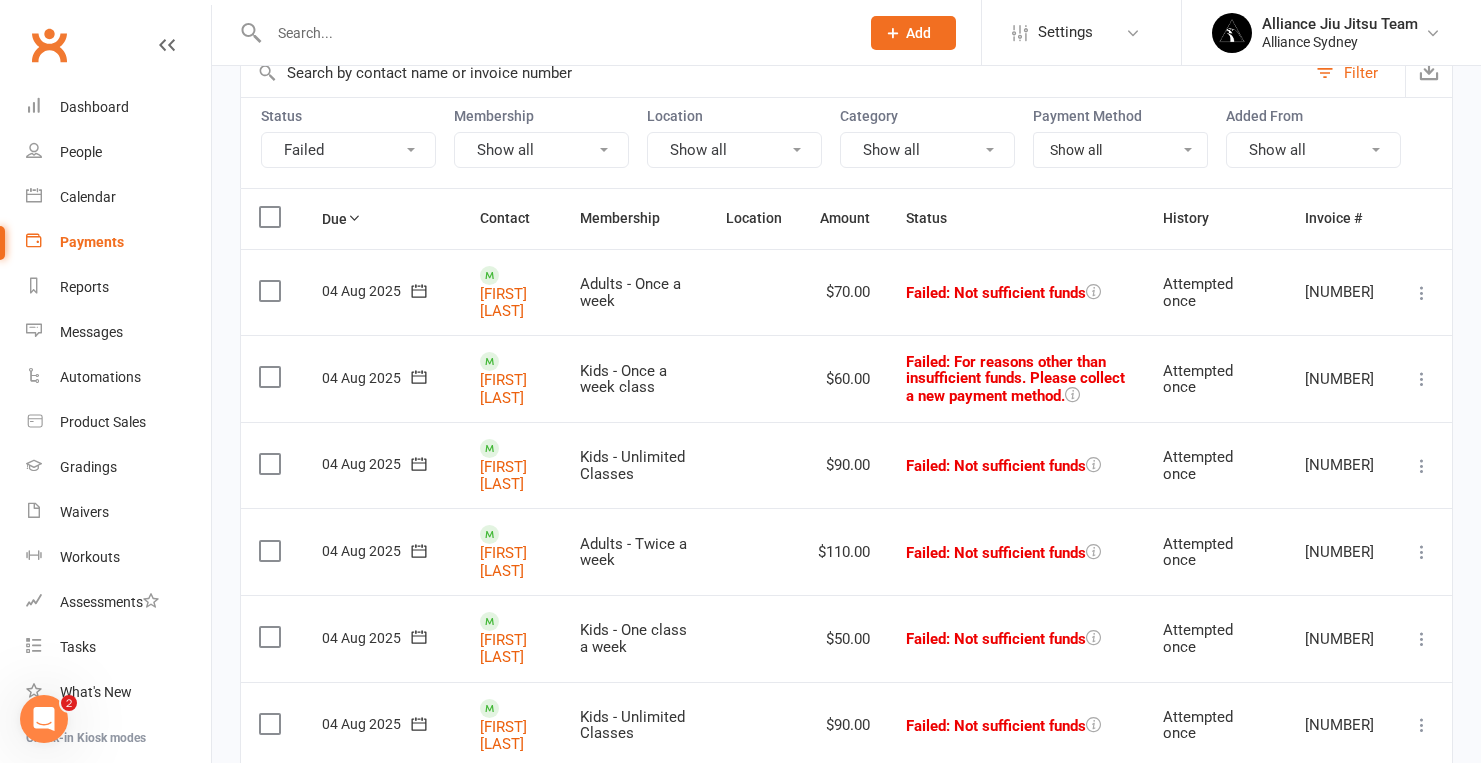 click at bounding box center (1422, 466) 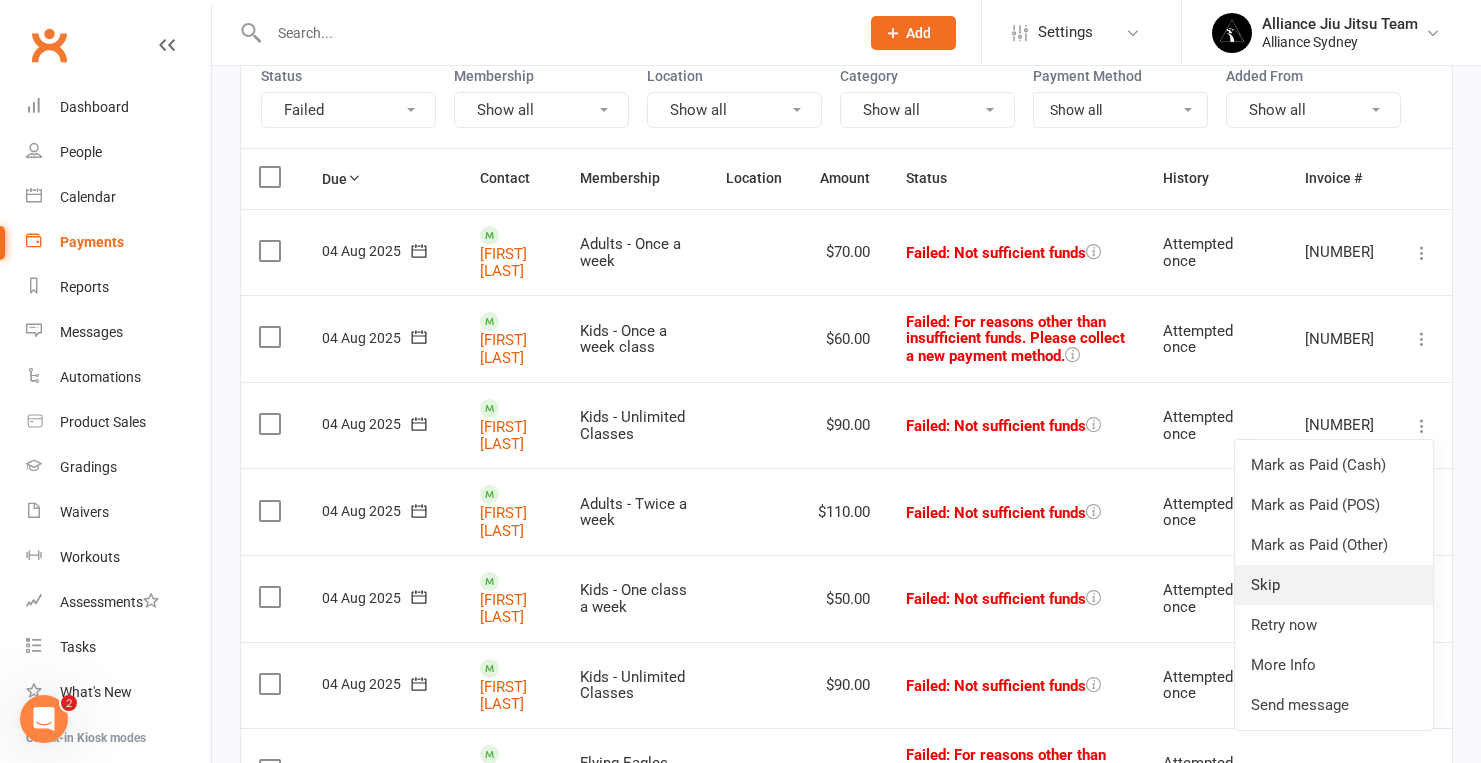 scroll, scrollTop: 227, scrollLeft: 0, axis: vertical 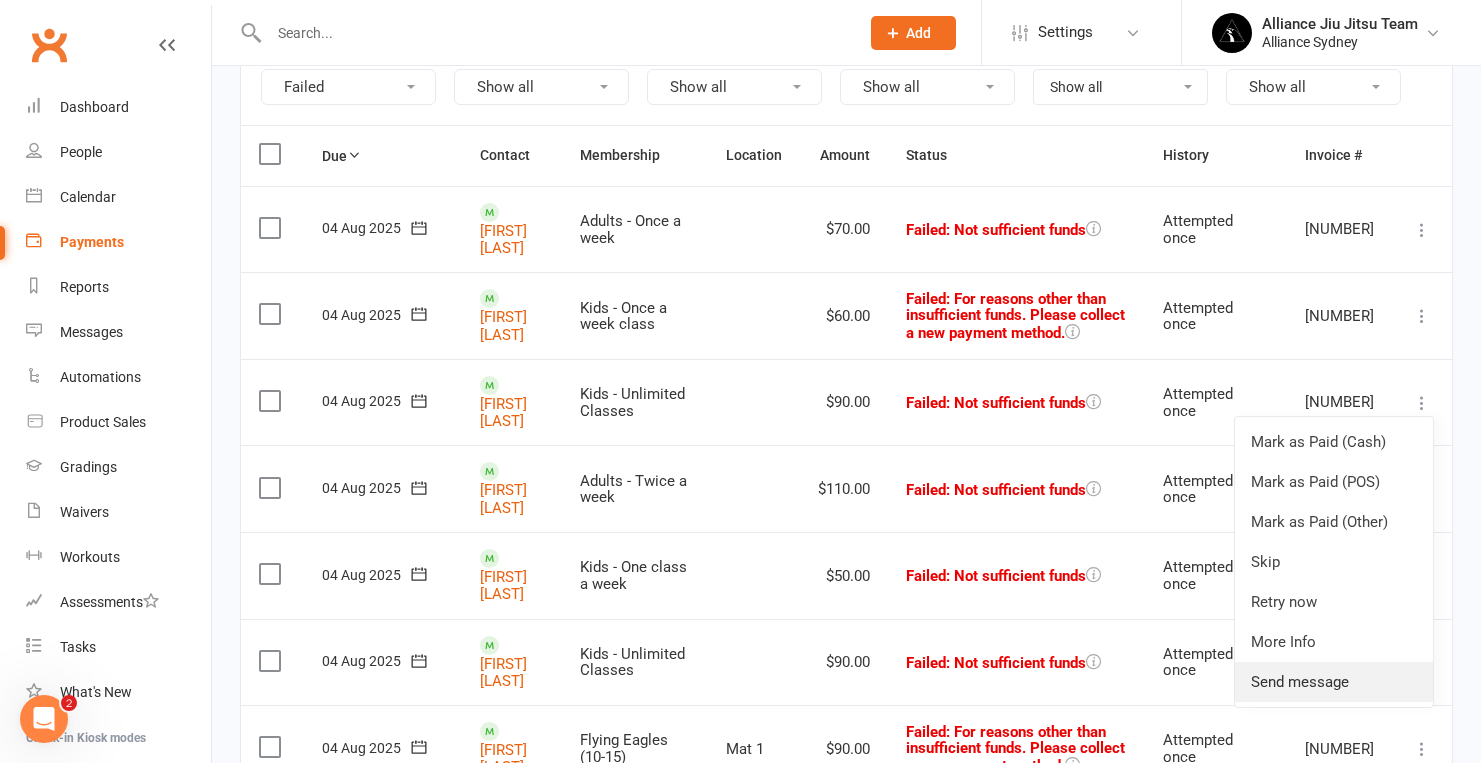 click on "Send message" at bounding box center (1334, 682) 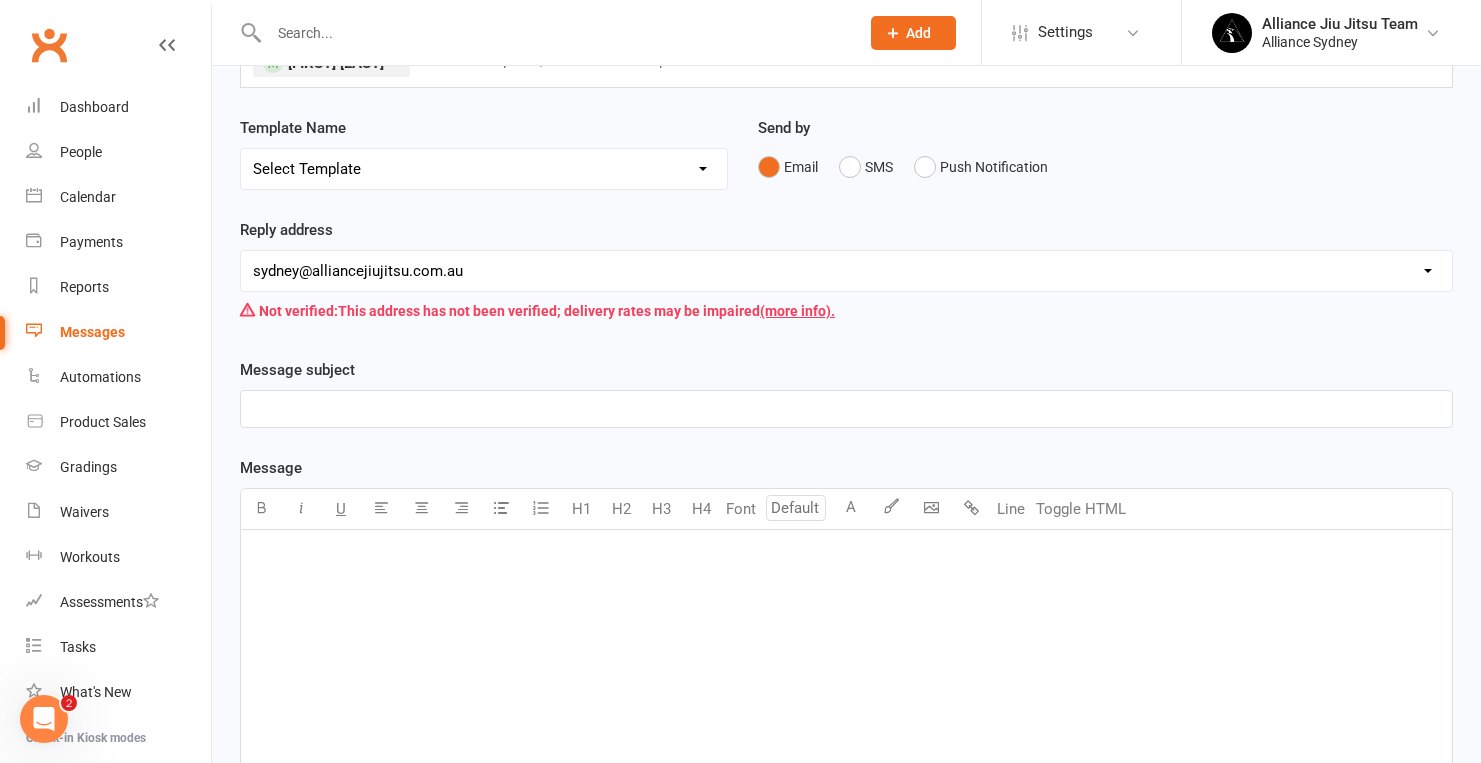 scroll, scrollTop: 149, scrollLeft: 0, axis: vertical 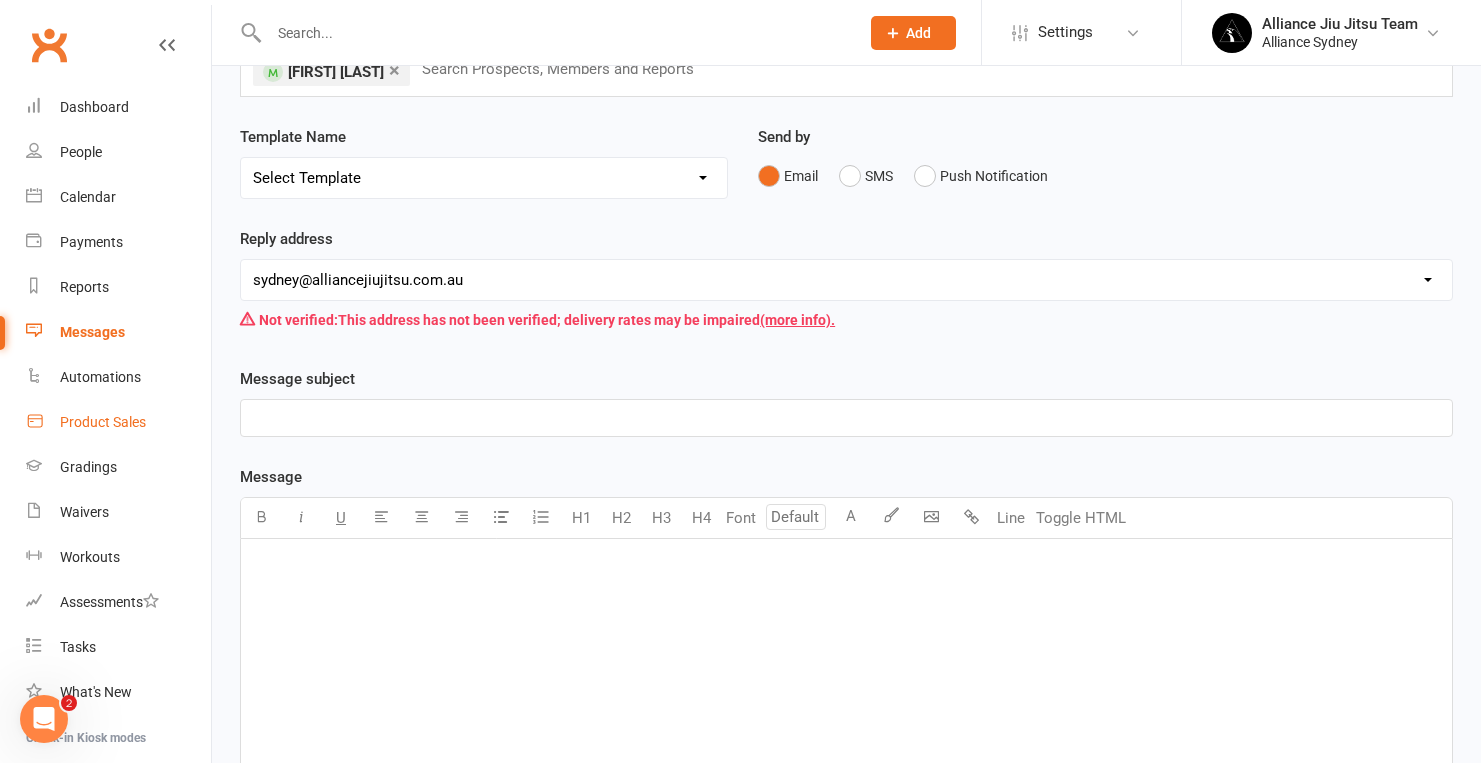 click on "Messages" at bounding box center [92, 332] 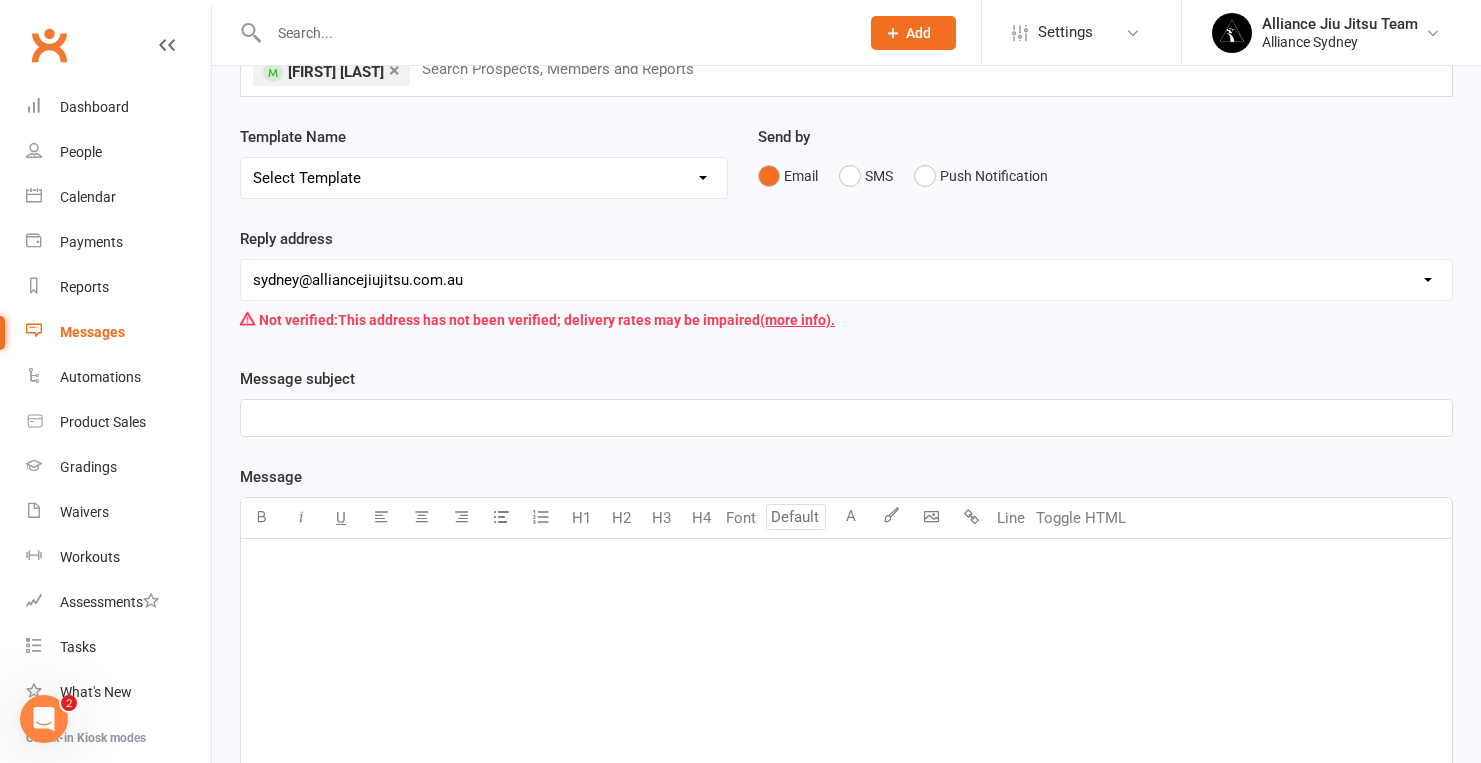 drag, startPoint x: 75, startPoint y: 427, endPoint x: 110, endPoint y: 339, distance: 94.7048 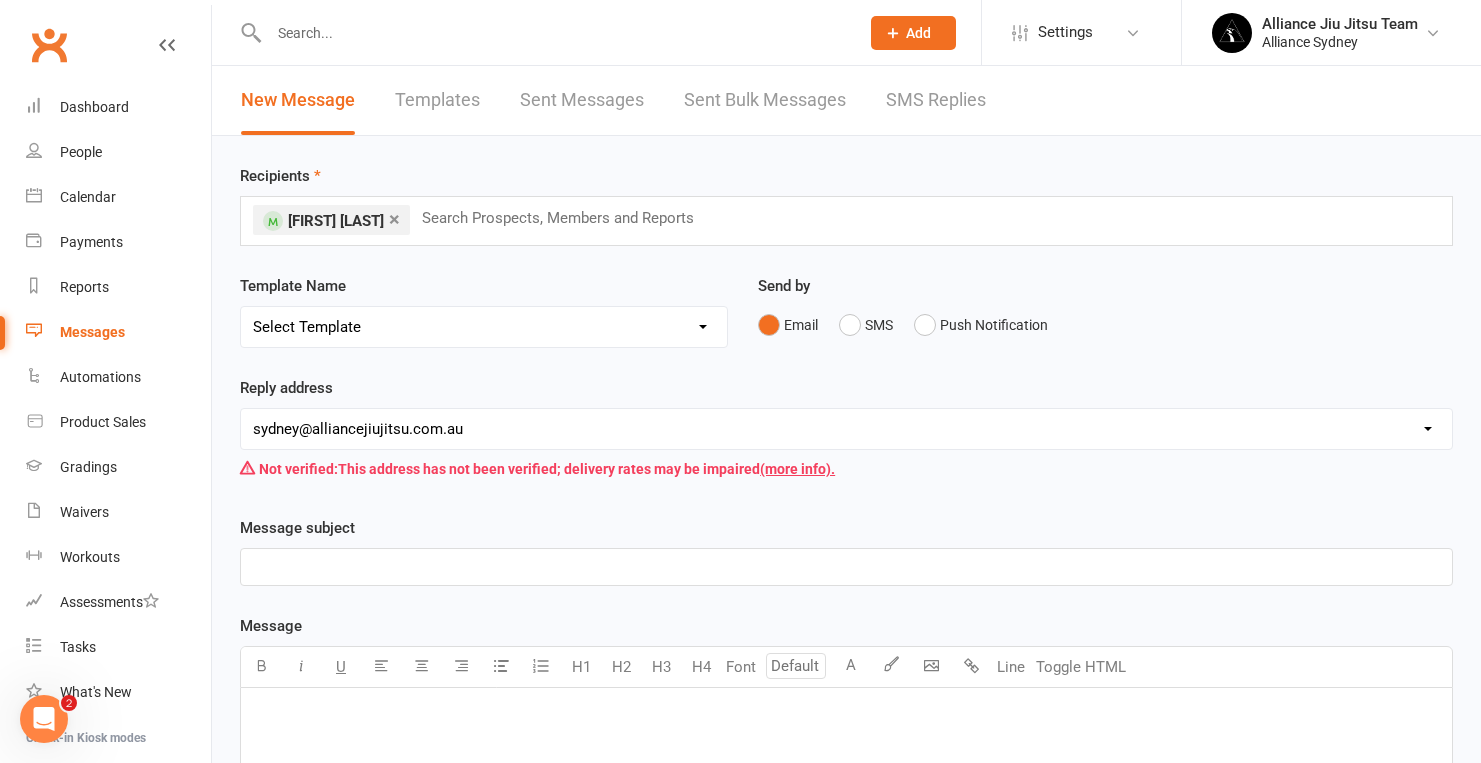 scroll, scrollTop: 0, scrollLeft: 0, axis: both 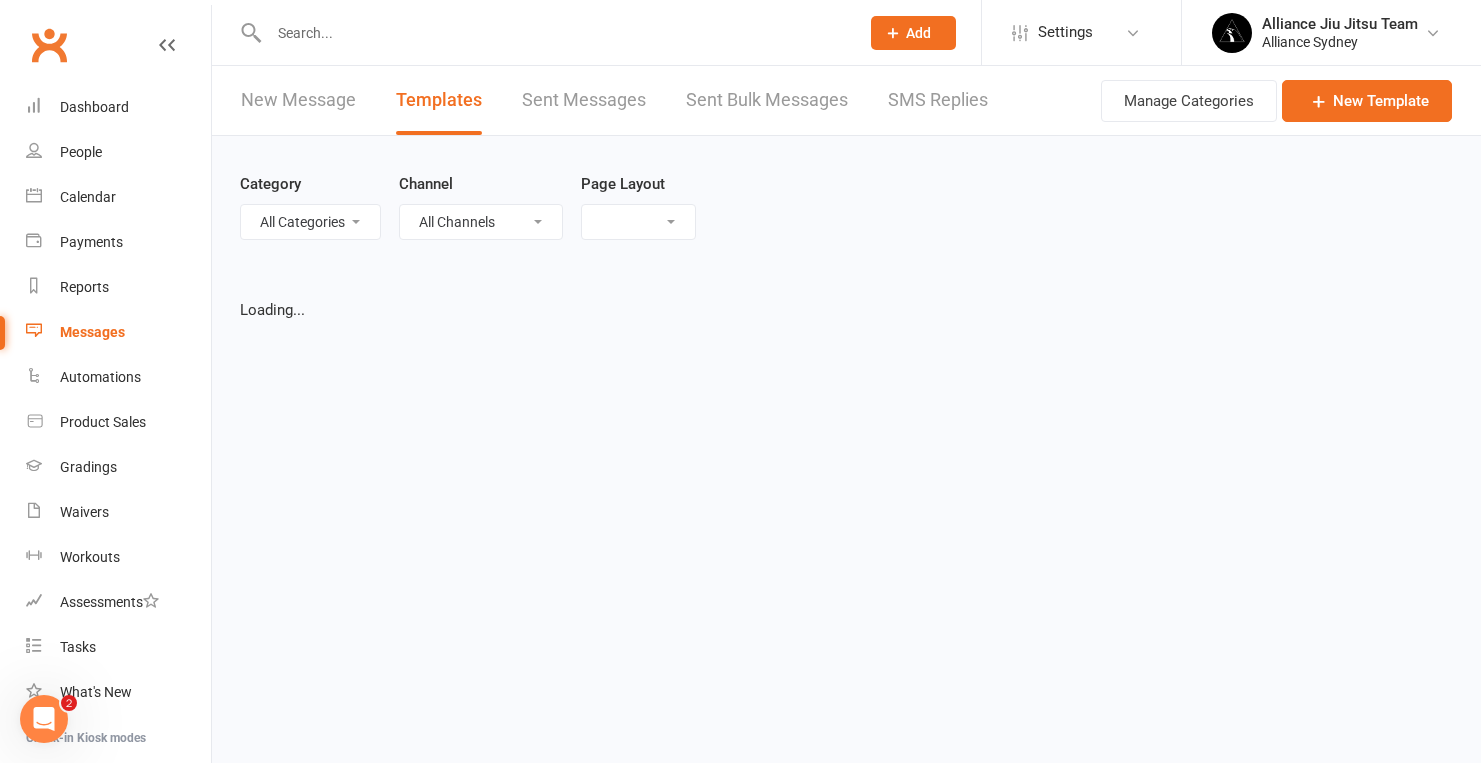 select on "grid" 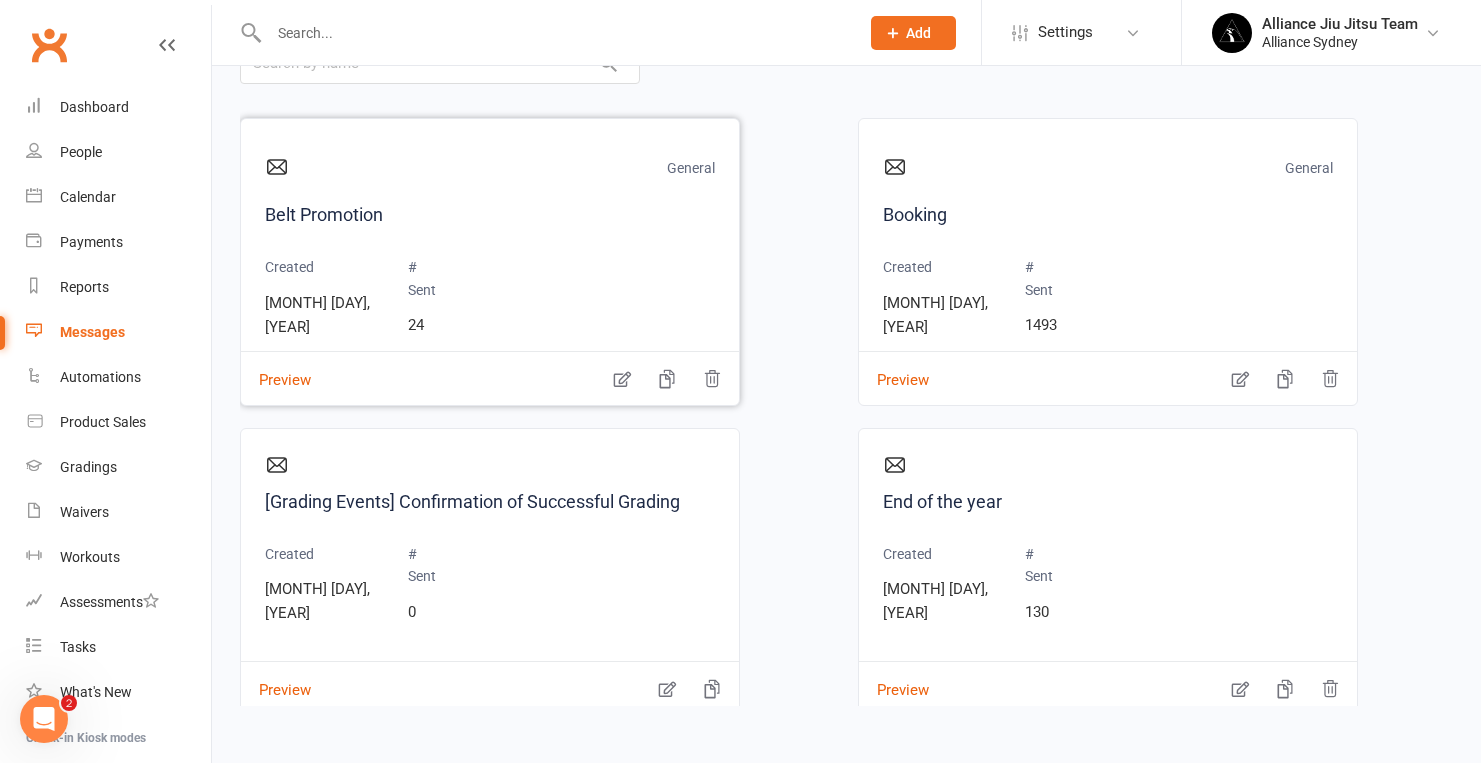 scroll, scrollTop: 263, scrollLeft: 0, axis: vertical 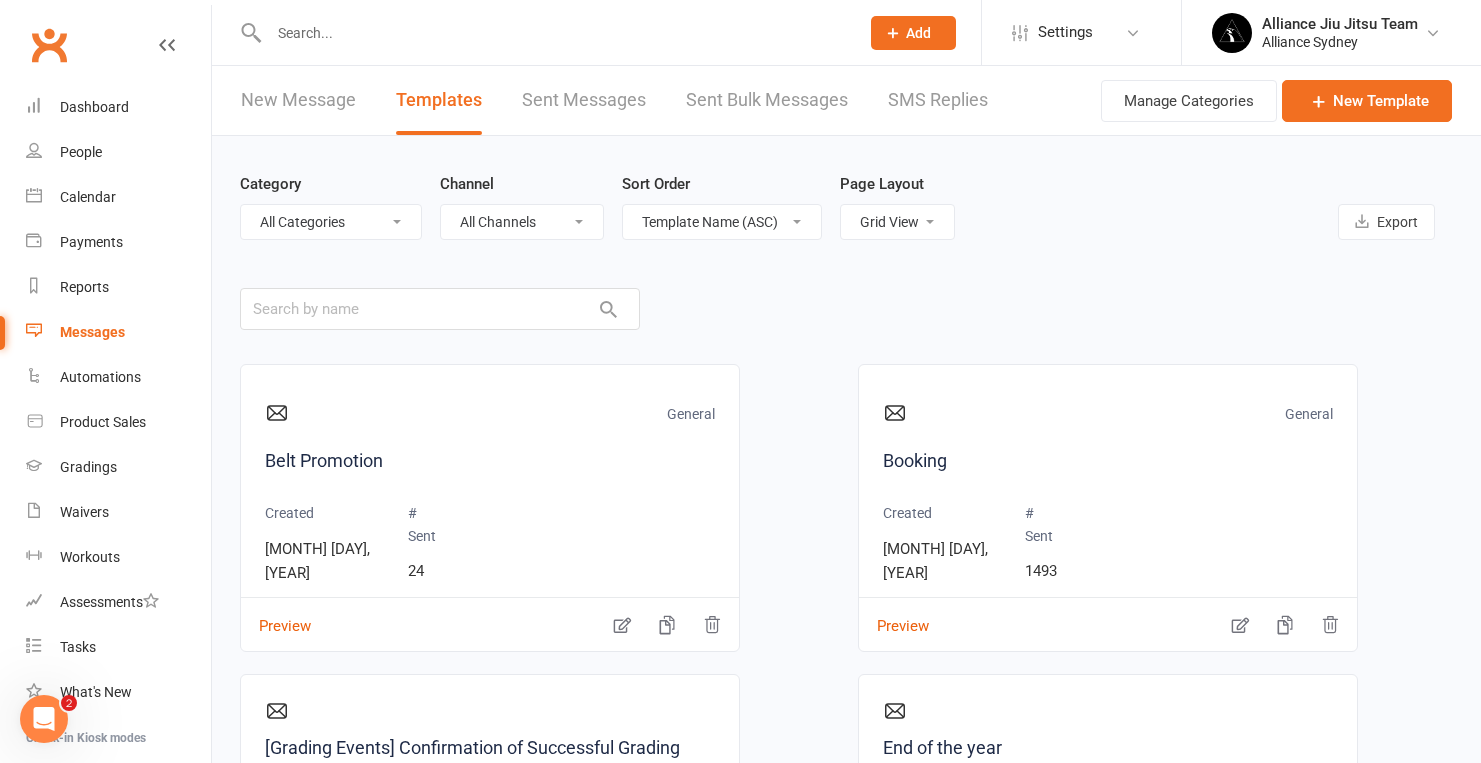 click on "New Template" at bounding box center [1367, 101] 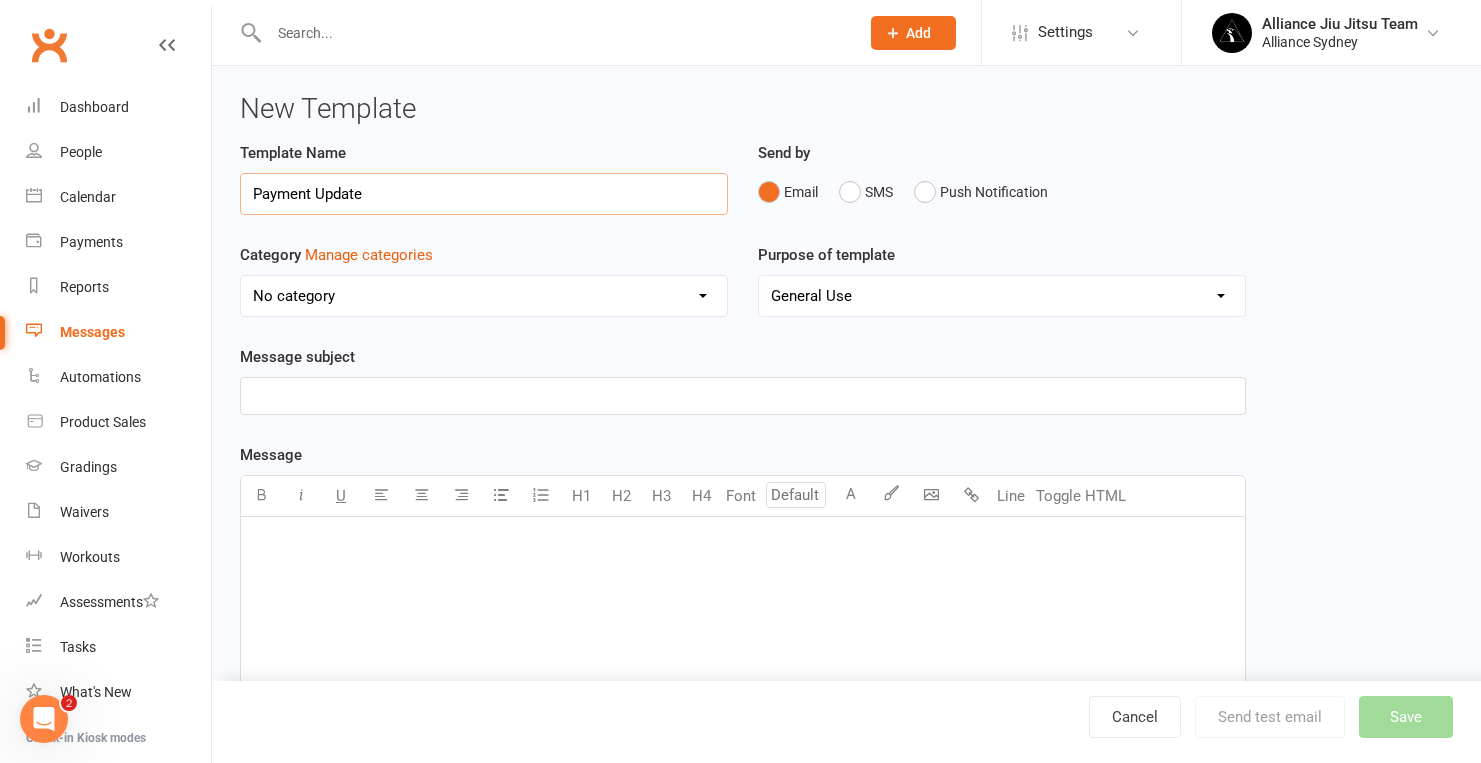 type on "Payment Update" 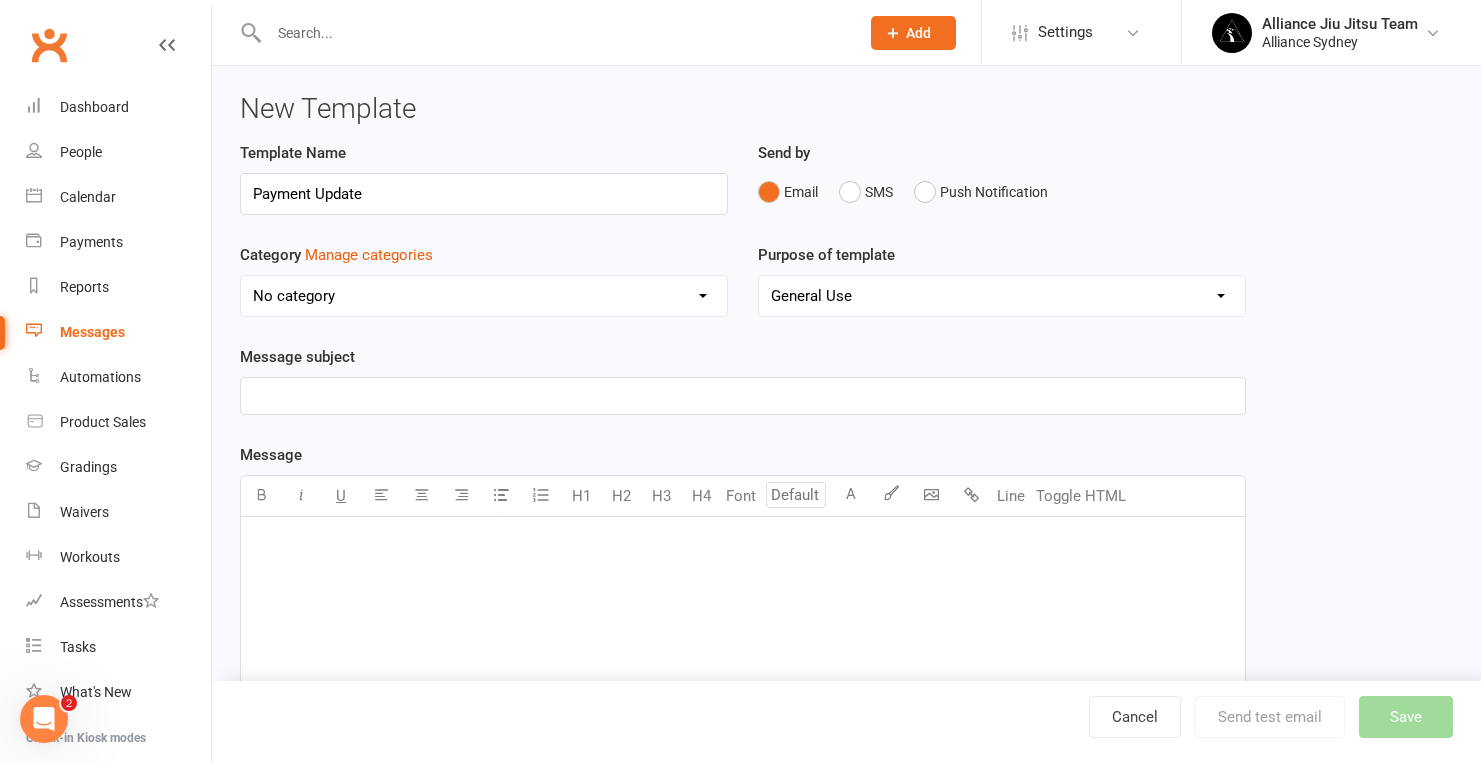 click on "﻿" at bounding box center (743, 396) 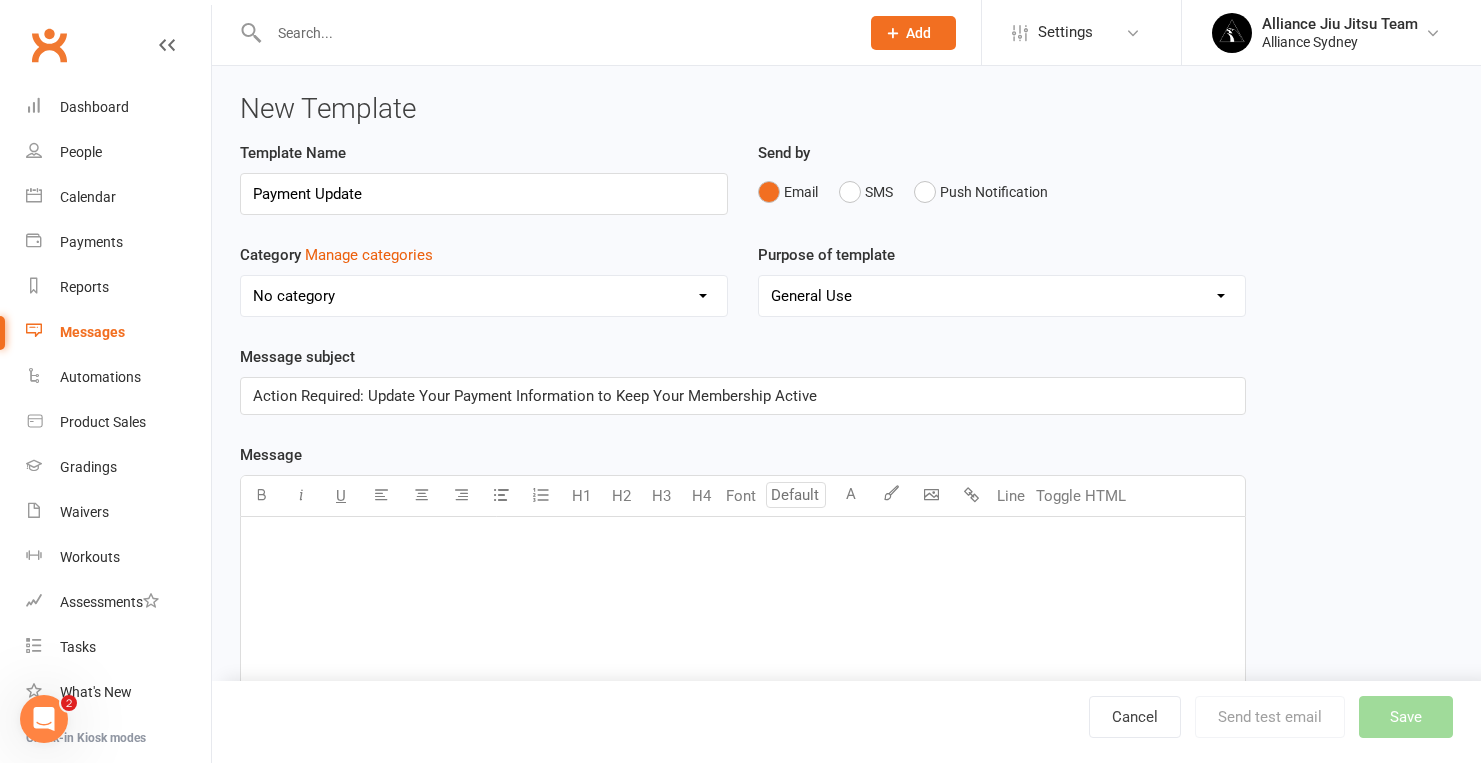 select on "[NUMBER]" 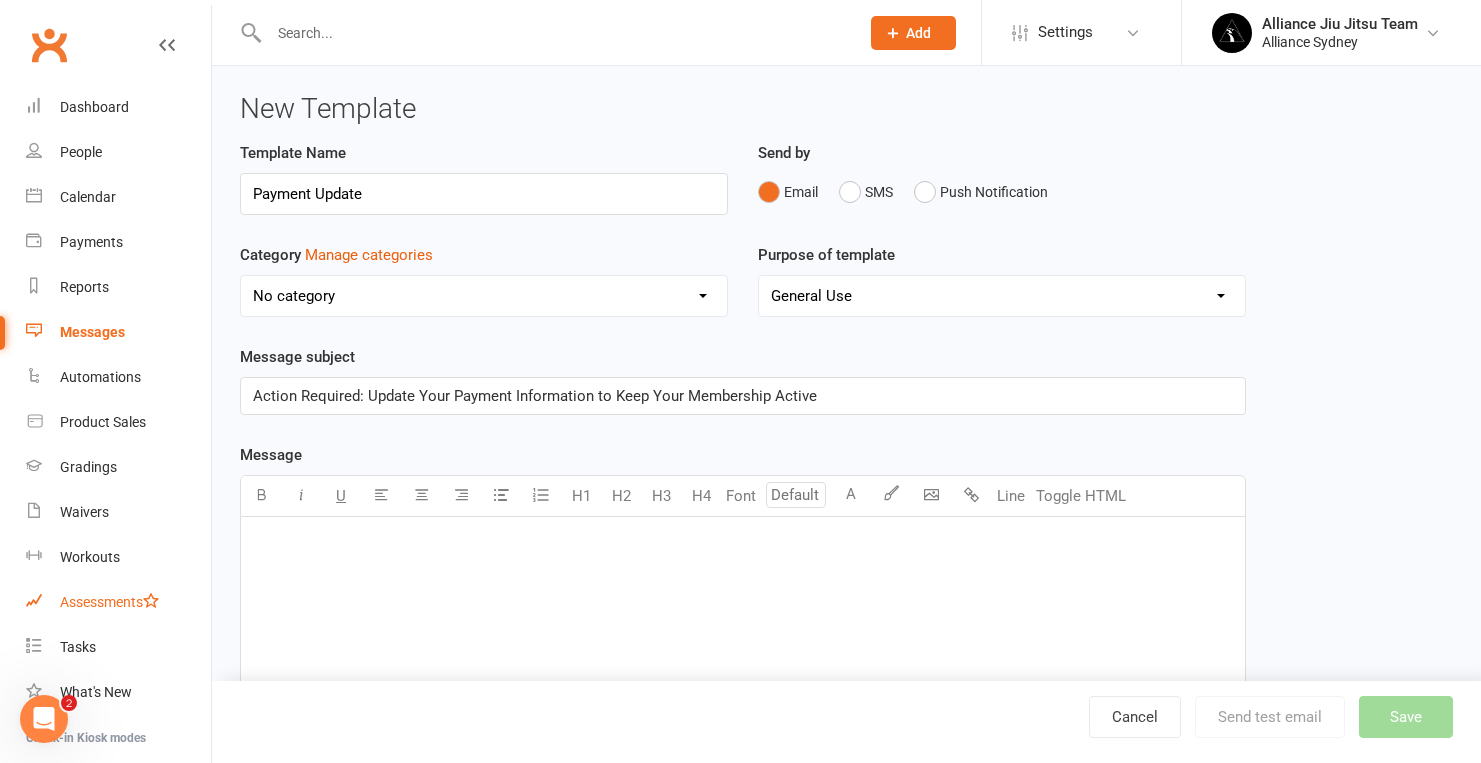 click on "﻿" at bounding box center (743, 667) 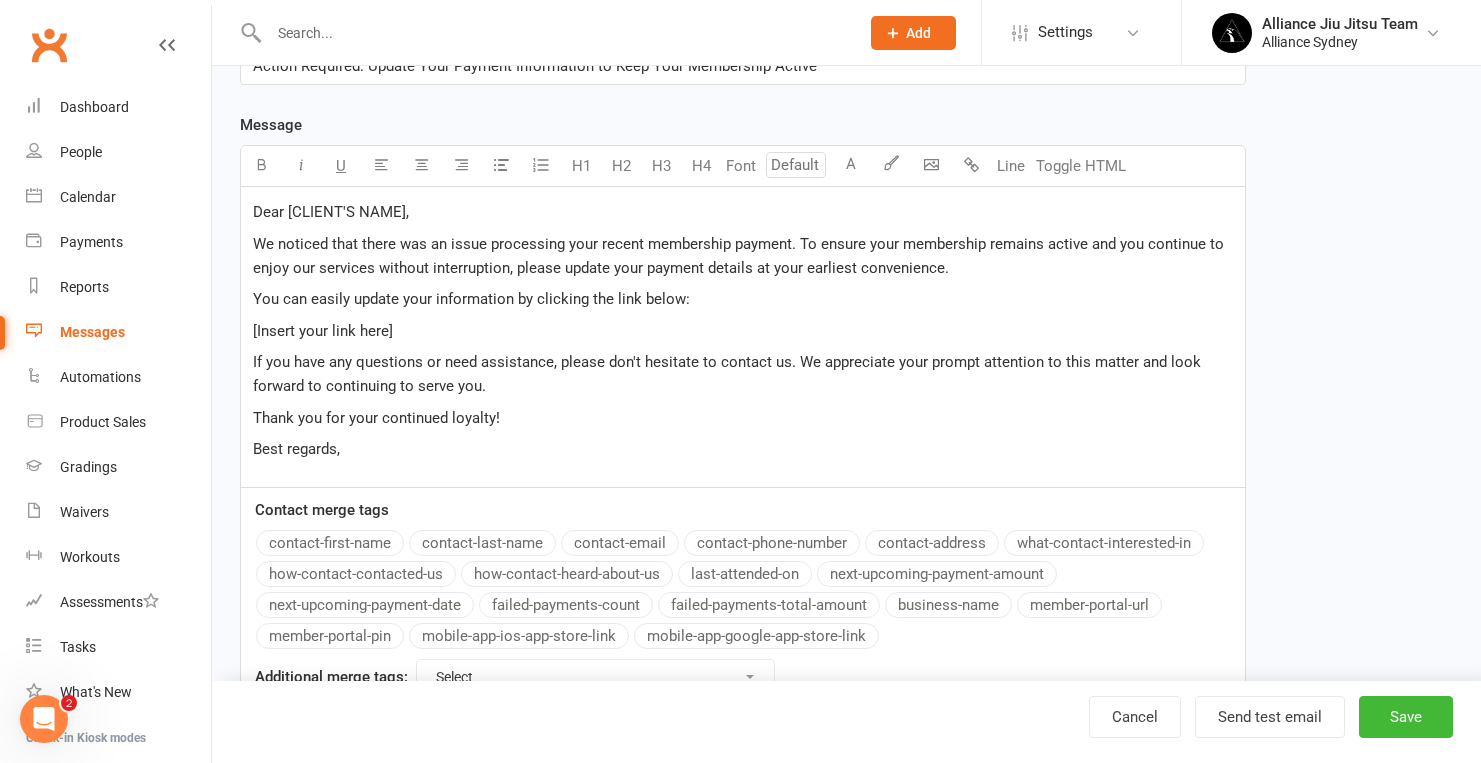 scroll, scrollTop: 326, scrollLeft: 0, axis: vertical 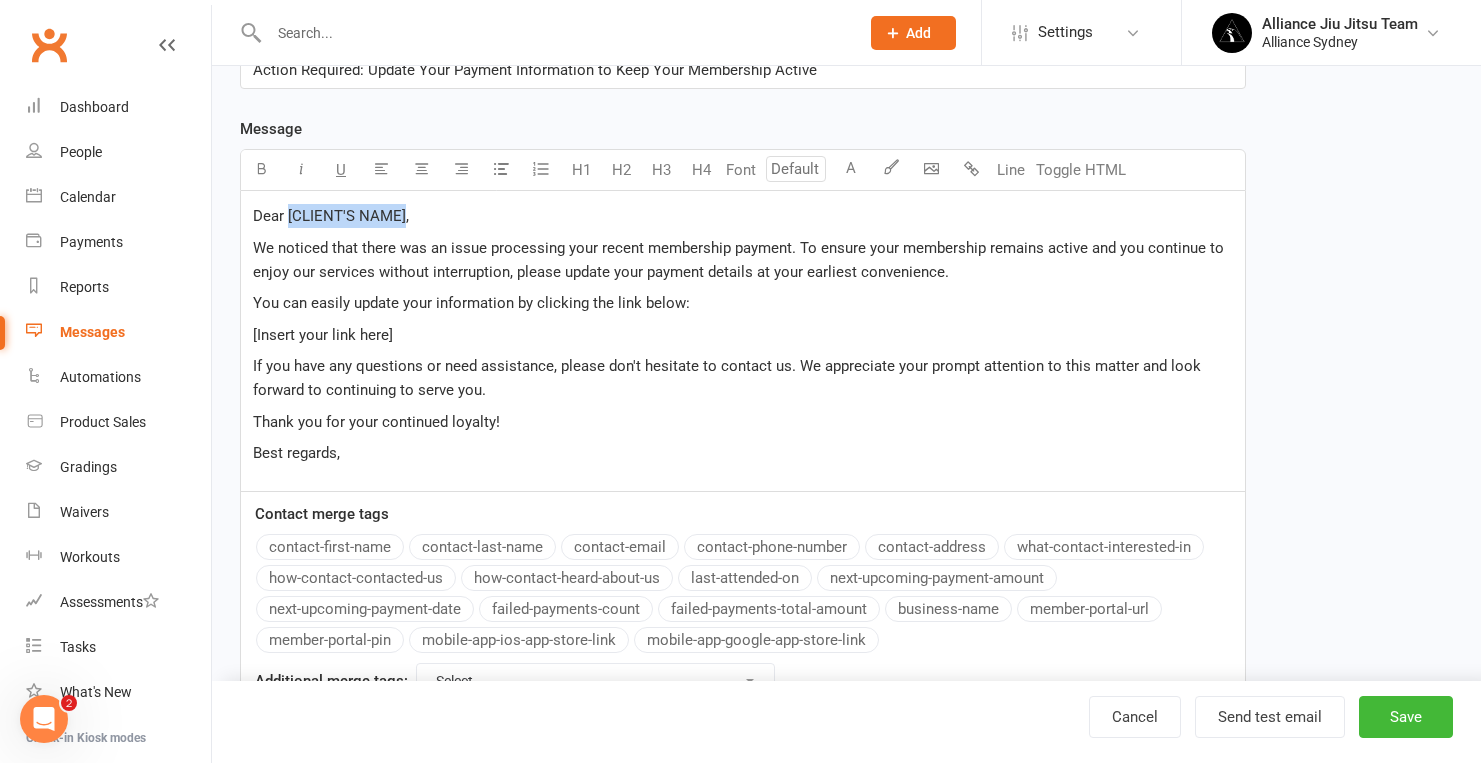 drag, startPoint x: 445, startPoint y: 268, endPoint x: 289, endPoint y: 216, distance: 164.43843 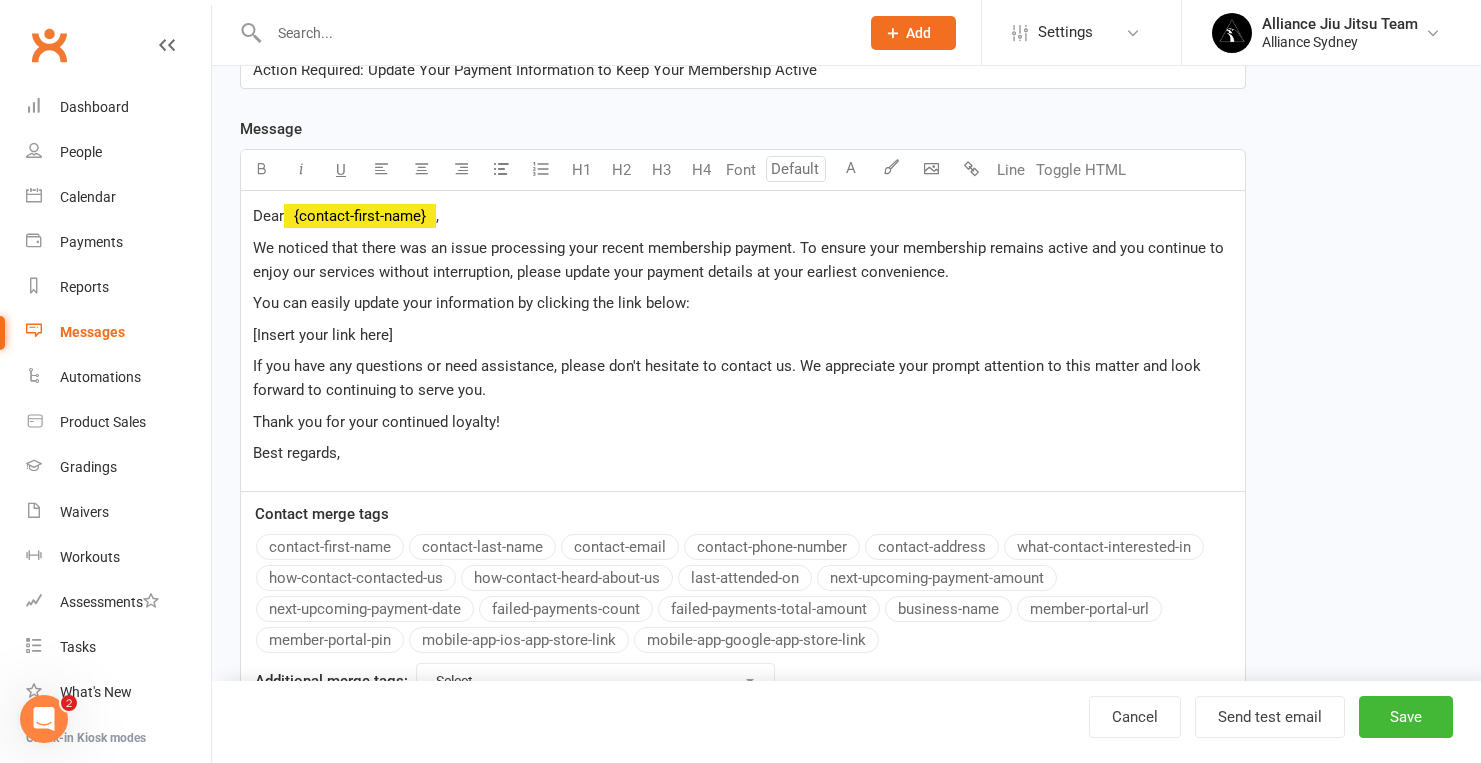 click on "contact-first-name" at bounding box center [330, 547] 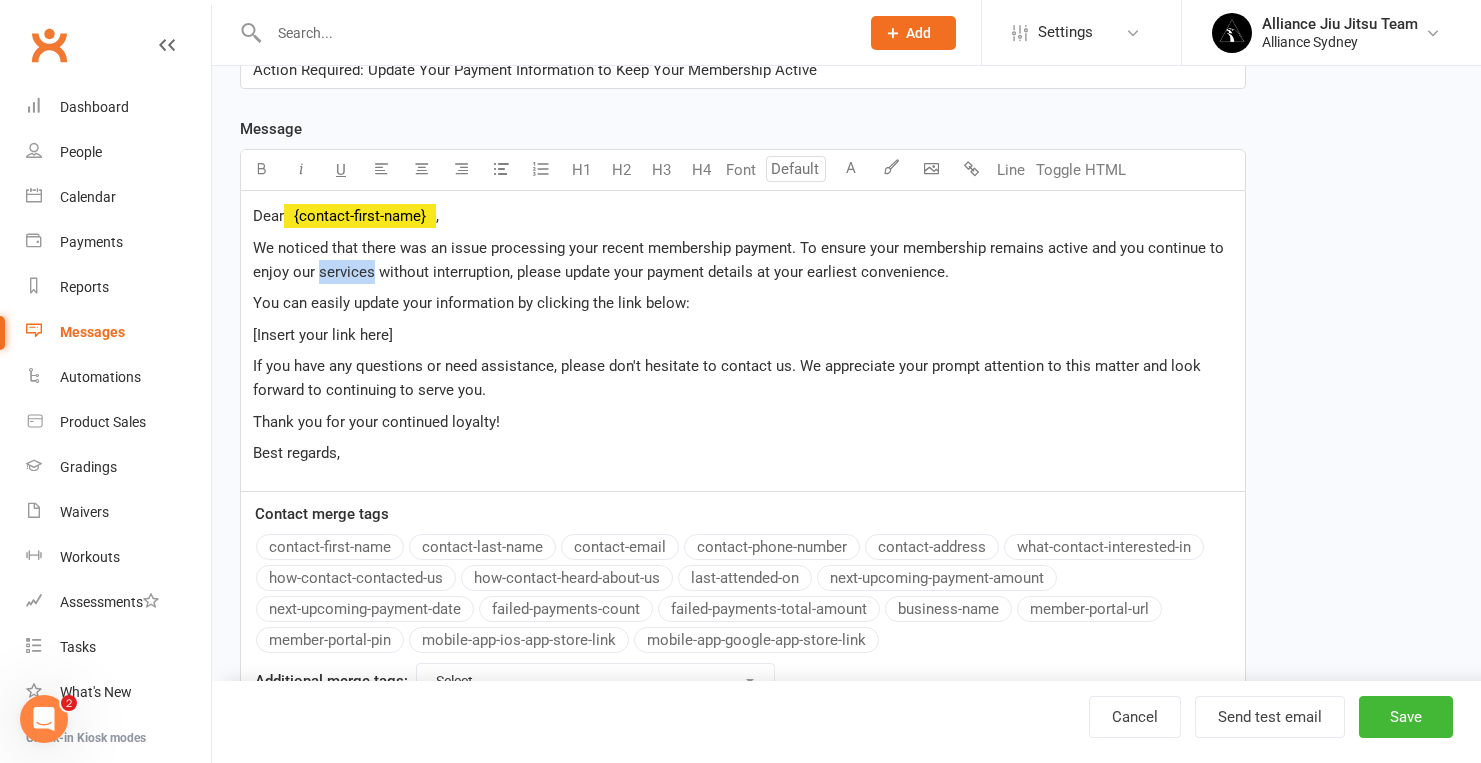 drag, startPoint x: 289, startPoint y: 216, endPoint x: 374, endPoint y: 271, distance: 101.24229 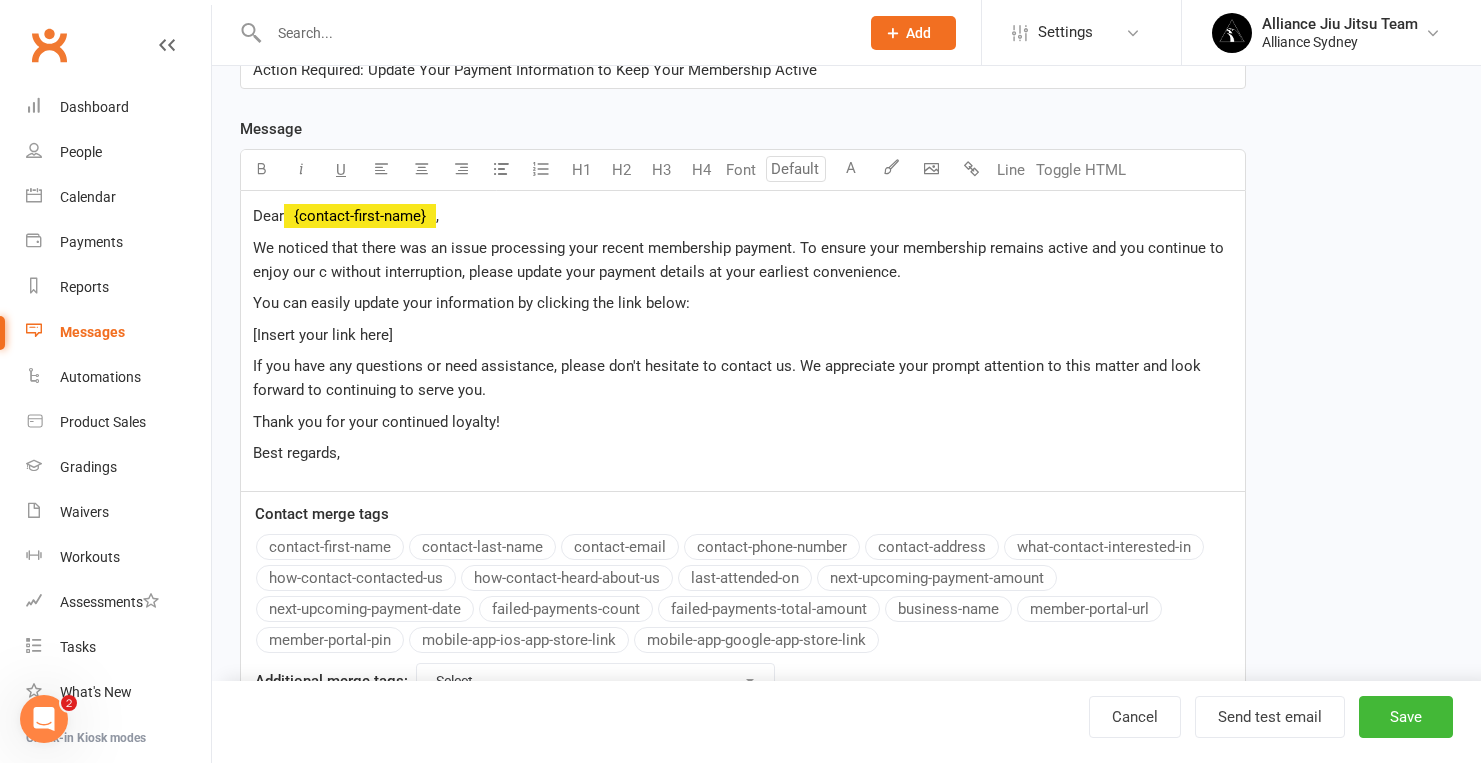 type 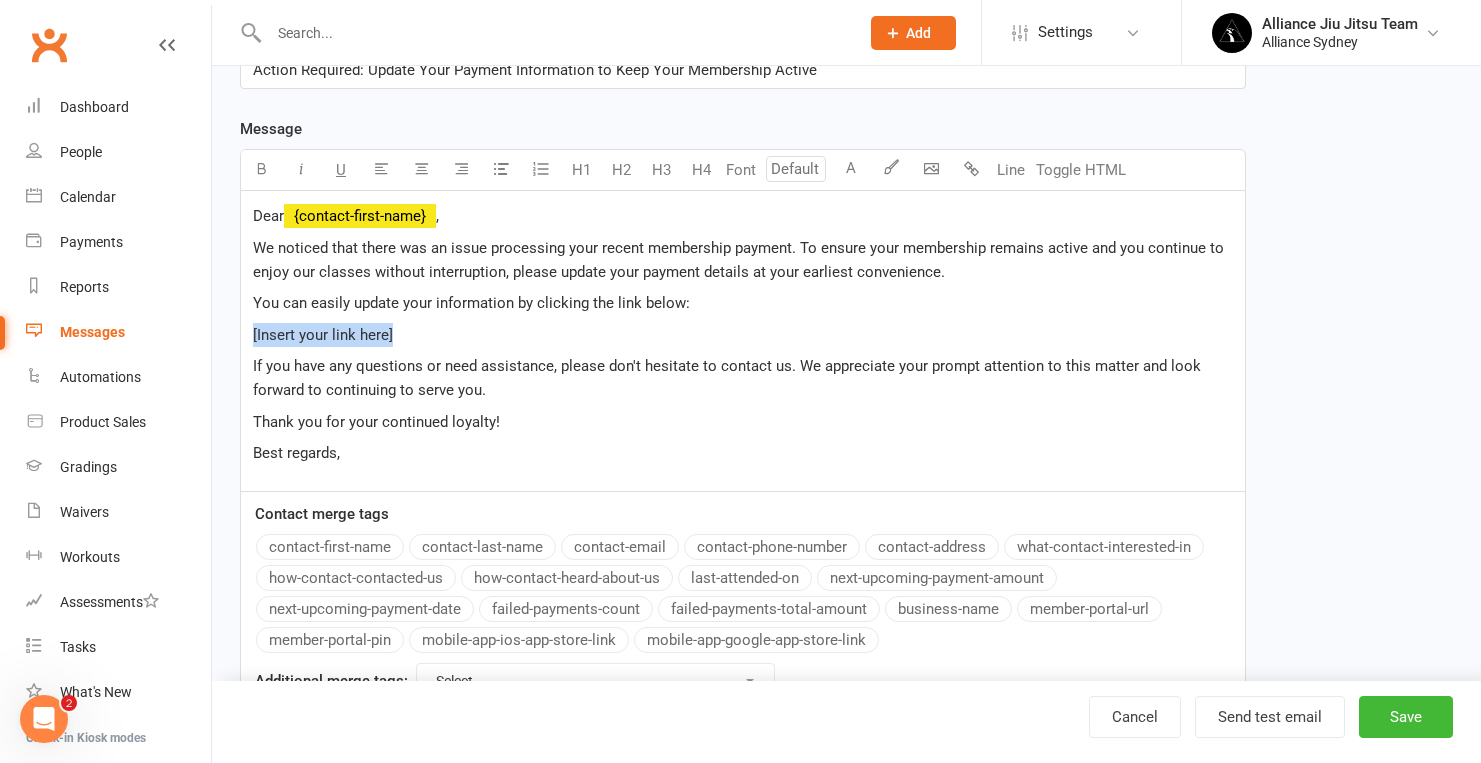 drag, startPoint x: 413, startPoint y: 336, endPoint x: 250, endPoint y: 331, distance: 163.07668 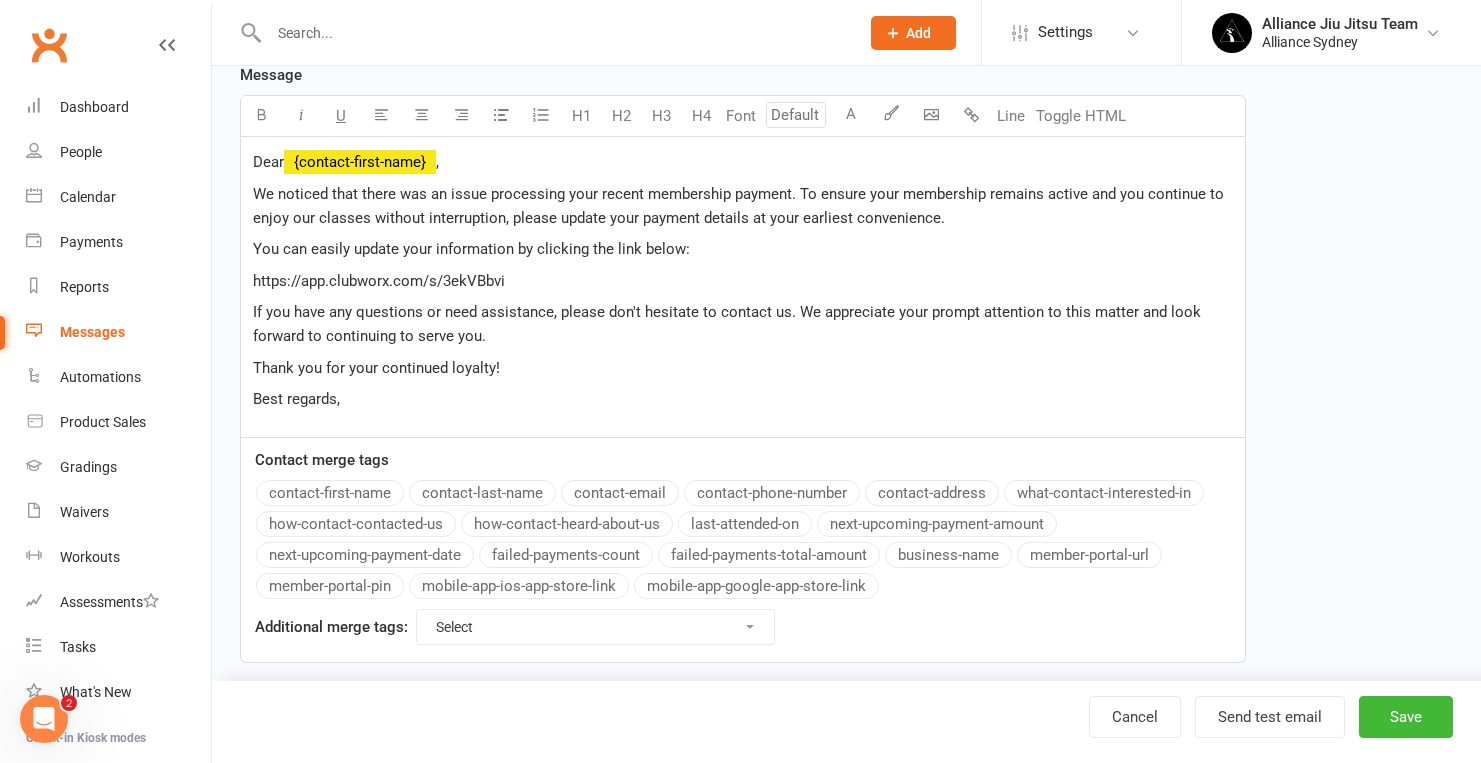 scroll, scrollTop: 386, scrollLeft: 0, axis: vertical 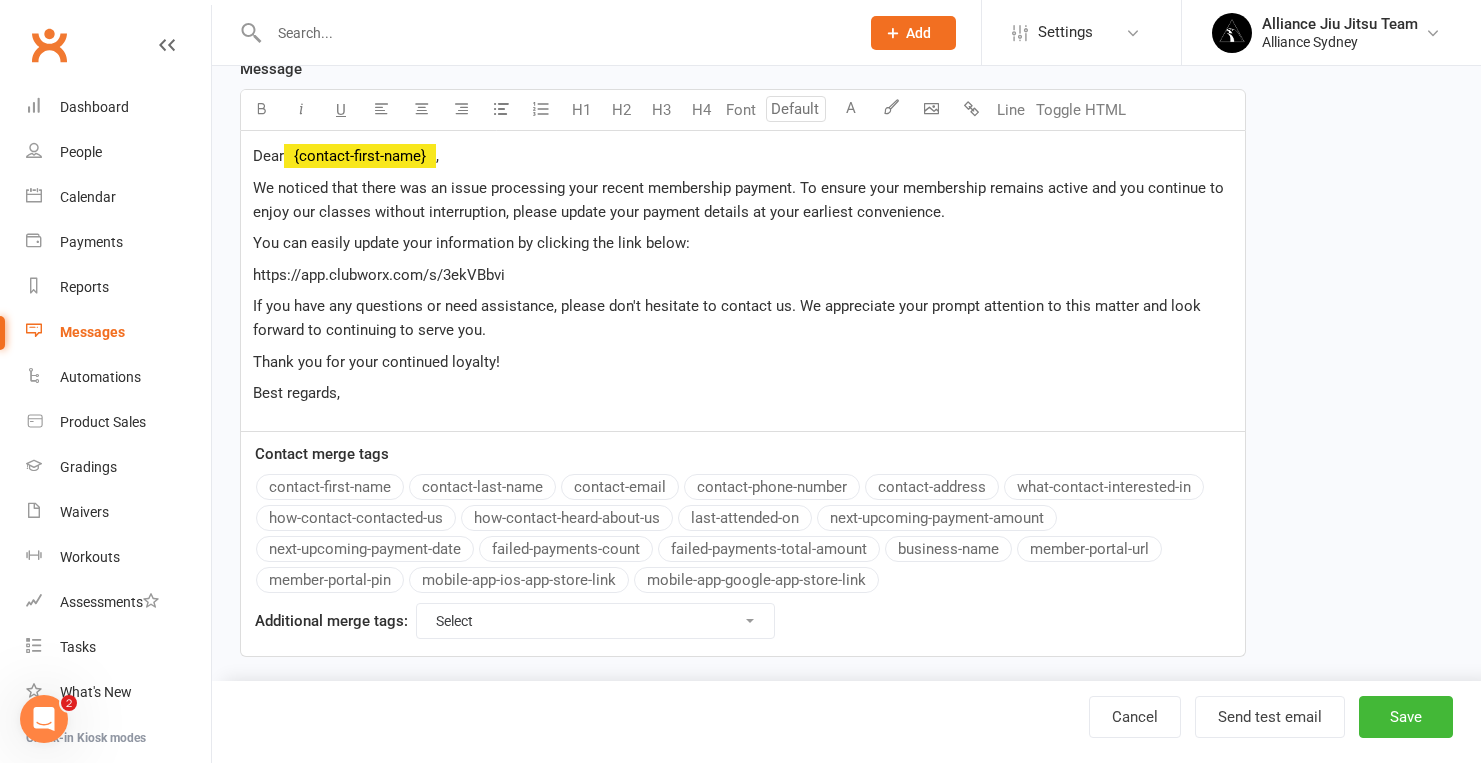 click on "Contact merge tags contact-first-name contact-last-name contact-email contact-phone-number contact-address what-contact-interested-in how-contact-contacted-us how-contact-heard-about-us last-attended-on next-upcoming-payment-amount next-upcoming-payment-date failed-payments-count failed-payments-total-amount business-name member-portal-url member-portal-pin mobile-app-ios-app-store-link mobile-app-google-app-store-link Additional merge tags: Select For Payment automations For Booking automations For Membership automations For Grading automations For Style automations For Suspension automations For Booking cancelled automations For Booking late-cancelled automations For Contact Added to Event Waitlist automations For Workout Performed automations" at bounding box center (743, 544) 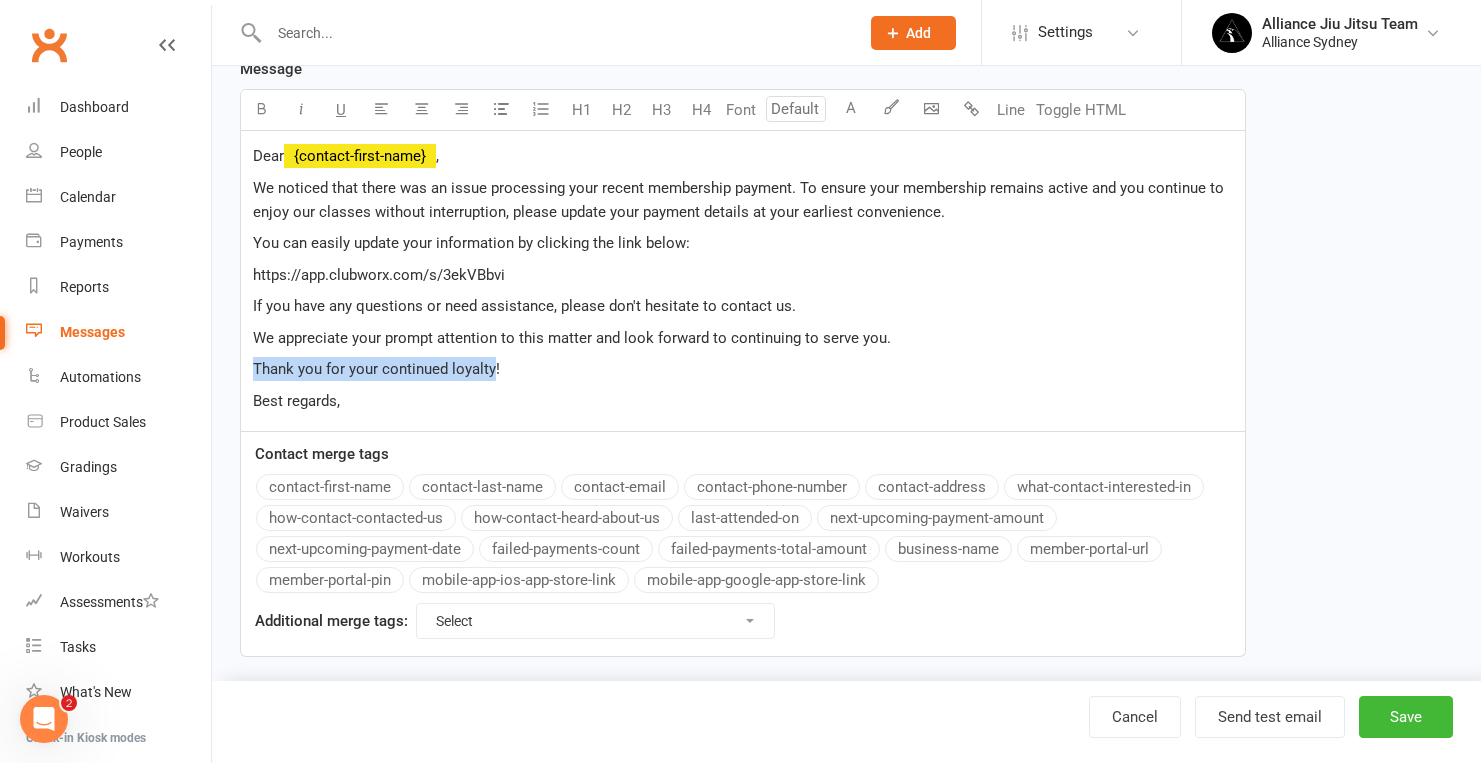 drag, startPoint x: 492, startPoint y: 369, endPoint x: 246, endPoint y: 358, distance: 246.24582 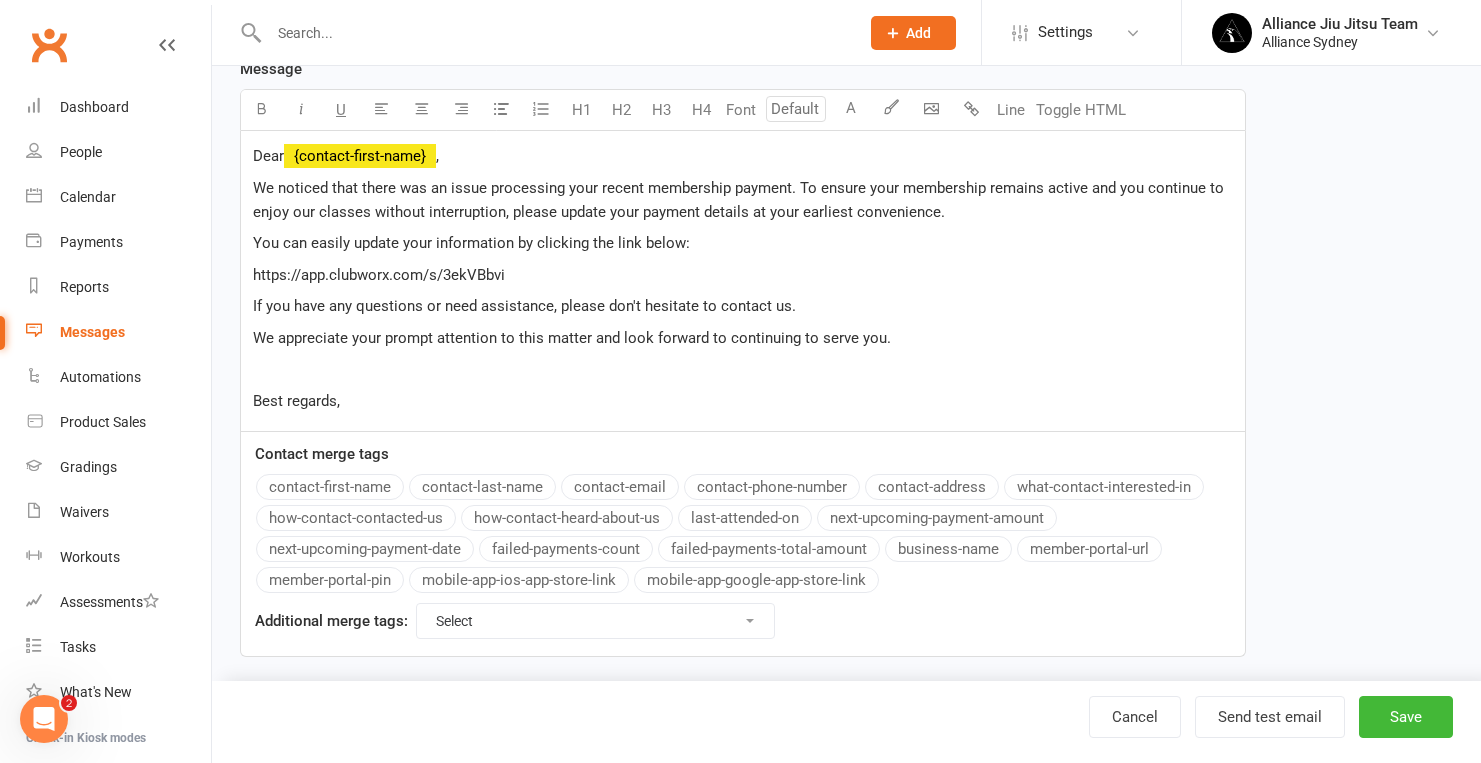 click on "Best regards," at bounding box center [743, 401] 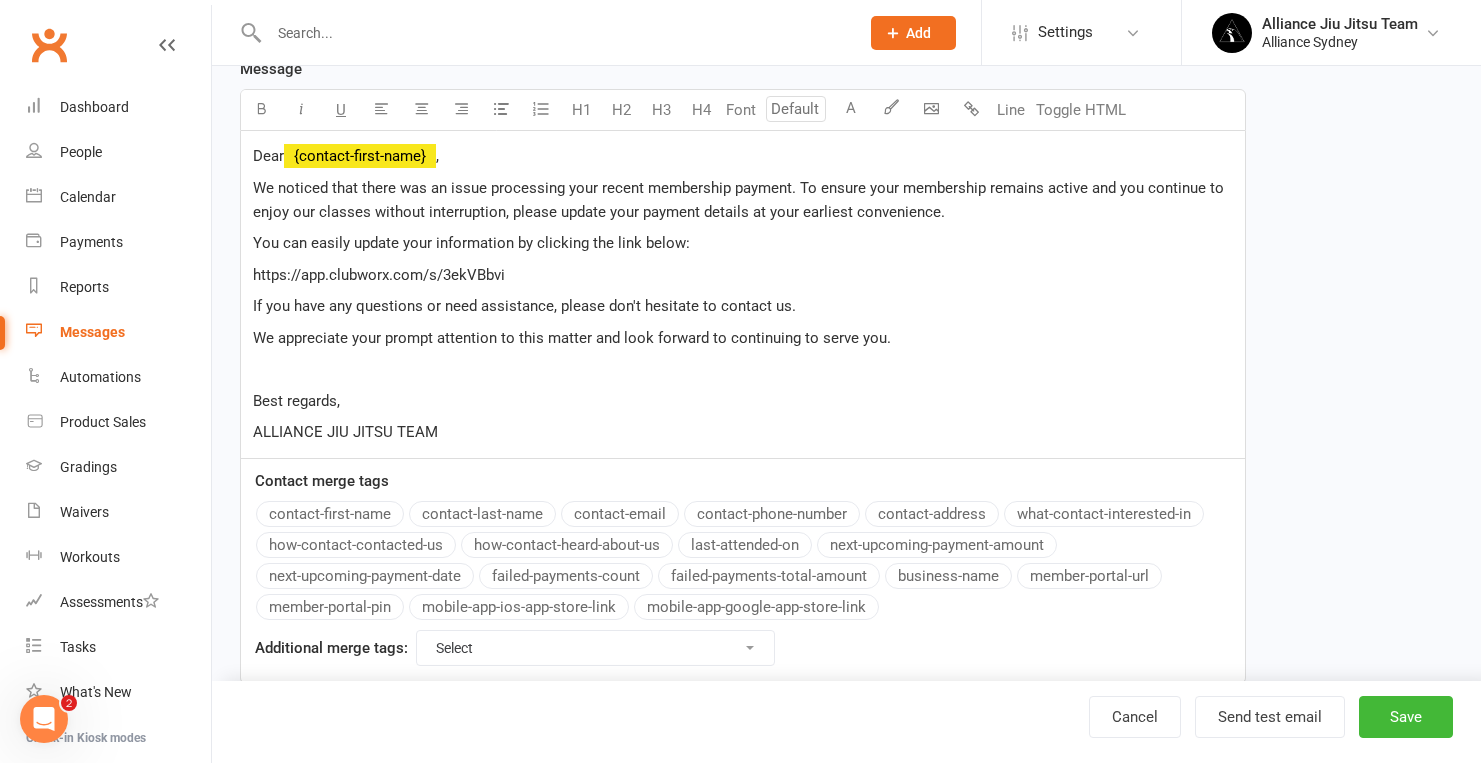click on "contact-first-name contact-last-name contact-email contact-phone-number contact-address what-contact-interested-in how-contact-contacted-us how-contact-heard-about-us last-attended-on next-upcoming-payment-amount next-upcoming-payment-date failed-payments-count failed-payments-total-amount business-name member-portal-url member-portal-pin mobile-app-ios-app-store-link mobile-app-google-app-store-link" at bounding box center [750, 563] 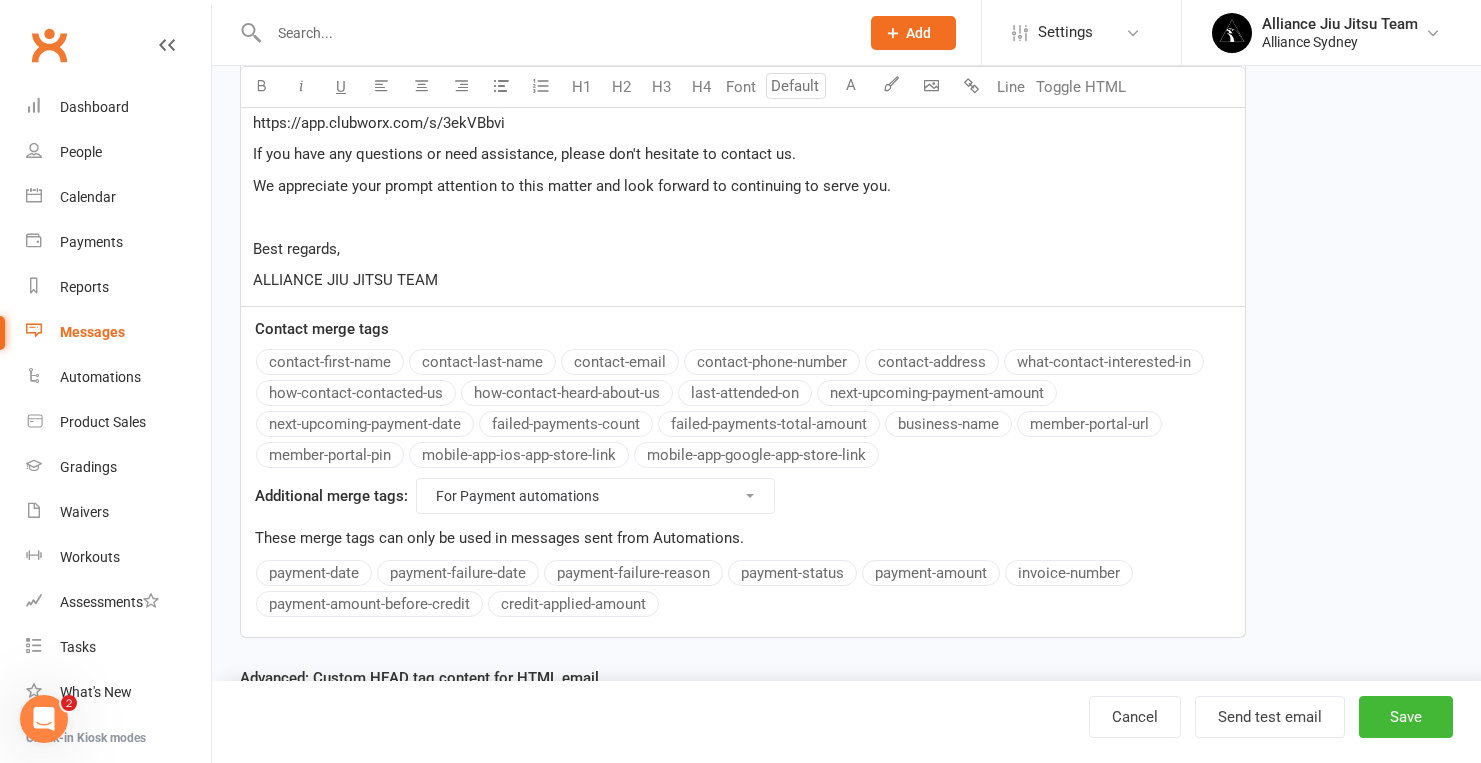 scroll, scrollTop: 561, scrollLeft: 0, axis: vertical 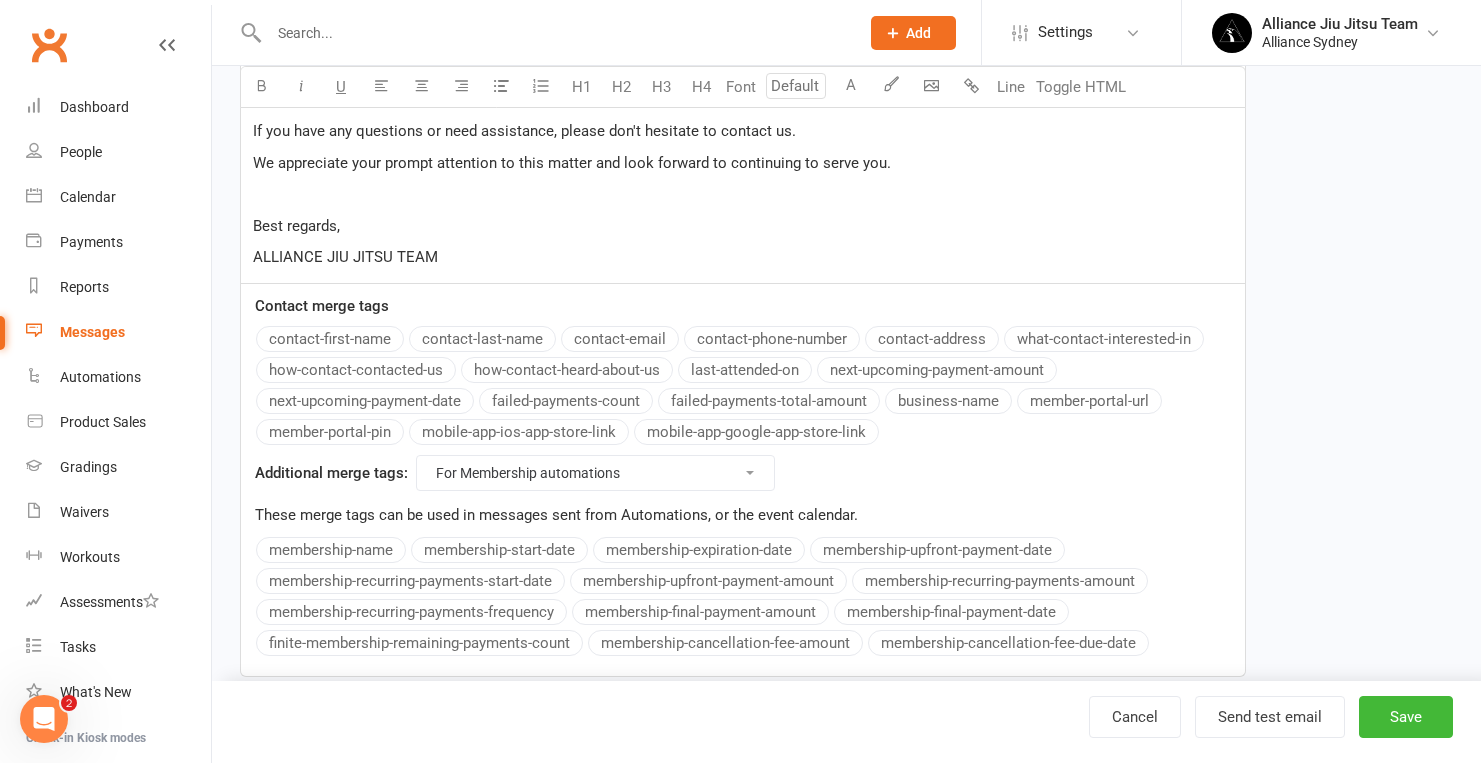 select on "performed_workout" 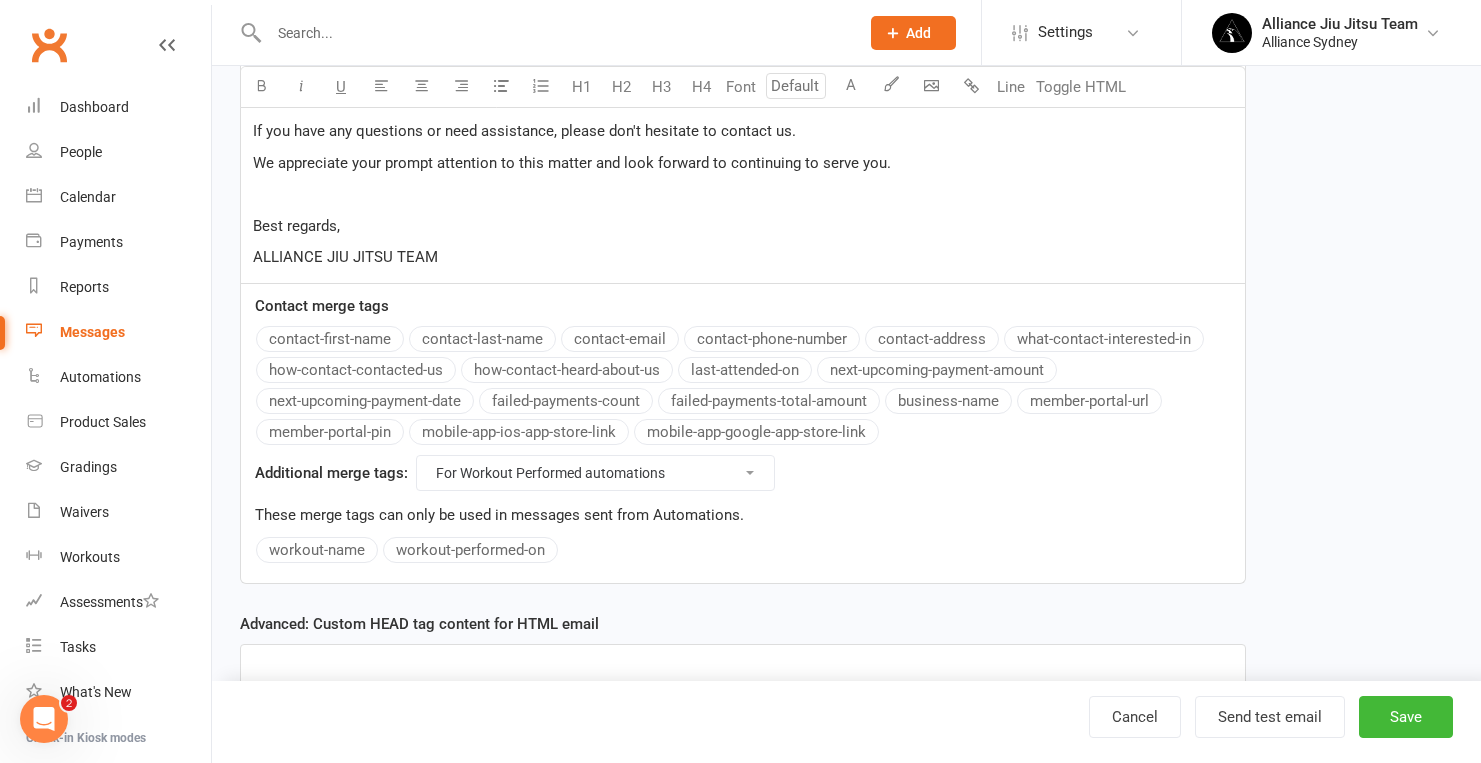 select 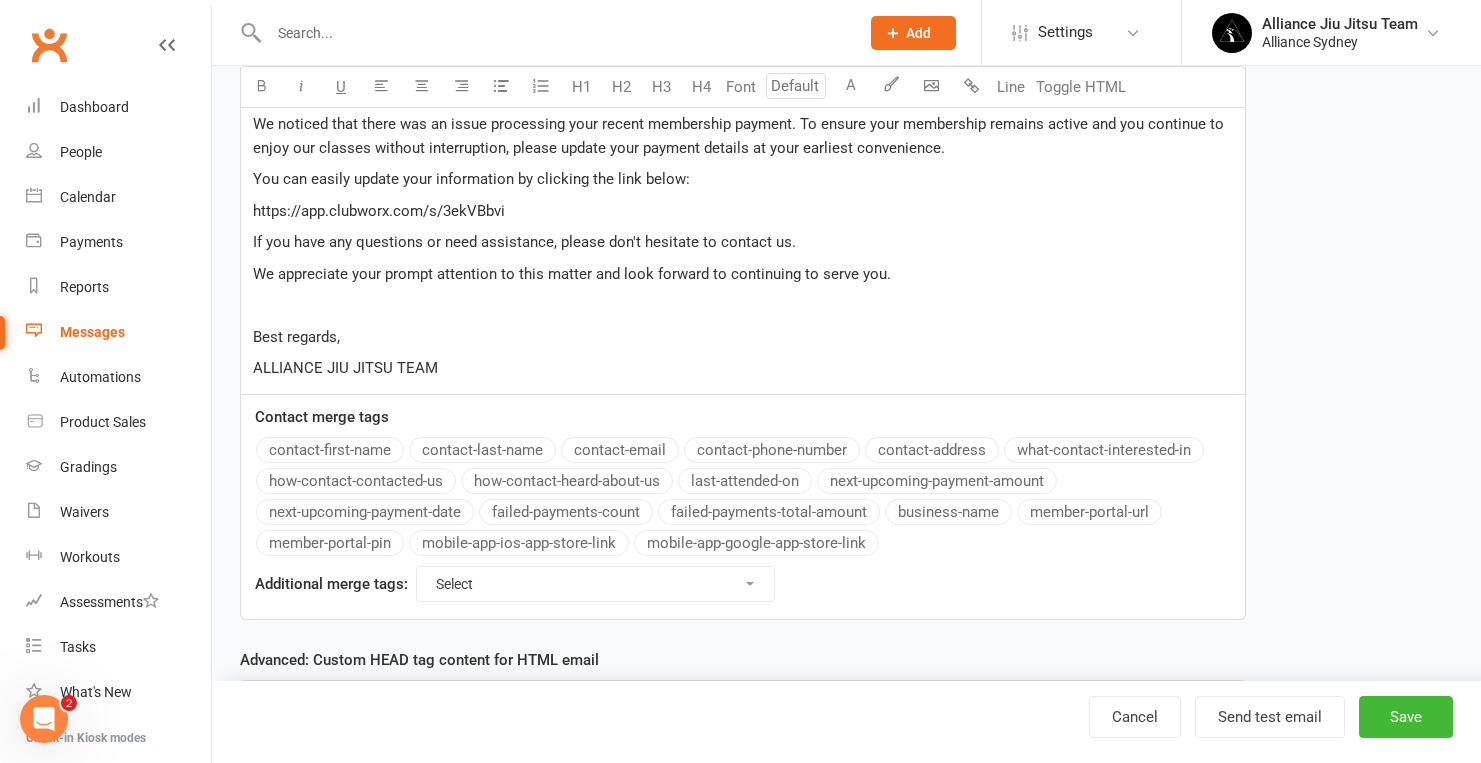 scroll, scrollTop: 455, scrollLeft: 0, axis: vertical 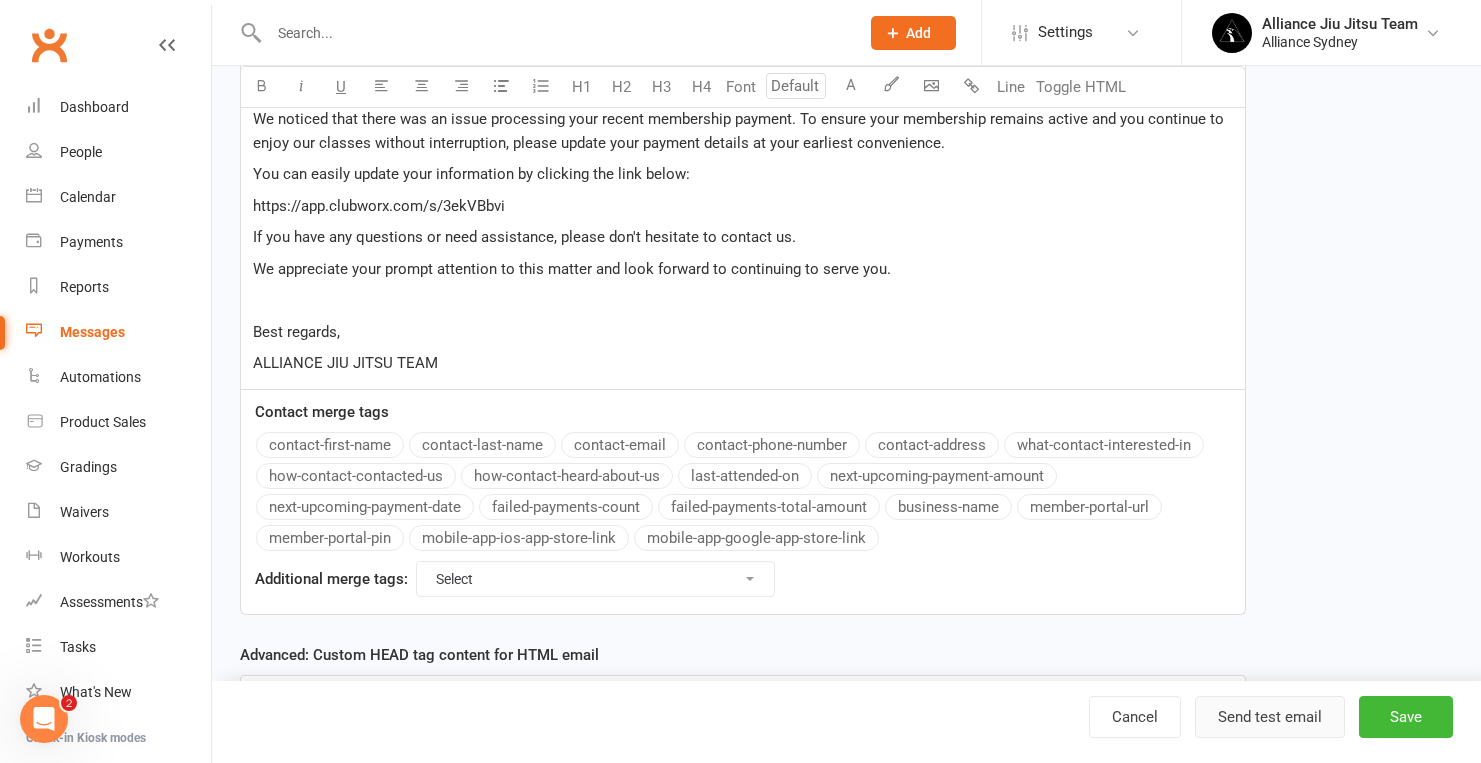 click on "Send test email" at bounding box center (1270, 717) 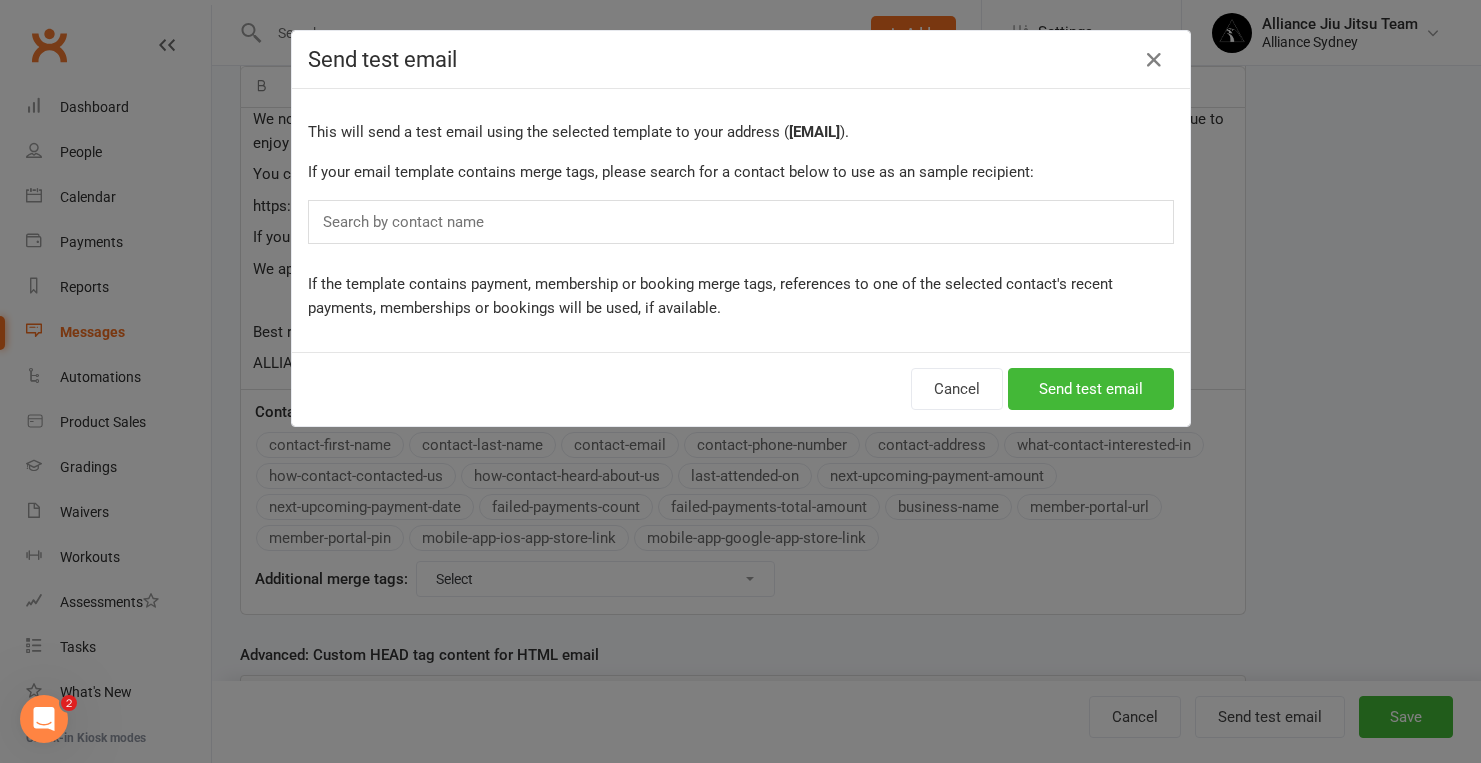 click on "Search by contact name" at bounding box center (741, 222) 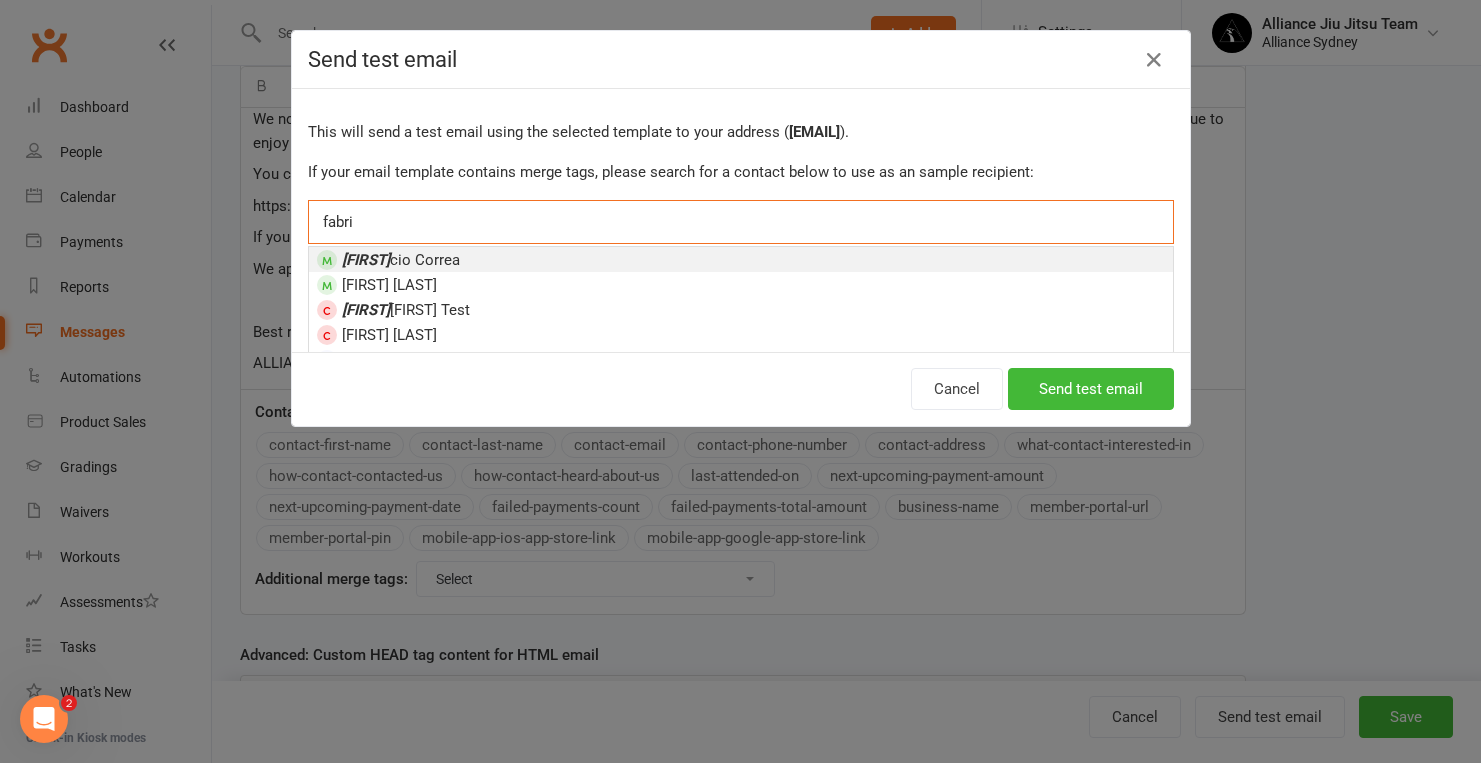 type on "fabri" 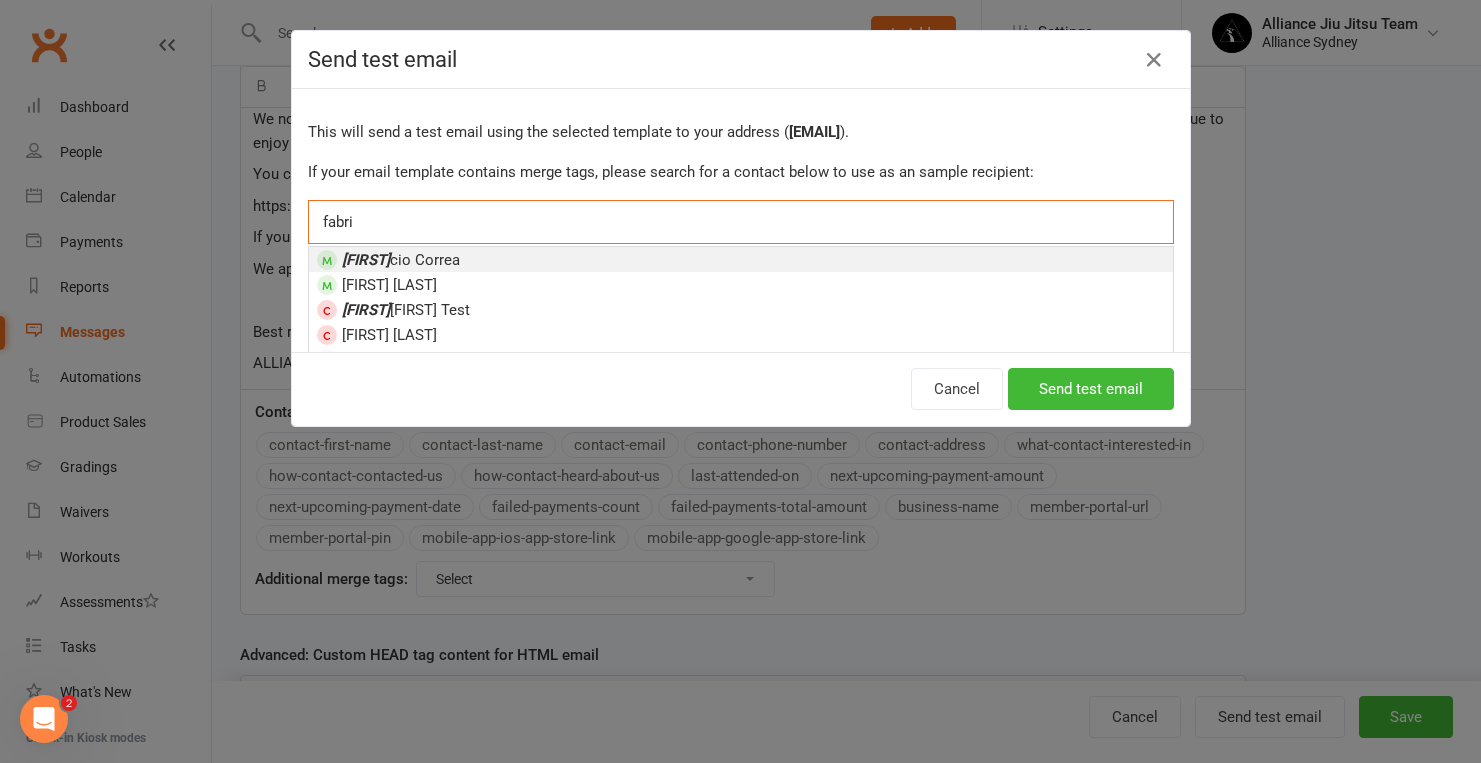 click on "[FIRST] [LAST]" at bounding box center (741, 259) 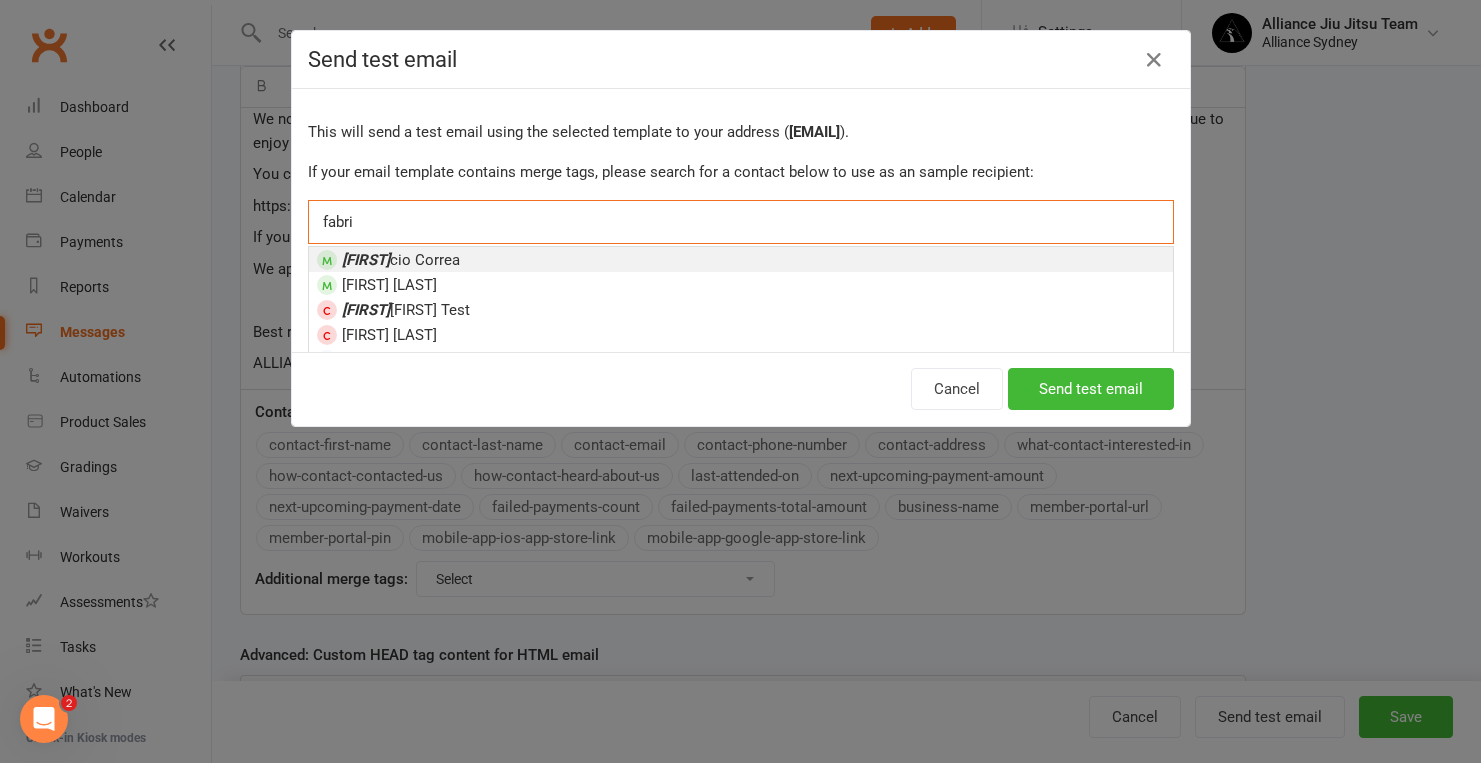 type 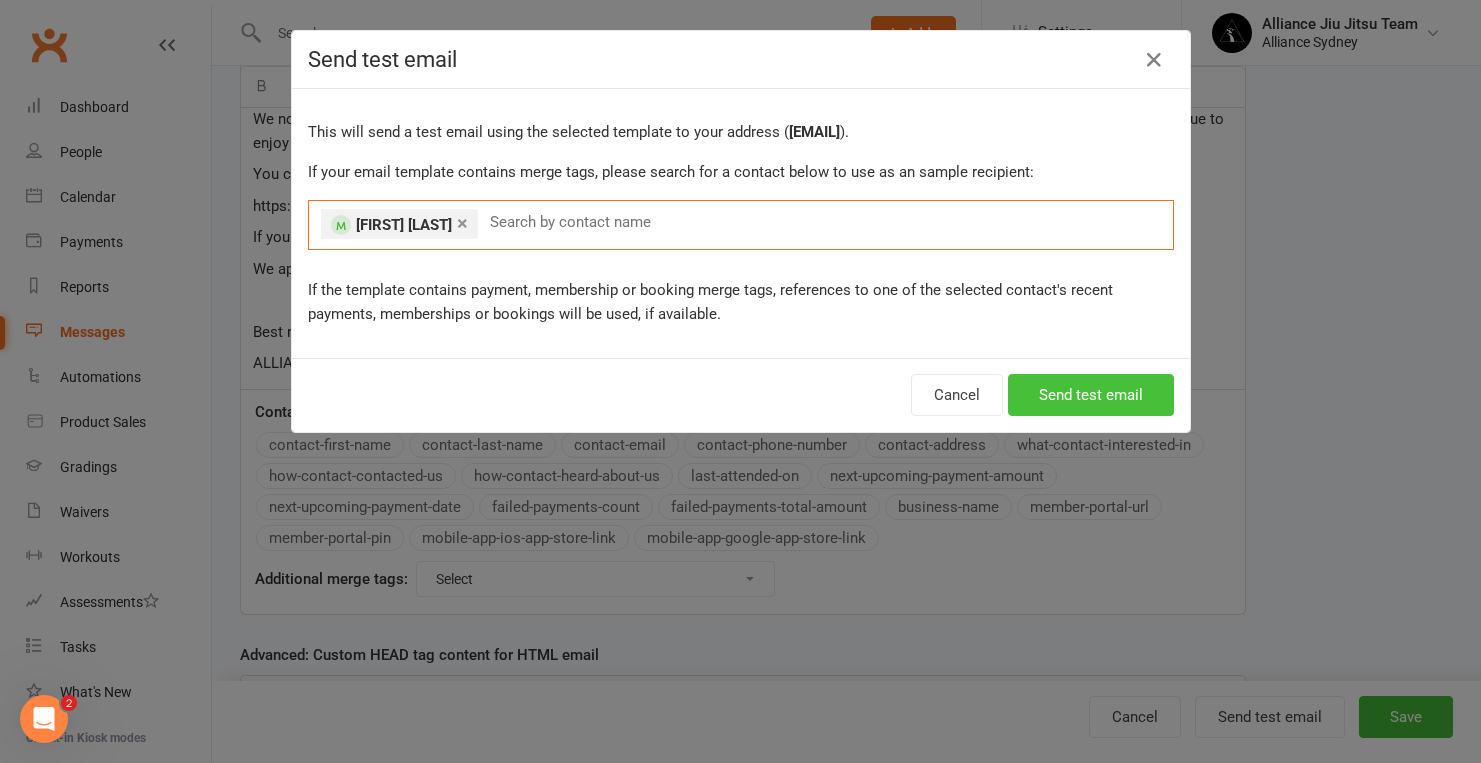 click on "Send test email" at bounding box center [1091, 395] 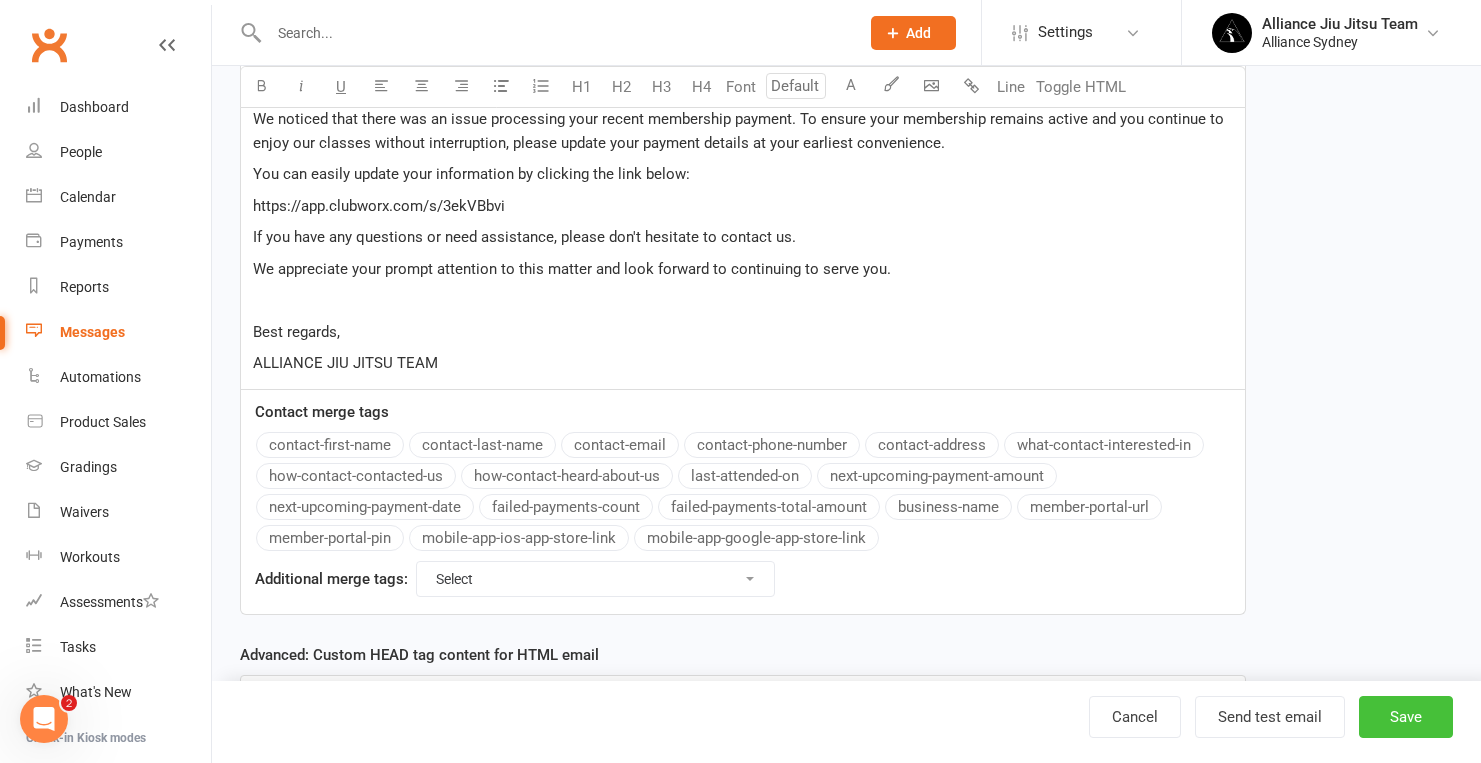 click on "Save" at bounding box center [1406, 717] 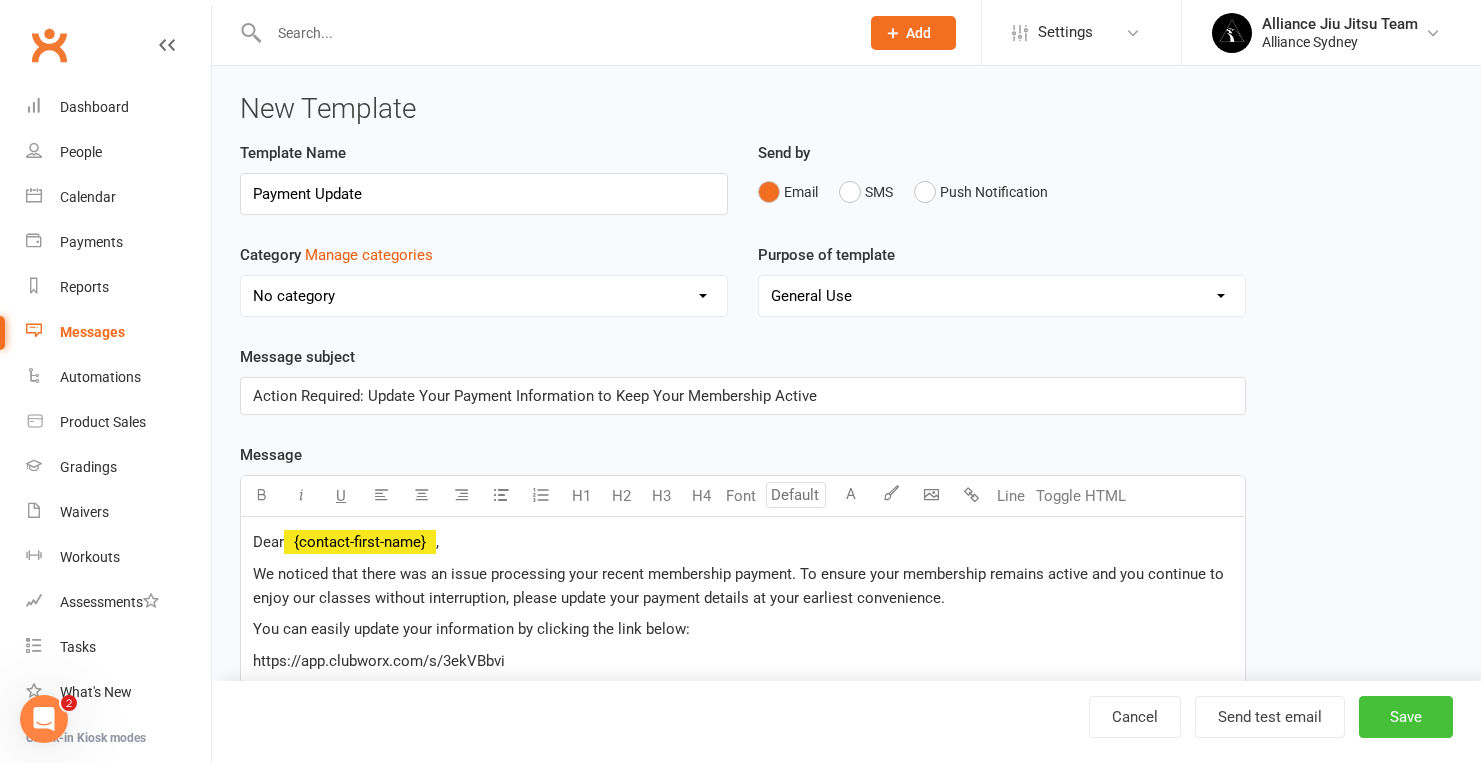 select on "grid" 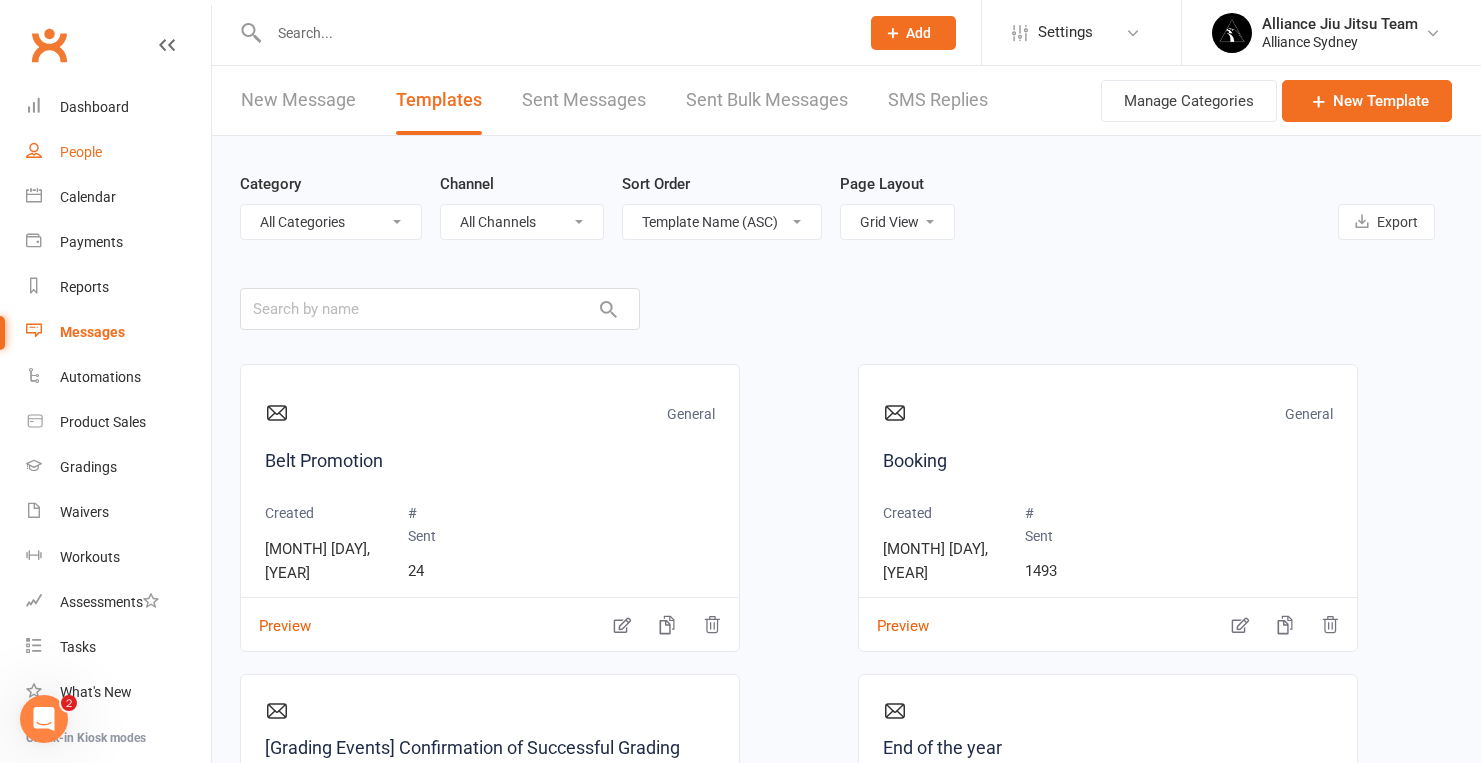 click on "People" at bounding box center [81, 152] 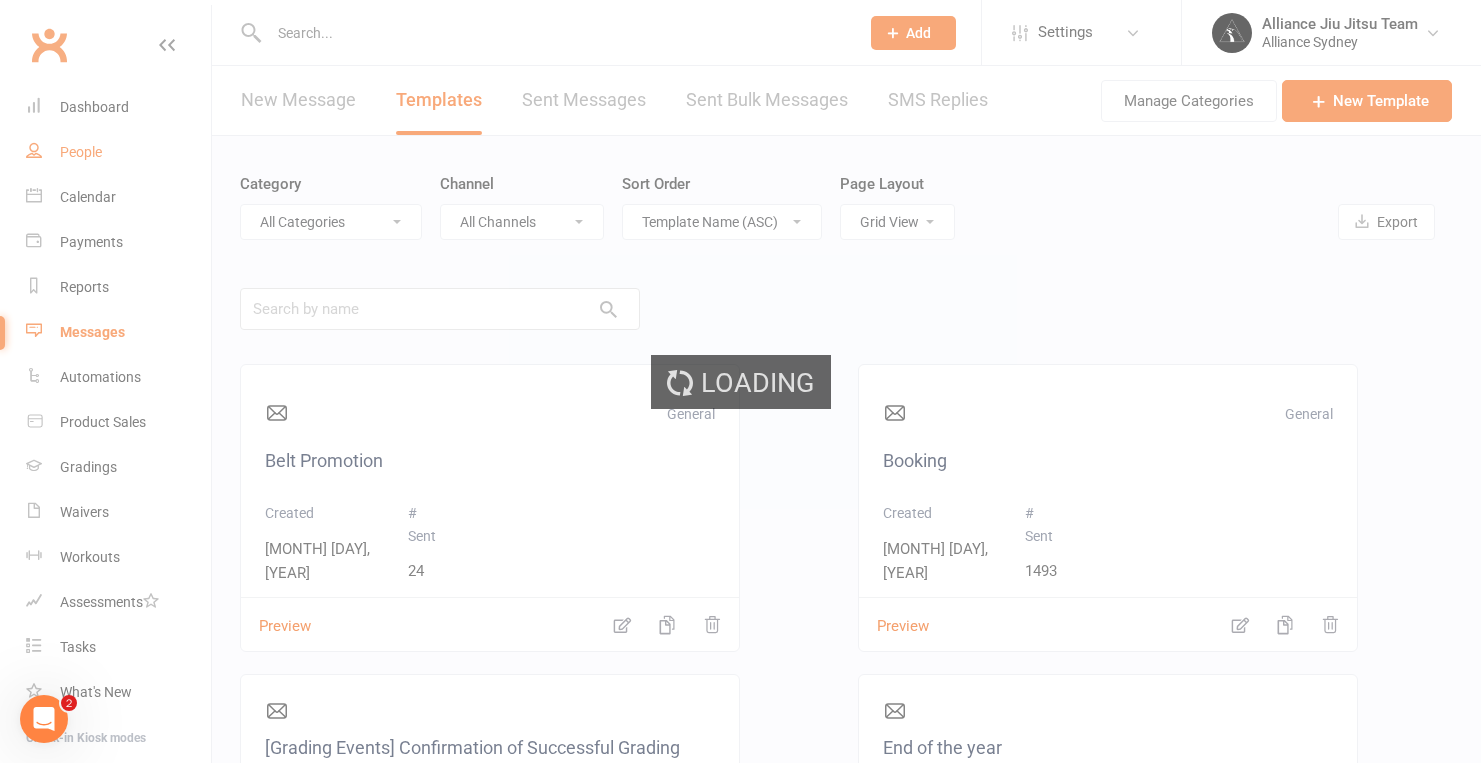 select on "100" 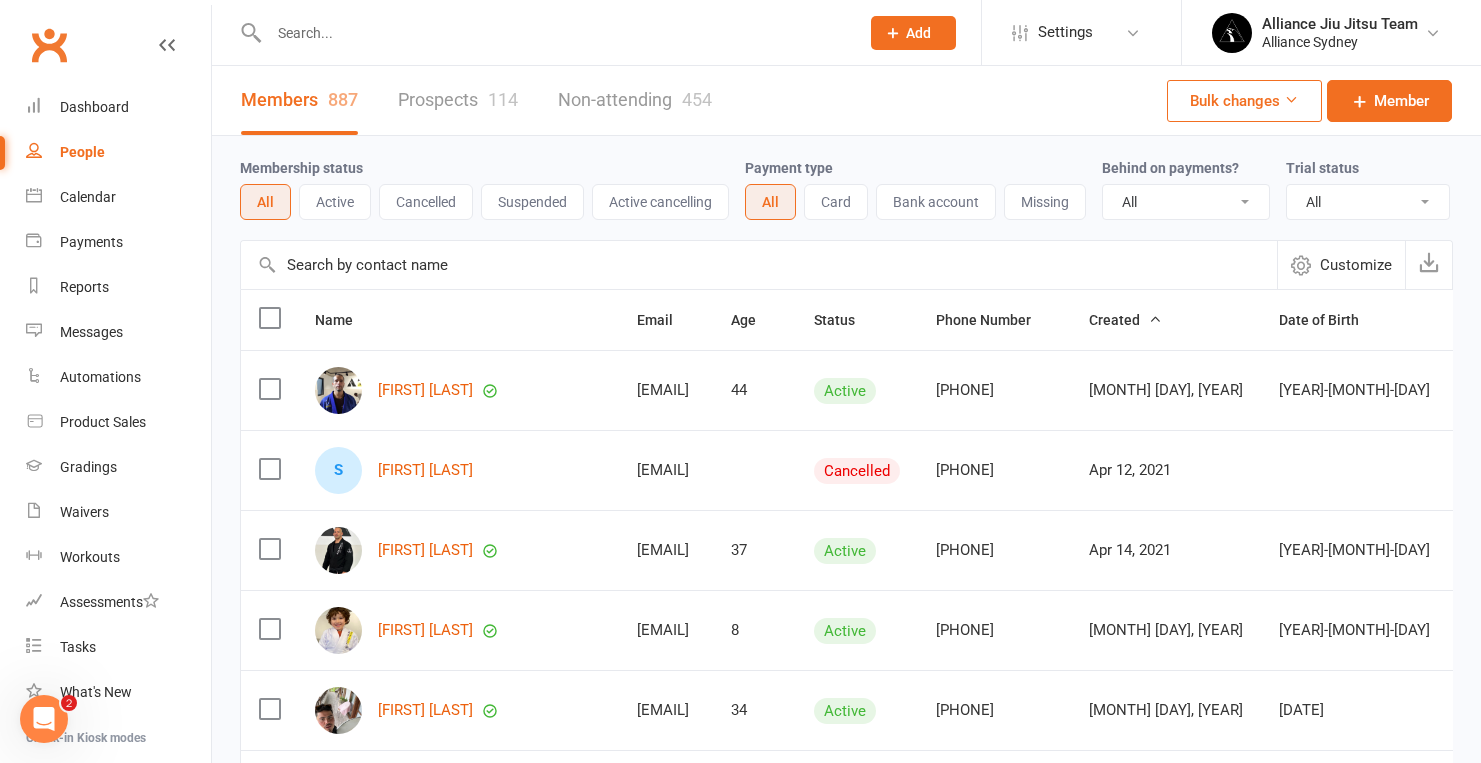 click at bounding box center [554, 33] 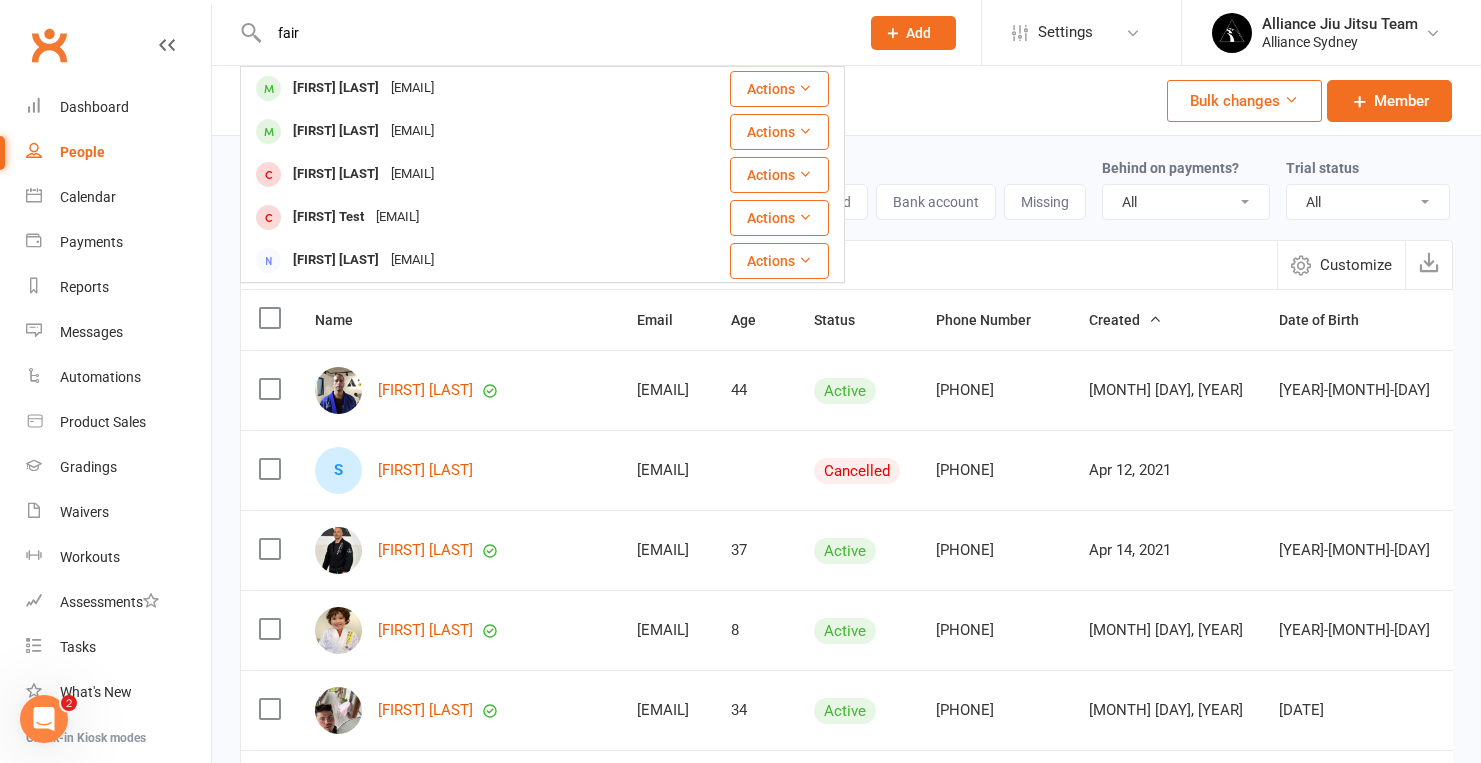 type on "fair" 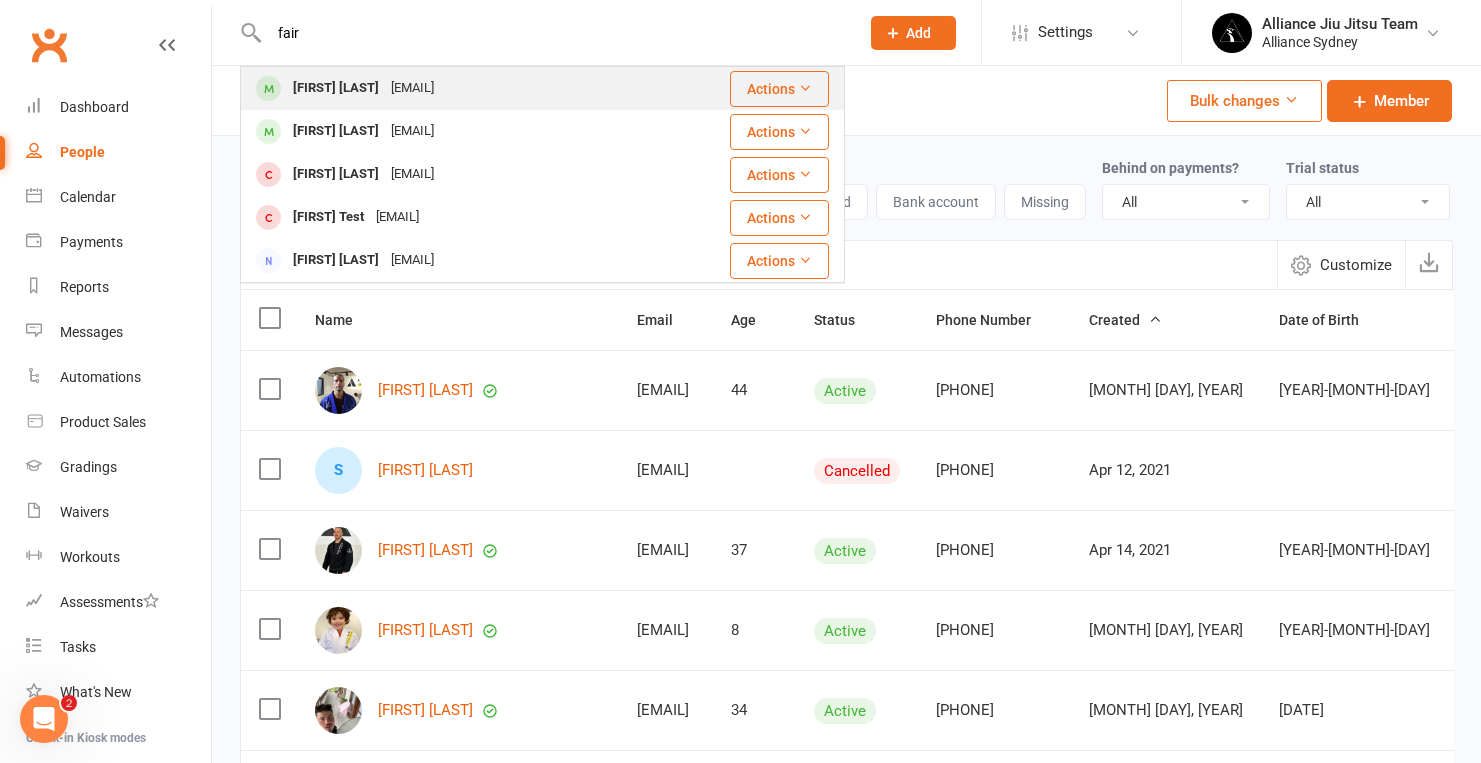 drag, startPoint x: 445, startPoint y: 30, endPoint x: 448, endPoint y: 88, distance: 58.077534 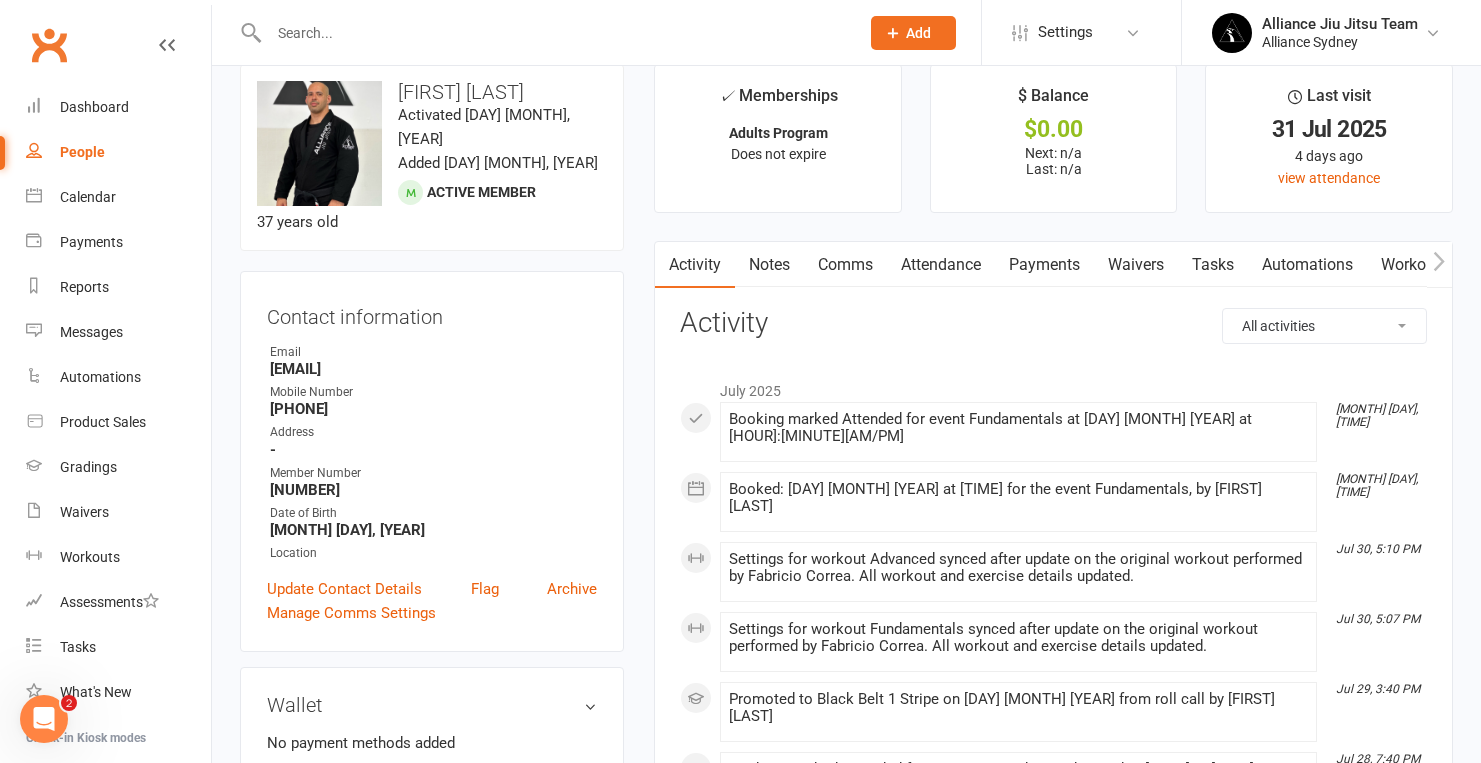 scroll, scrollTop: 43, scrollLeft: 0, axis: vertical 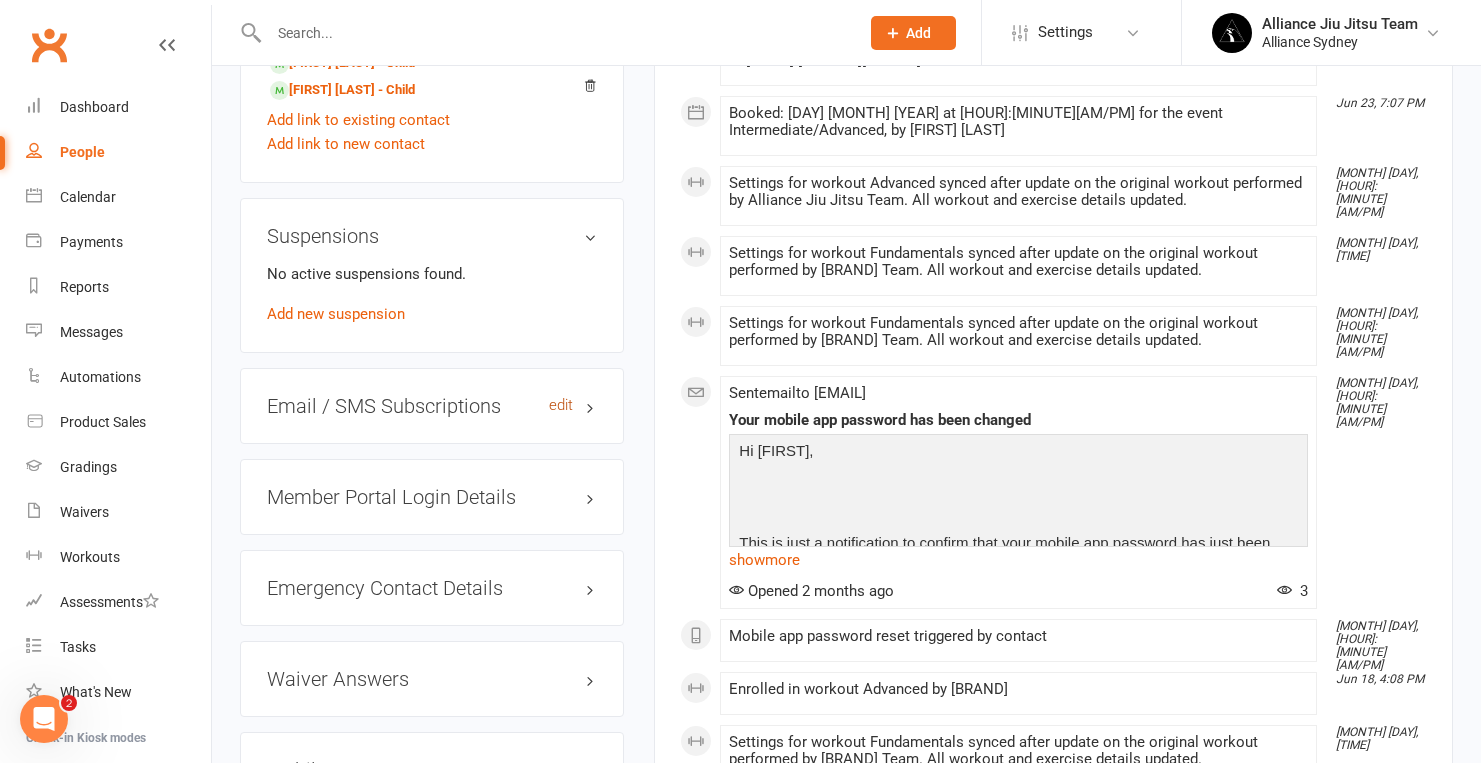click on "edit" at bounding box center [561, 405] 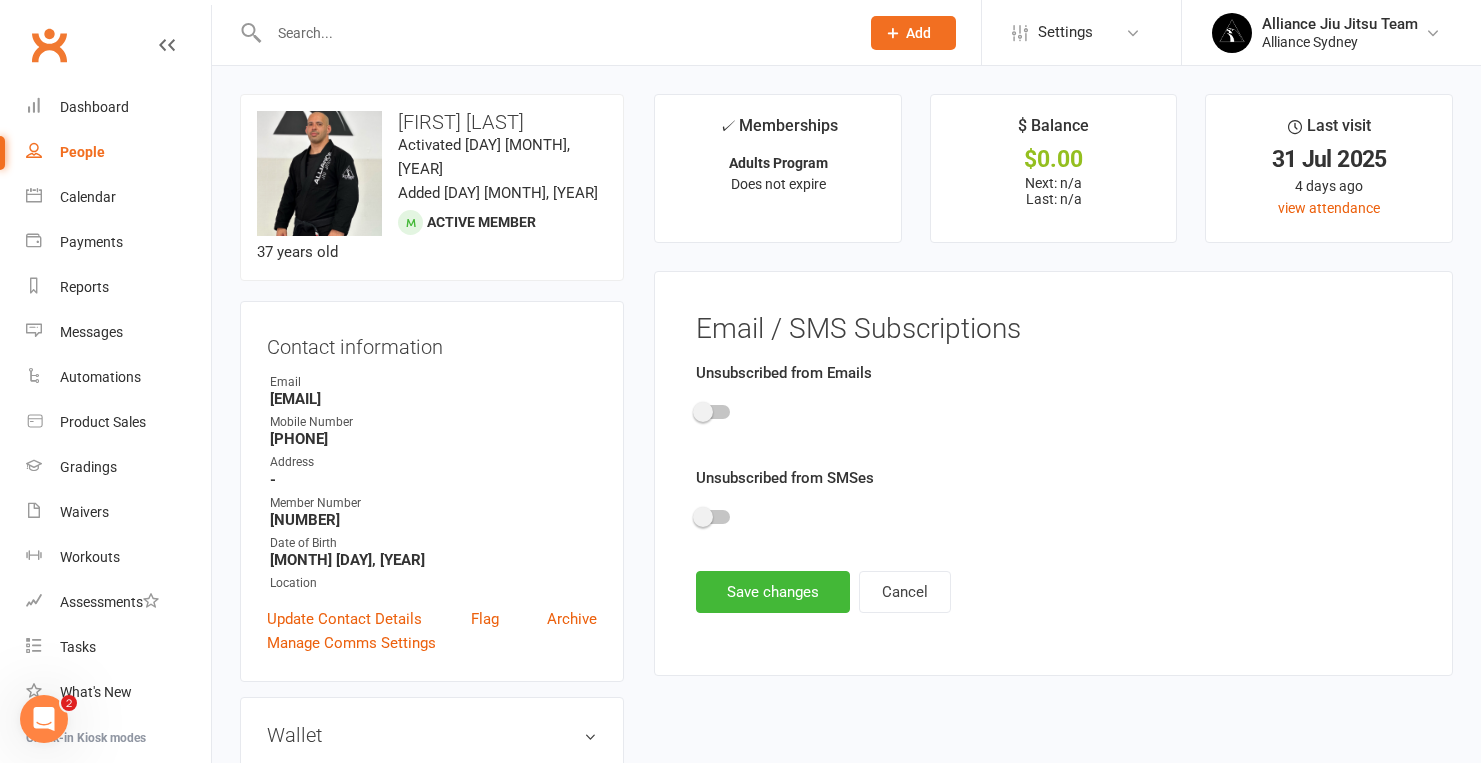 scroll, scrollTop: 0, scrollLeft: 0, axis: both 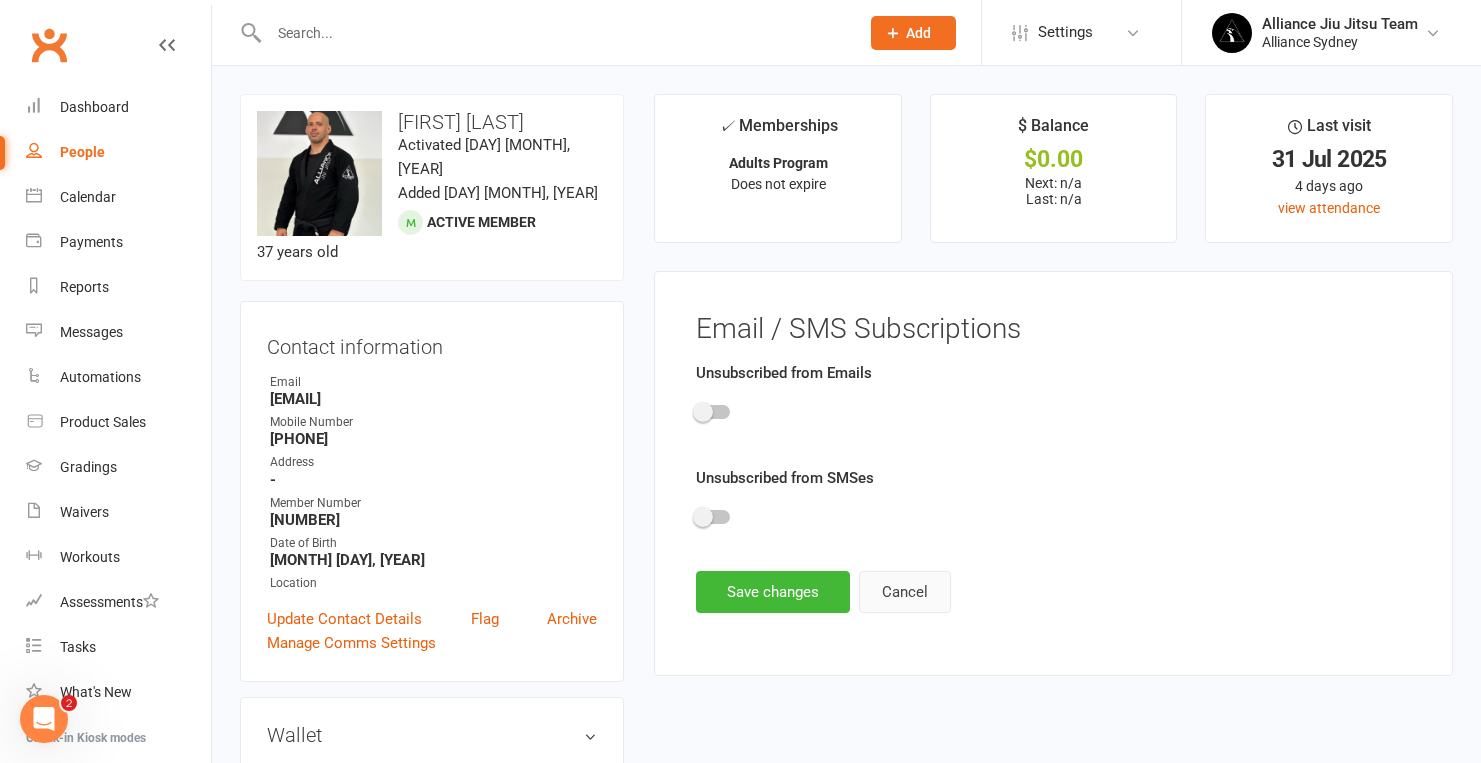 click on "Cancel" at bounding box center [905, 592] 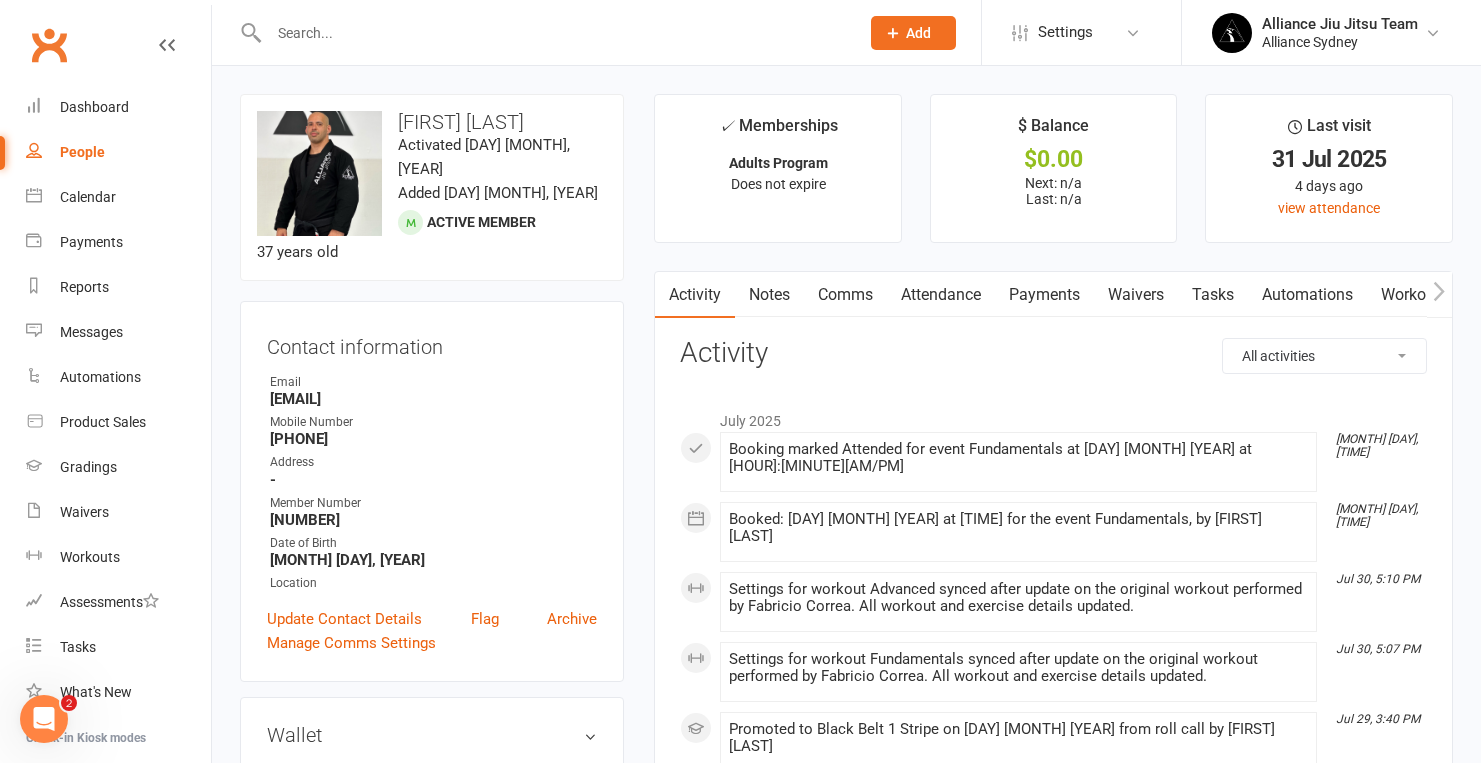 drag, startPoint x: 1062, startPoint y: 280, endPoint x: 989, endPoint y: 291, distance: 73.82411 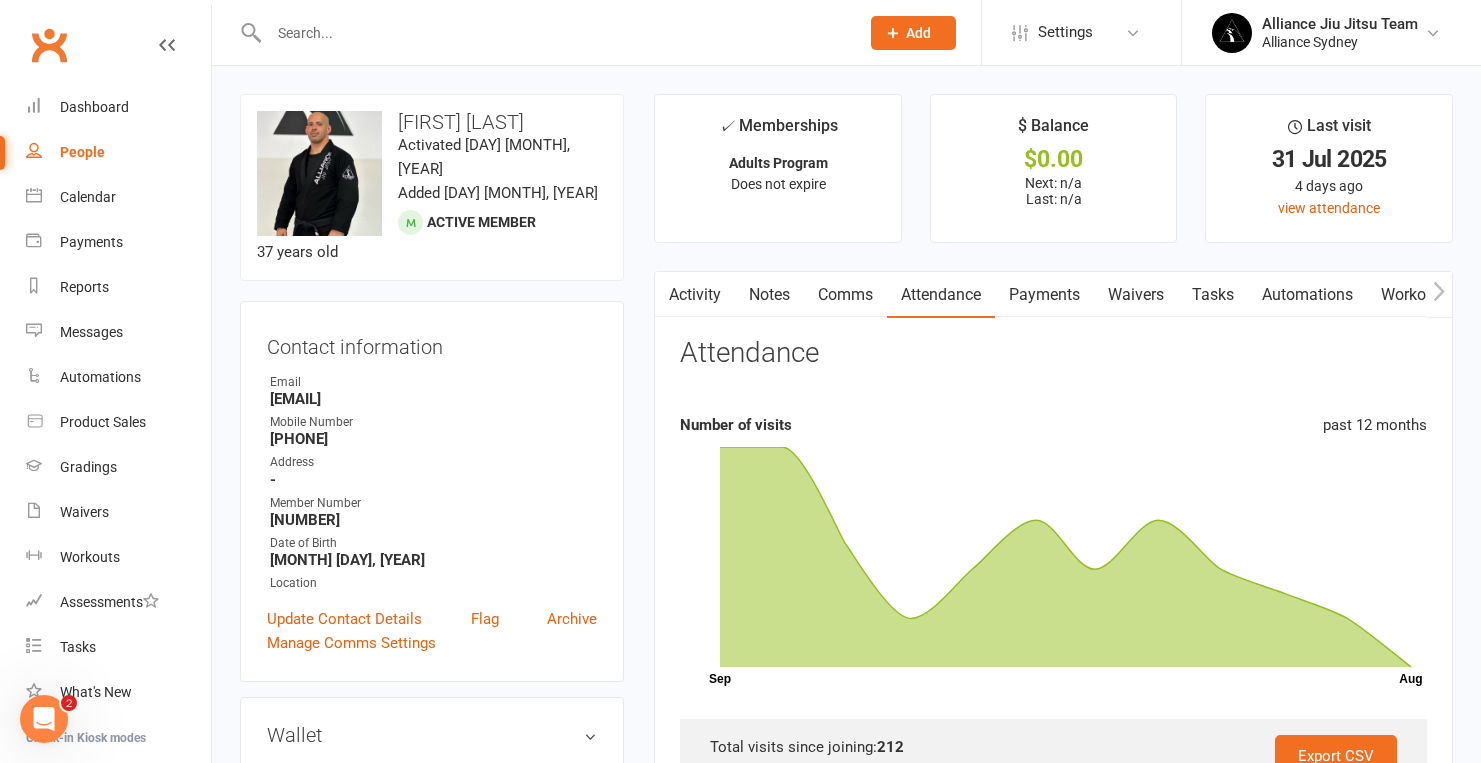 click on "Comms" at bounding box center [845, 295] 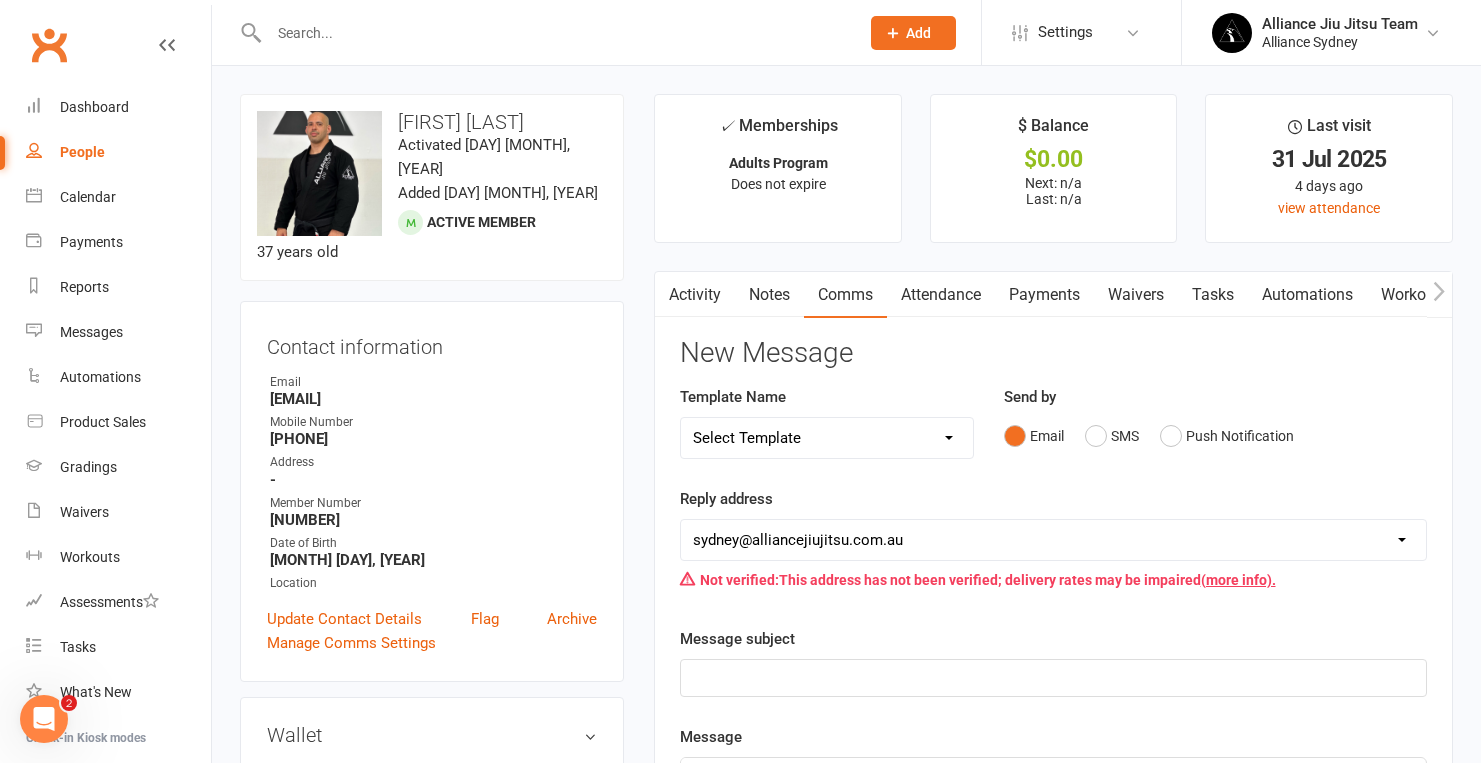 scroll, scrollTop: 157, scrollLeft: 0, axis: vertical 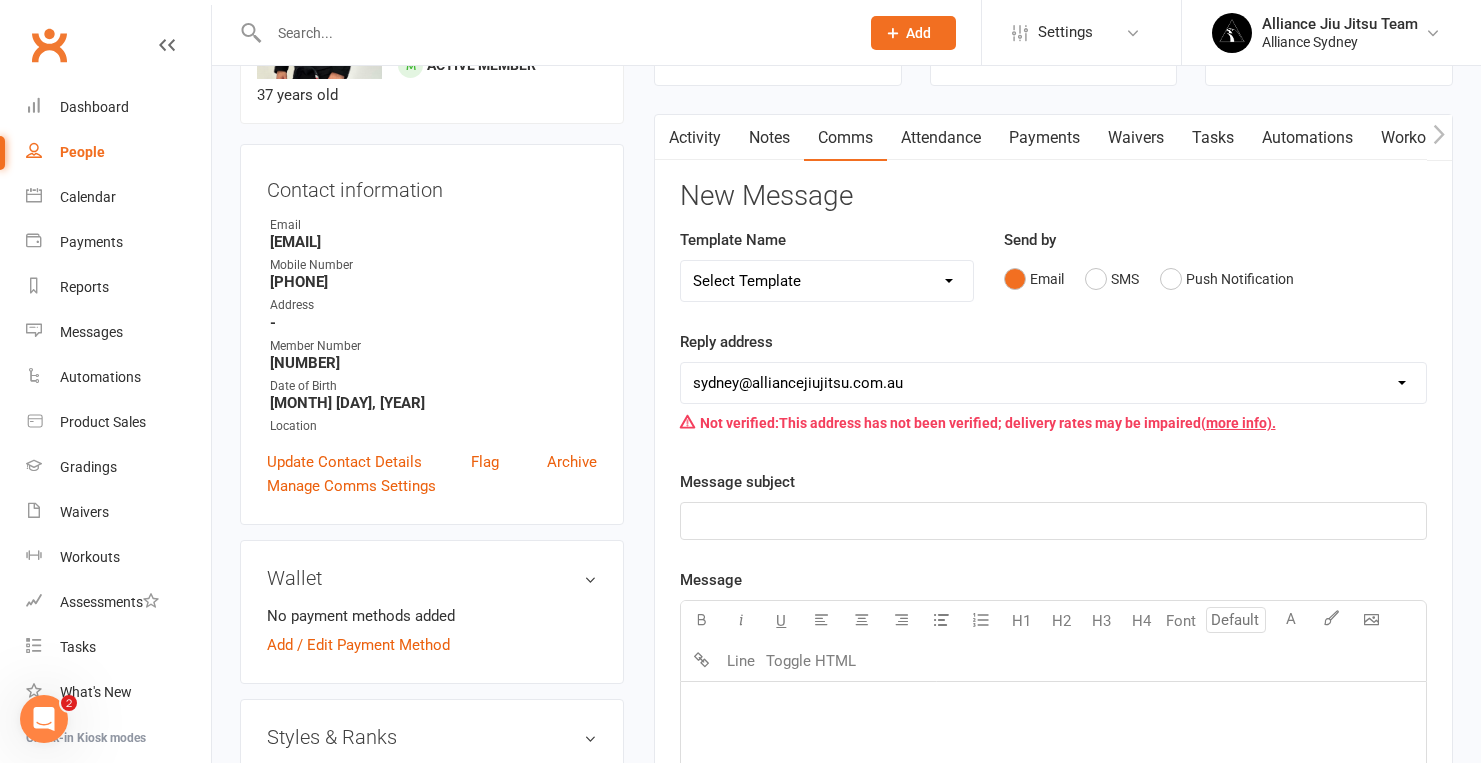 select on "4" 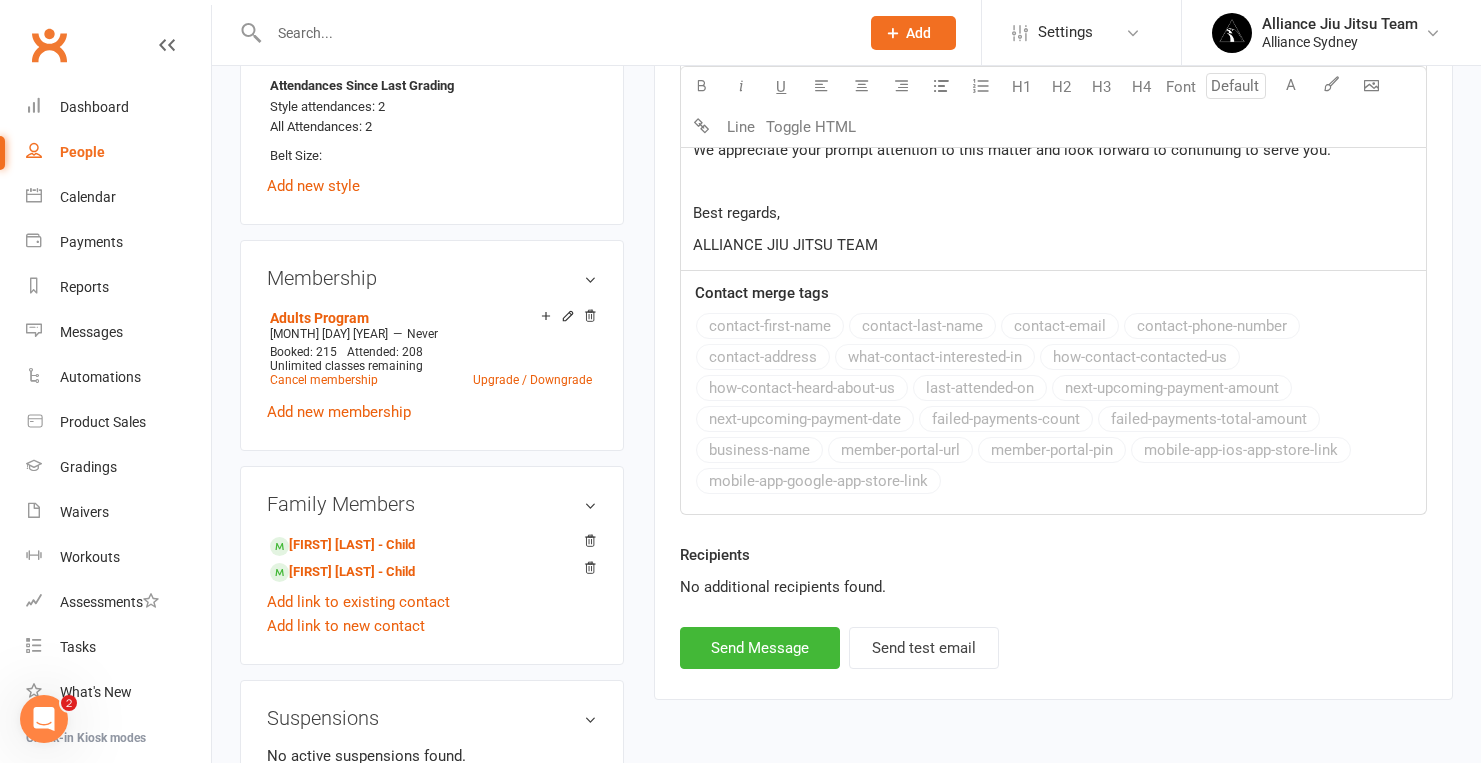 scroll, scrollTop: 1004, scrollLeft: 0, axis: vertical 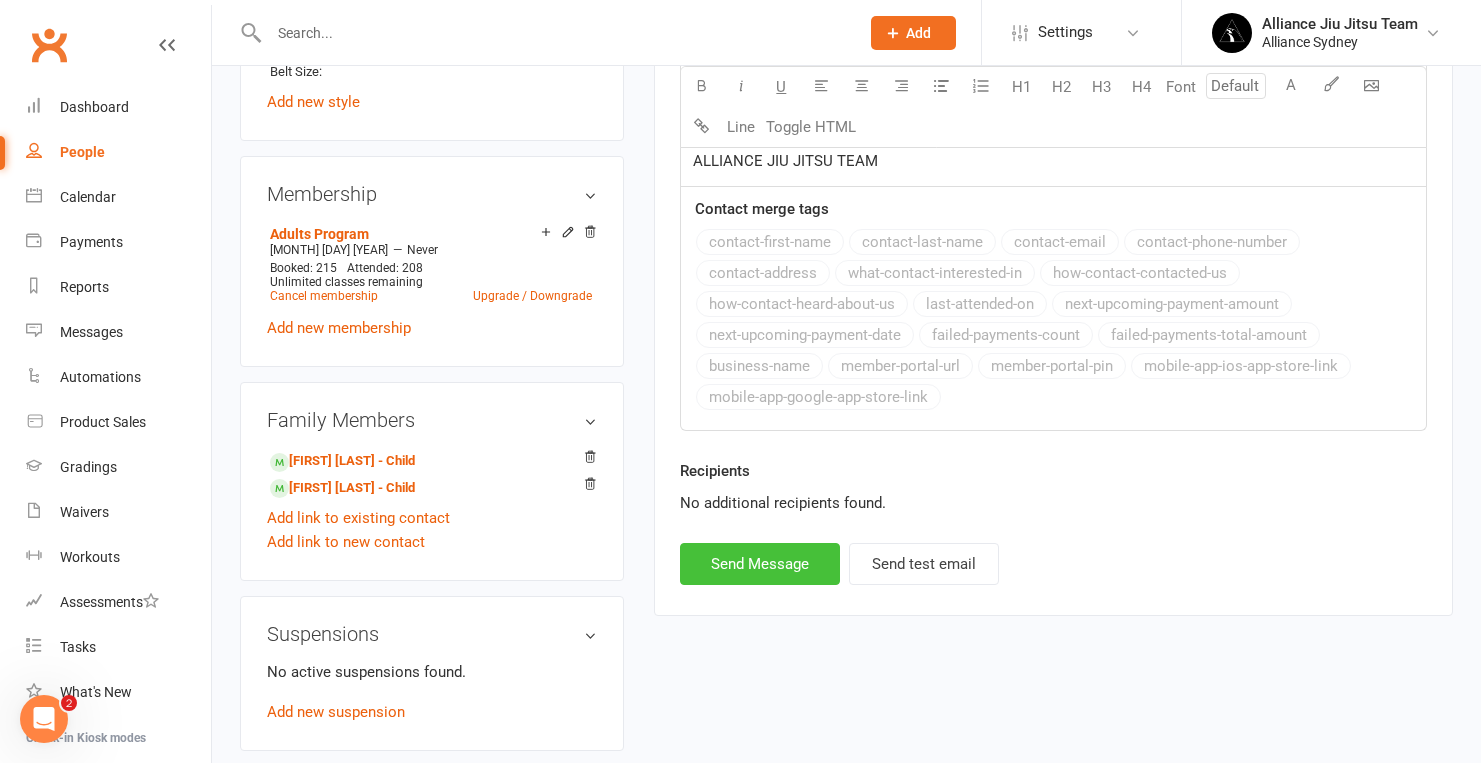 click on "Send Message" at bounding box center (760, 564) 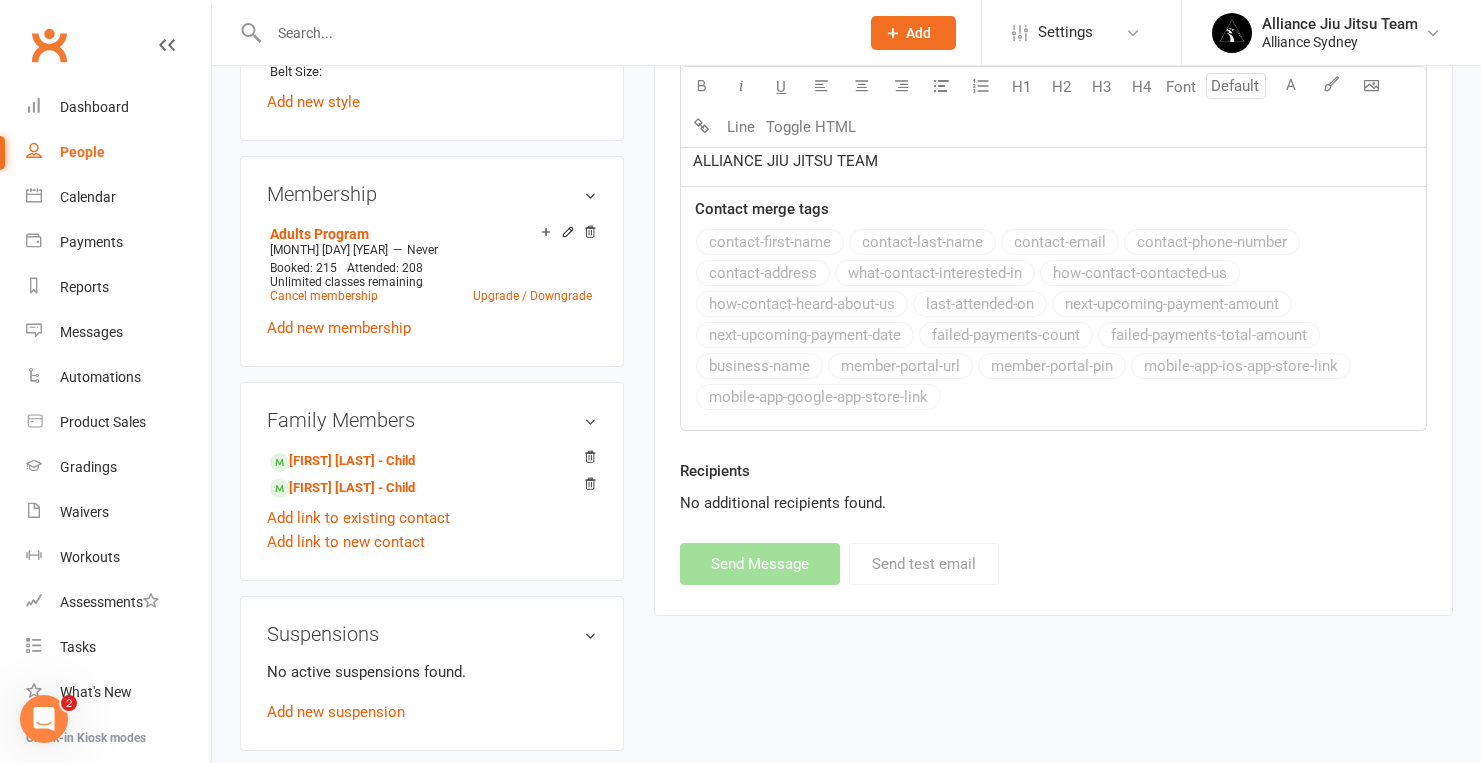 select 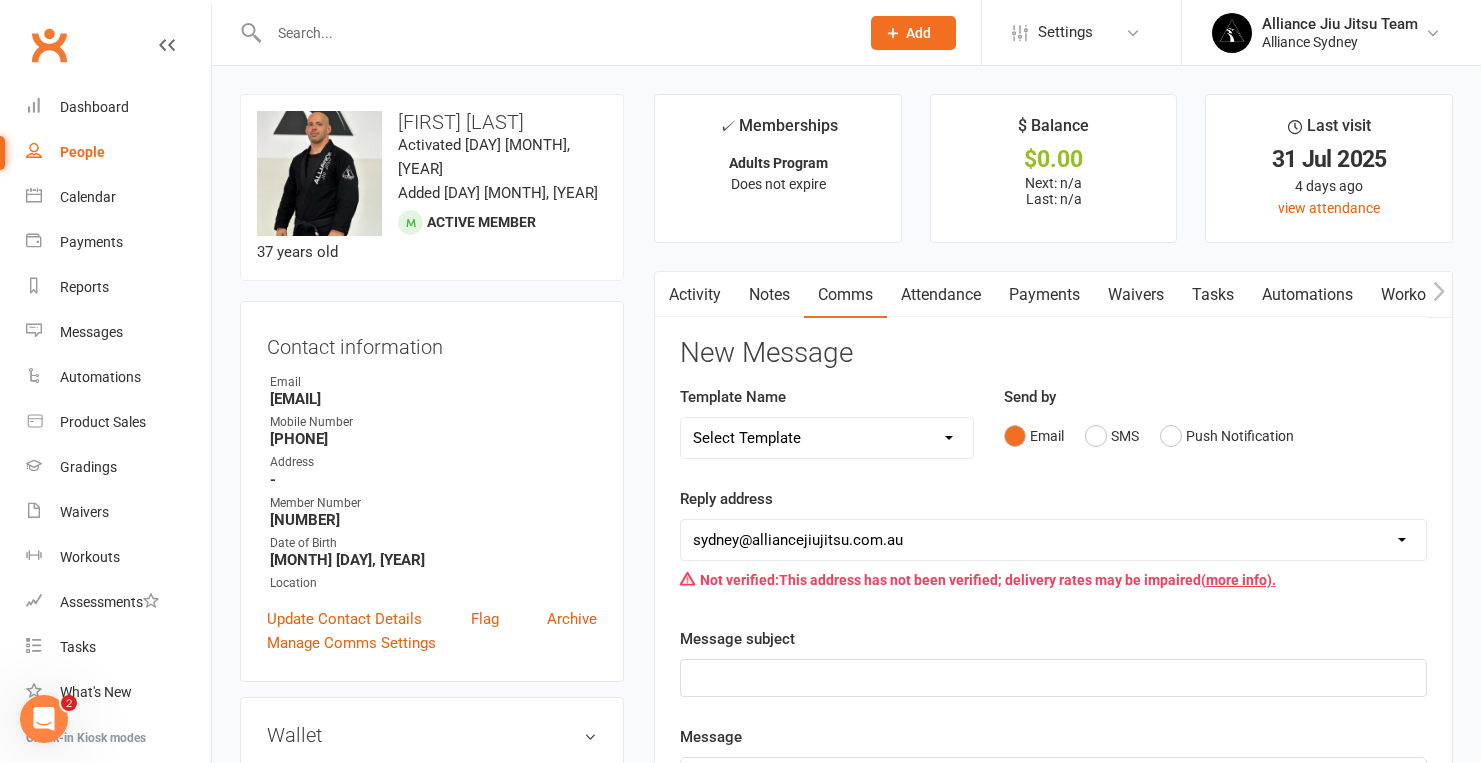 scroll, scrollTop: 0, scrollLeft: 0, axis: both 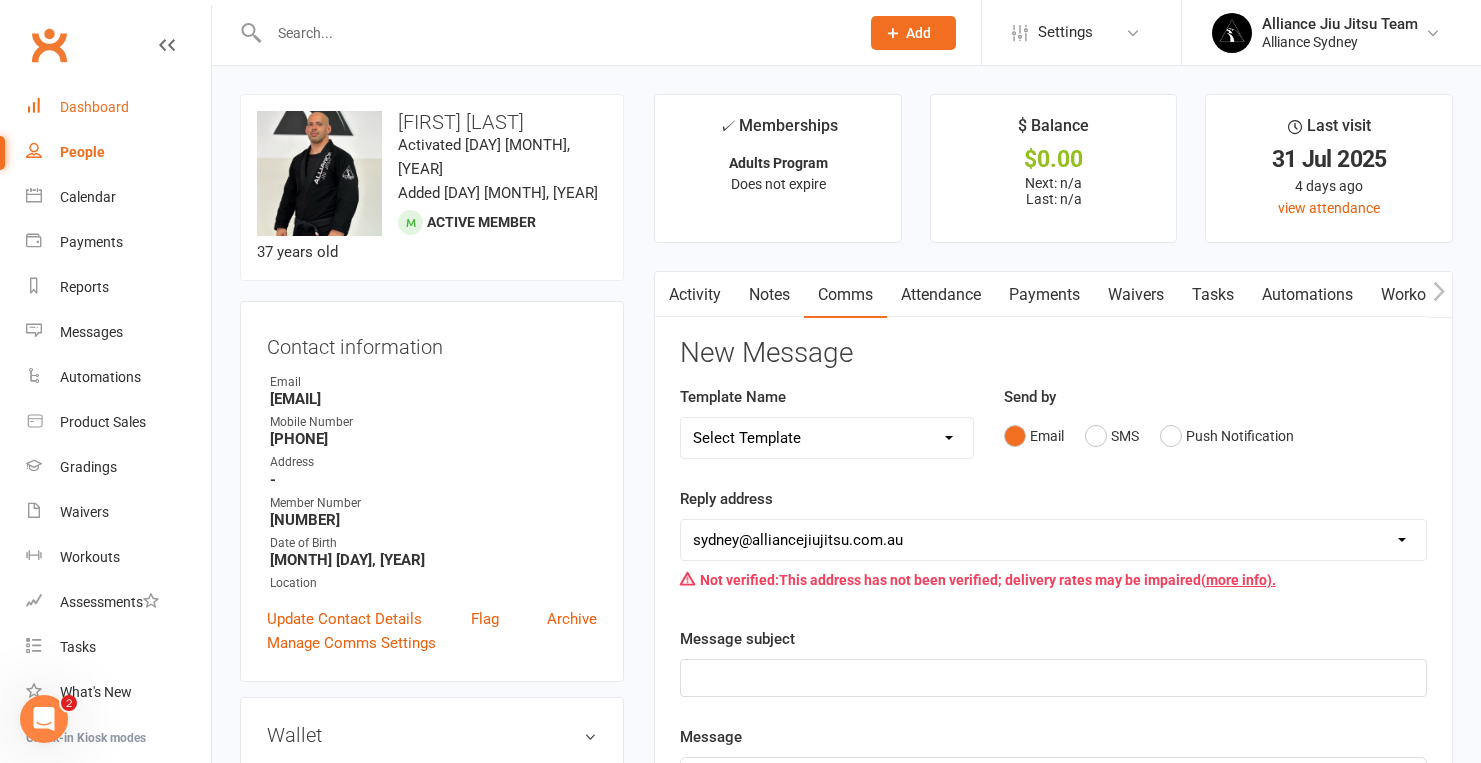 click on "Dashboard" at bounding box center [94, 107] 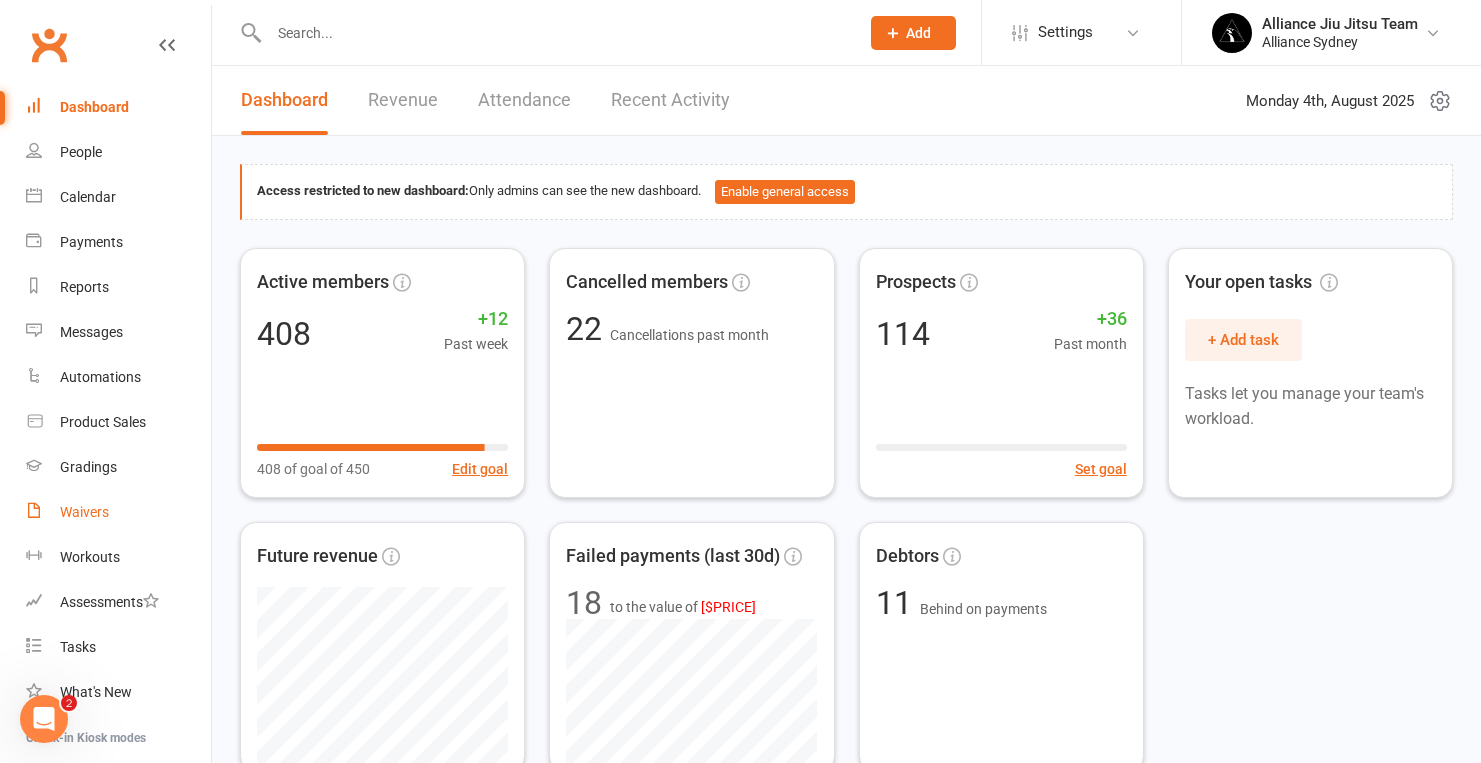 click on "Waivers" at bounding box center [118, 512] 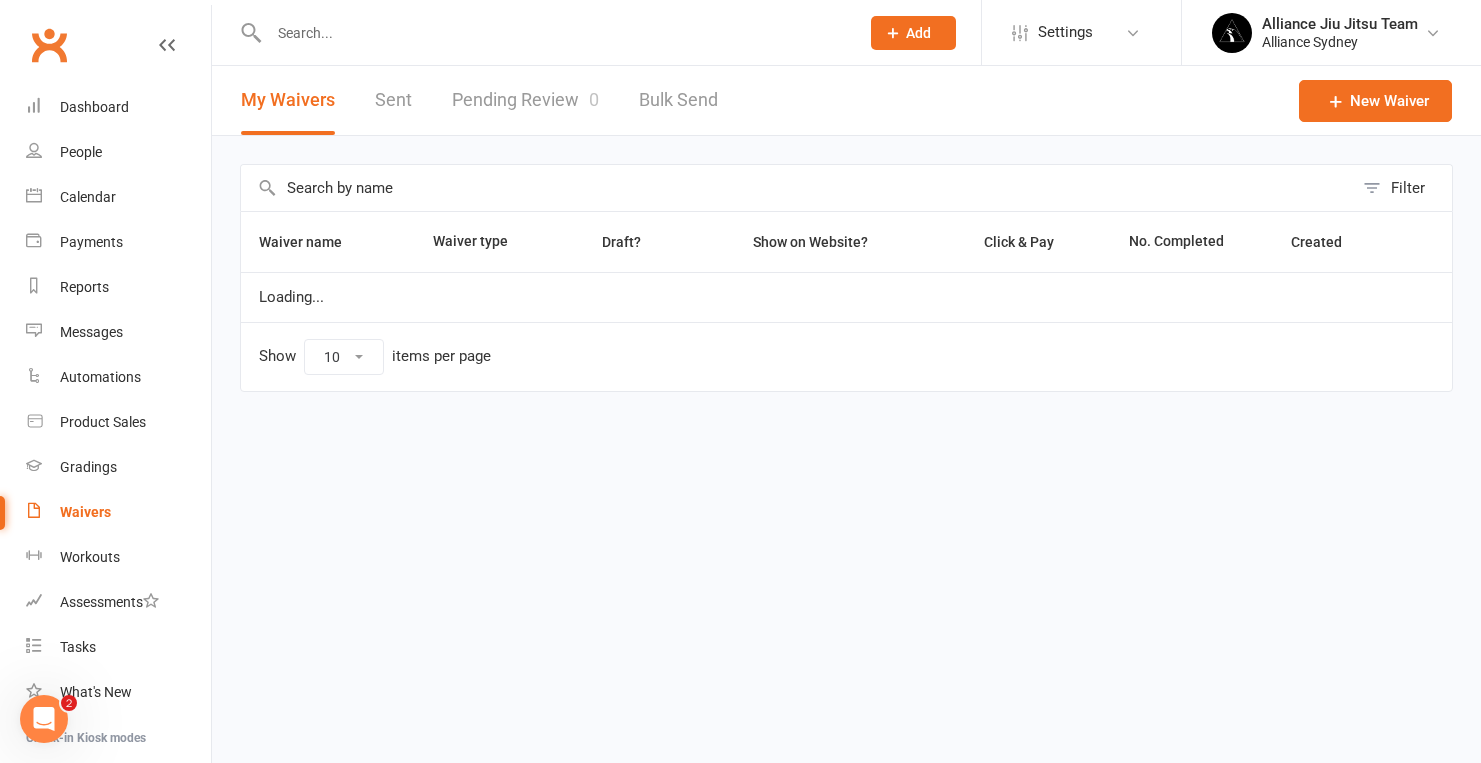 select on "25" 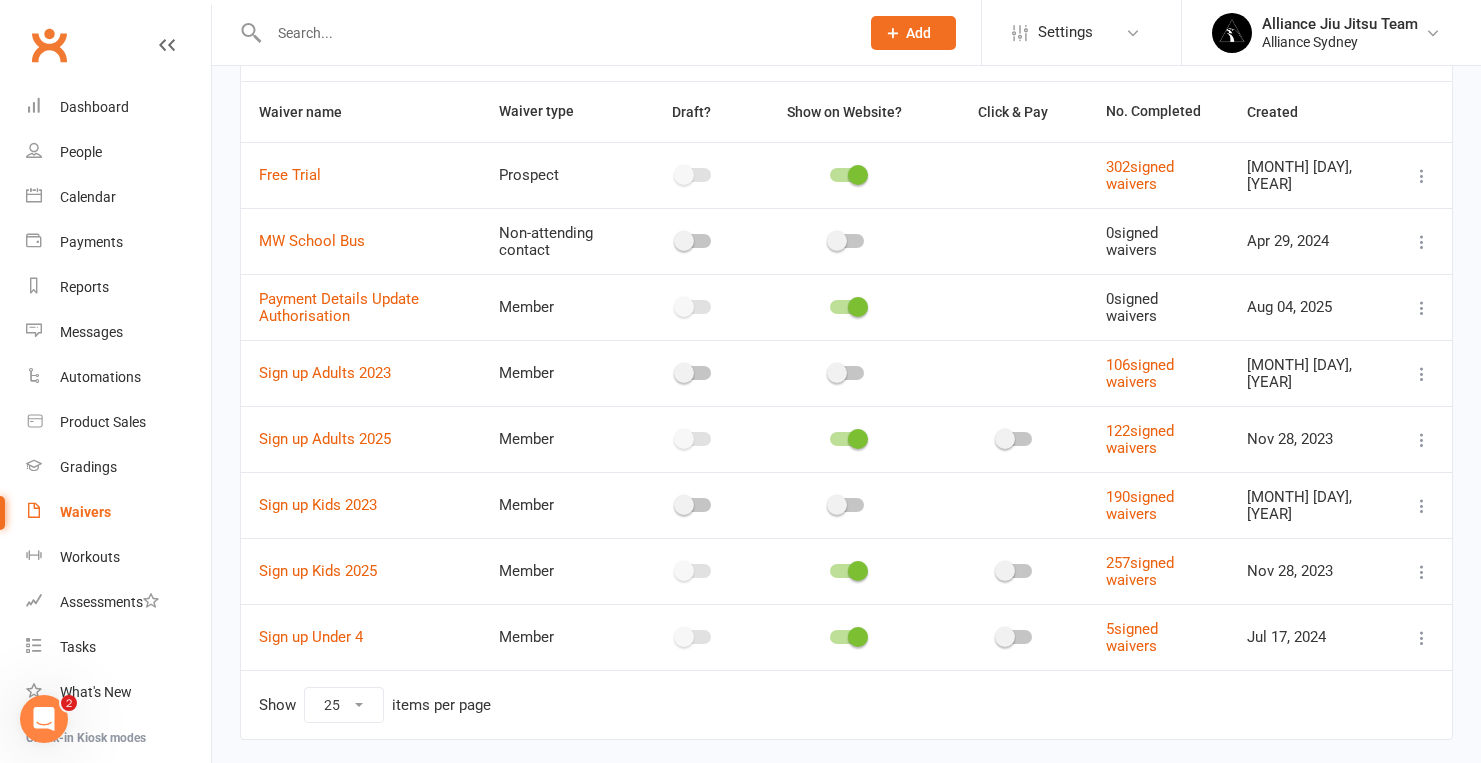 scroll, scrollTop: 129, scrollLeft: 0, axis: vertical 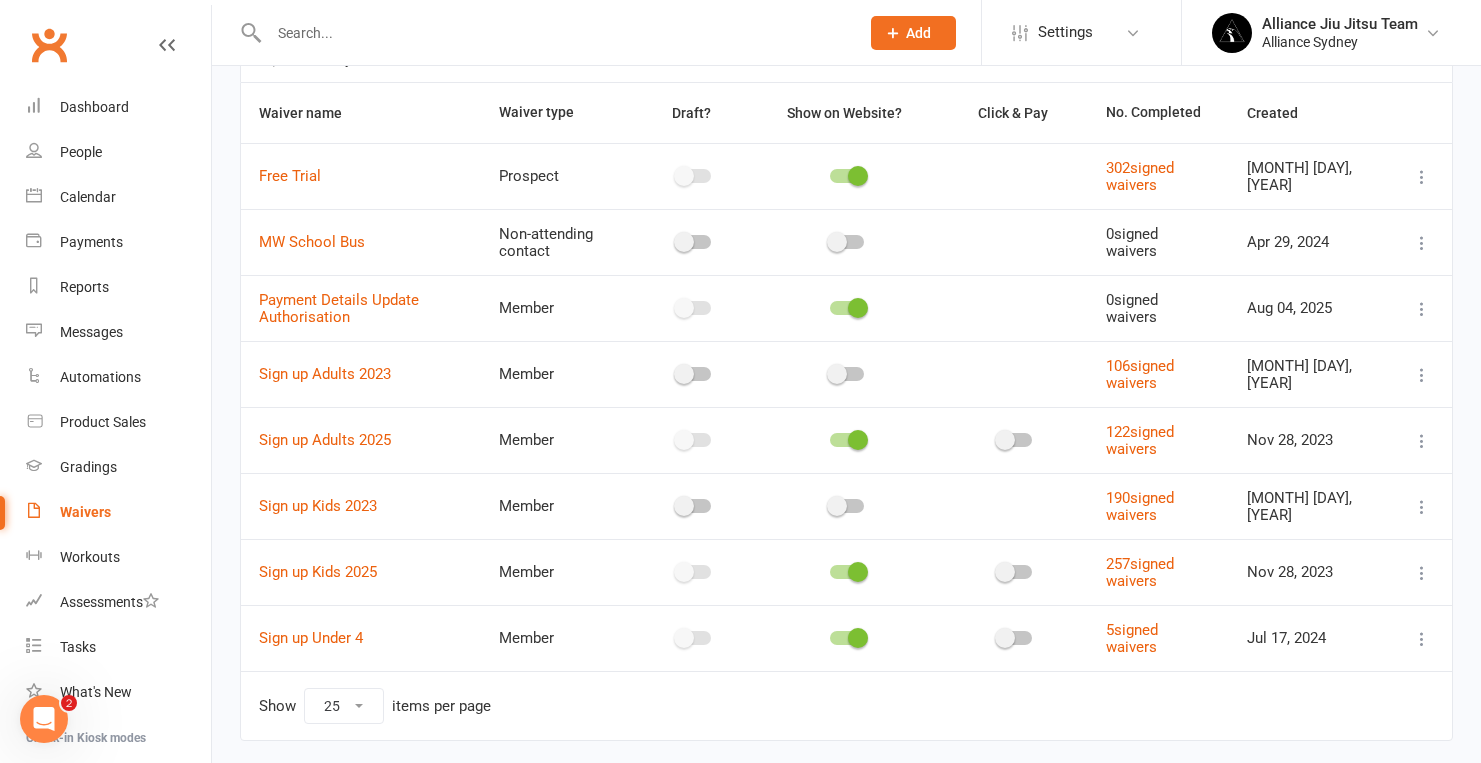 click at bounding box center [1422, 309] 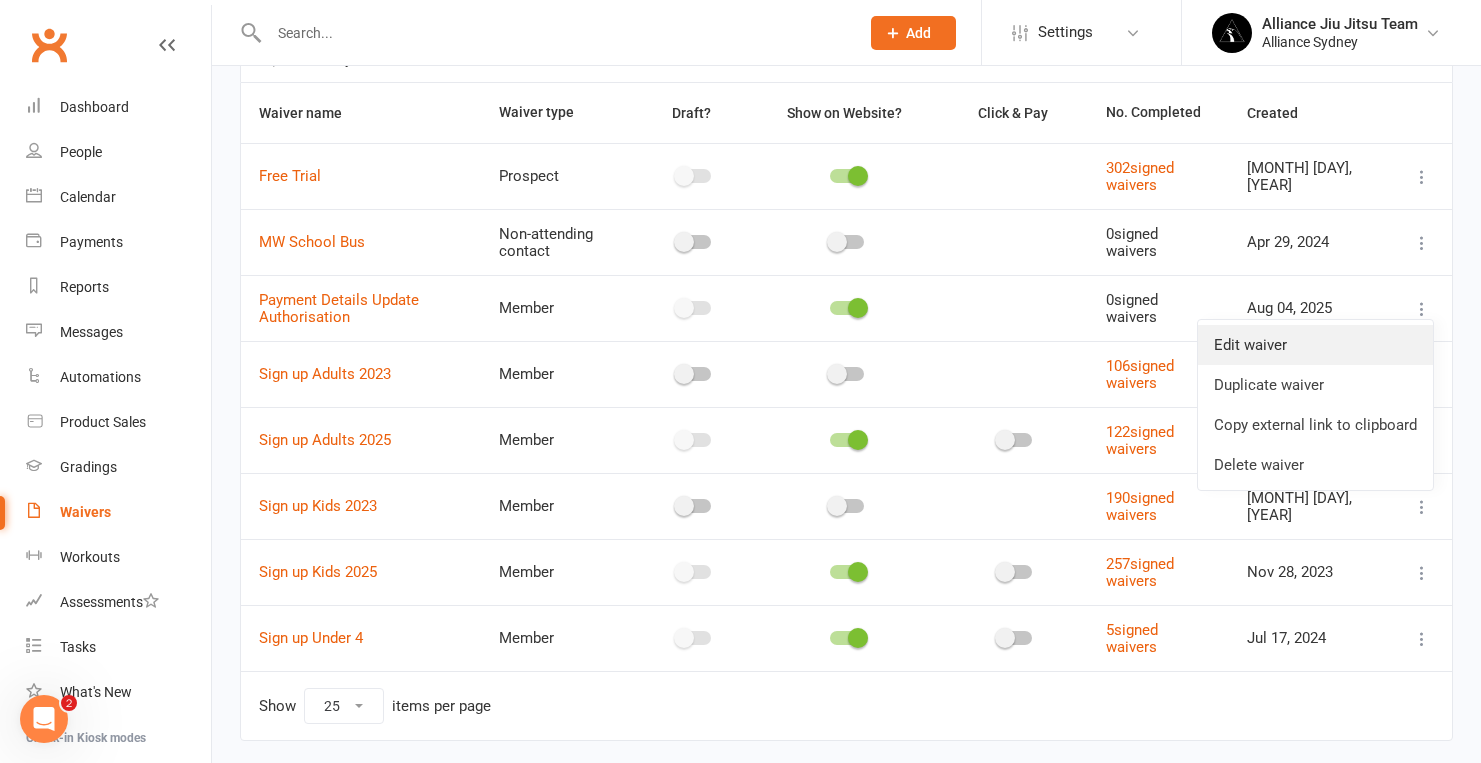 click on "Edit waiver" at bounding box center (1315, 345) 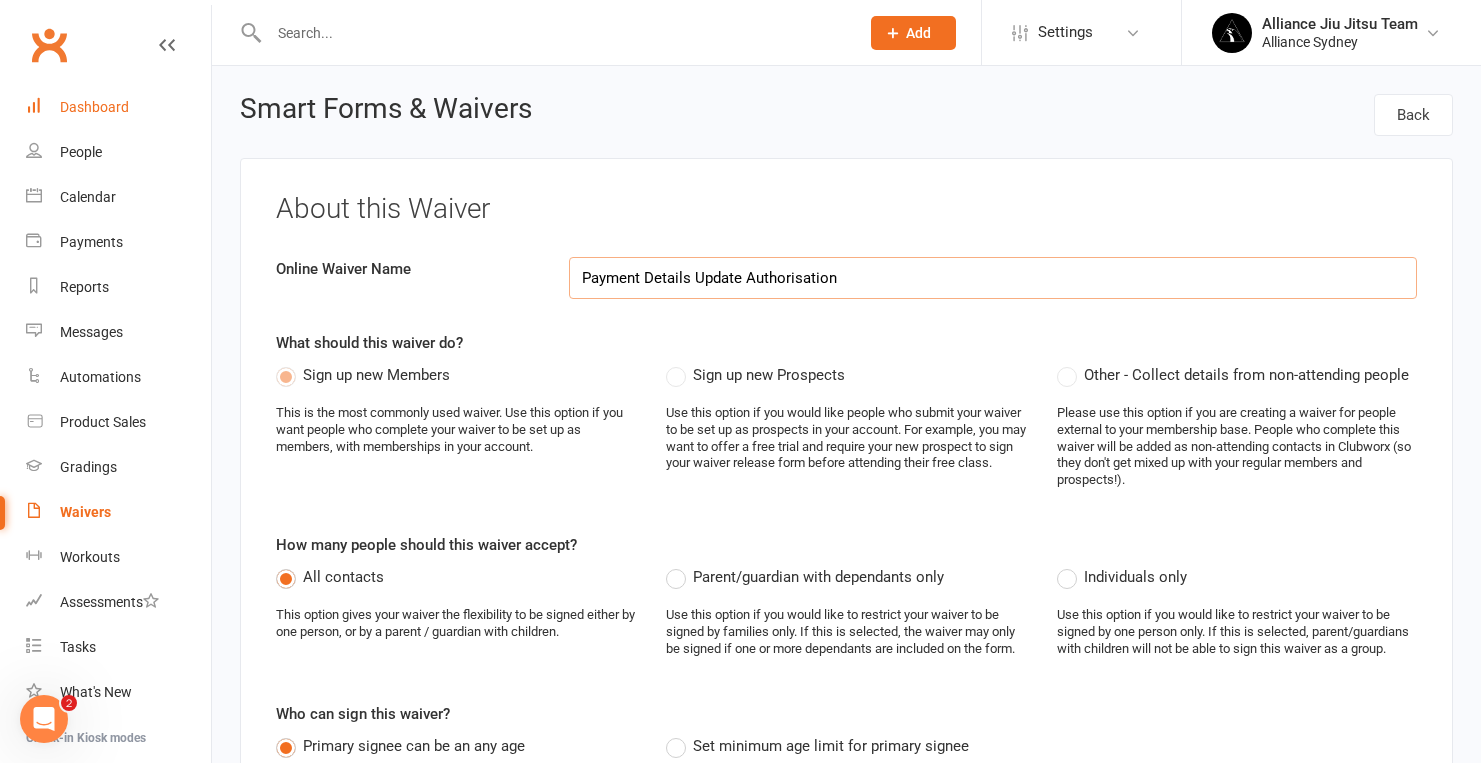 scroll, scrollTop: 0, scrollLeft: 0, axis: both 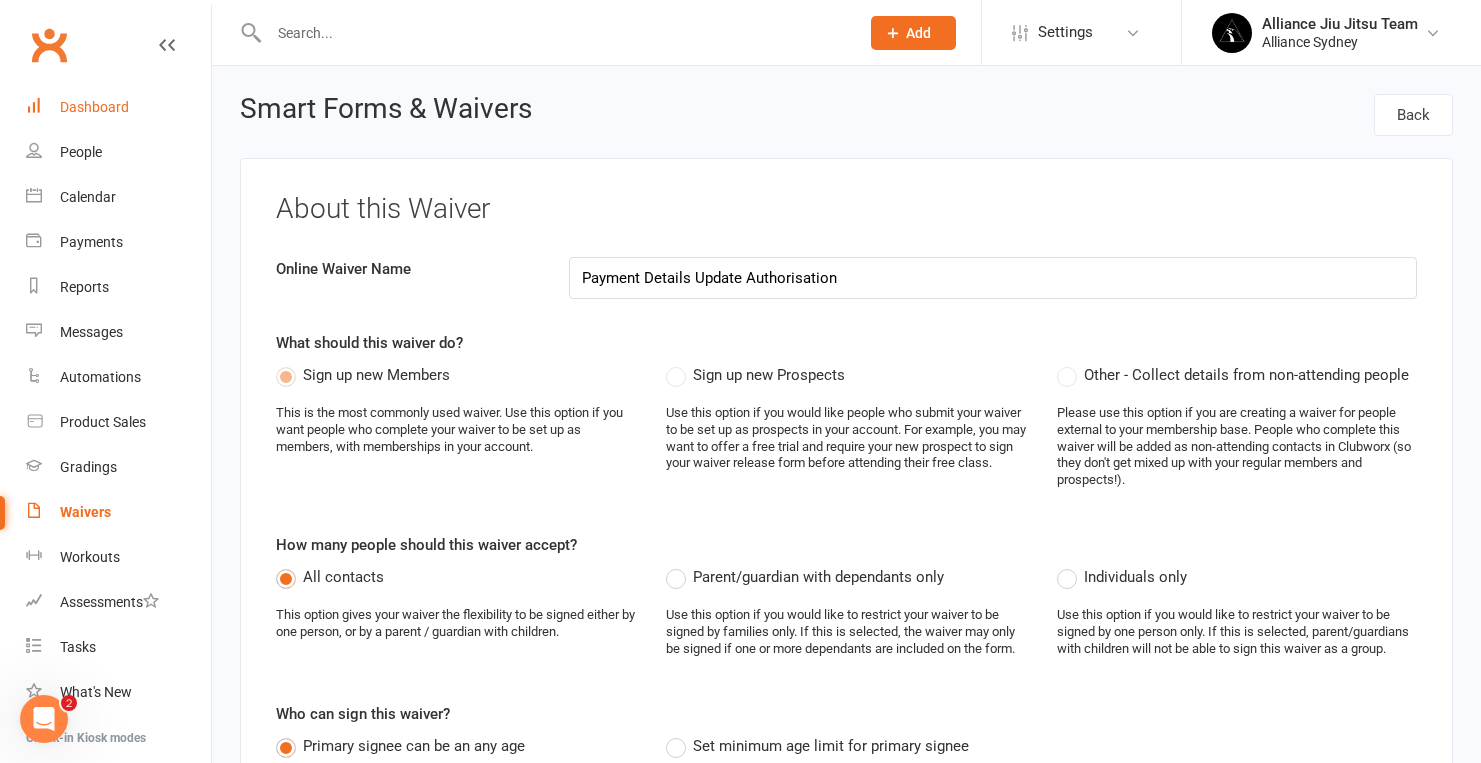 click on "Dashboard" at bounding box center (94, 107) 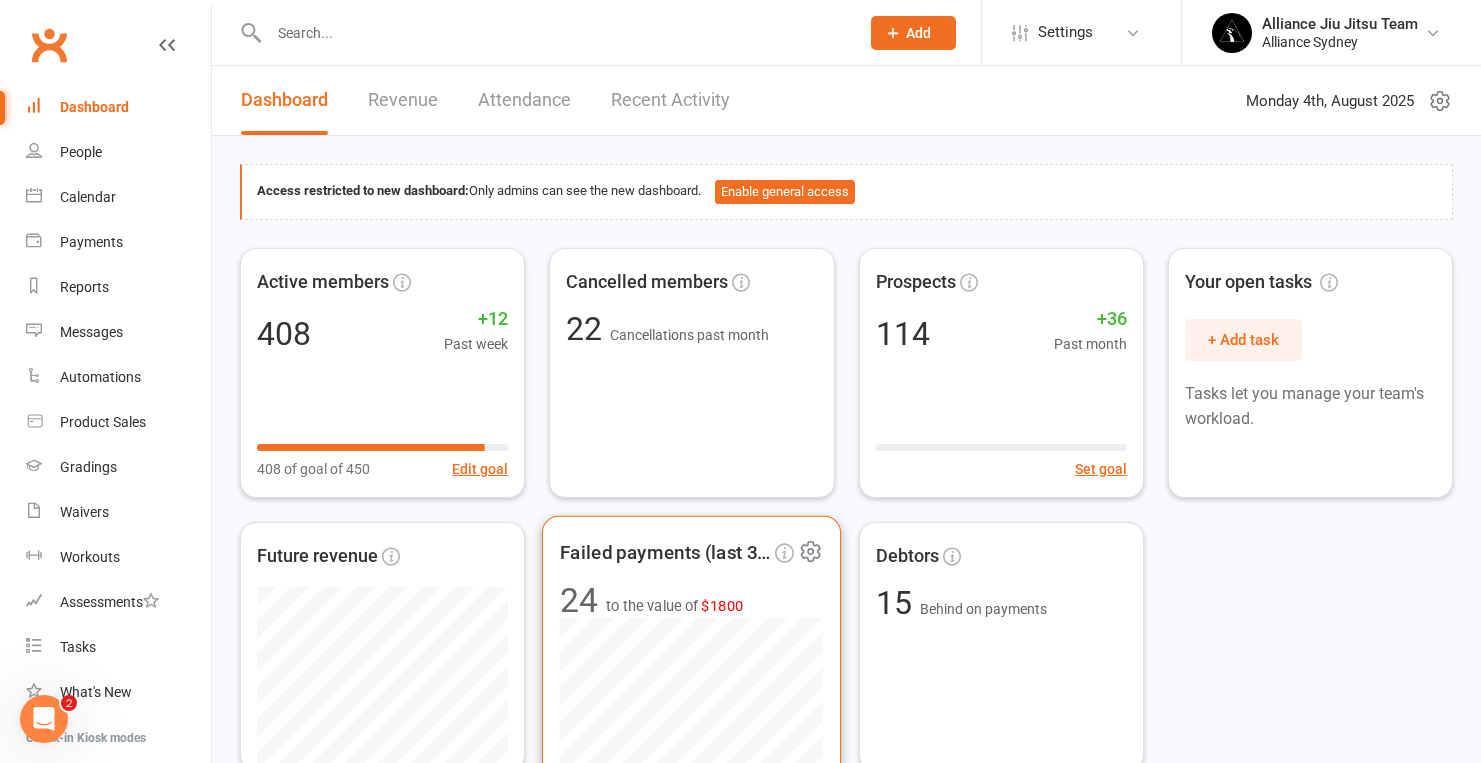 click on "to the value of   [$PRICE]" at bounding box center (675, 606) 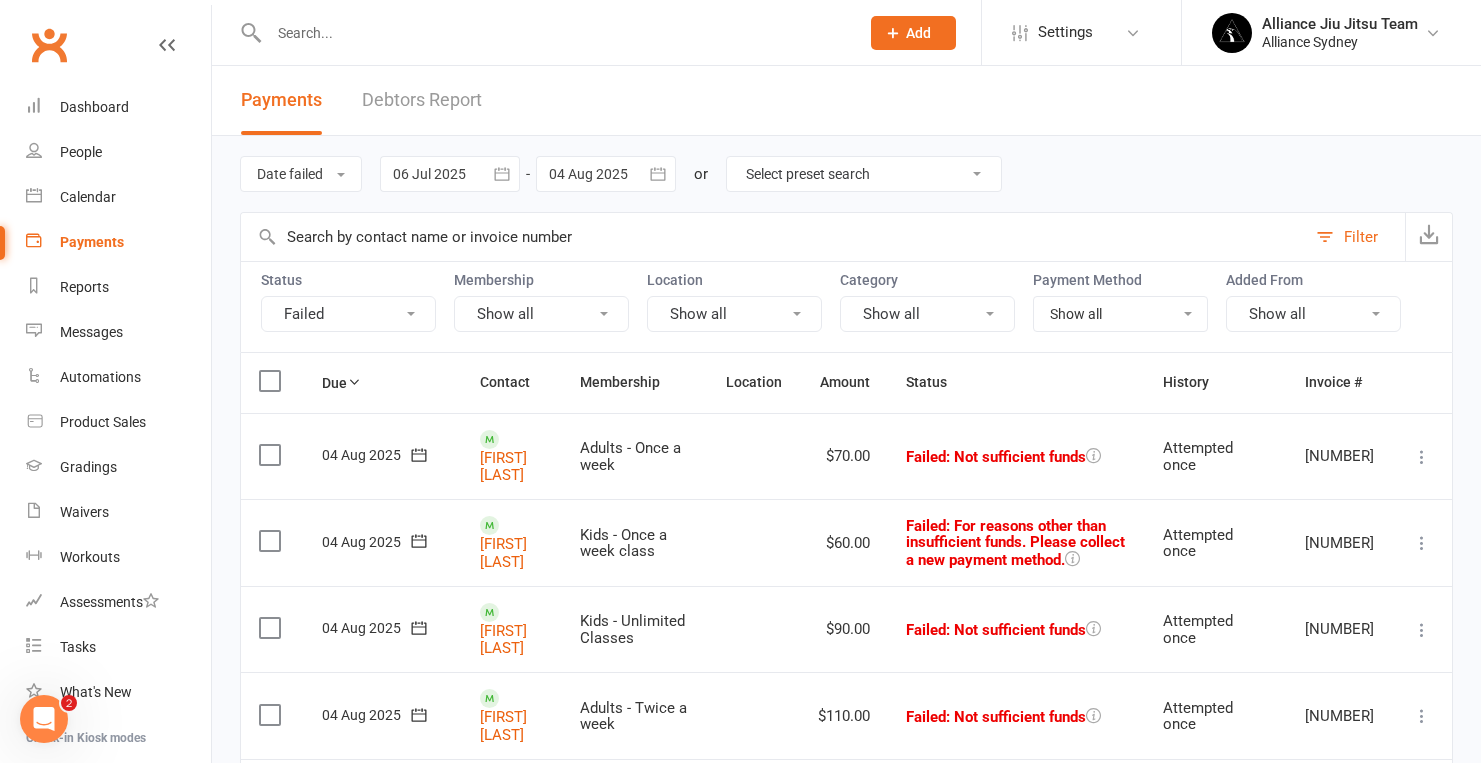 click at bounding box center [1422, 457] 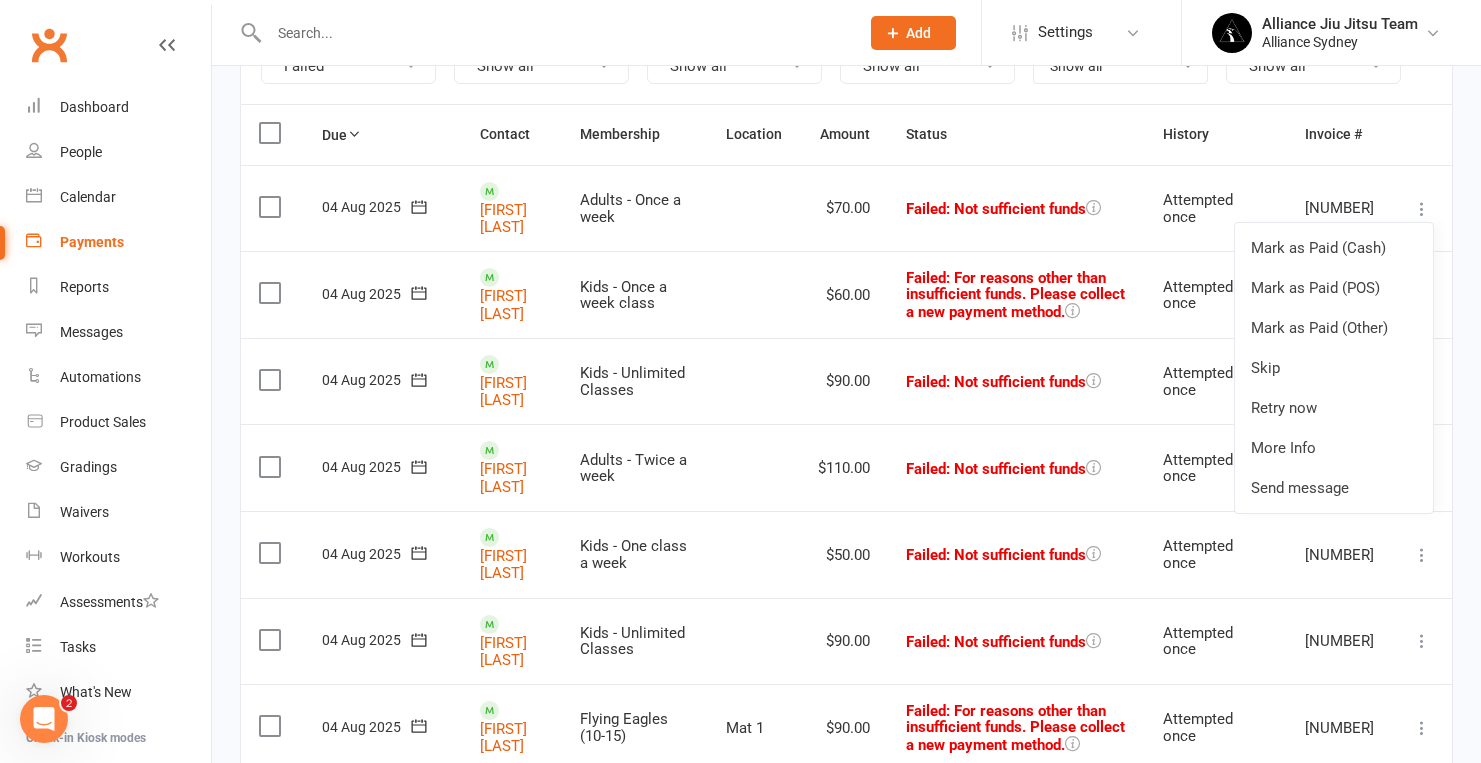 scroll, scrollTop: 249, scrollLeft: 0, axis: vertical 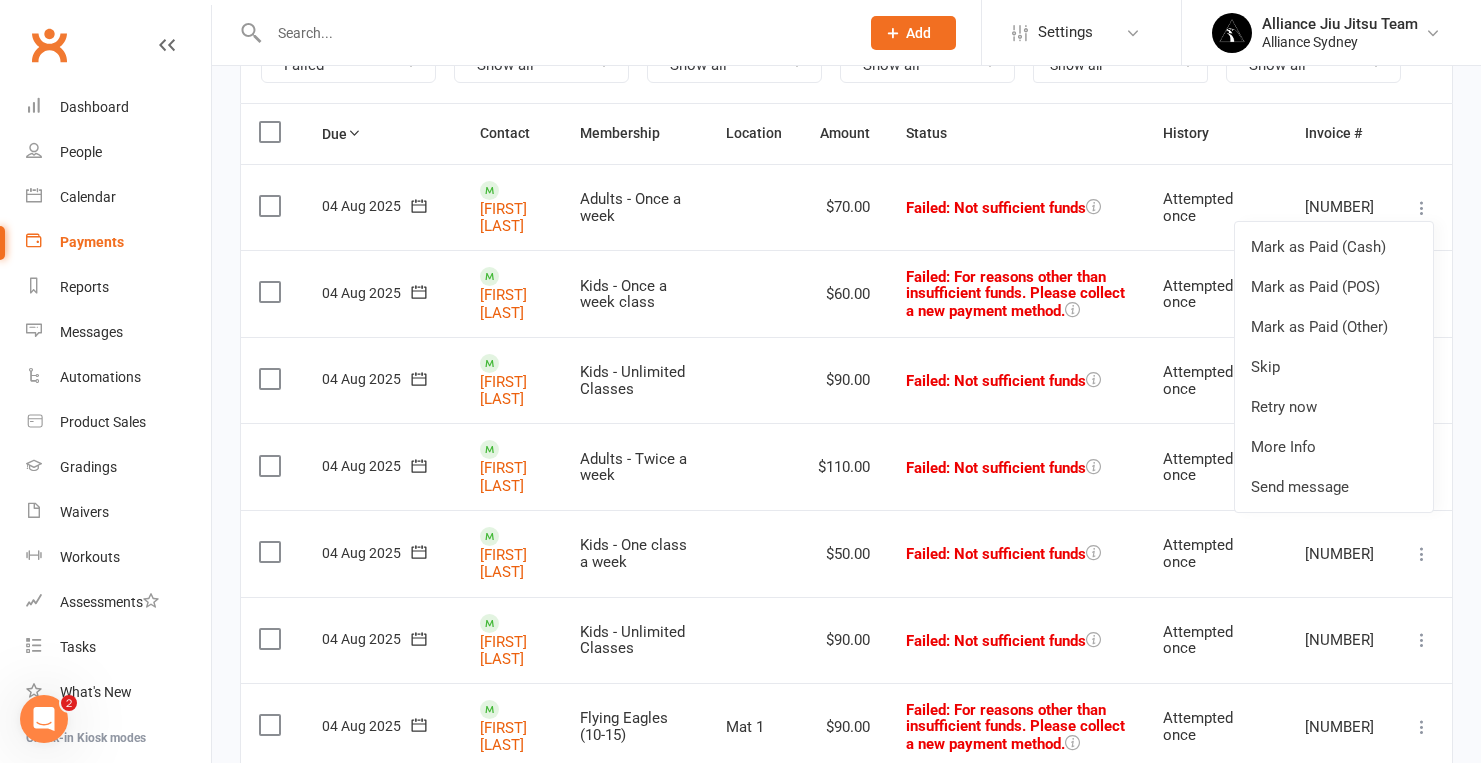 click on "$90.00" at bounding box center (844, 640) 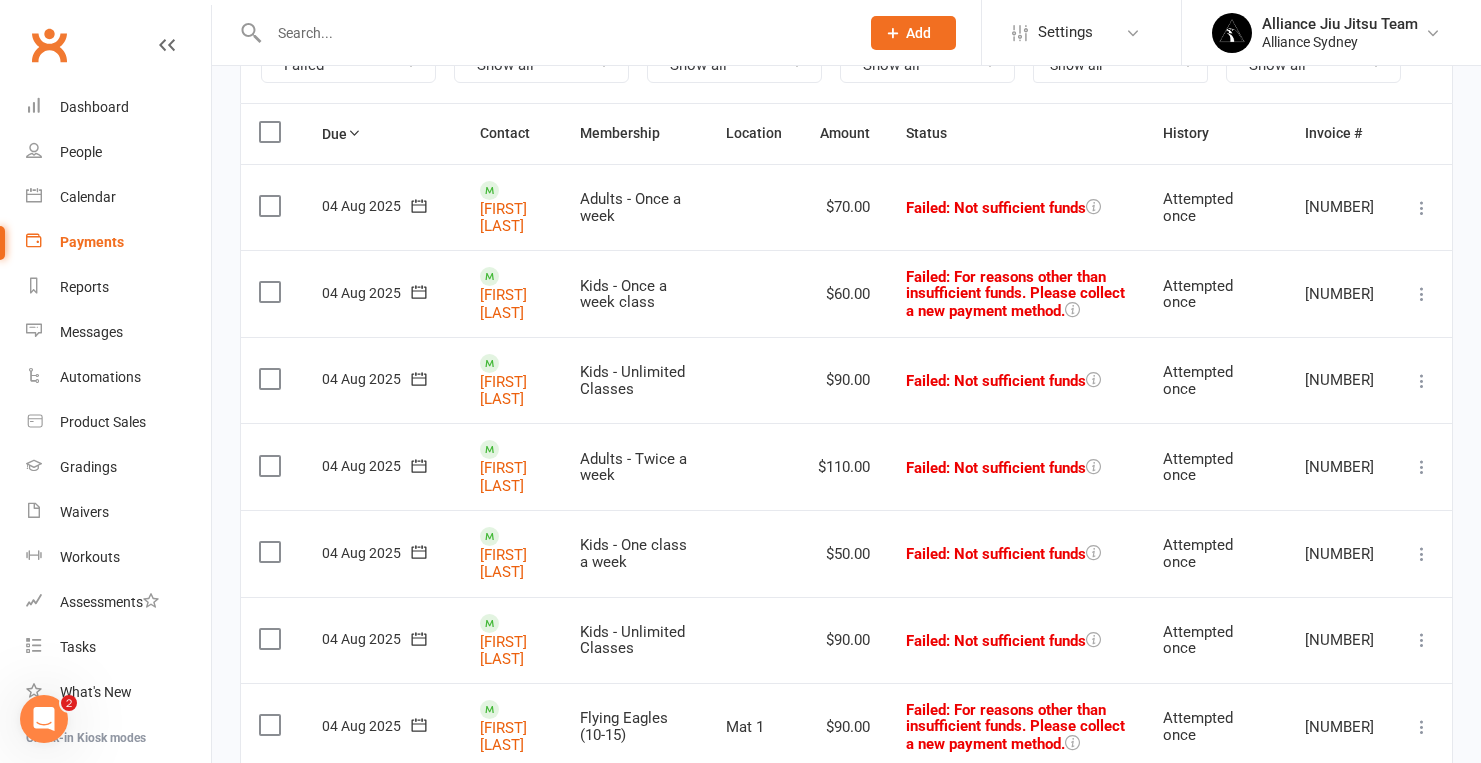 click at bounding box center (1422, 640) 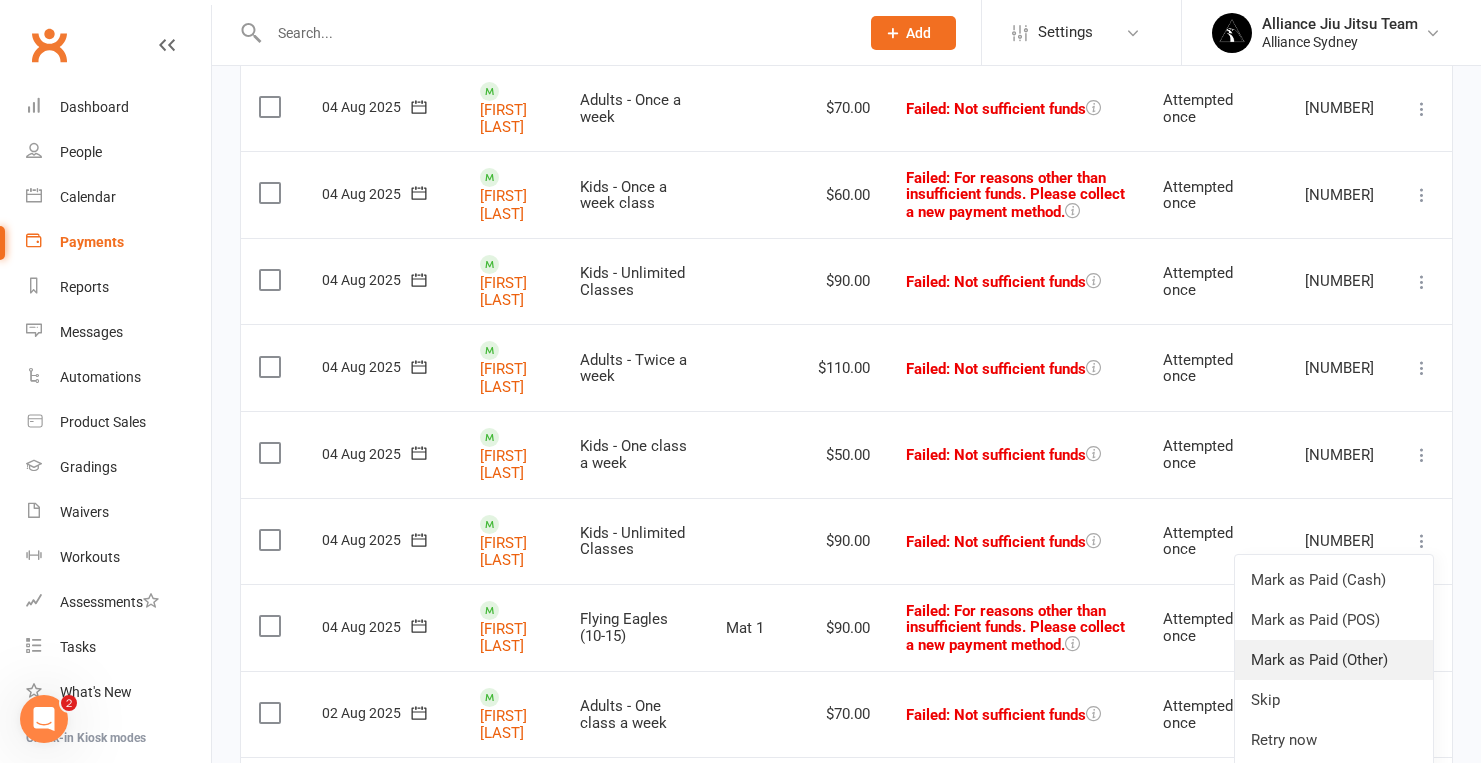scroll, scrollTop: 363, scrollLeft: 0, axis: vertical 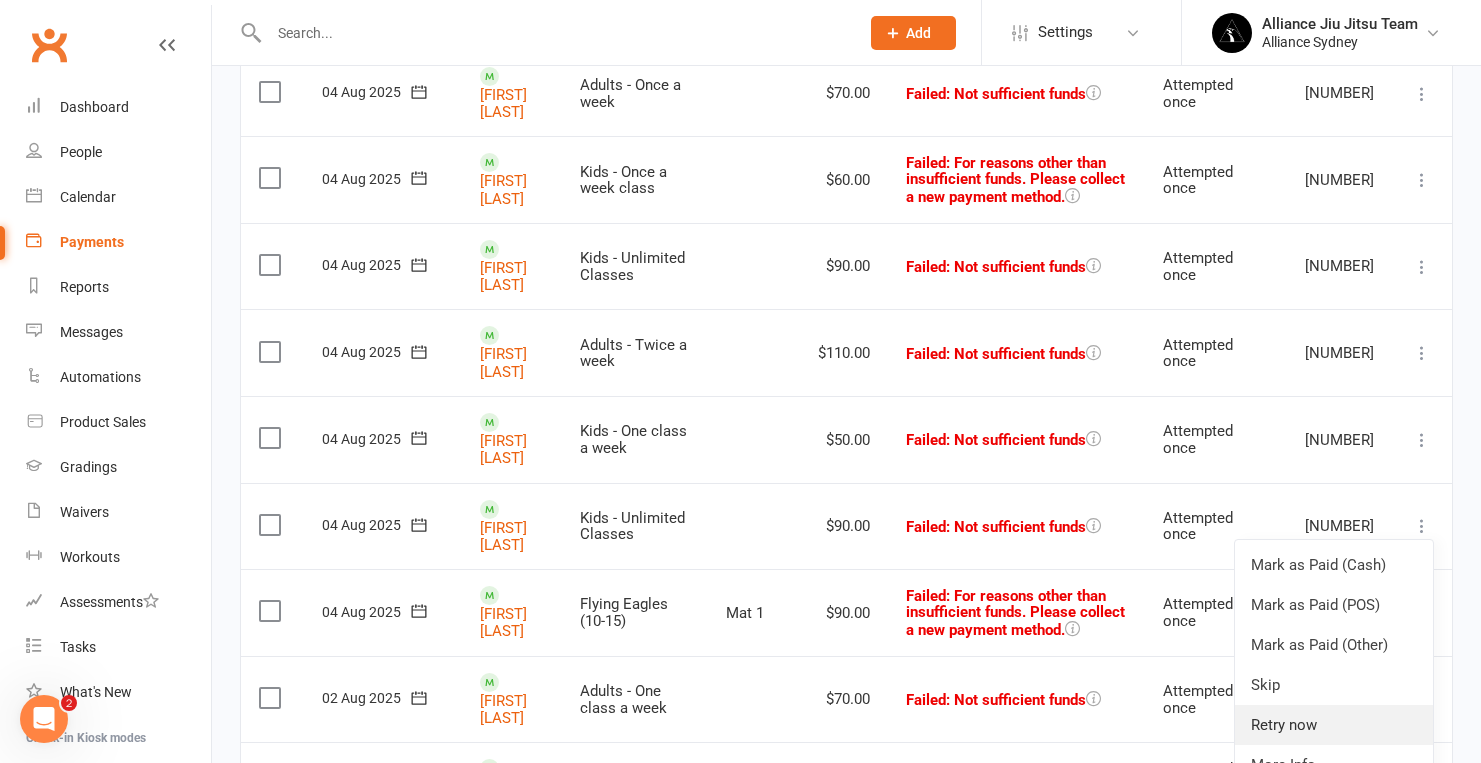 click on "Retry now" at bounding box center [1334, 725] 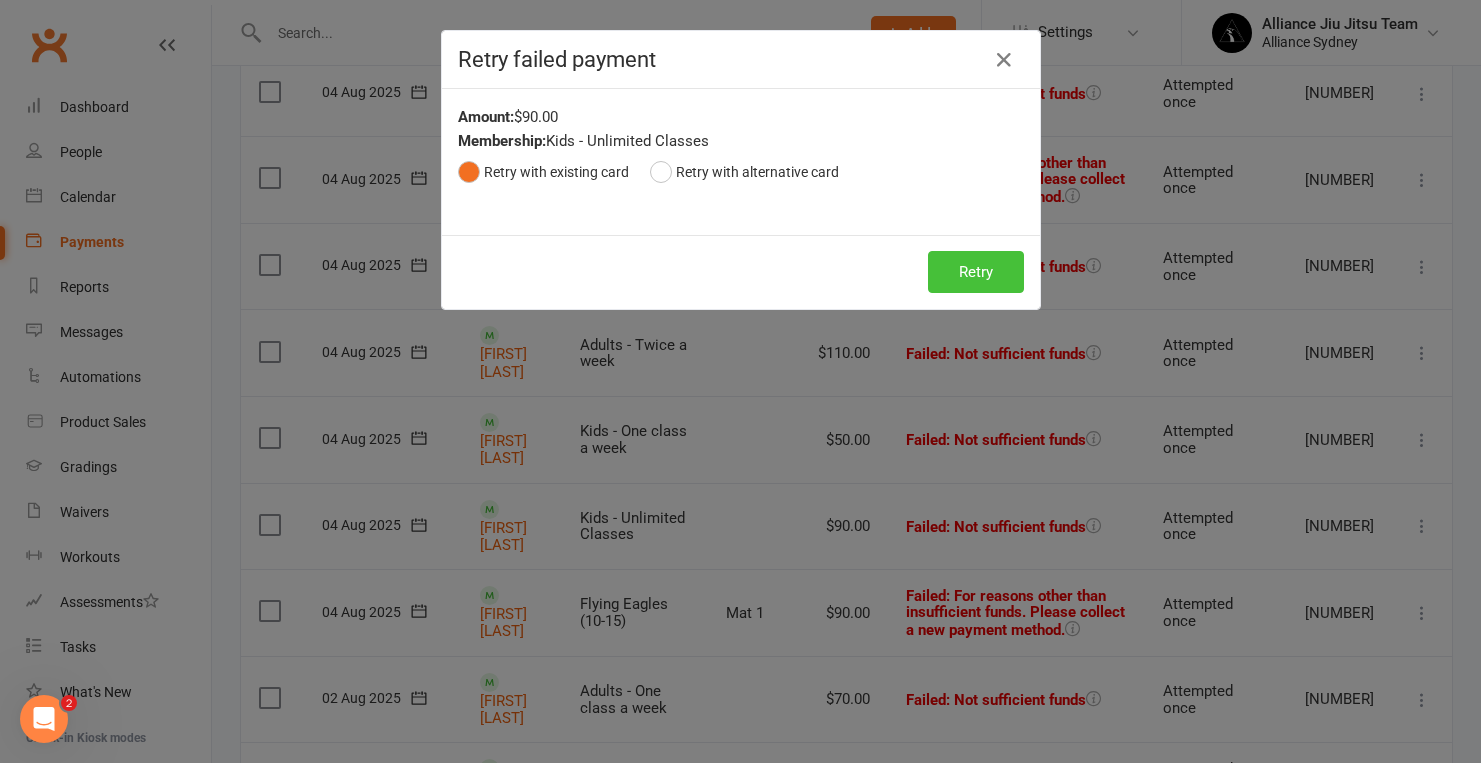 click on "Retry" at bounding box center (976, 272) 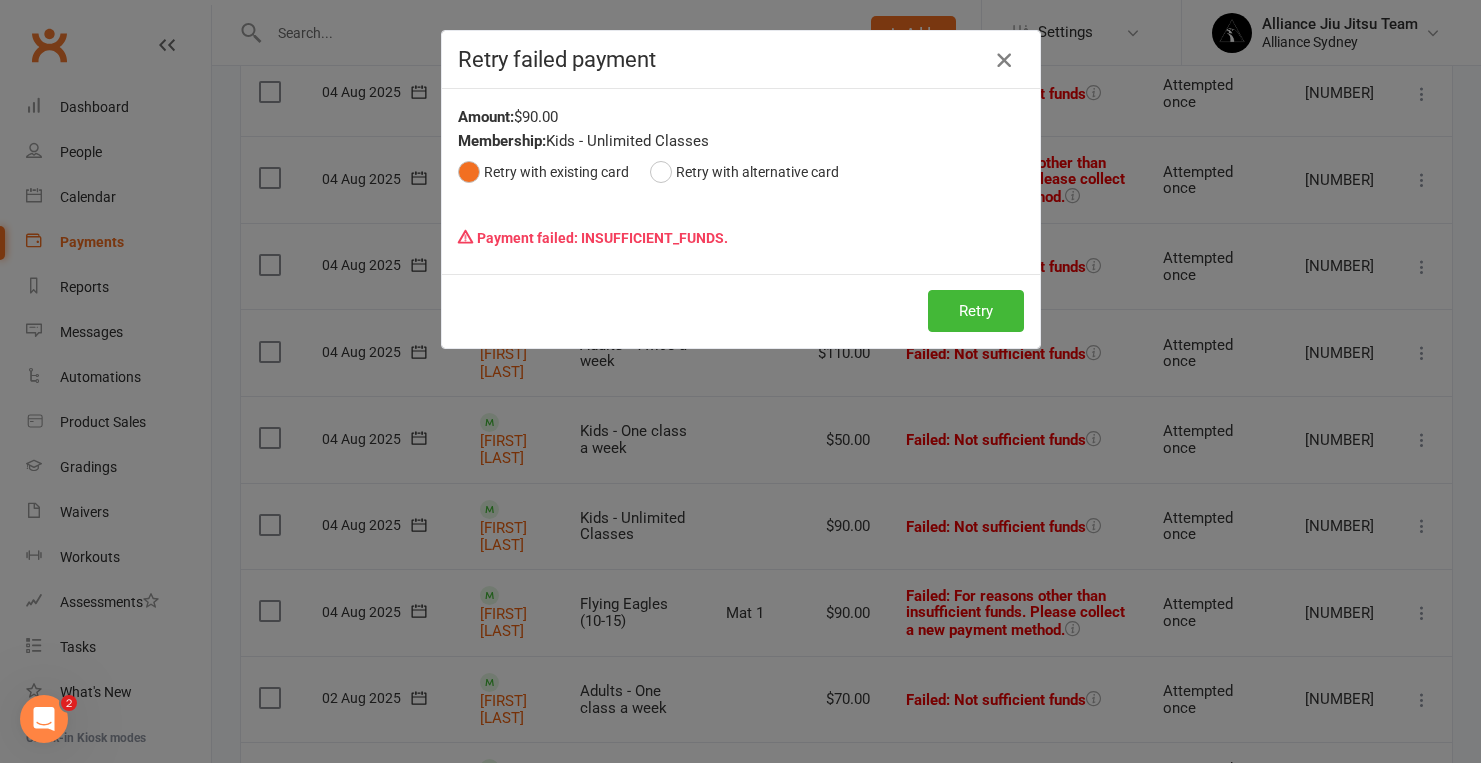 click at bounding box center (1004, 60) 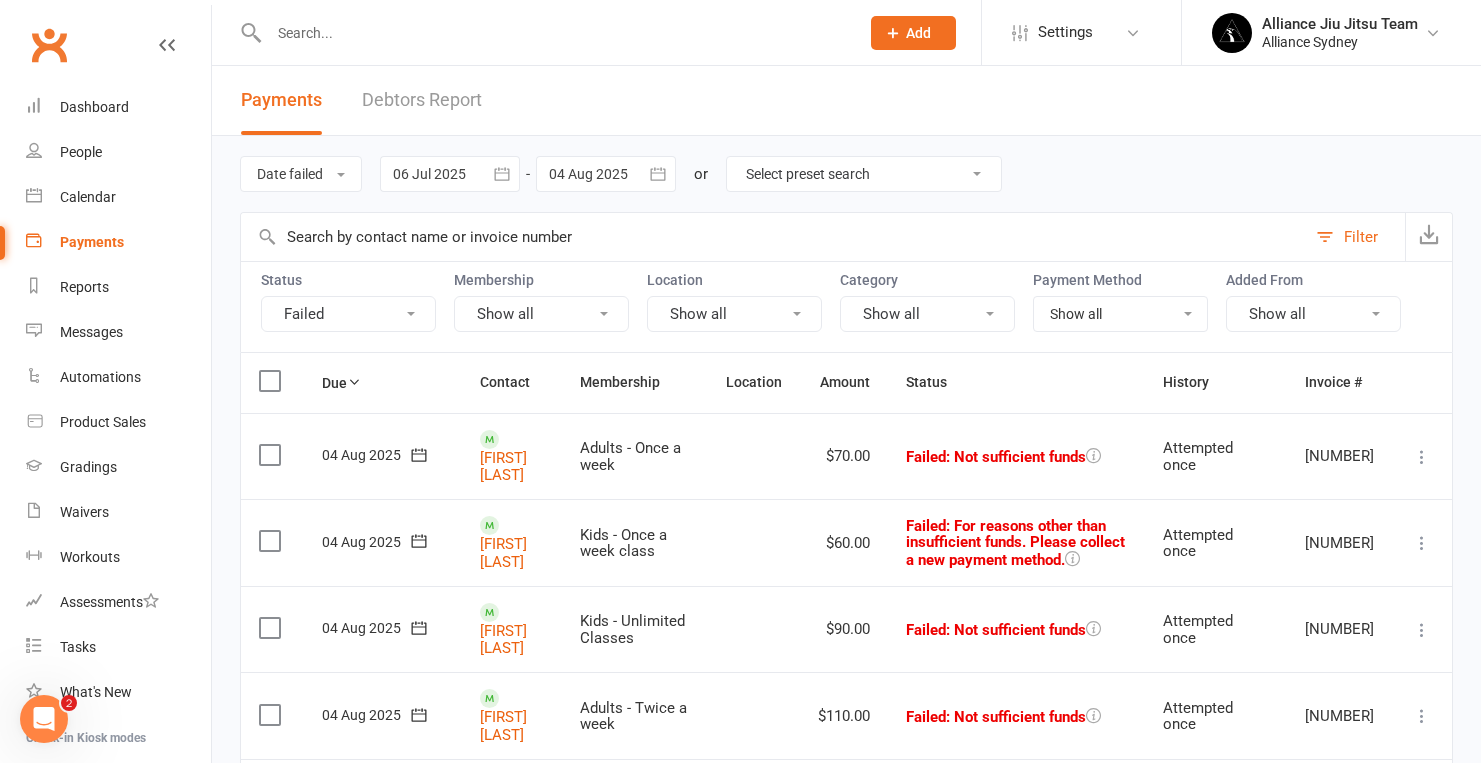 scroll, scrollTop: 0, scrollLeft: 0, axis: both 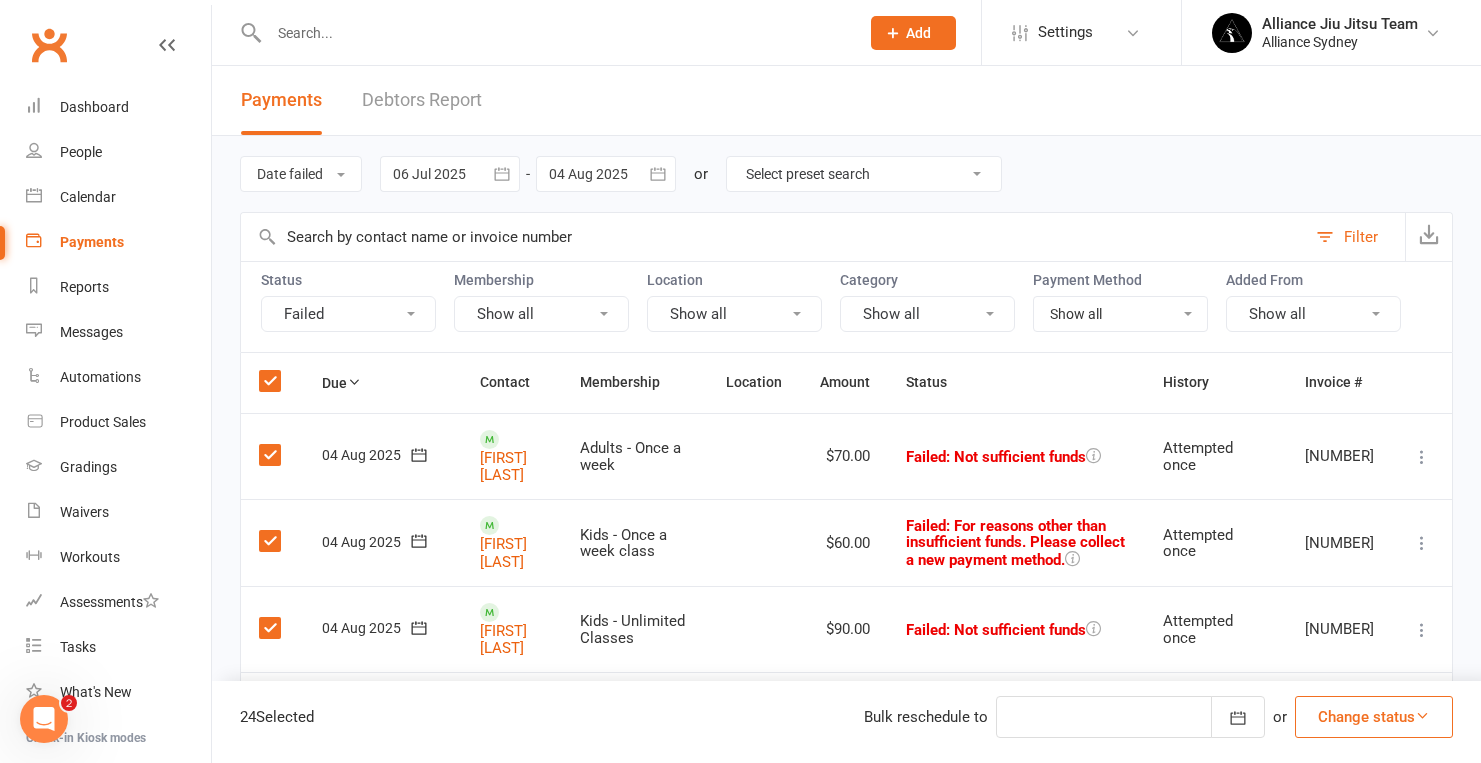 click at bounding box center [1422, 715] 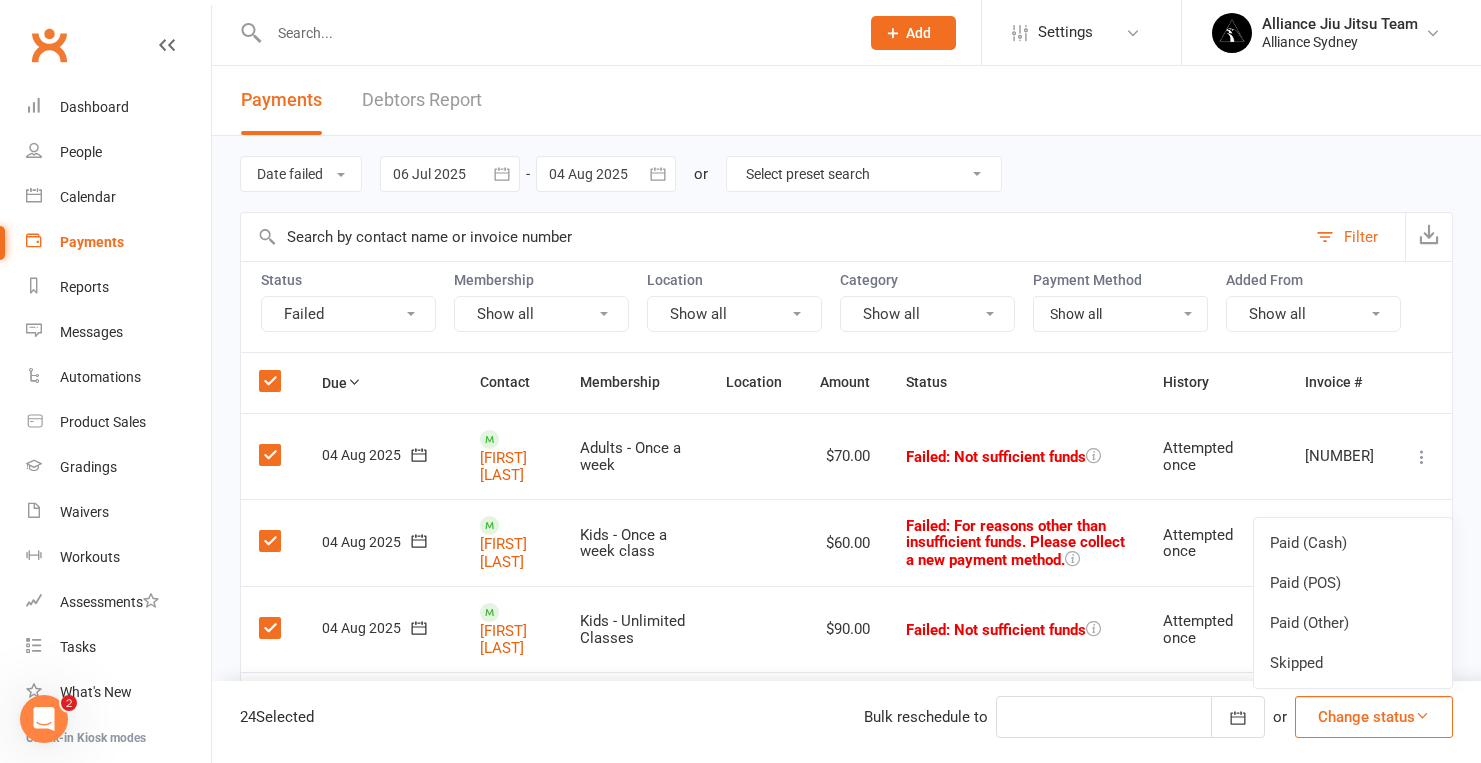 click at bounding box center (754, 542) 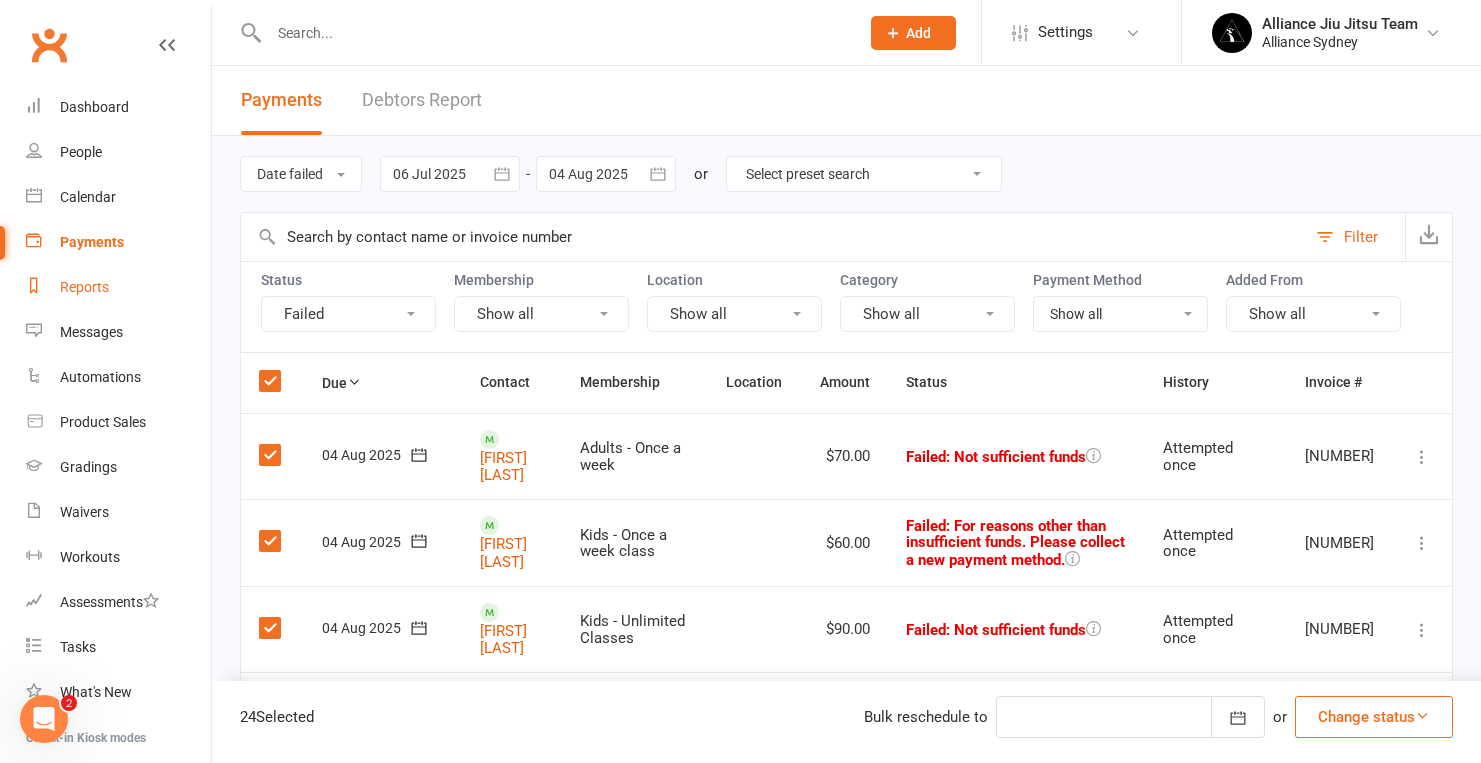 scroll, scrollTop: 0, scrollLeft: 0, axis: both 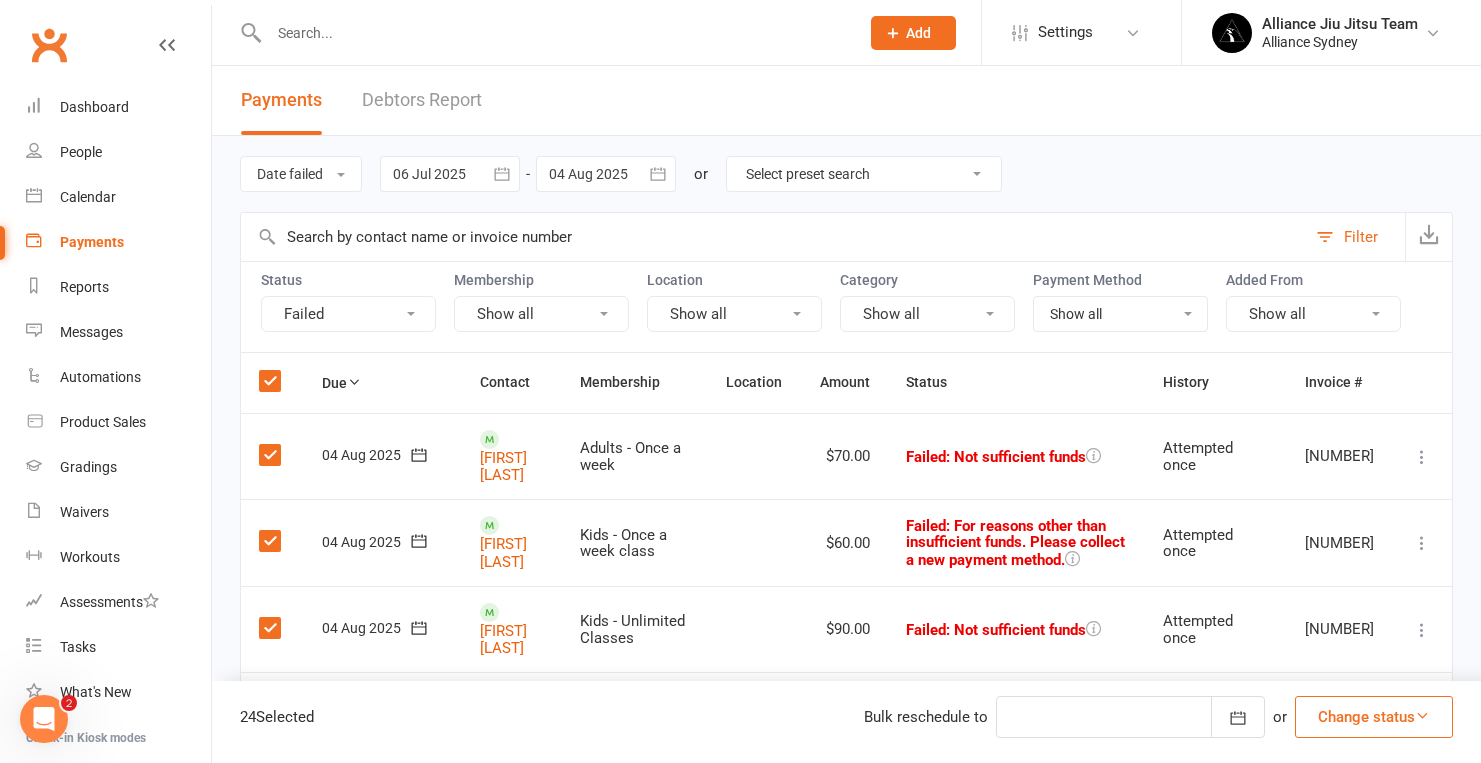 click on "Payments" at bounding box center [92, 242] 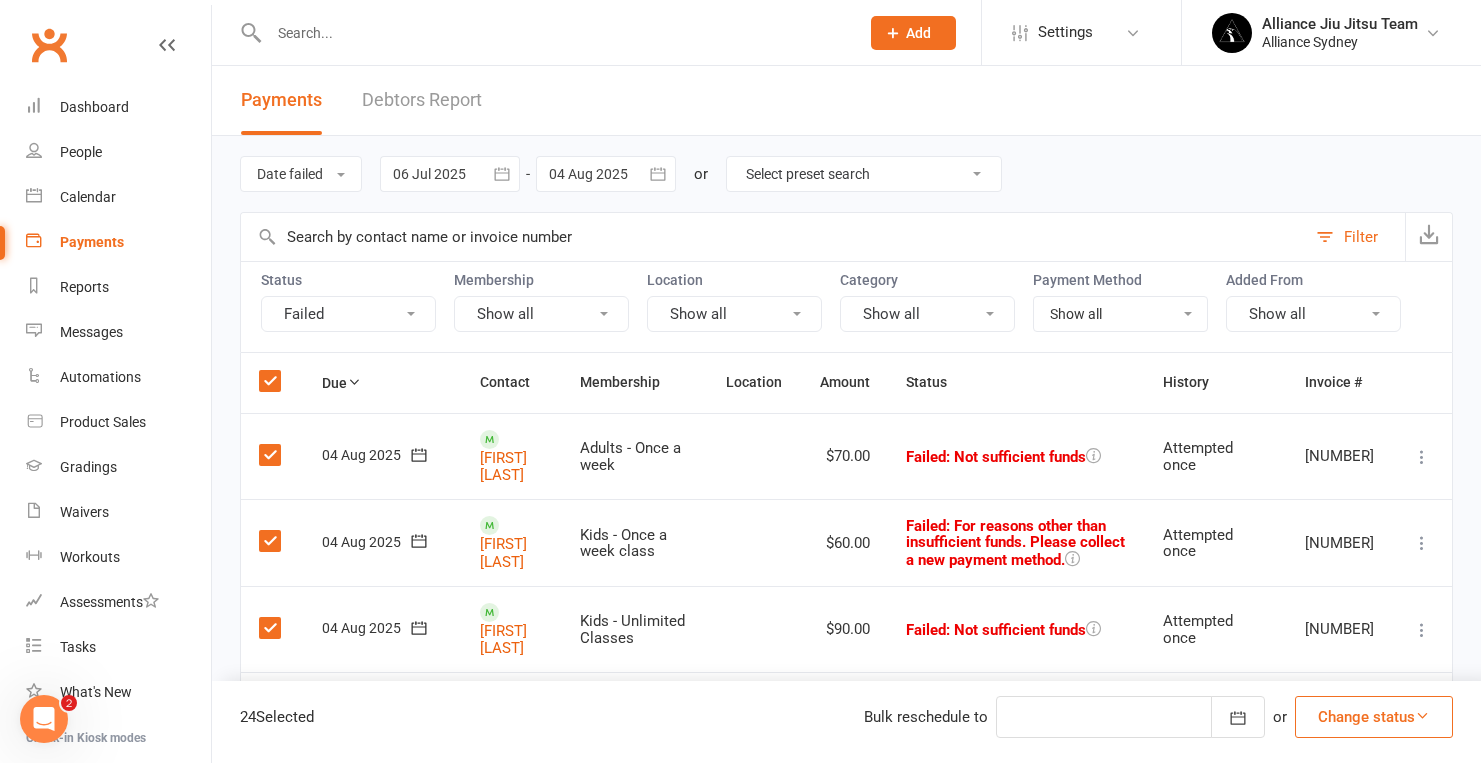 click on "Debtors Report" at bounding box center [422, 100] 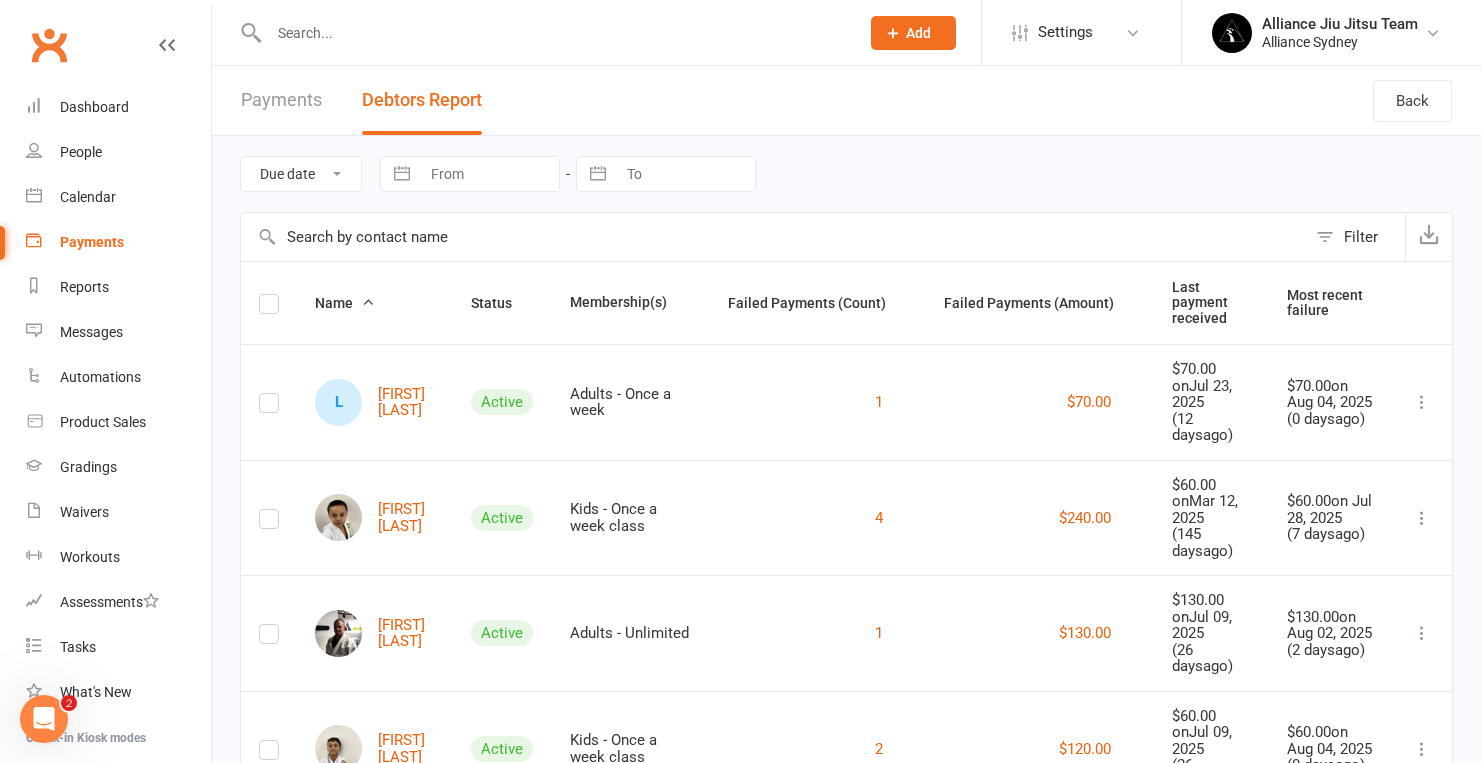 click at bounding box center [269, 307] 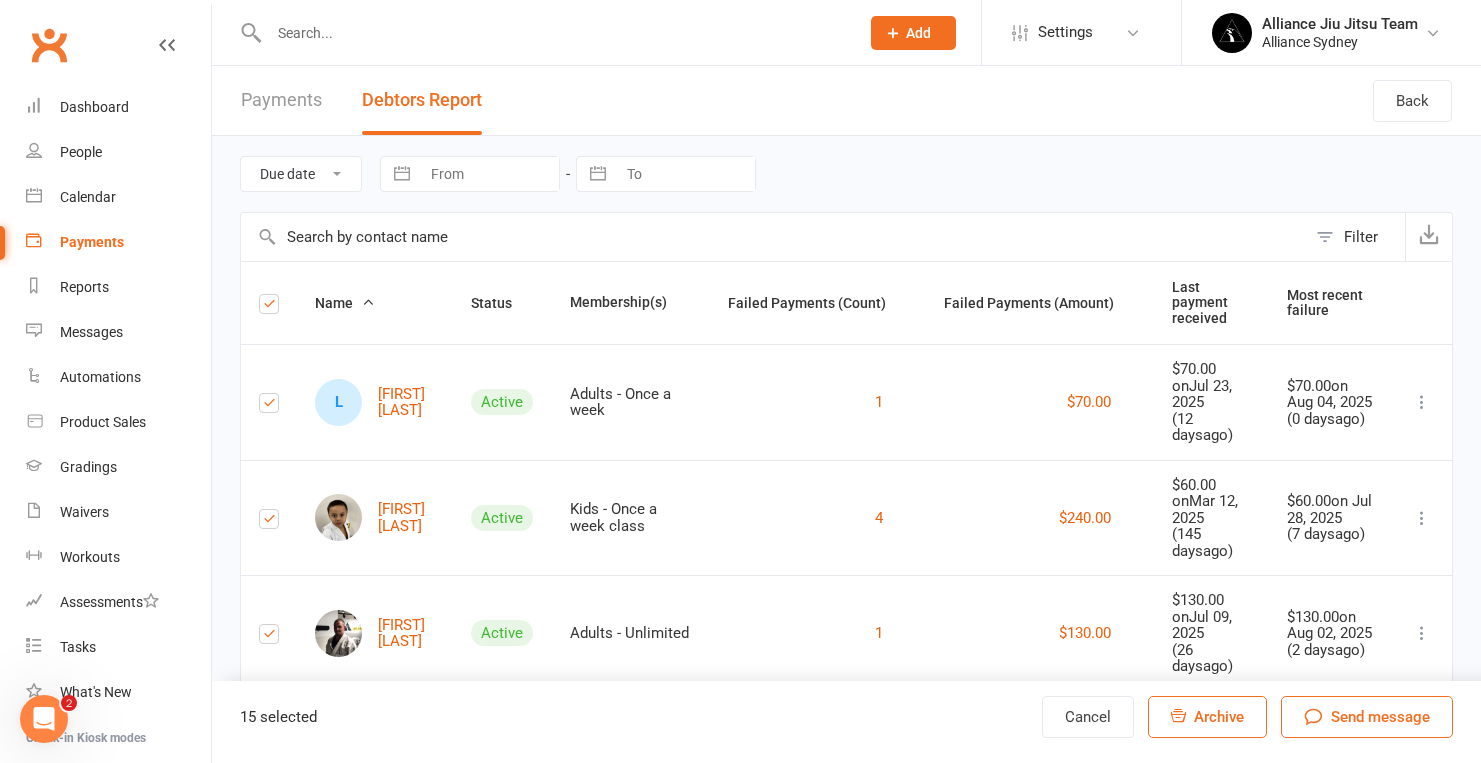 click on "Send message" at bounding box center (1380, 717) 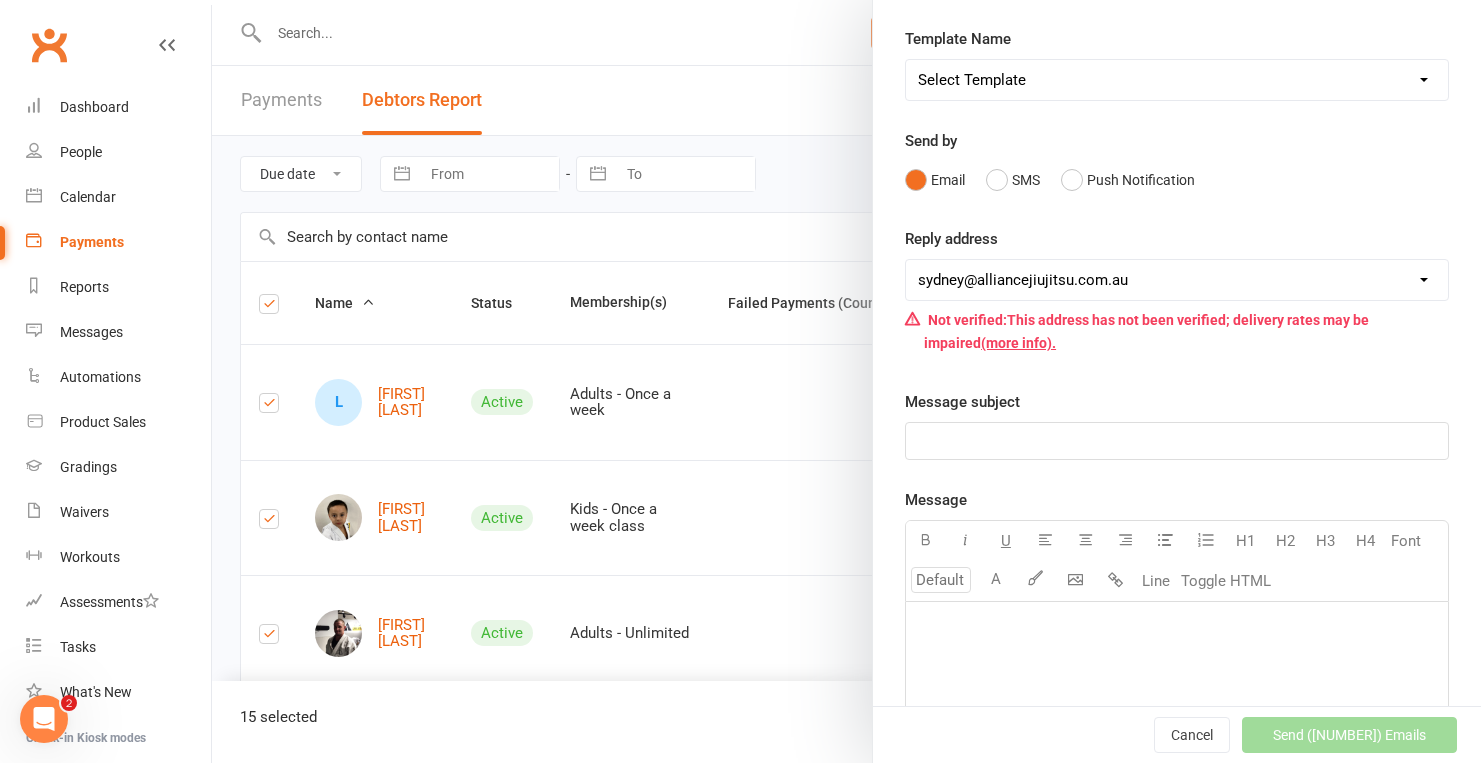 scroll, scrollTop: 70, scrollLeft: 0, axis: vertical 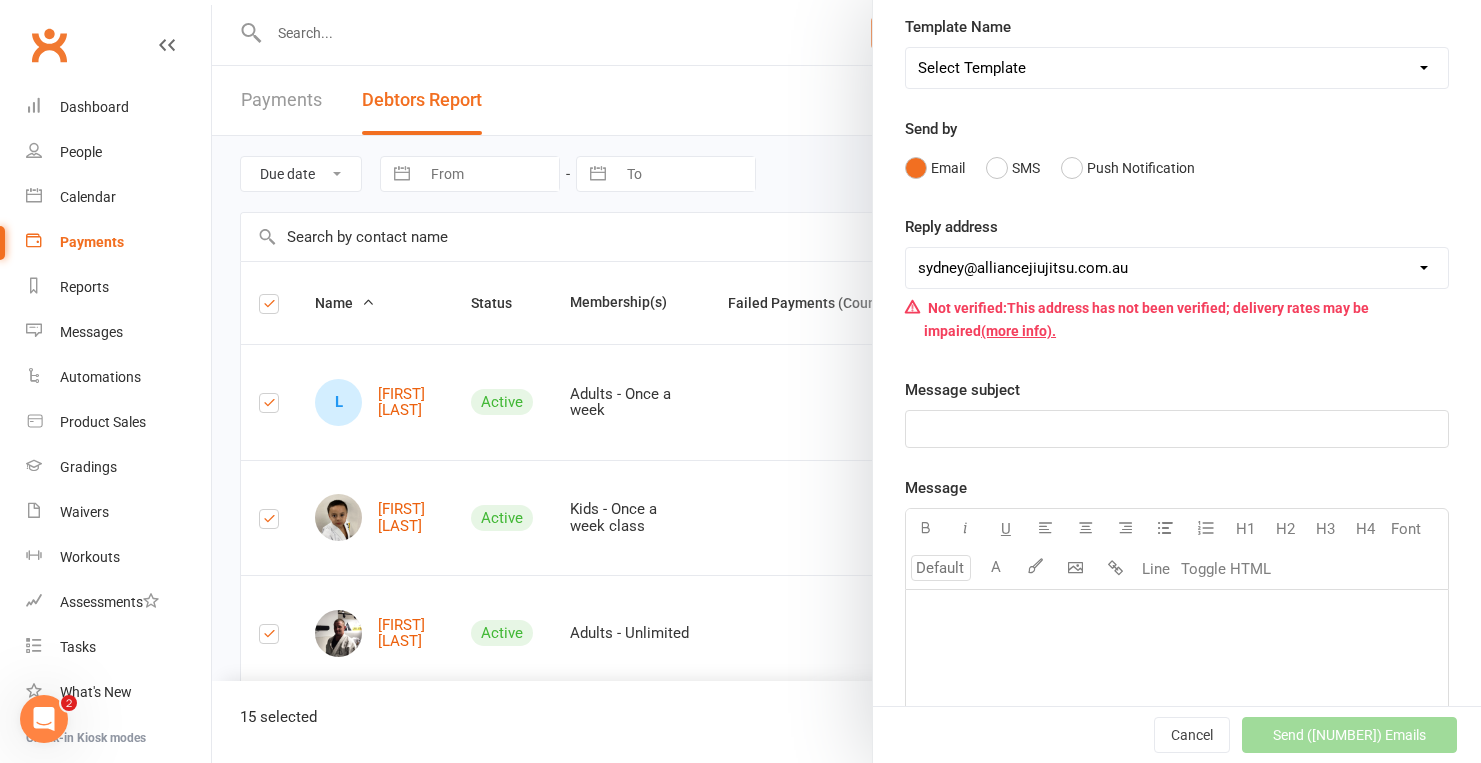 select on "4" 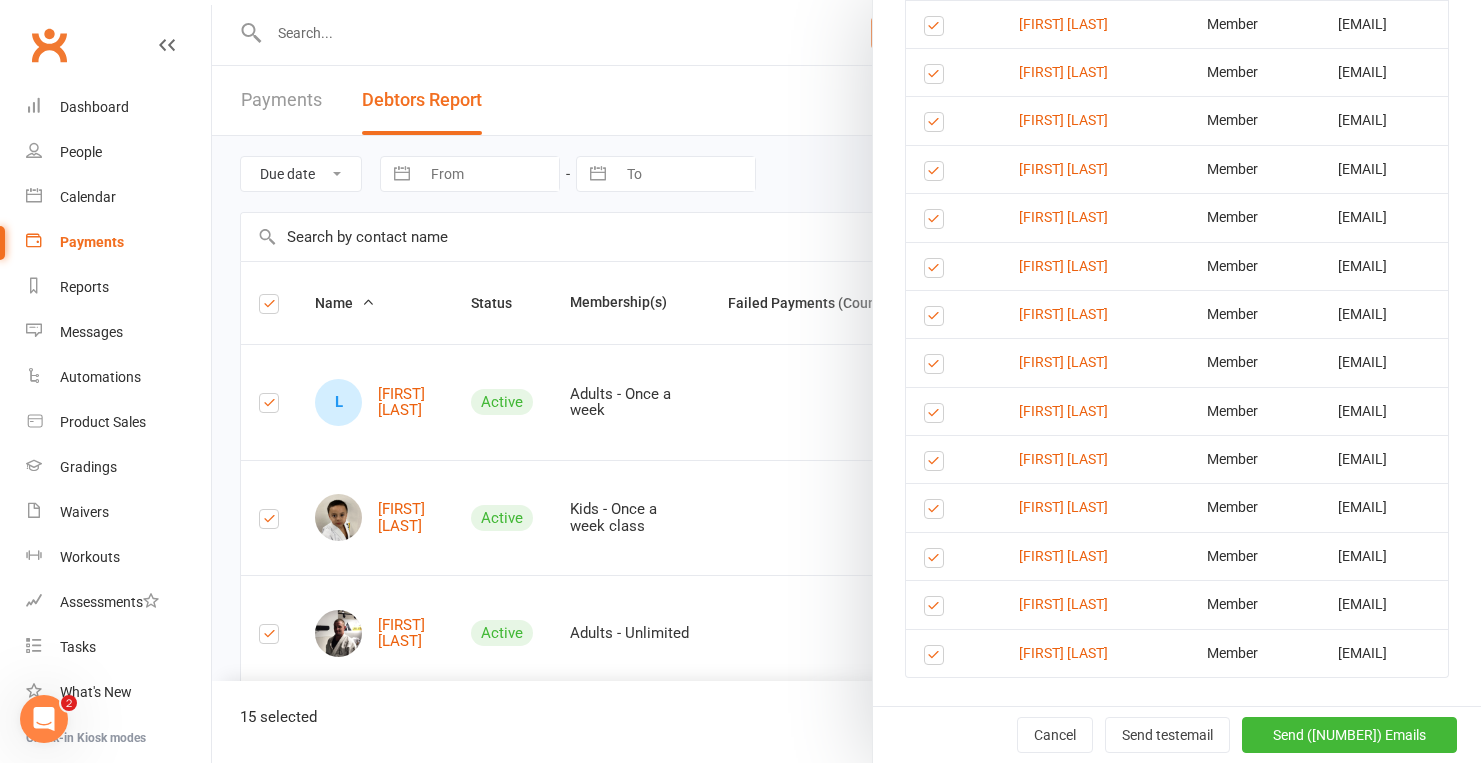 scroll, scrollTop: 1741, scrollLeft: 0, axis: vertical 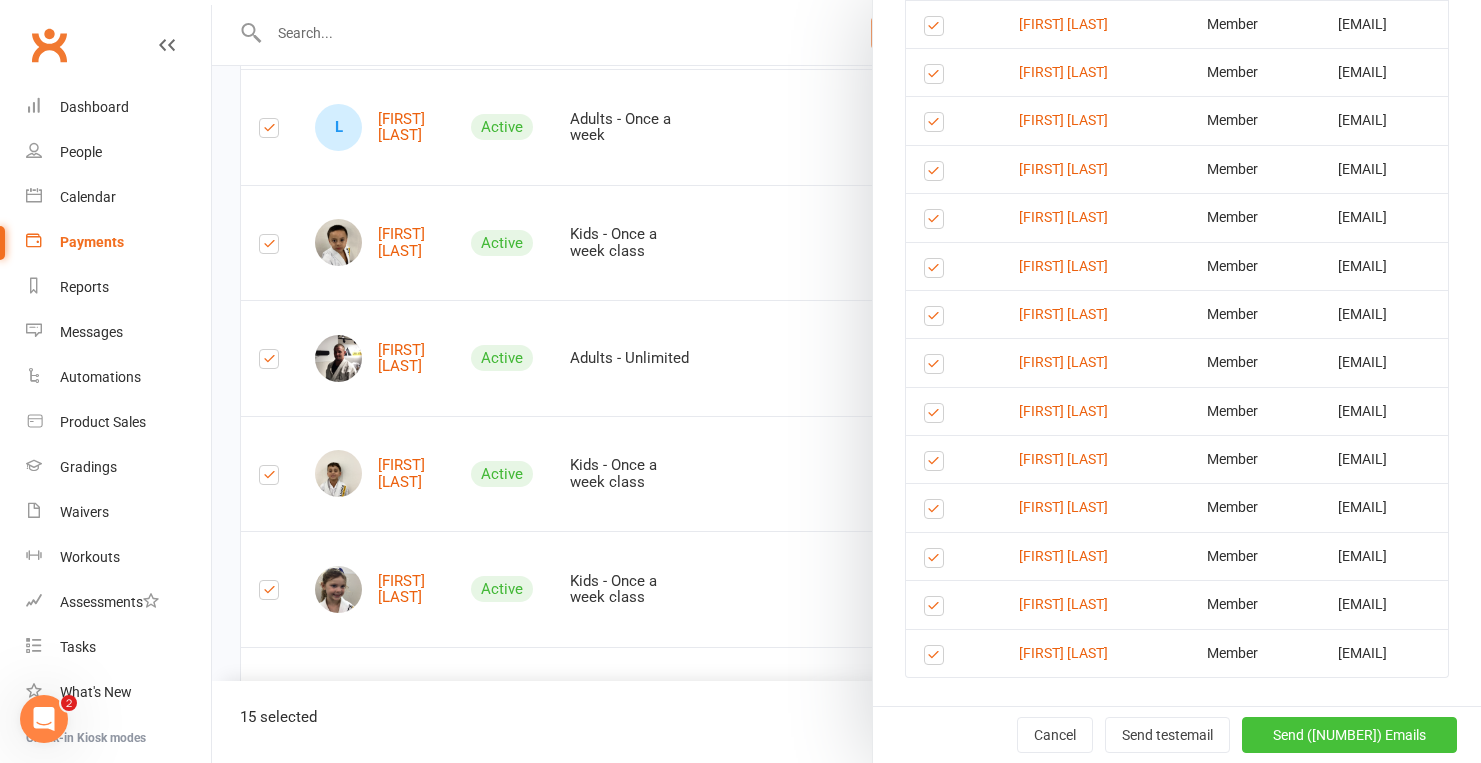 click on "Send ([NUMBER]) Emails" at bounding box center [1349, 735] 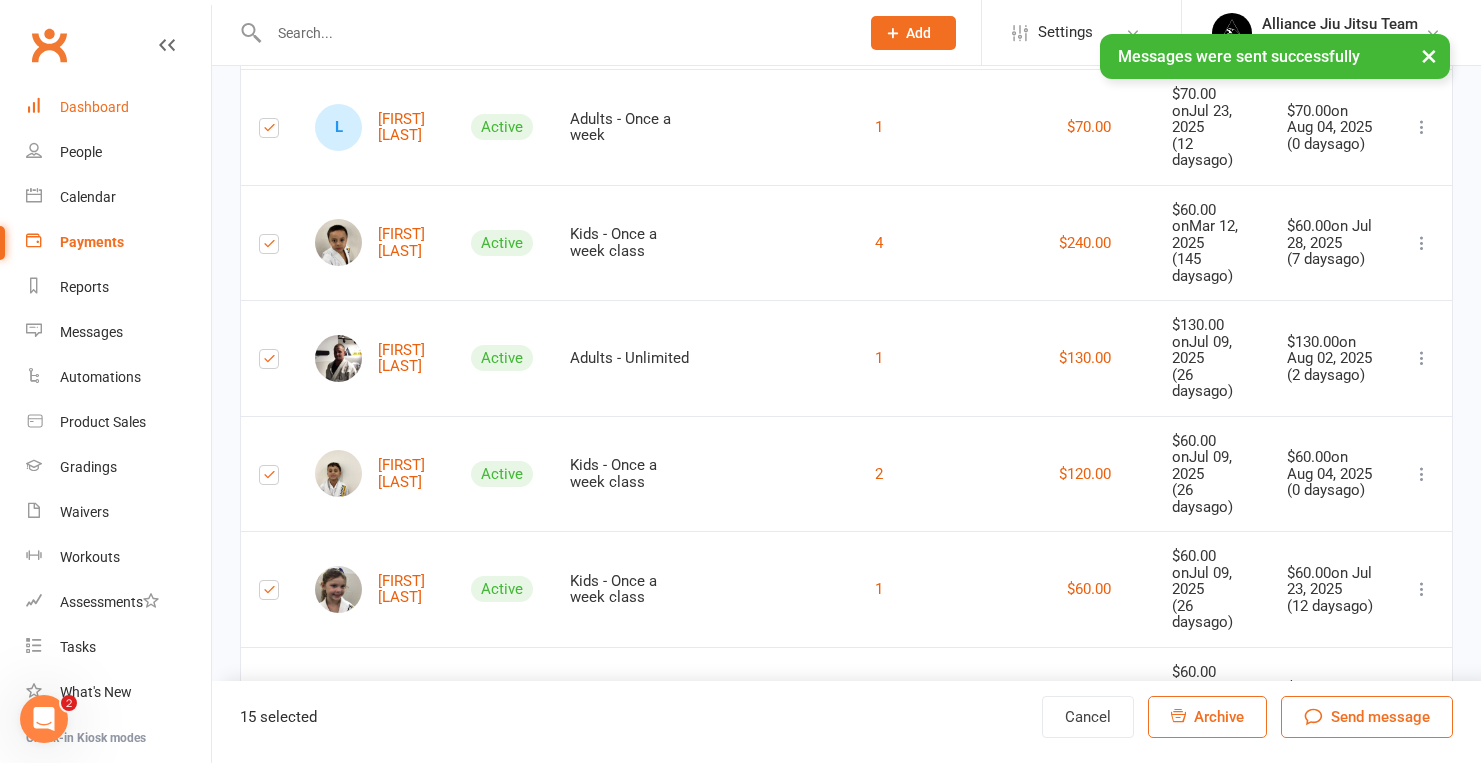 click on "Dashboard" at bounding box center (94, 107) 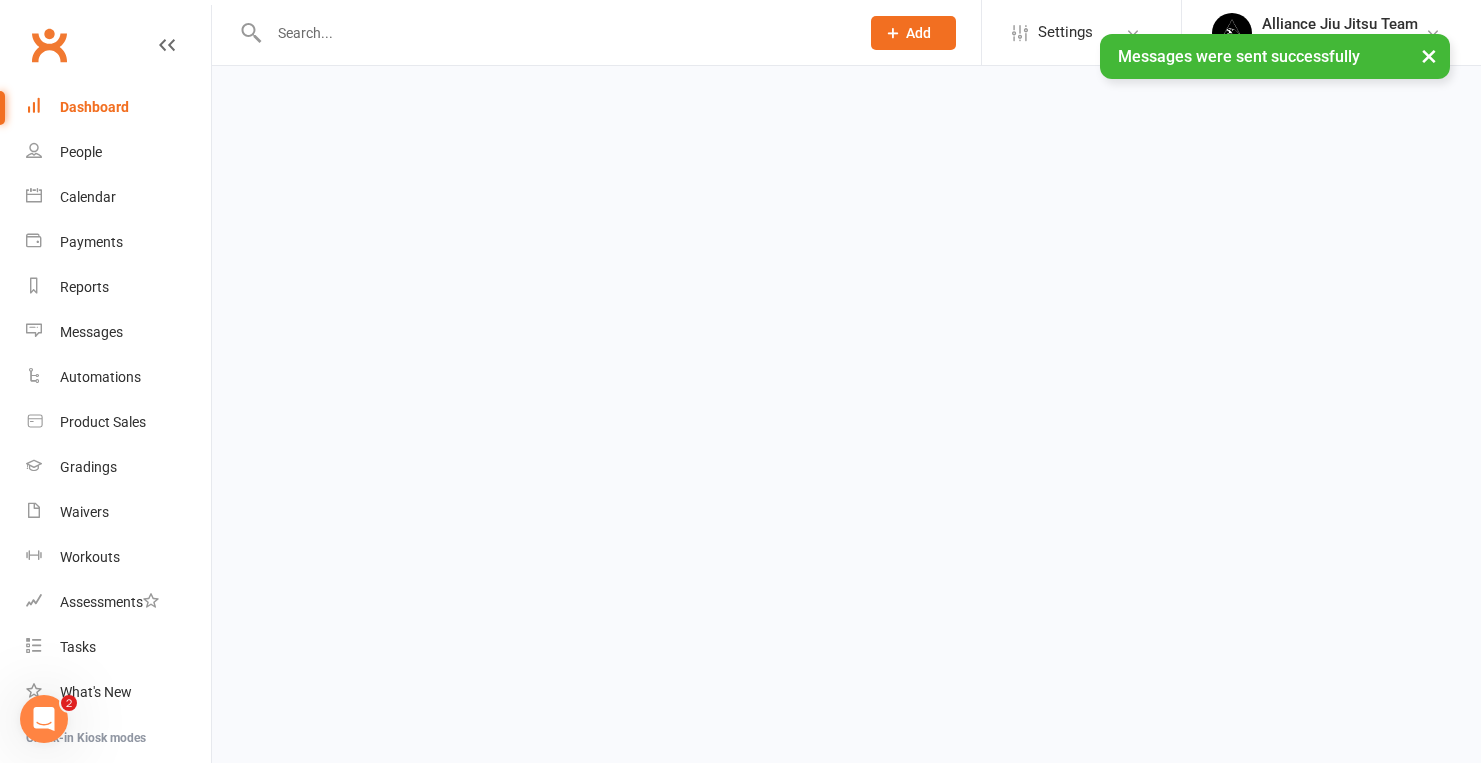 scroll, scrollTop: 0, scrollLeft: 0, axis: both 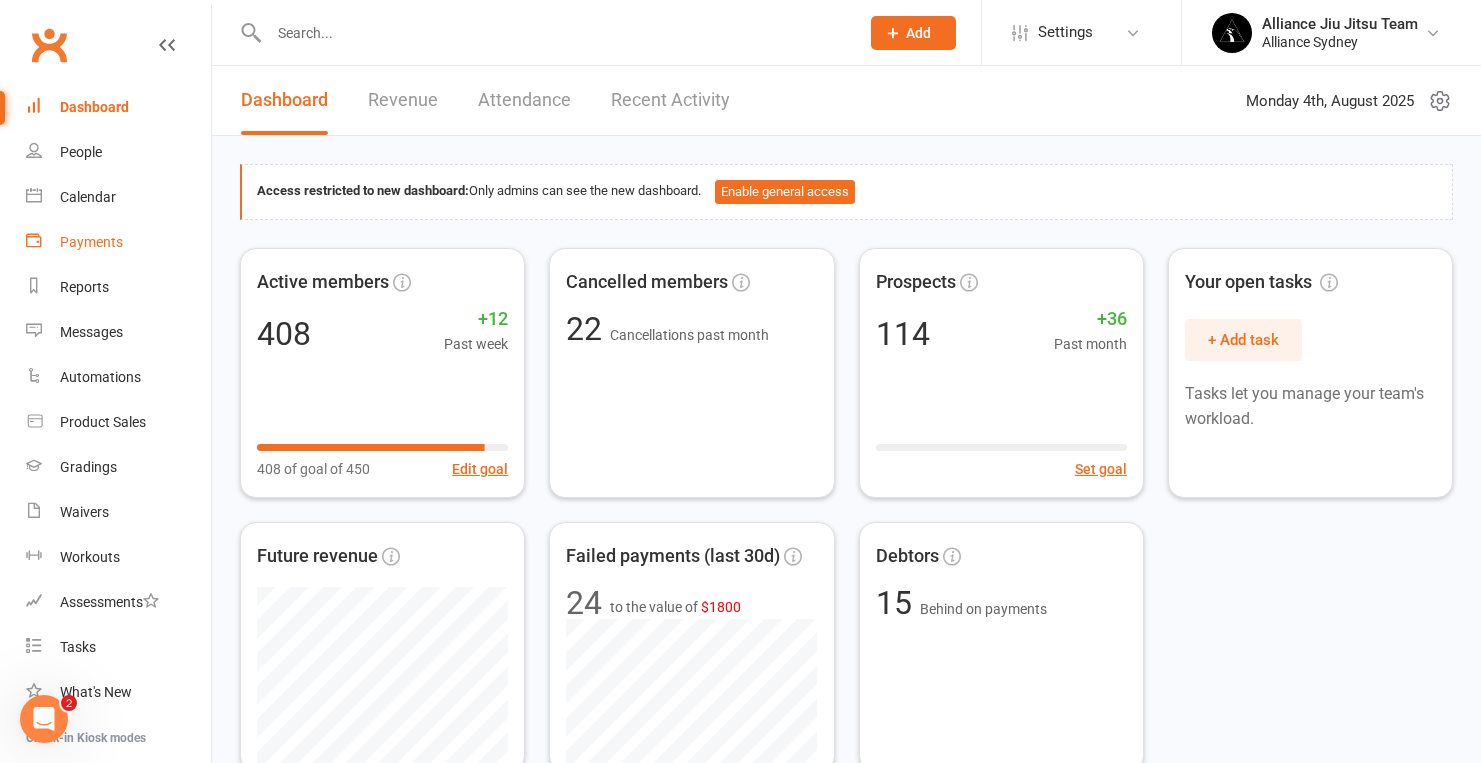 click on "Payments" at bounding box center [91, 242] 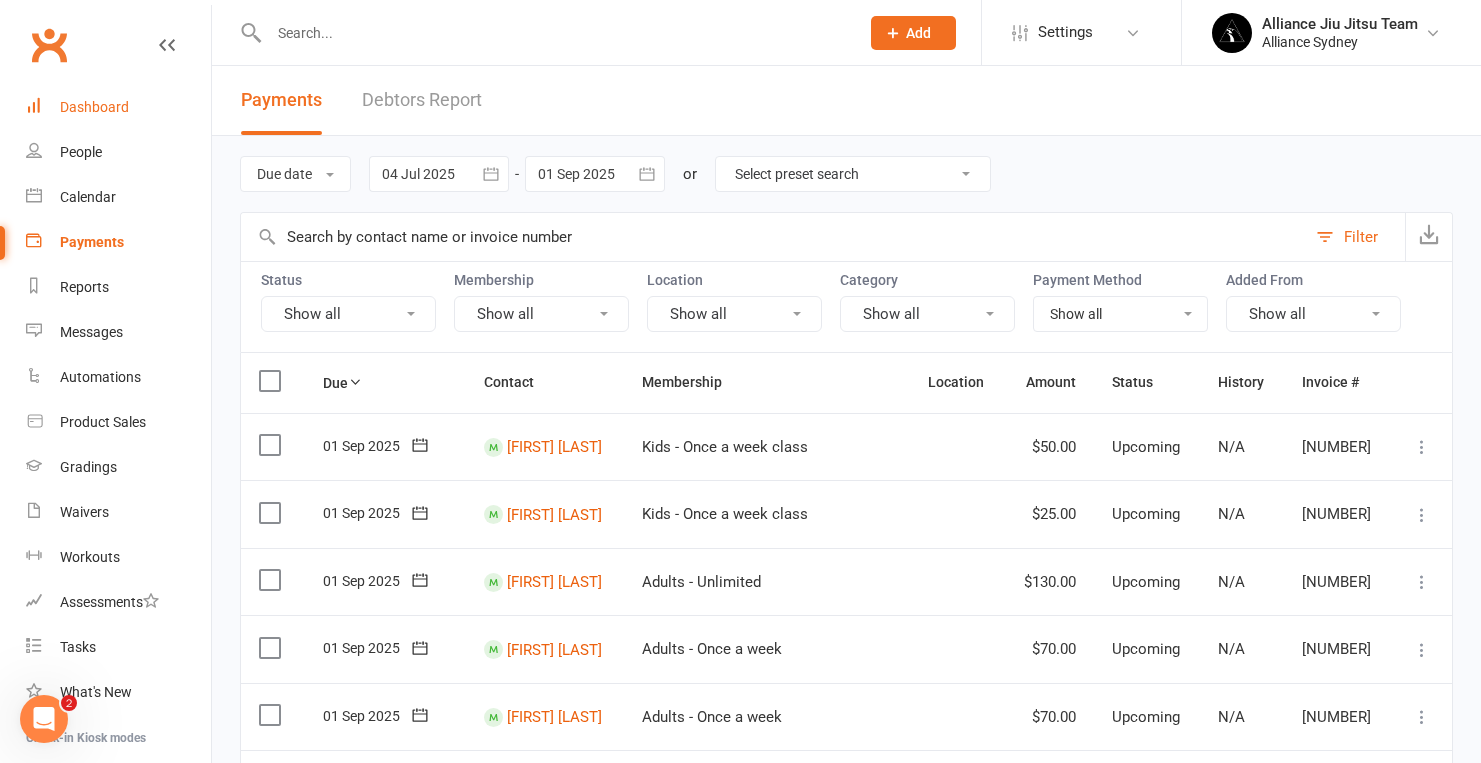 click on "Dashboard" at bounding box center (118, 107) 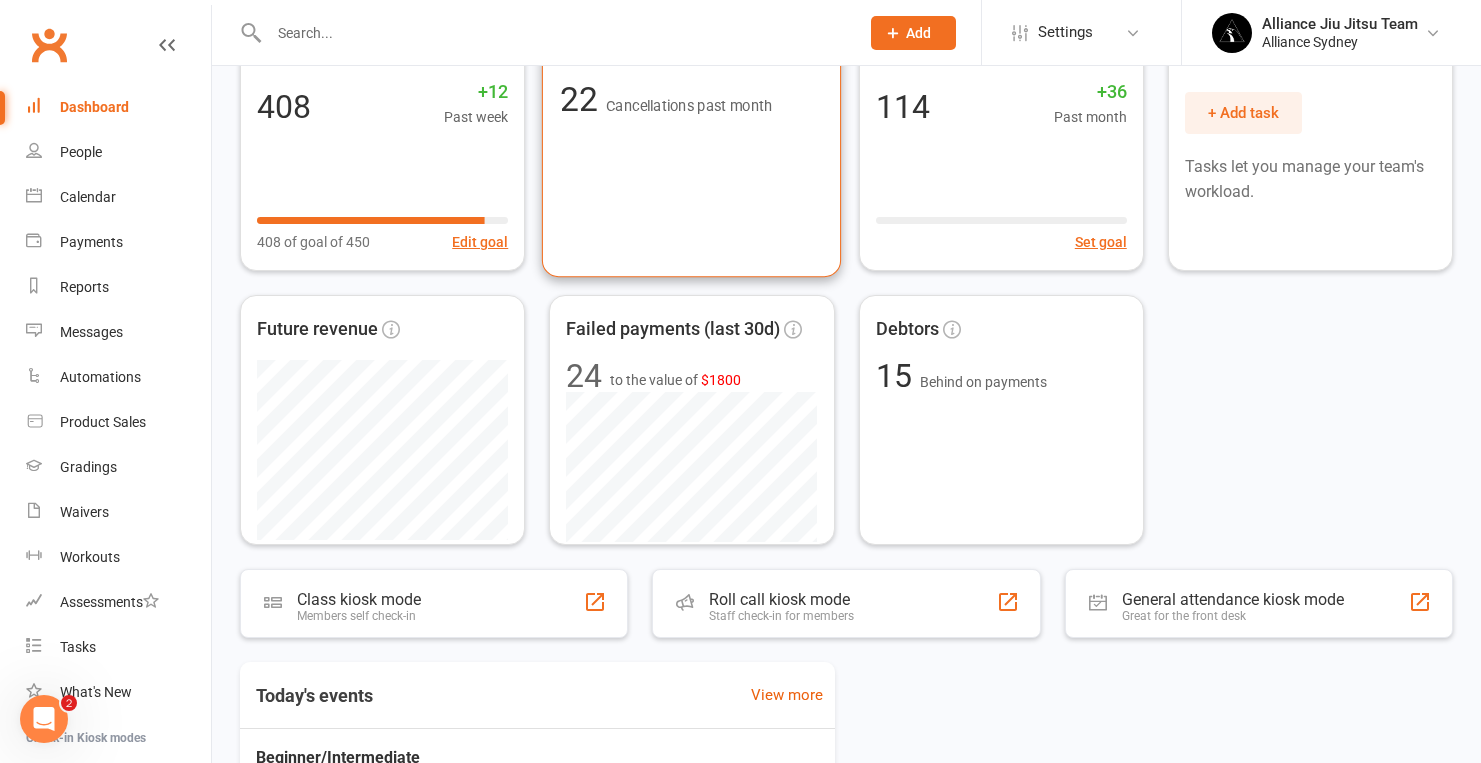 scroll, scrollTop: 229, scrollLeft: 0, axis: vertical 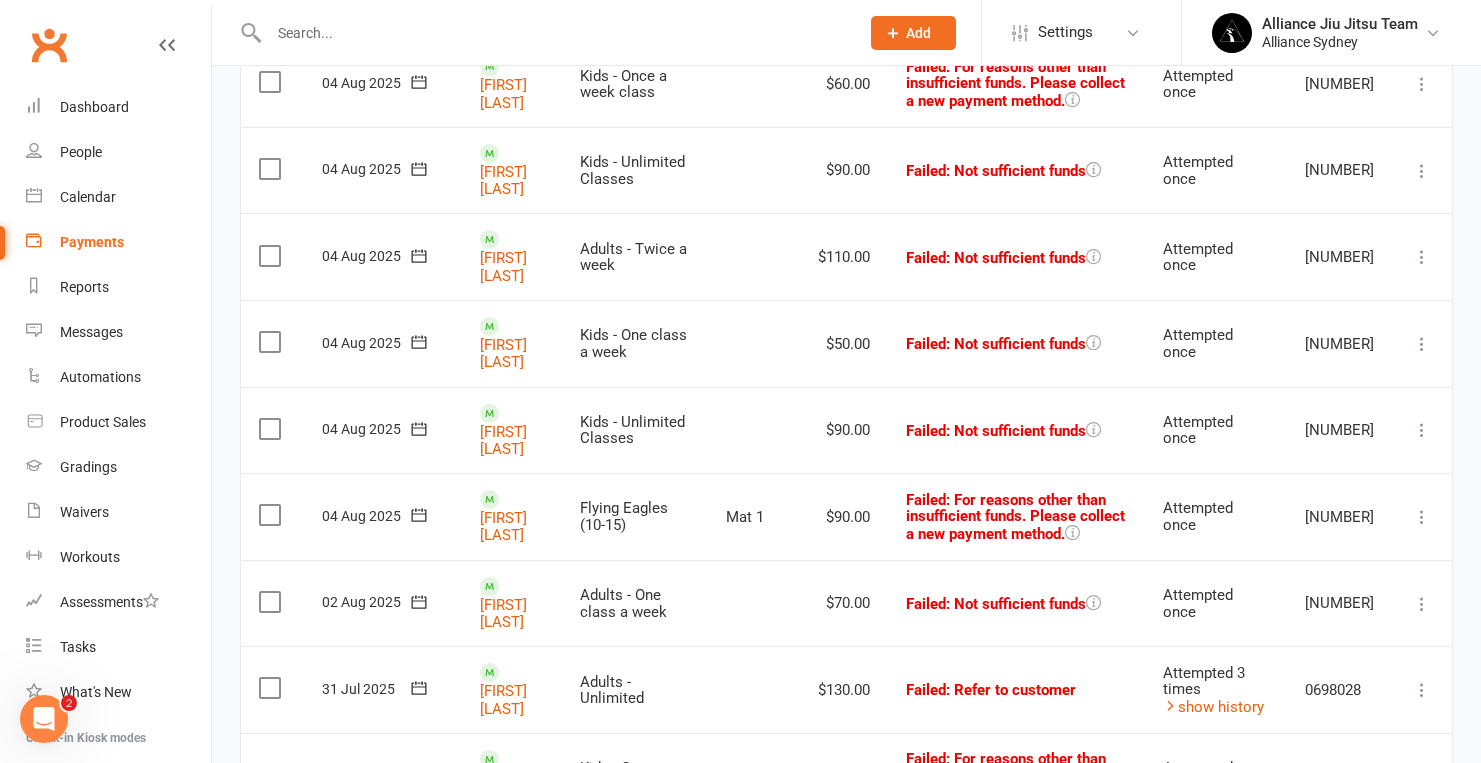 click at bounding box center [272, 515] 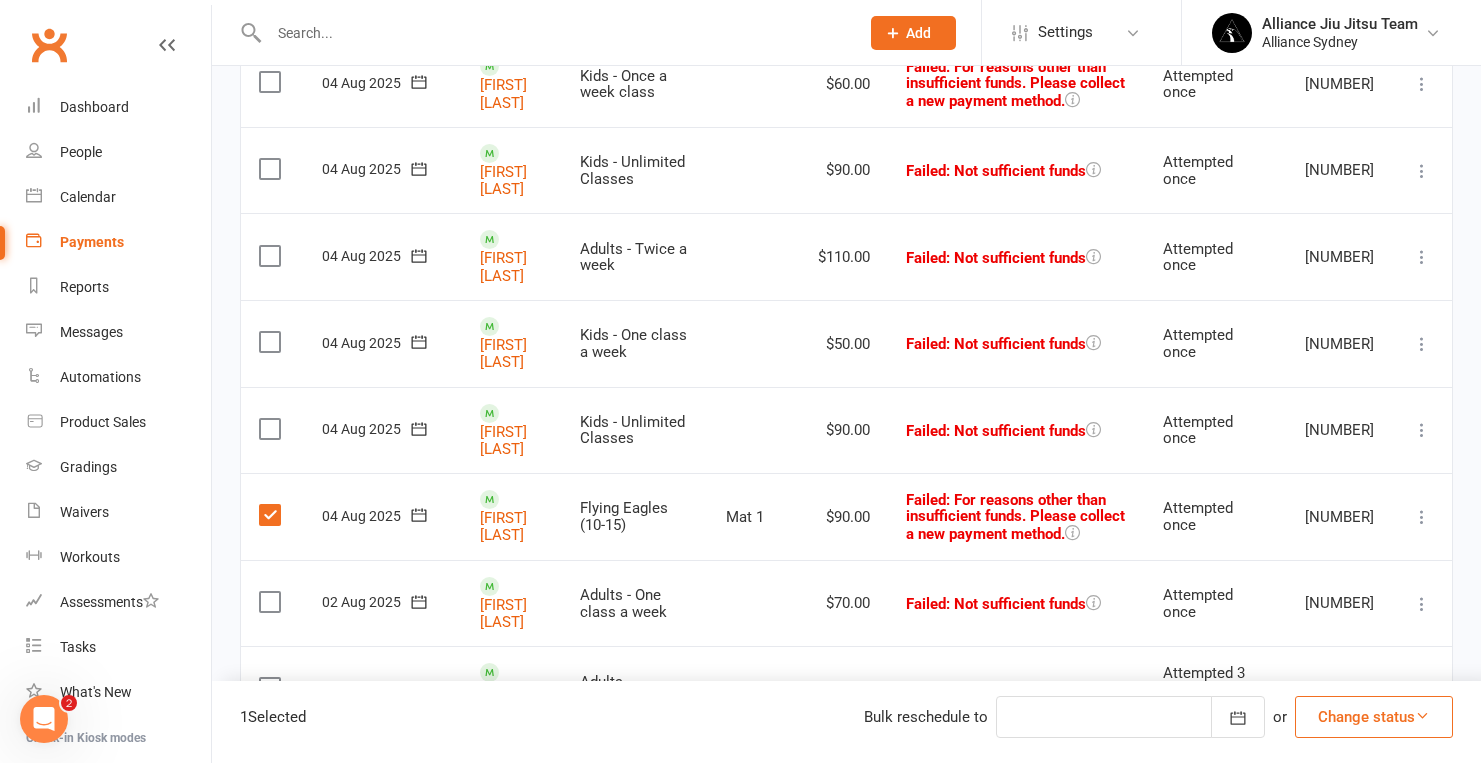 click at bounding box center (272, 515) 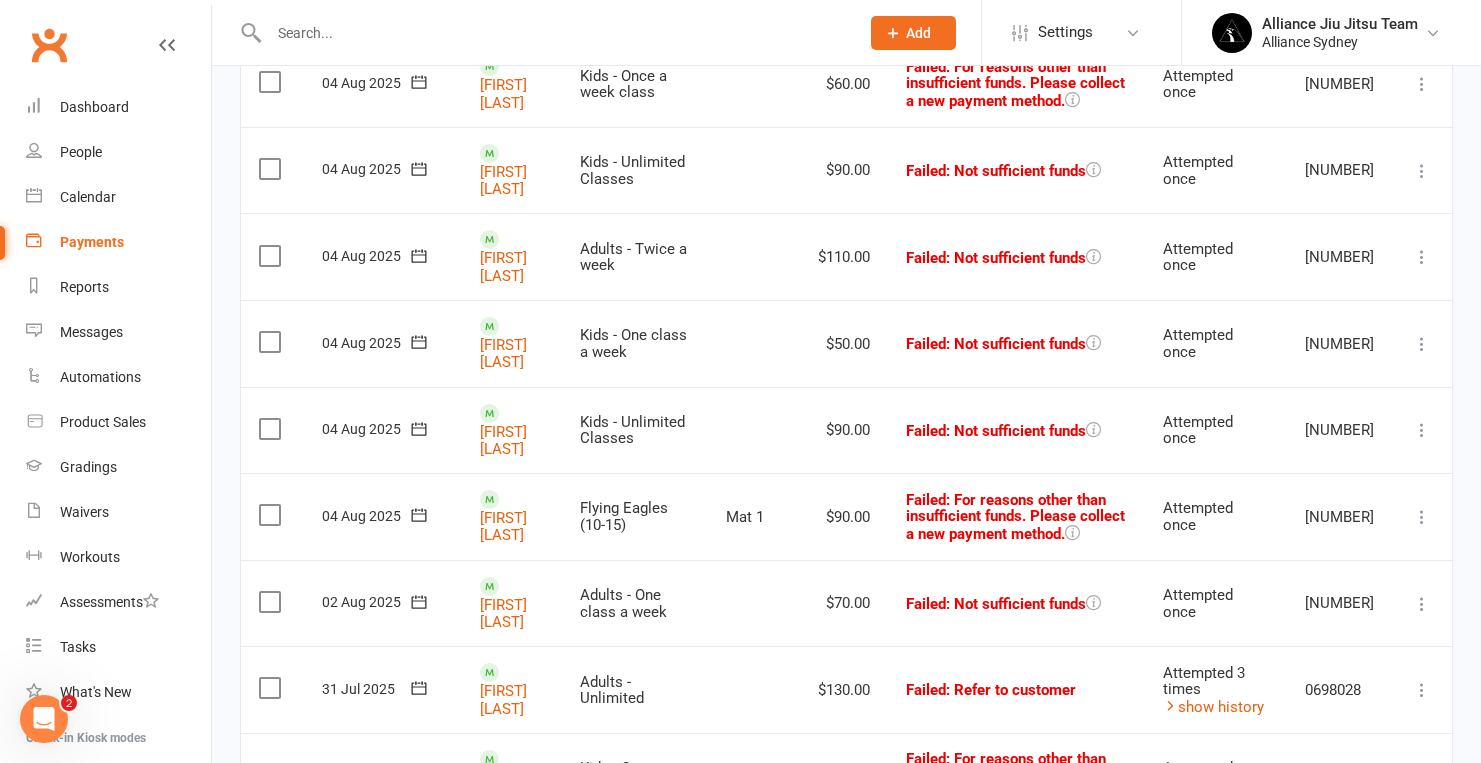 click at bounding box center (272, 429) 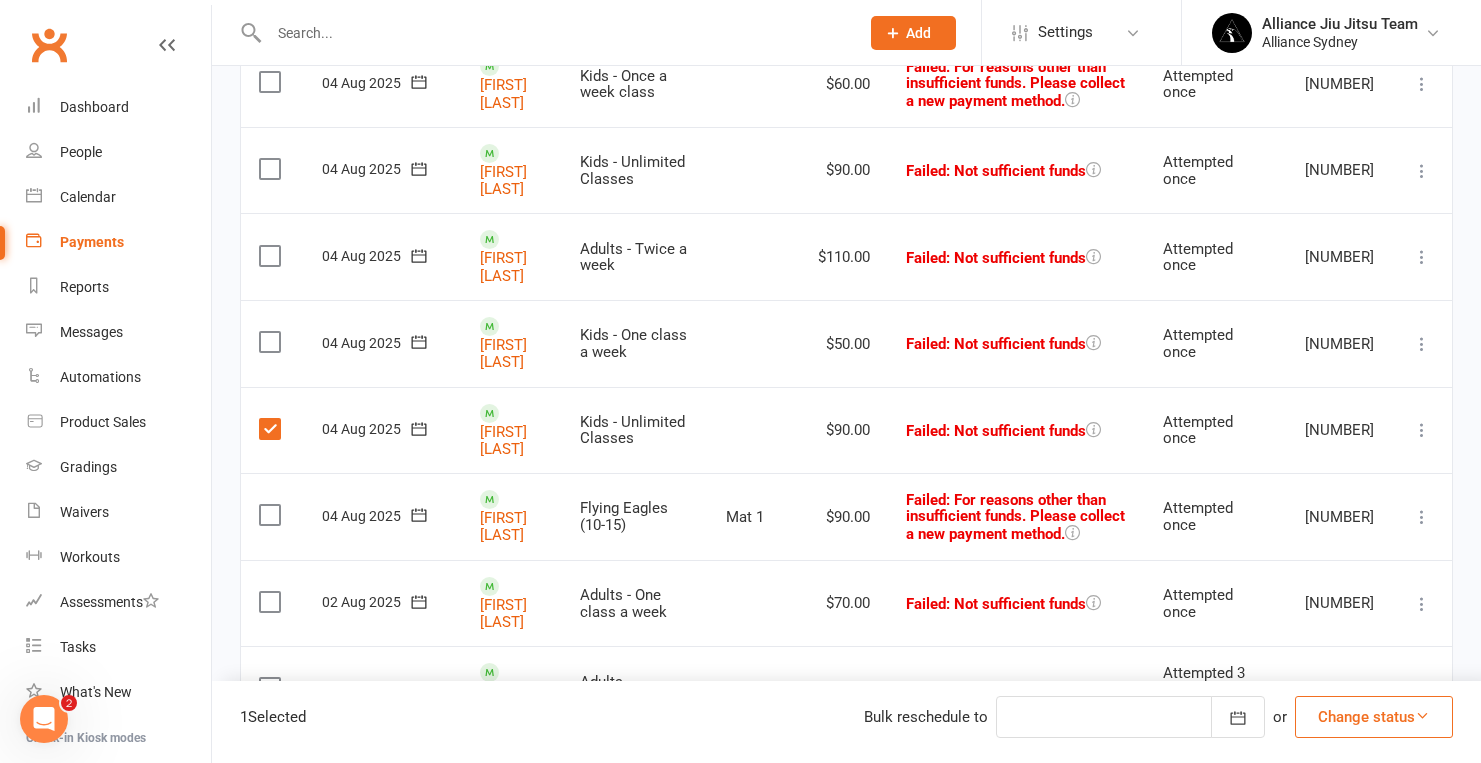 click at bounding box center (272, 342) 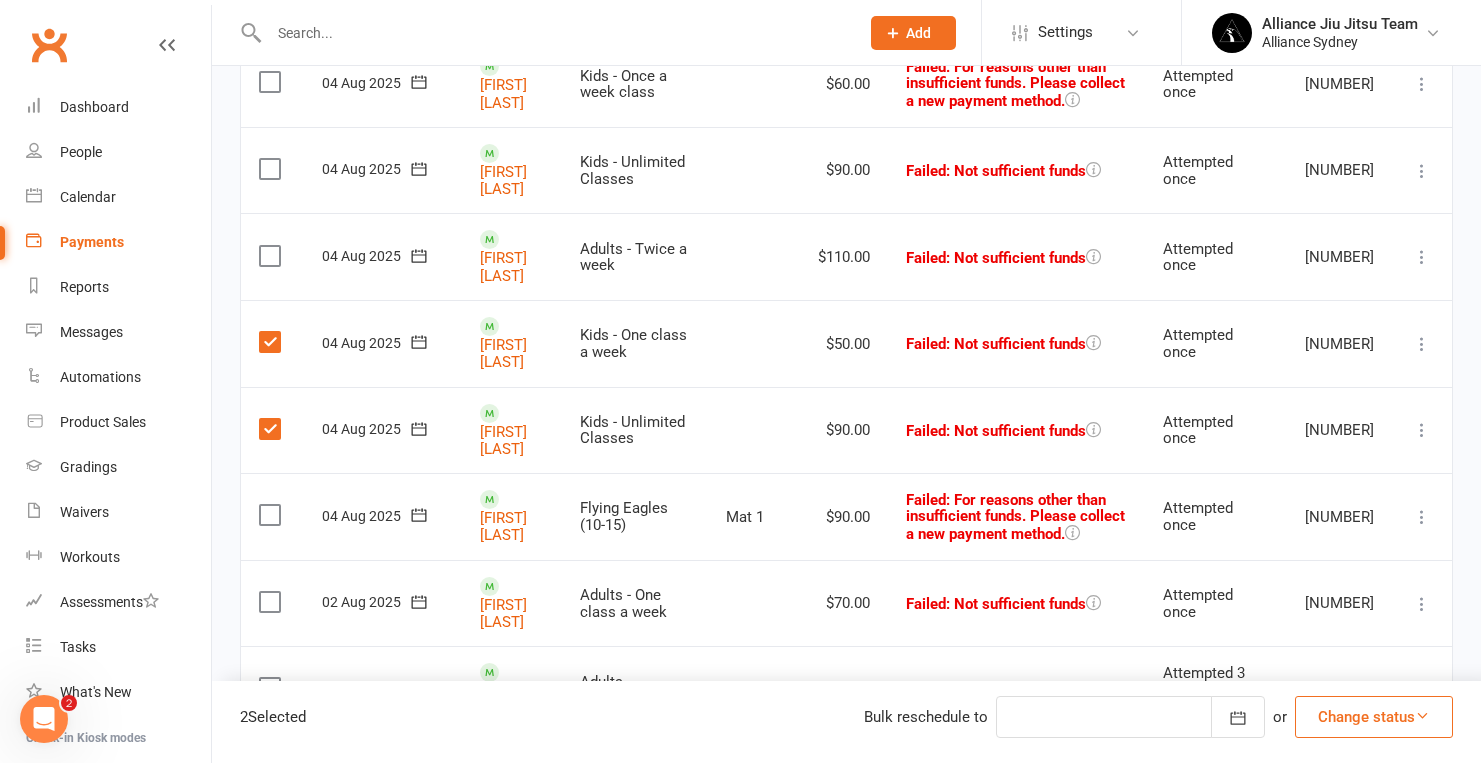 click at bounding box center (272, 256) 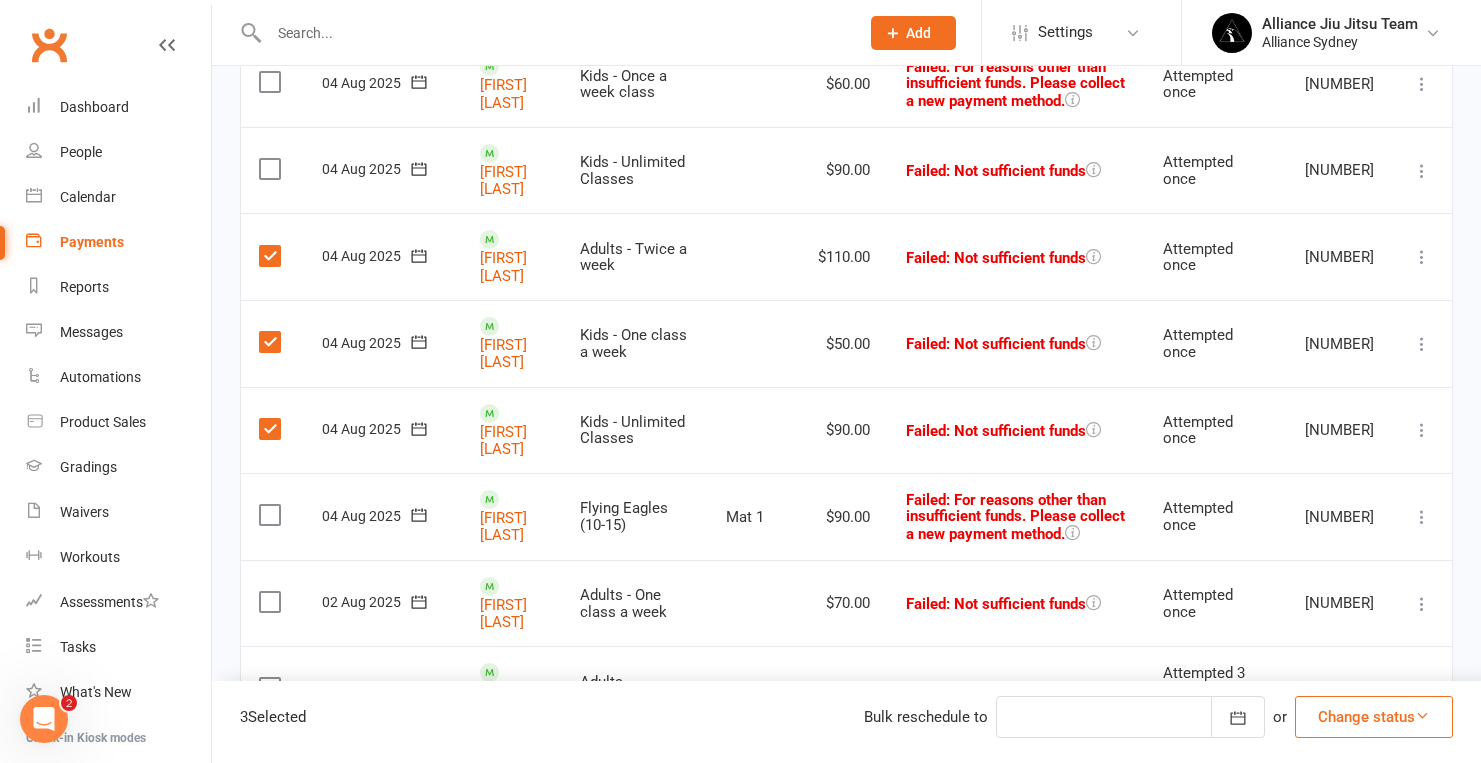click at bounding box center [272, 169] 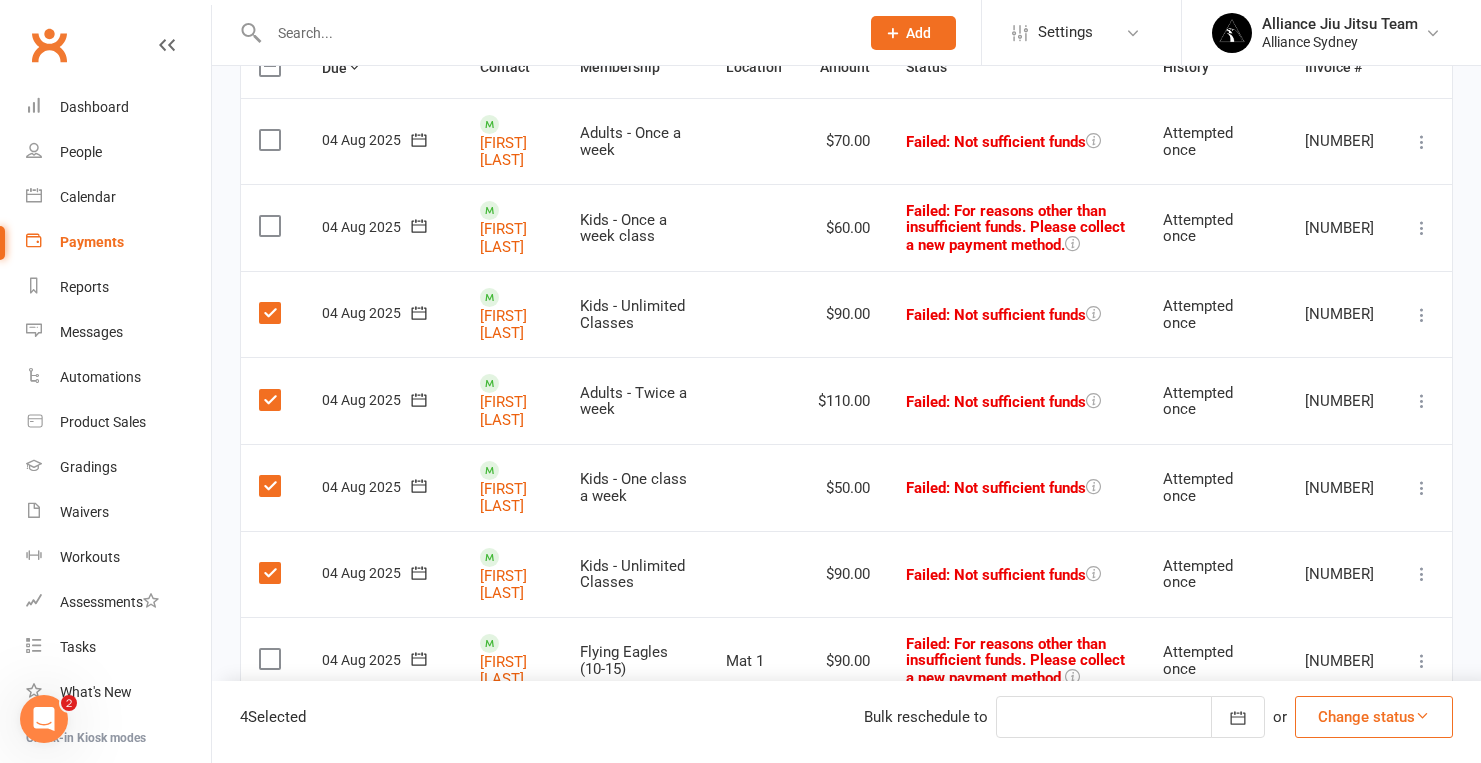 scroll, scrollTop: 310, scrollLeft: 0, axis: vertical 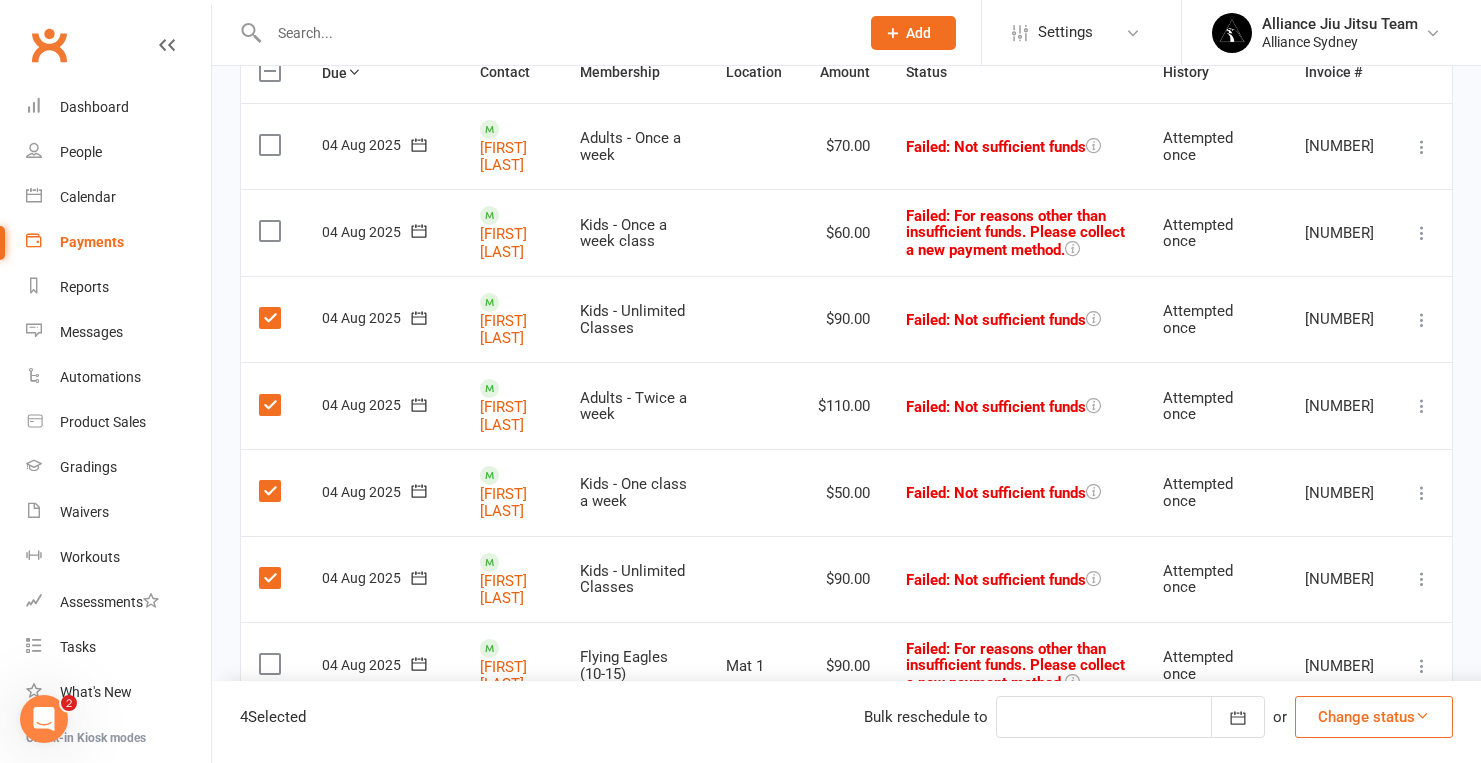 click at bounding box center (272, 145) 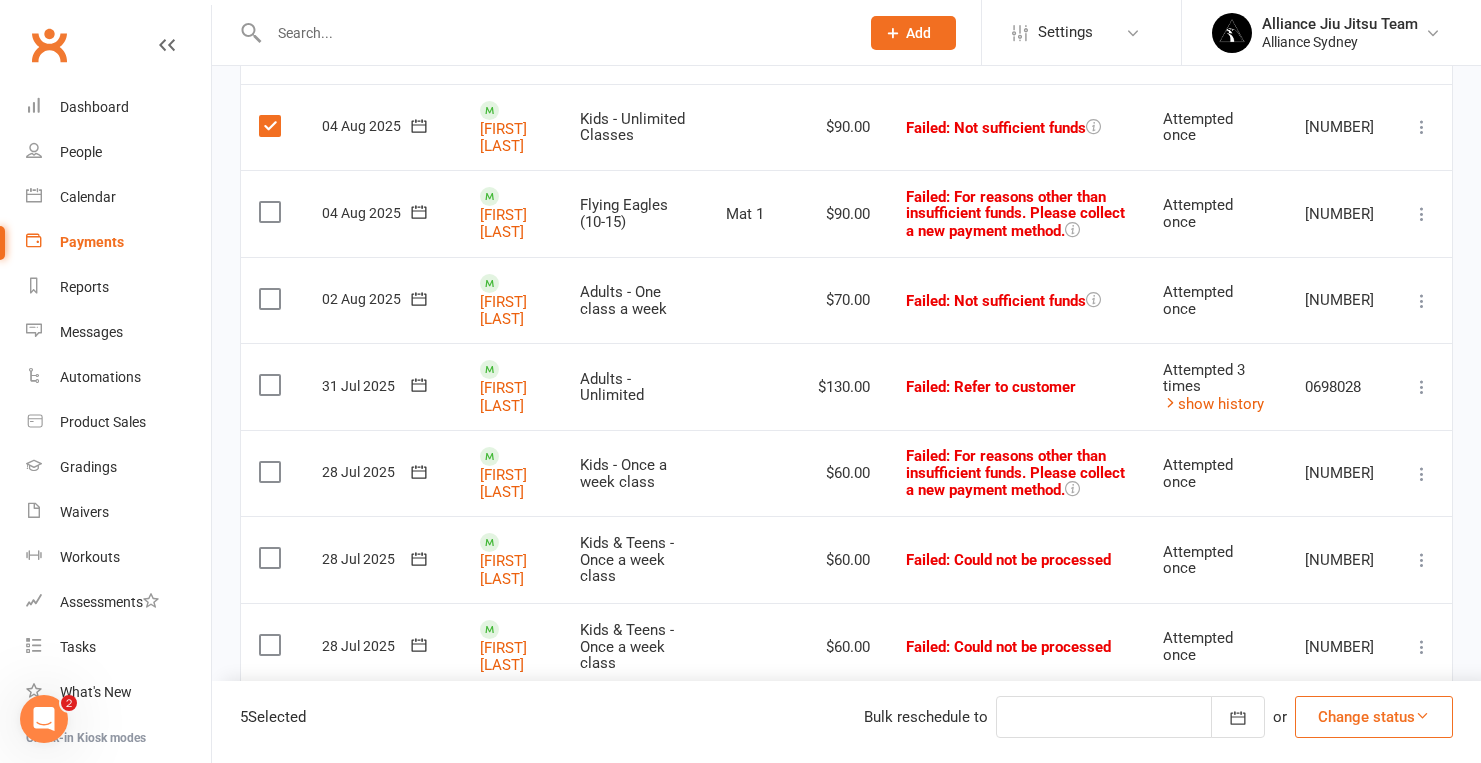 scroll, scrollTop: 785, scrollLeft: 0, axis: vertical 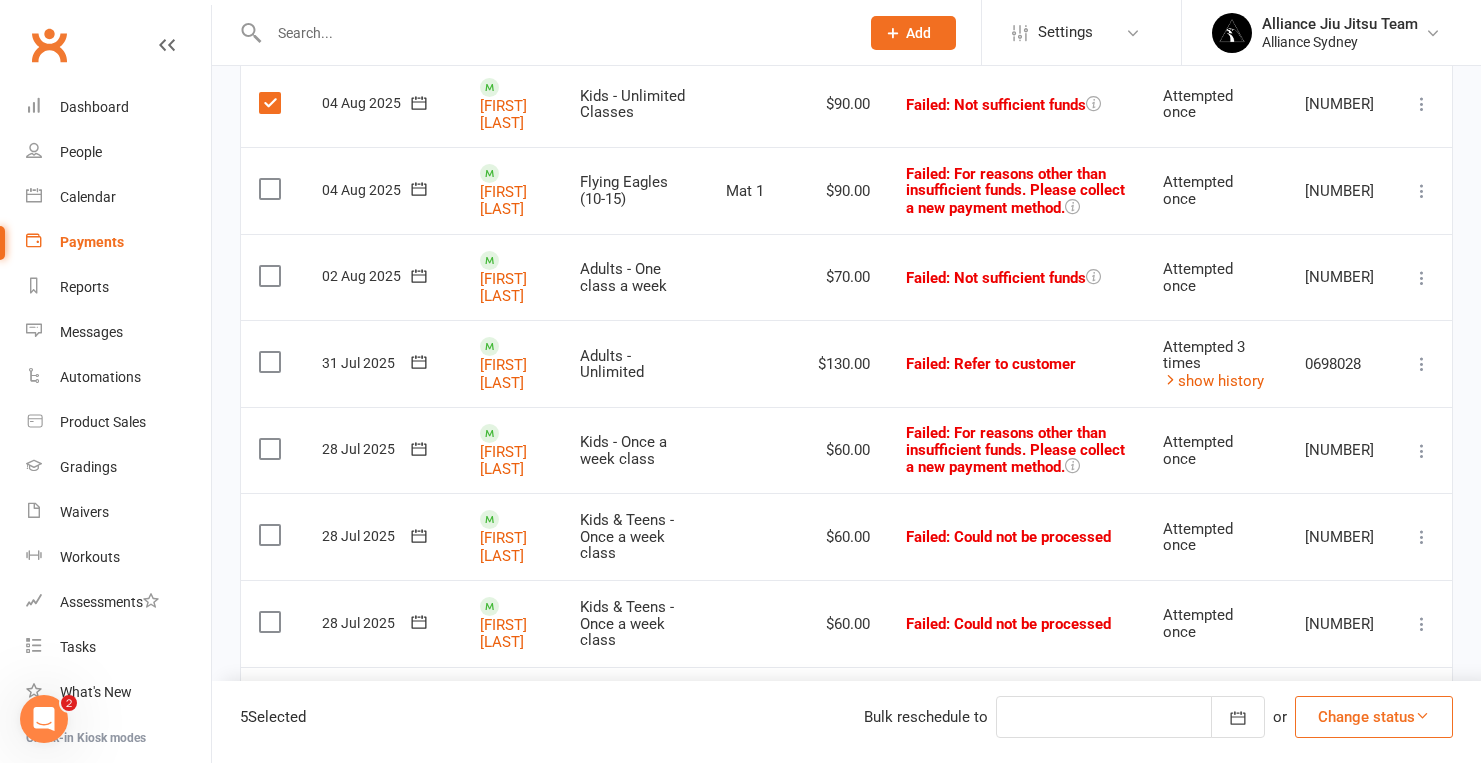 click at bounding box center (272, 276) 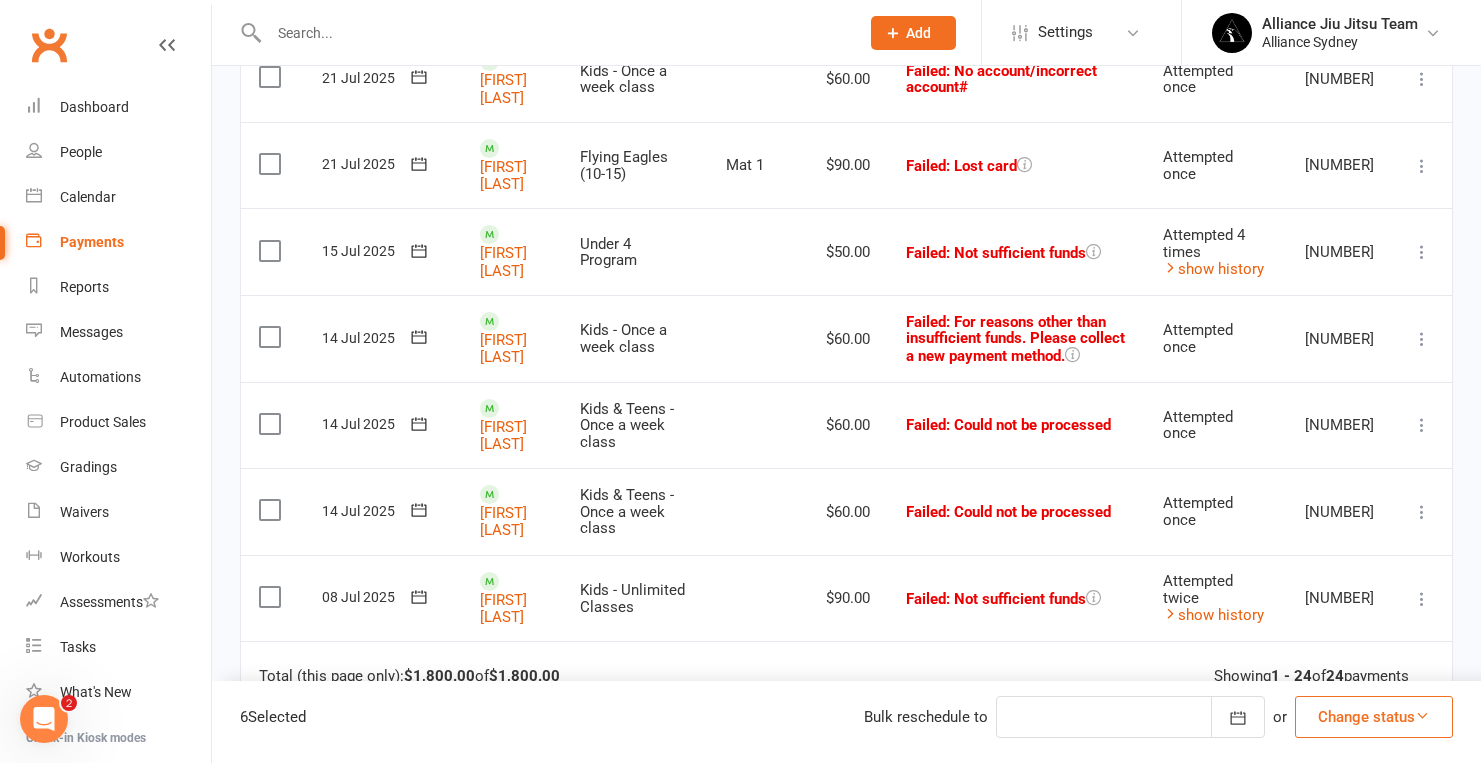 scroll, scrollTop: 1850, scrollLeft: 0, axis: vertical 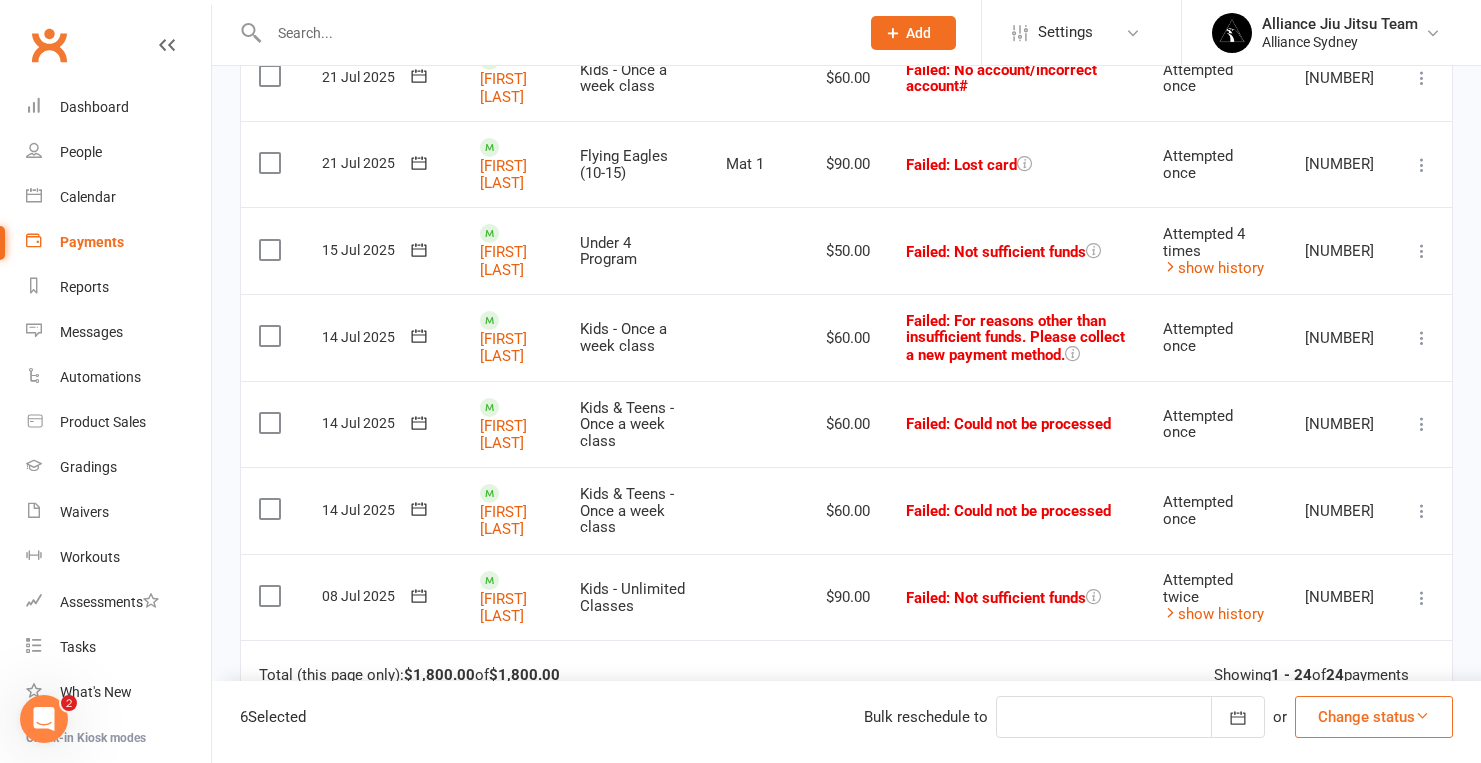 click on "Change status" at bounding box center (1374, 717) 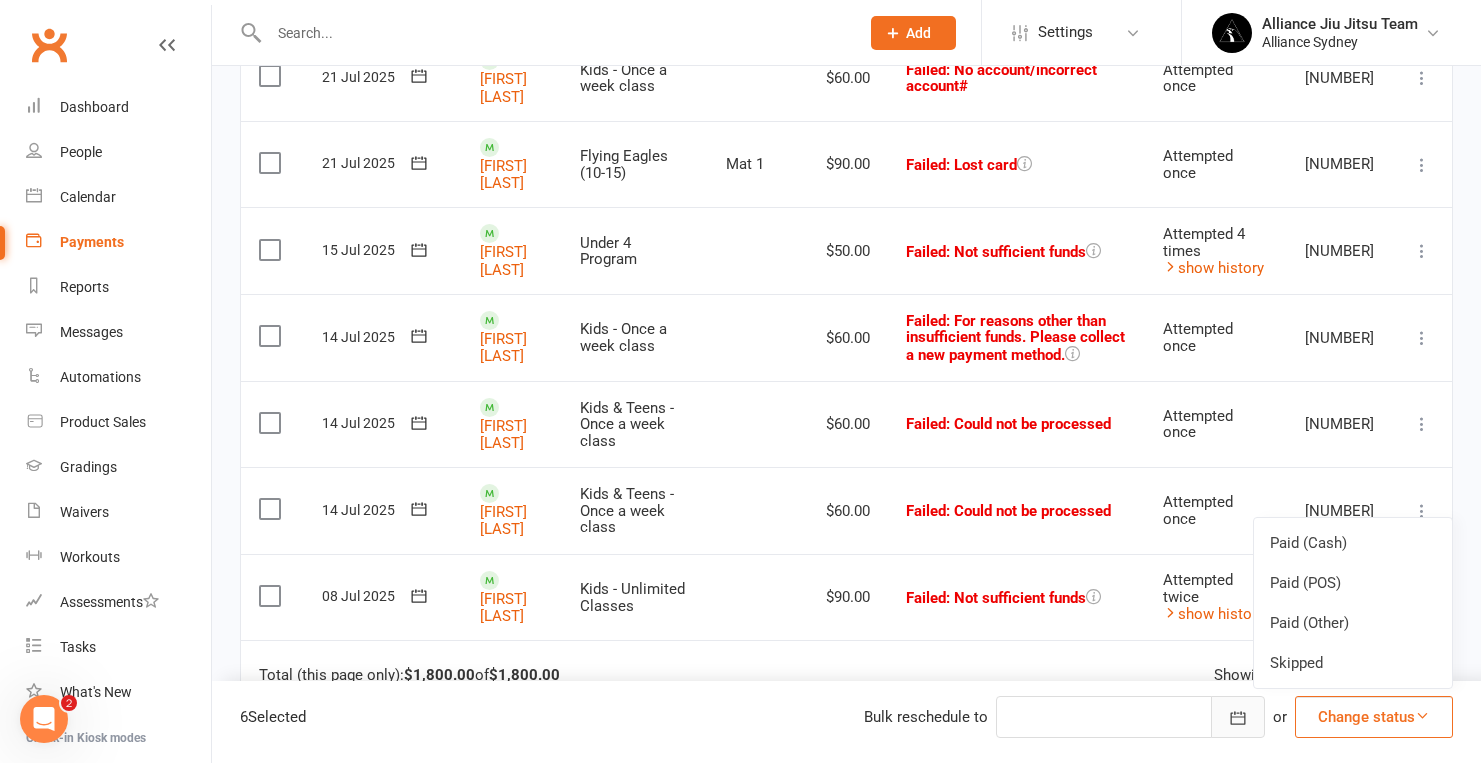 click 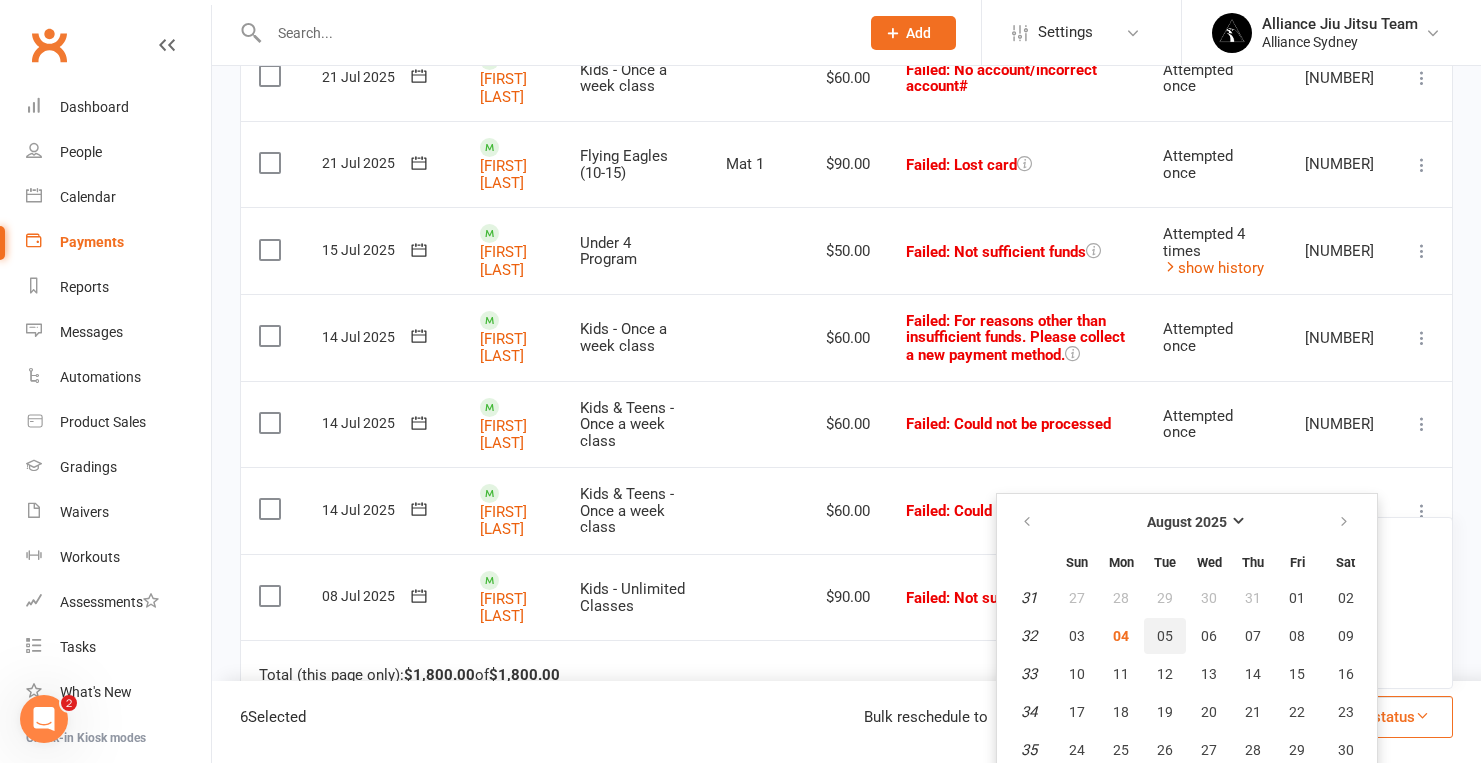 click on "05" at bounding box center [1165, 636] 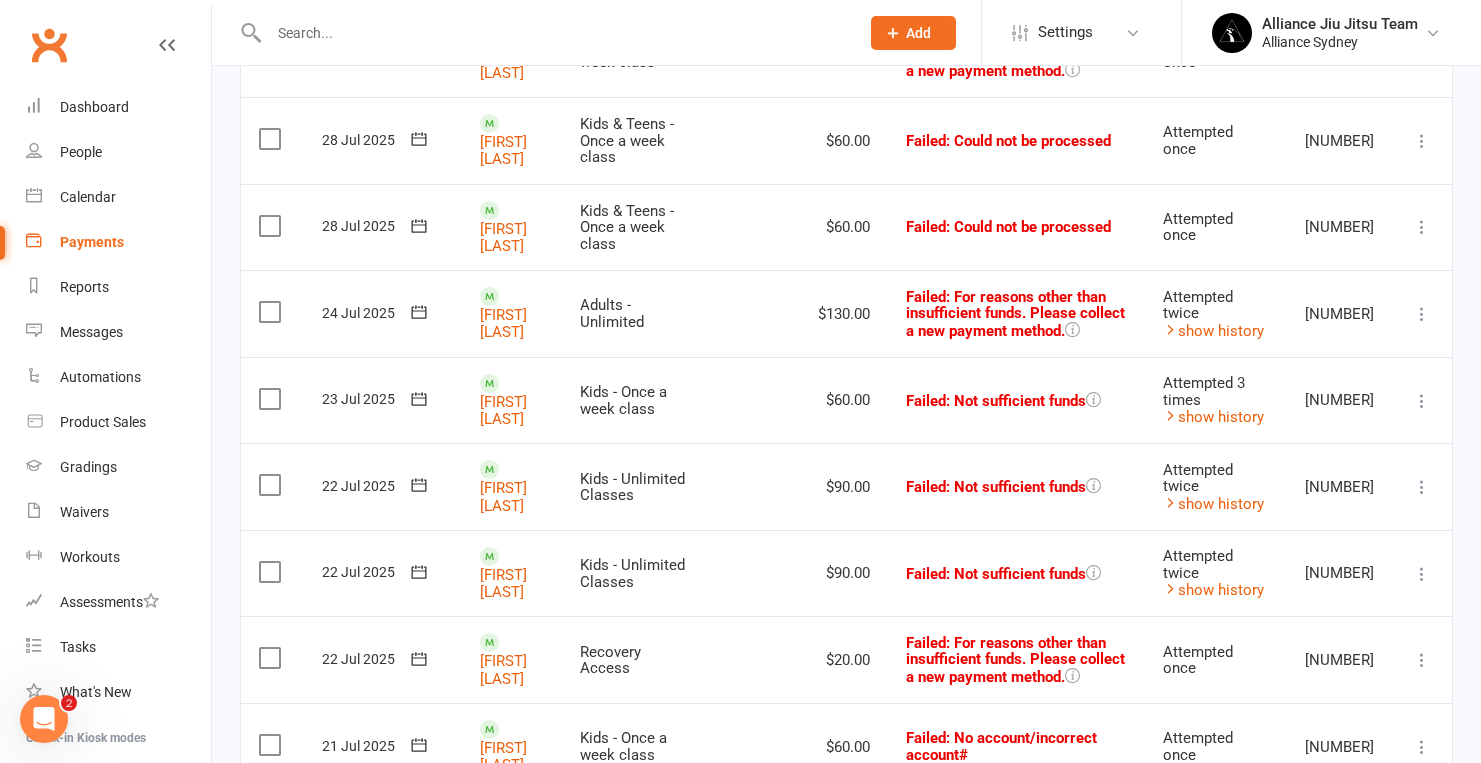 scroll, scrollTop: 671, scrollLeft: 0, axis: vertical 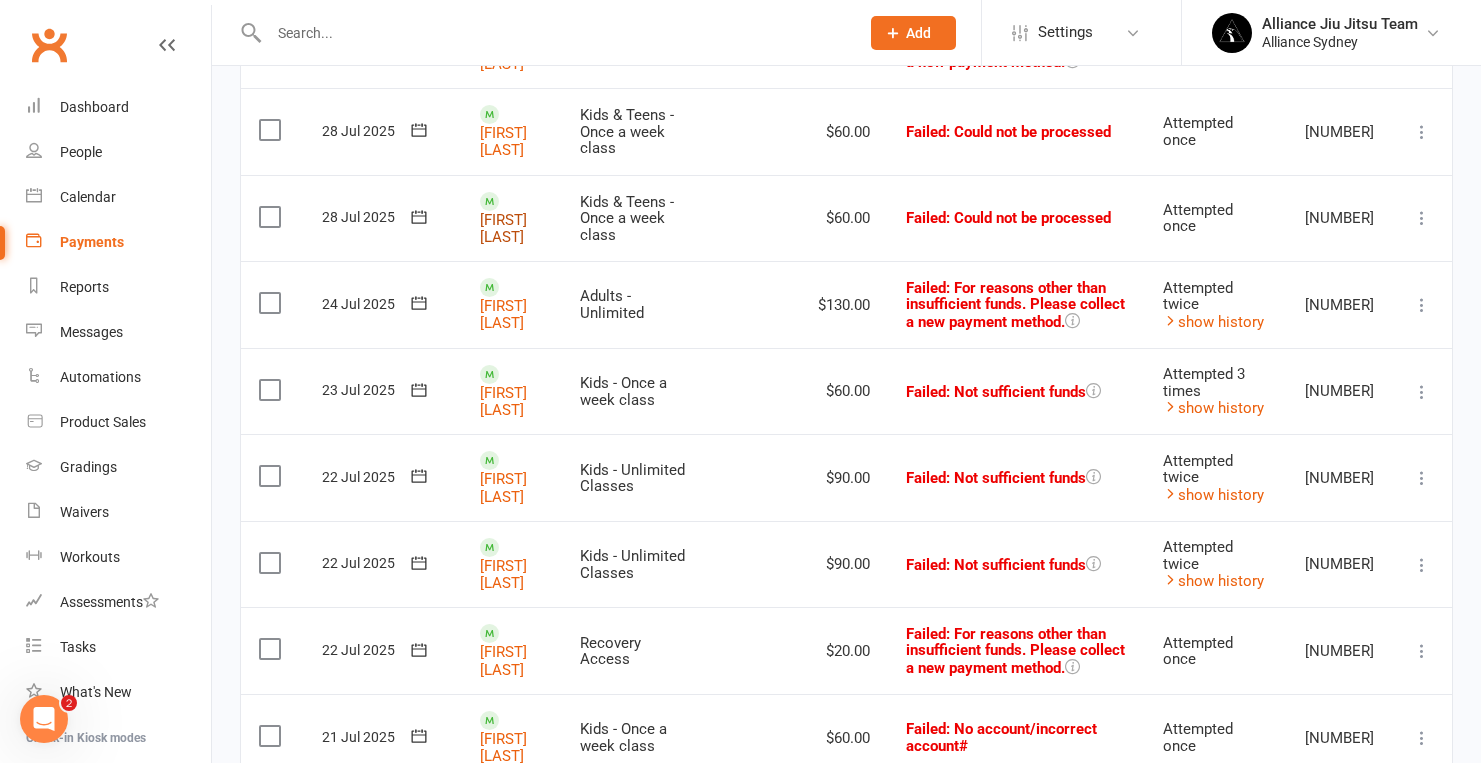 click on "[FIRST] [LAST]" at bounding box center (503, 227) 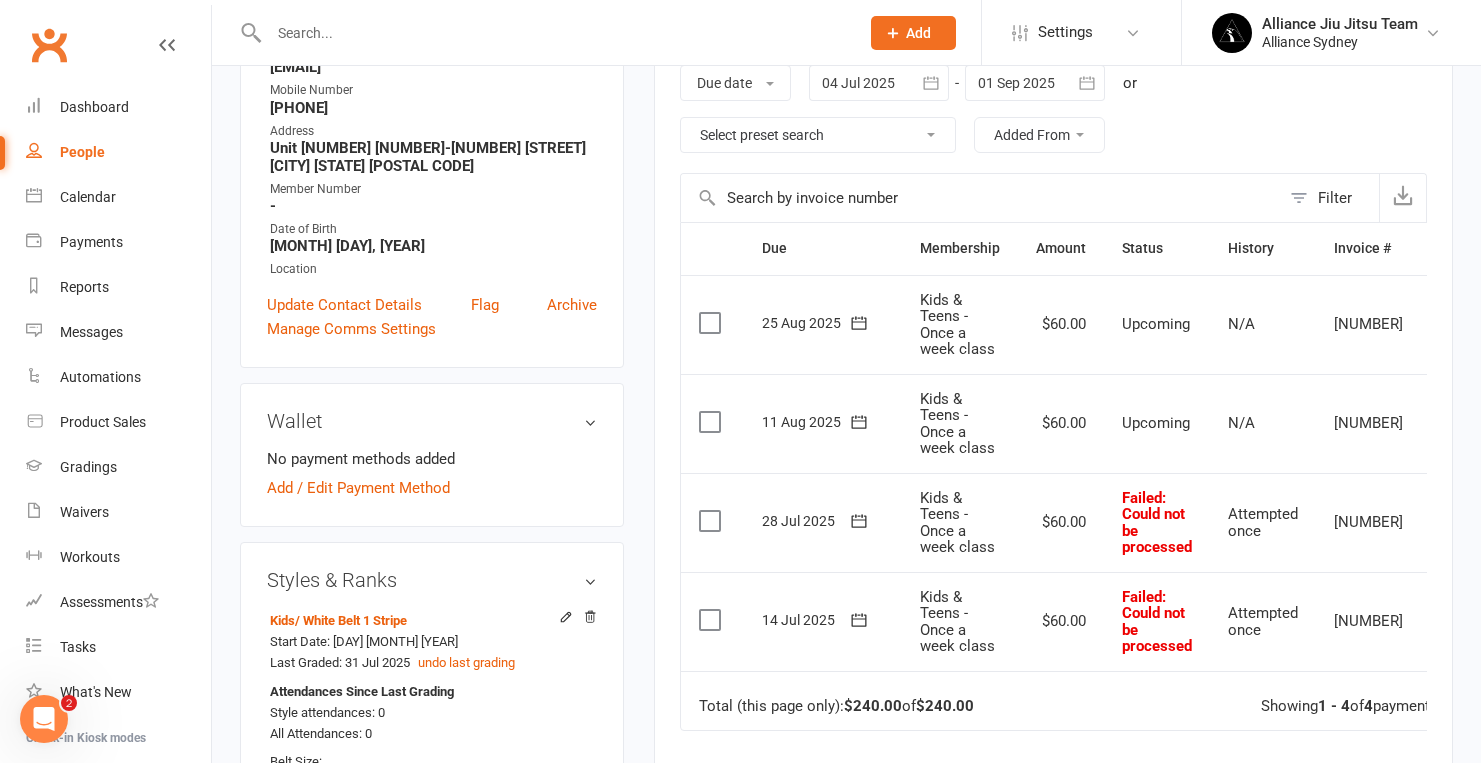scroll, scrollTop: 349, scrollLeft: 0, axis: vertical 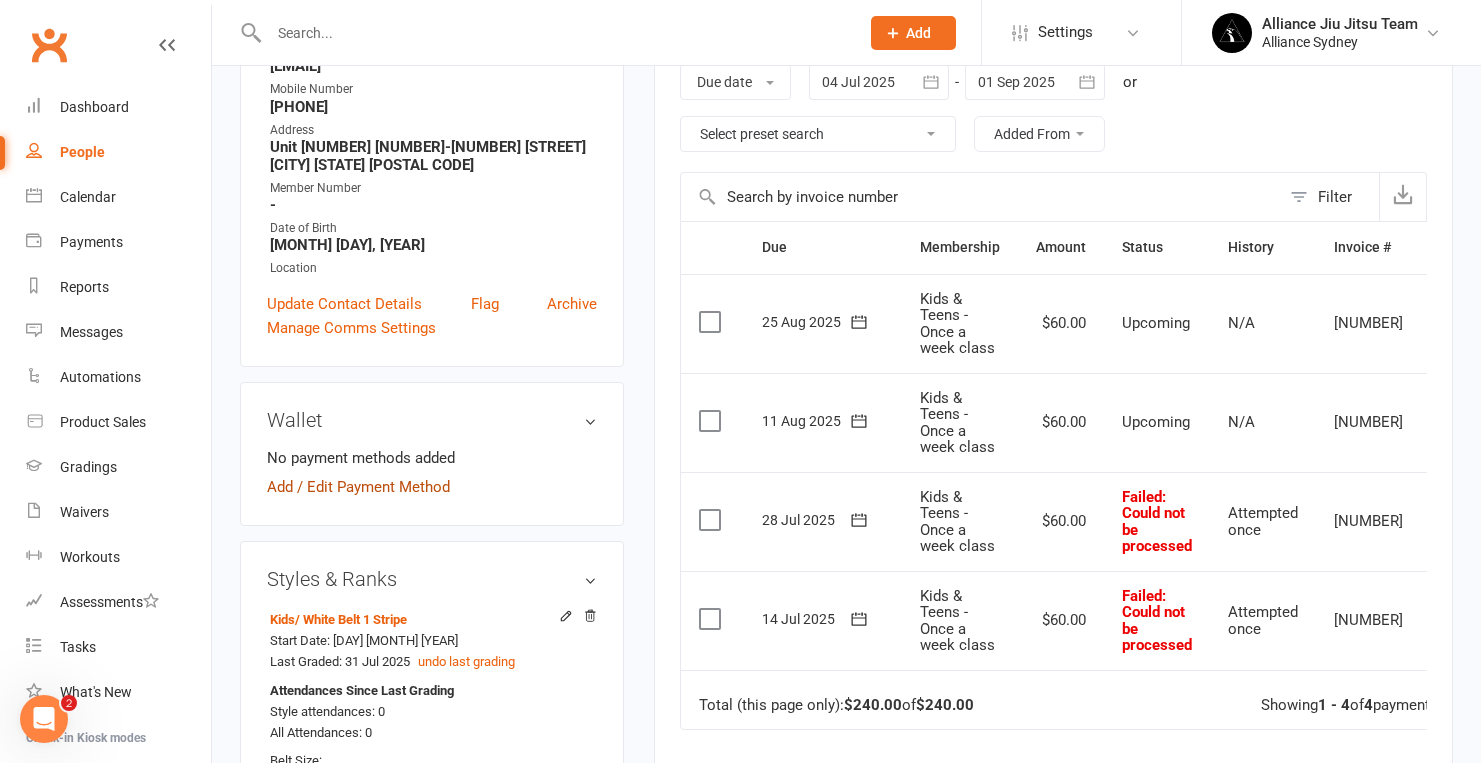 click on "Add / Edit Payment Method" at bounding box center (358, 487) 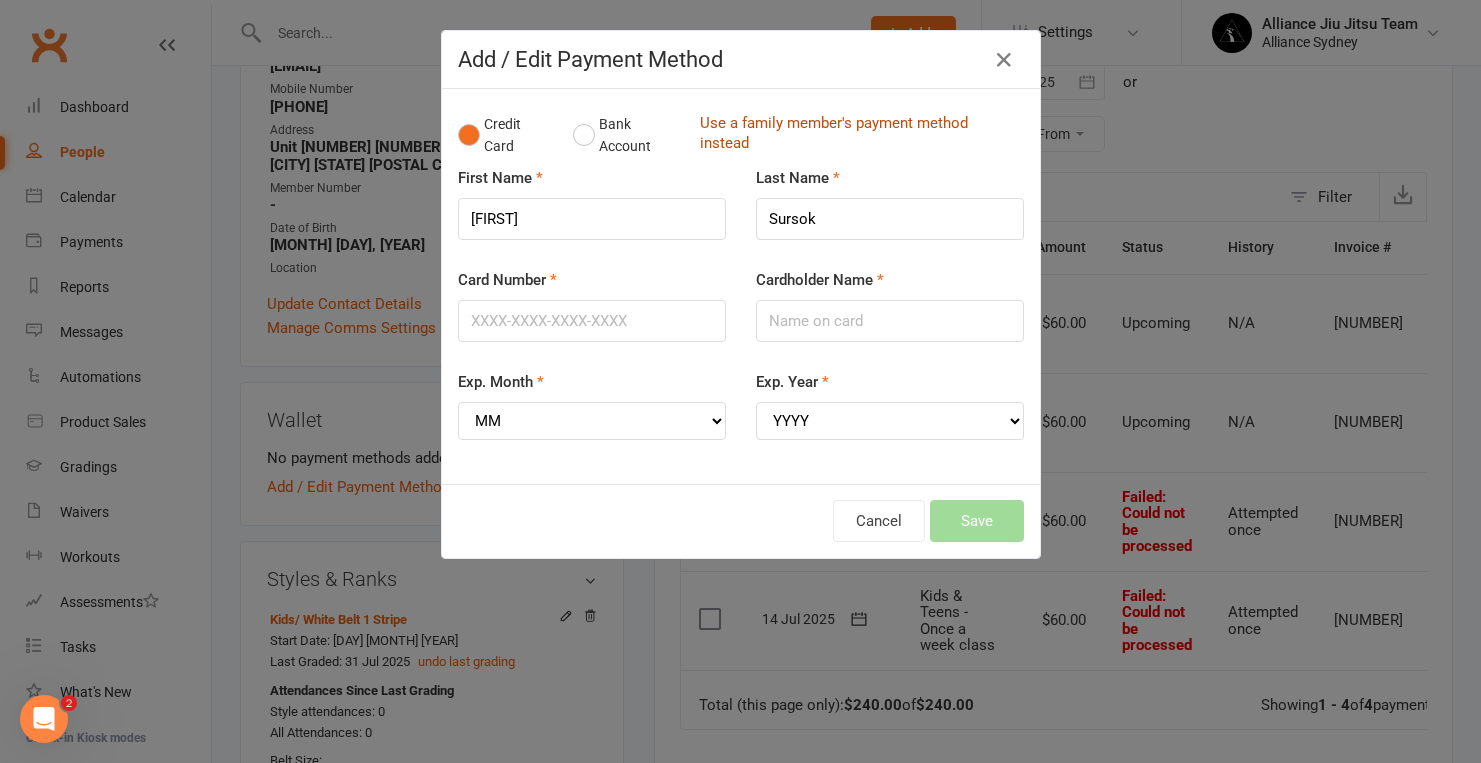 click on "Use a family member's payment method instead" at bounding box center [857, 135] 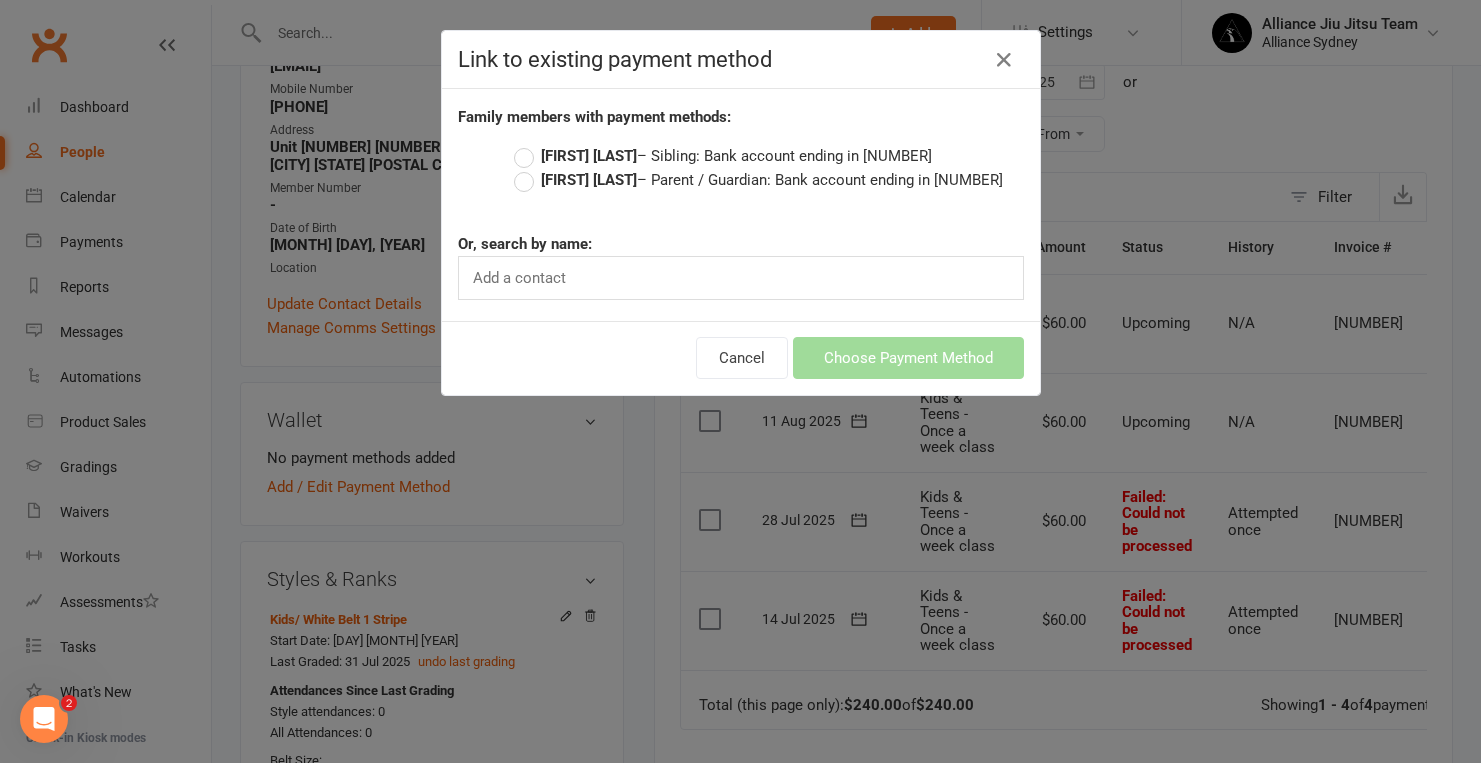 click on "[FIRST] [LAST]" at bounding box center [589, 180] 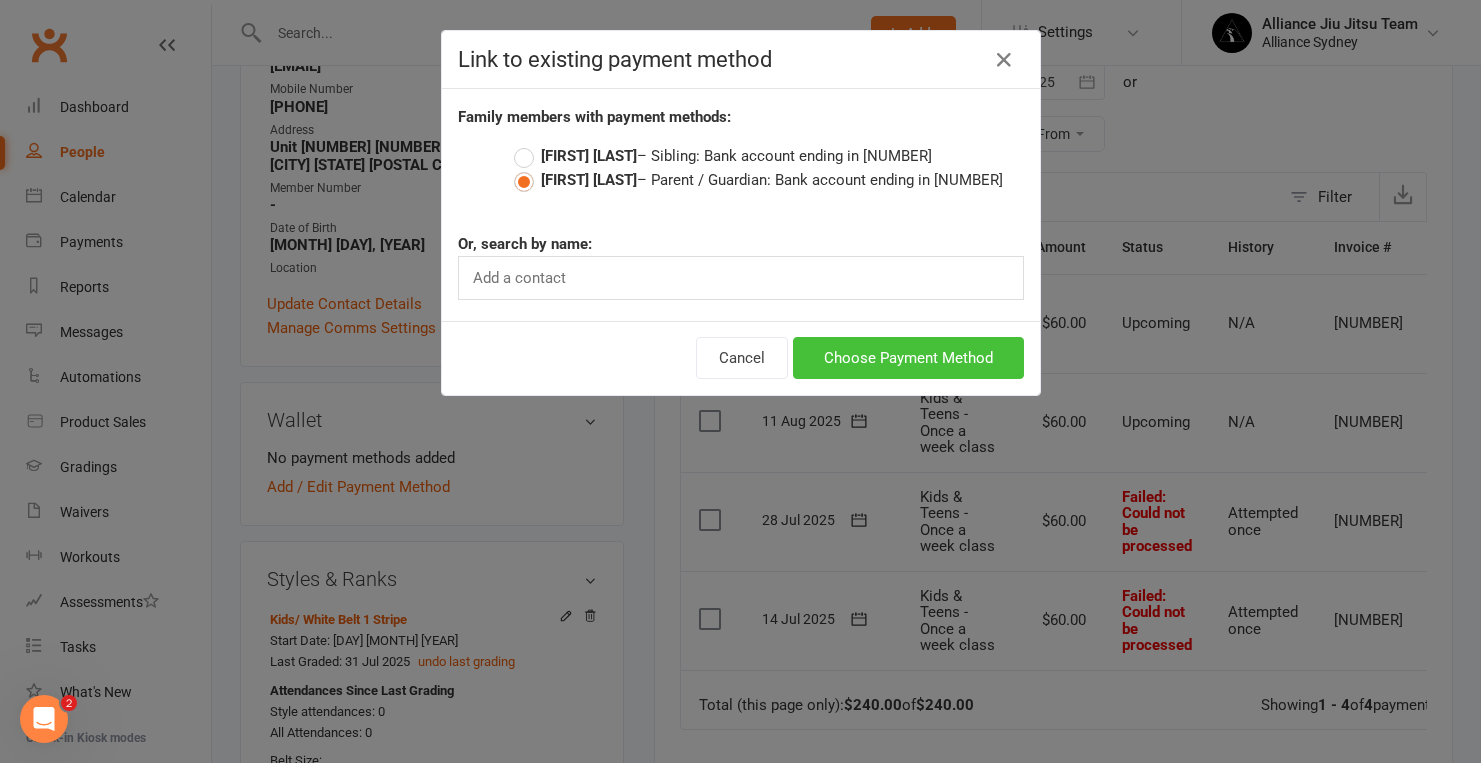 click on "Choose Payment Method" at bounding box center (908, 358) 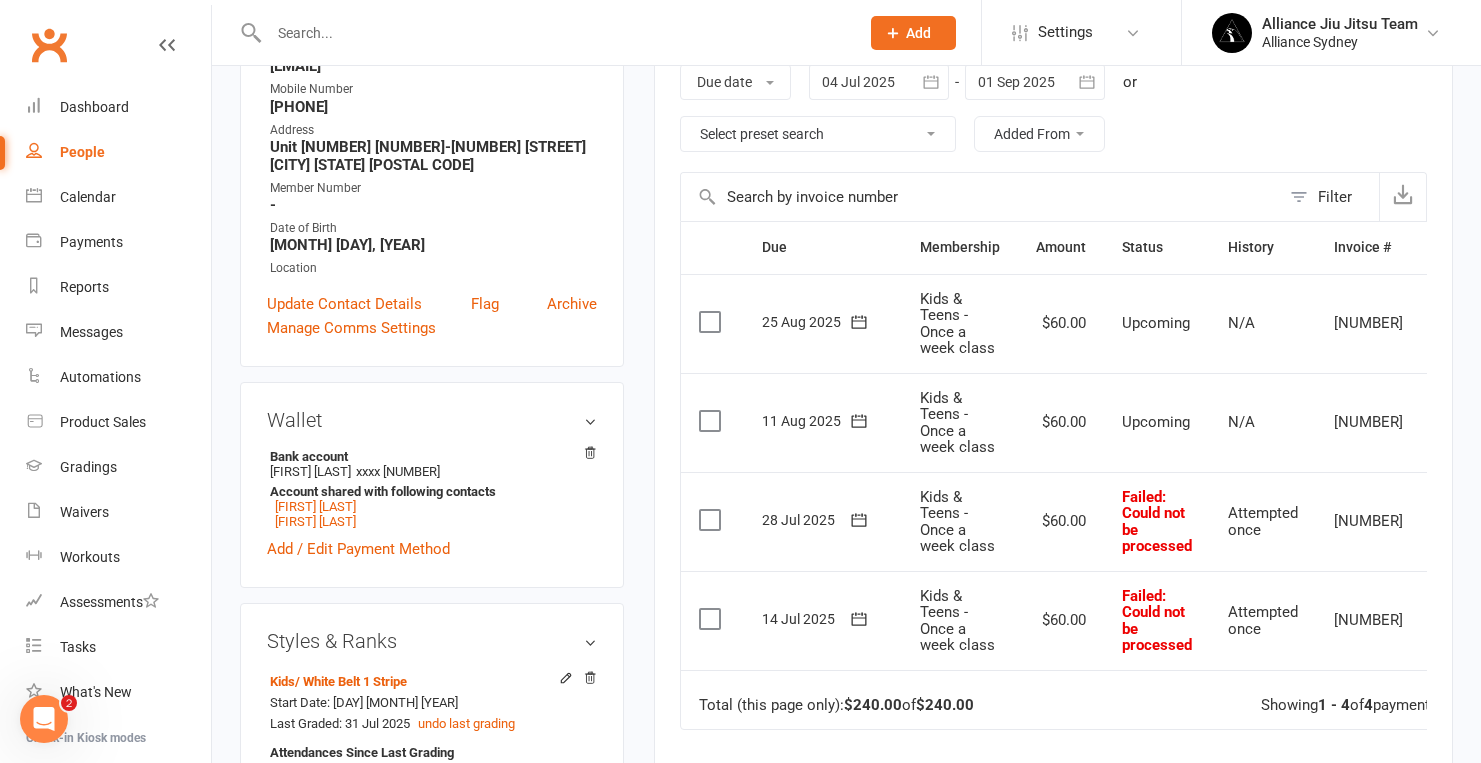 click on "$60.00" at bounding box center [1061, 620] 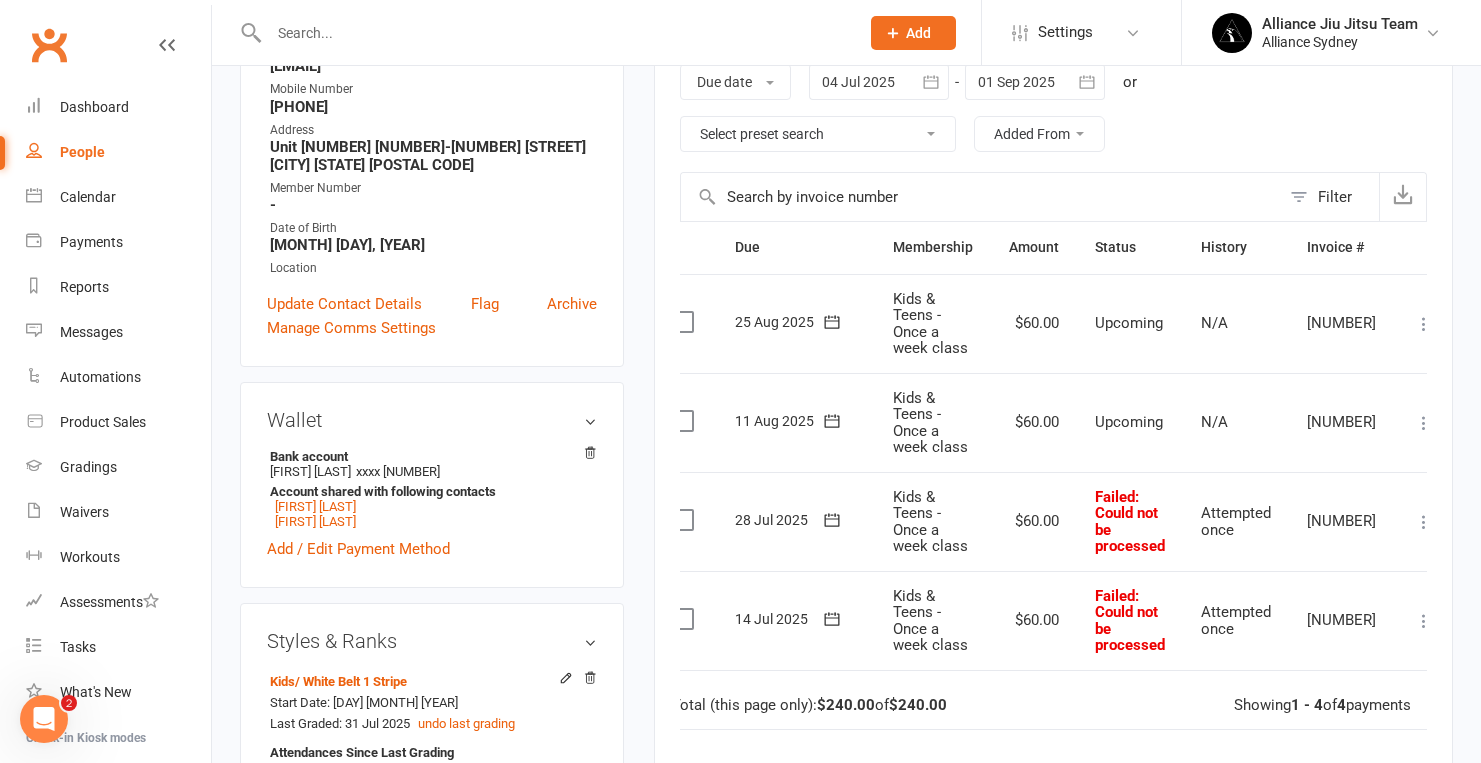 scroll, scrollTop: 0, scrollLeft: 33, axis: horizontal 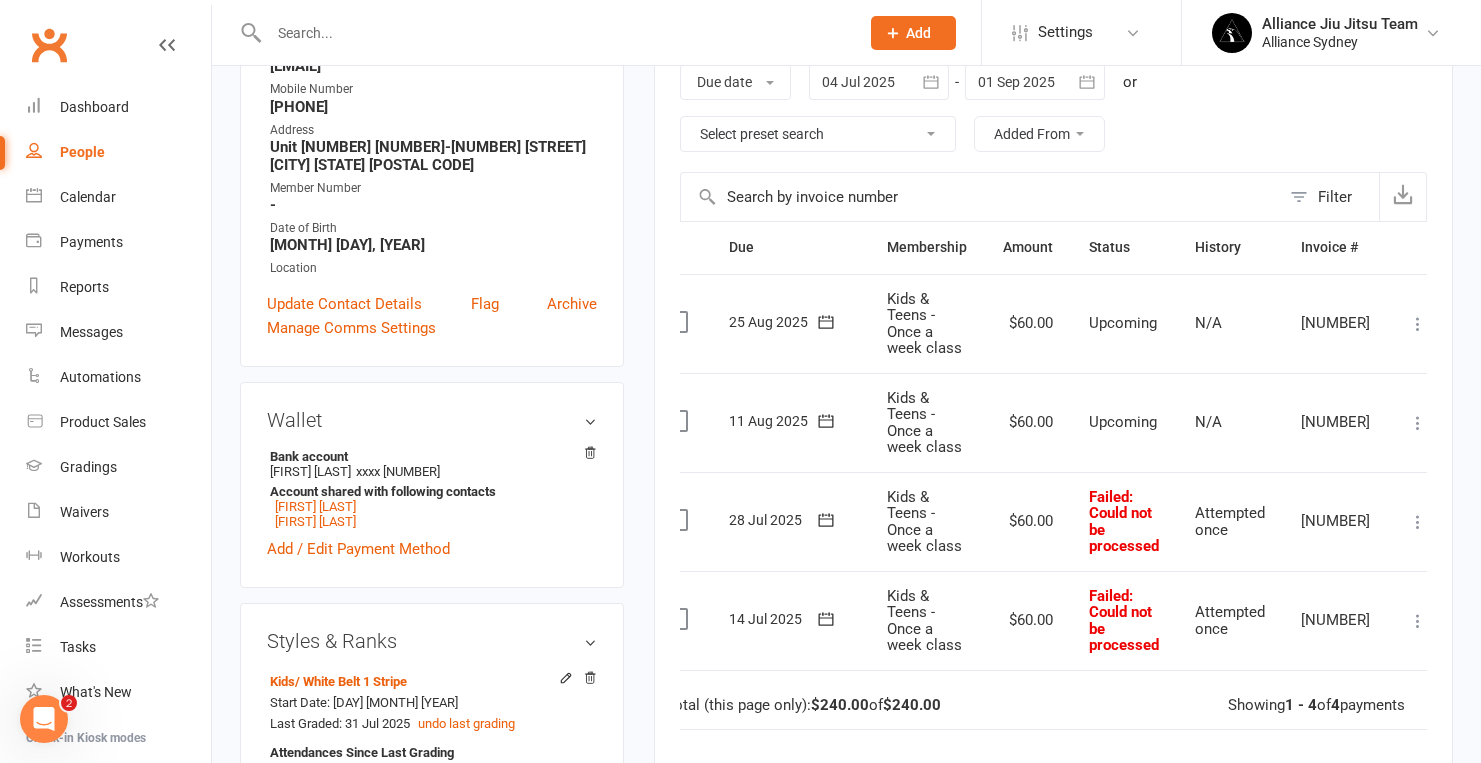 click at bounding box center [1418, 621] 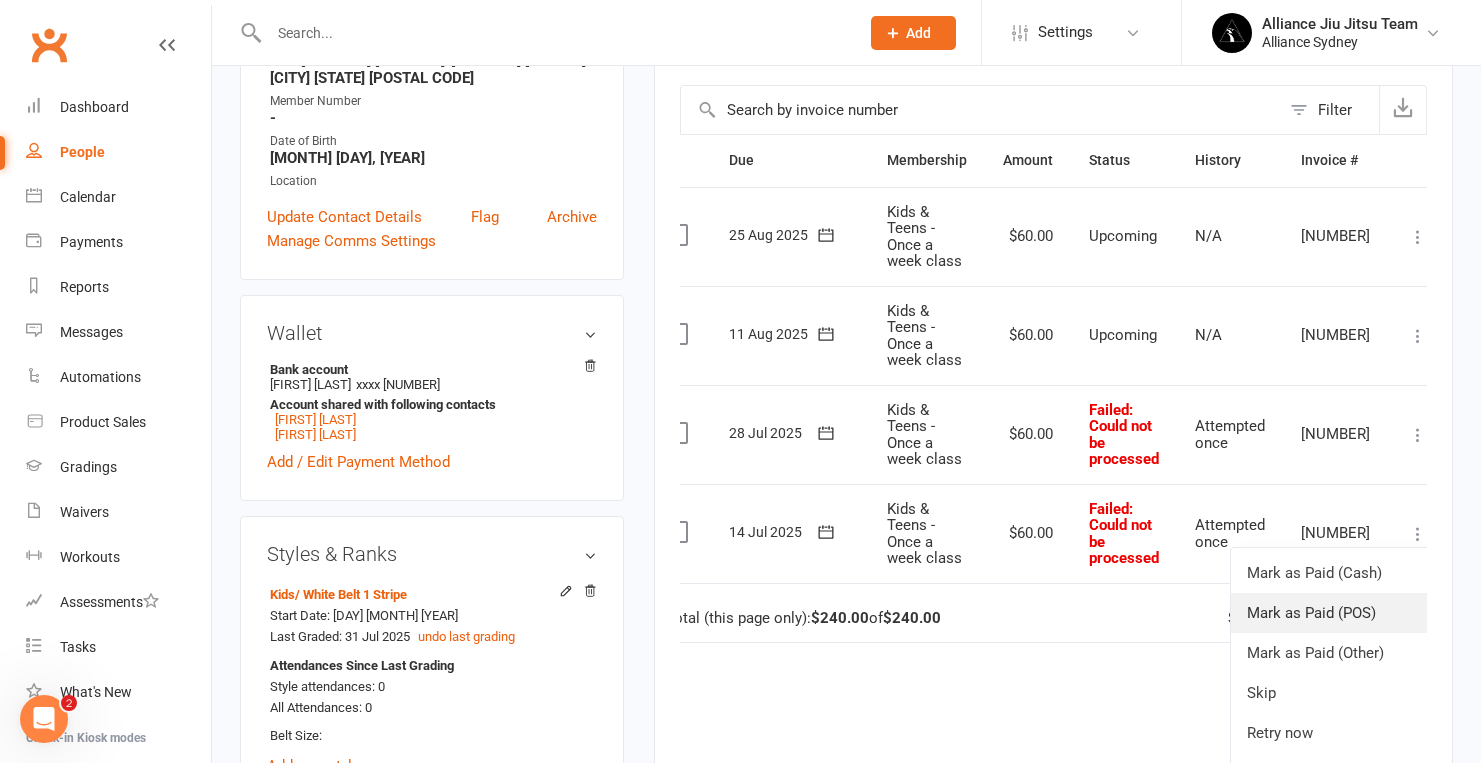 scroll, scrollTop: 458, scrollLeft: 0, axis: vertical 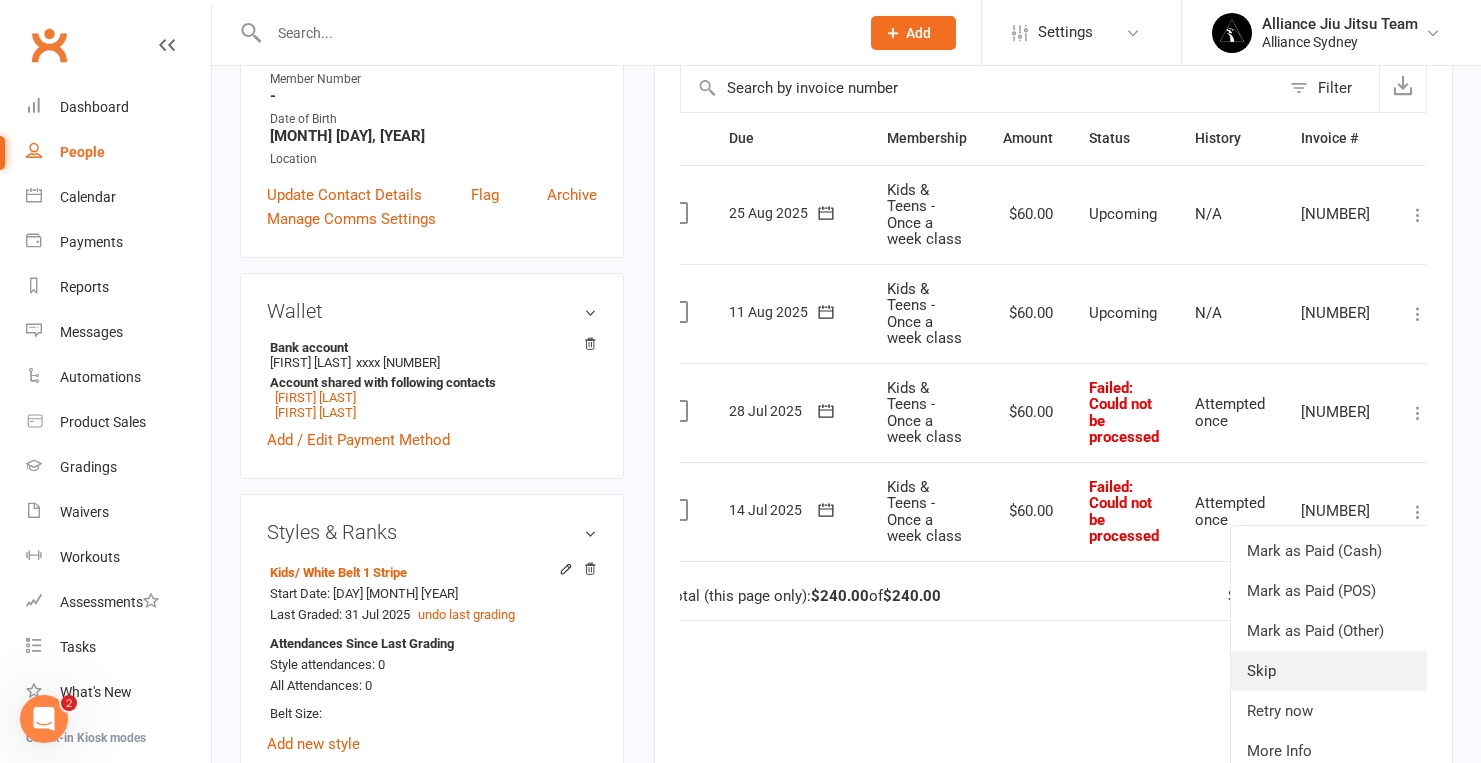 click on "Skip" at bounding box center [1330, 671] 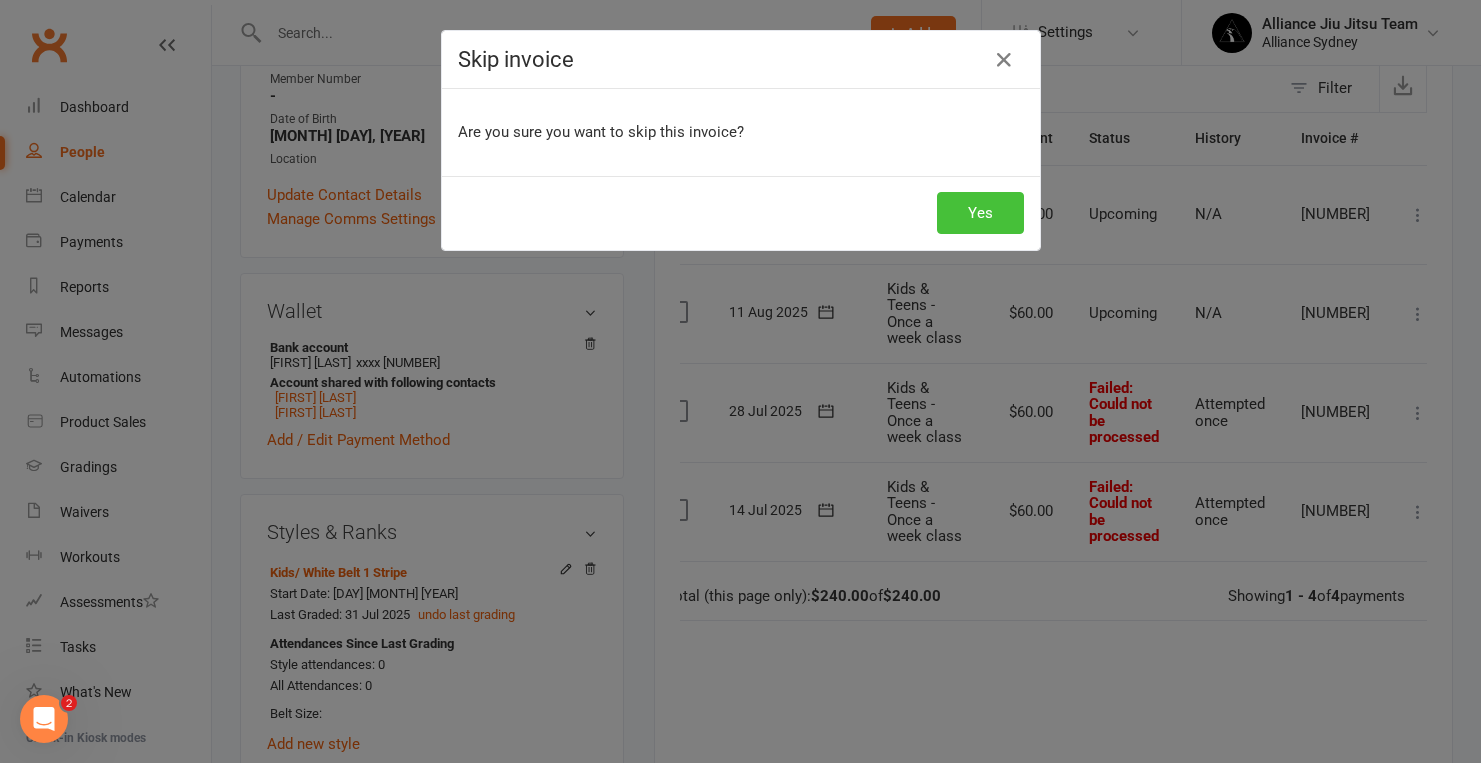 click on "Yes" at bounding box center [980, 213] 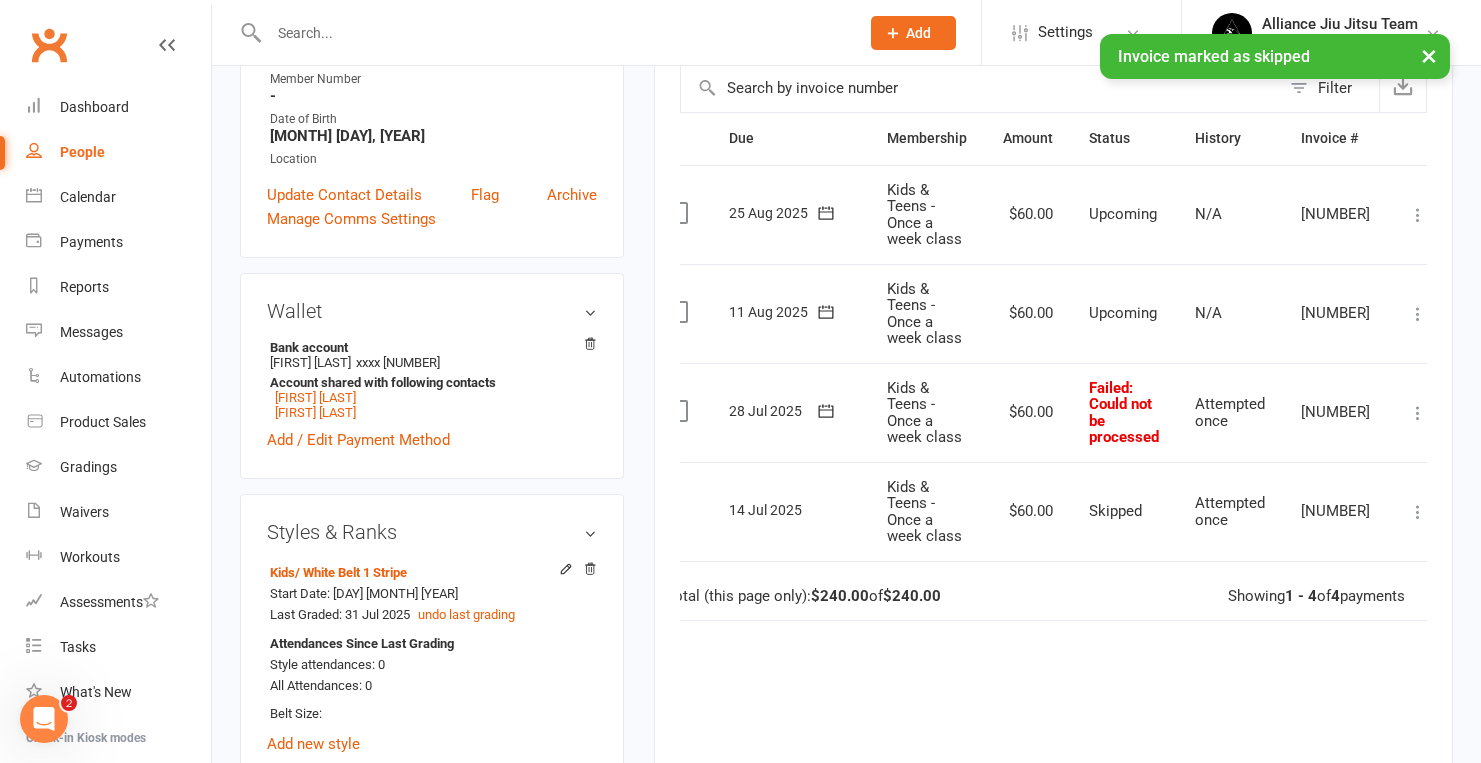 click at bounding box center [1418, 413] 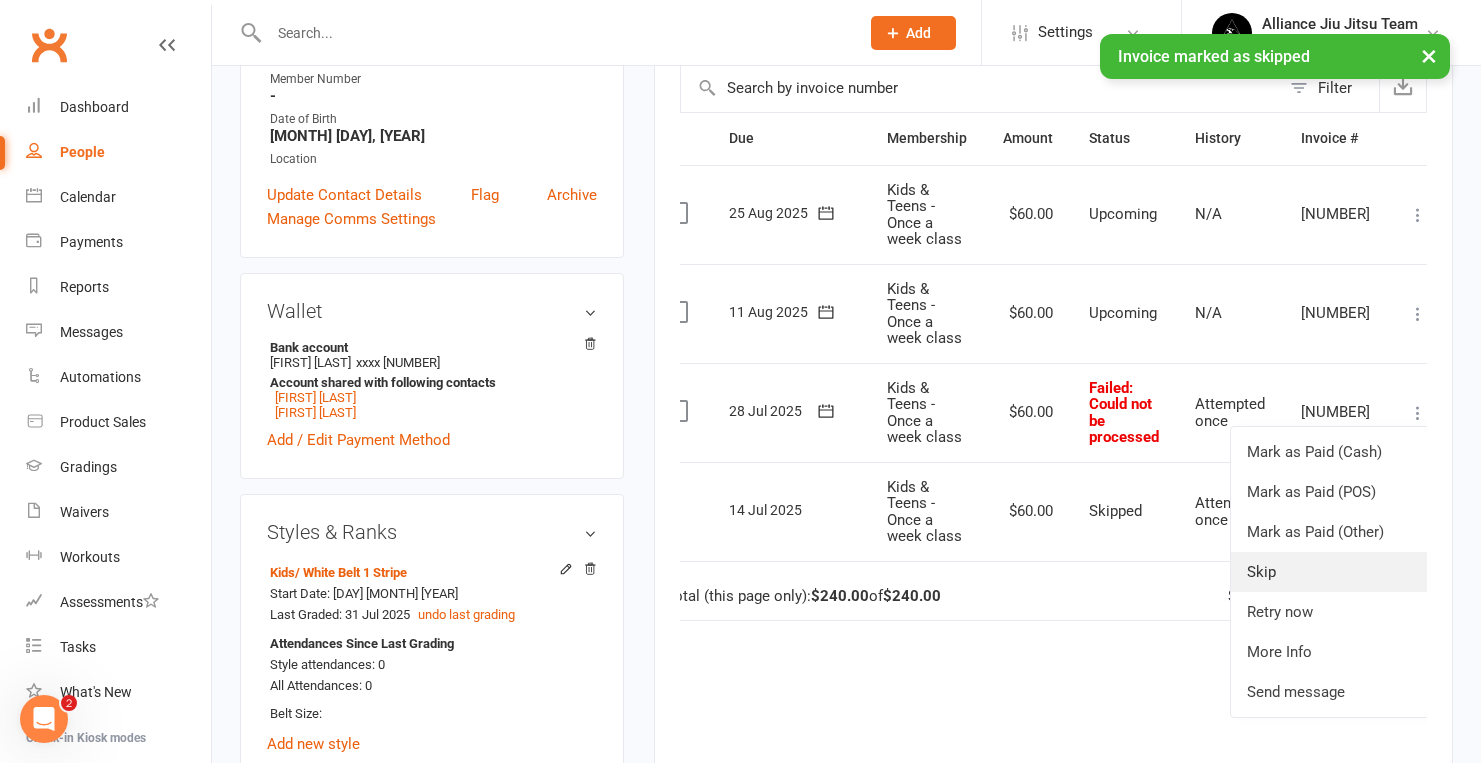 click on "Skip" at bounding box center [1330, 572] 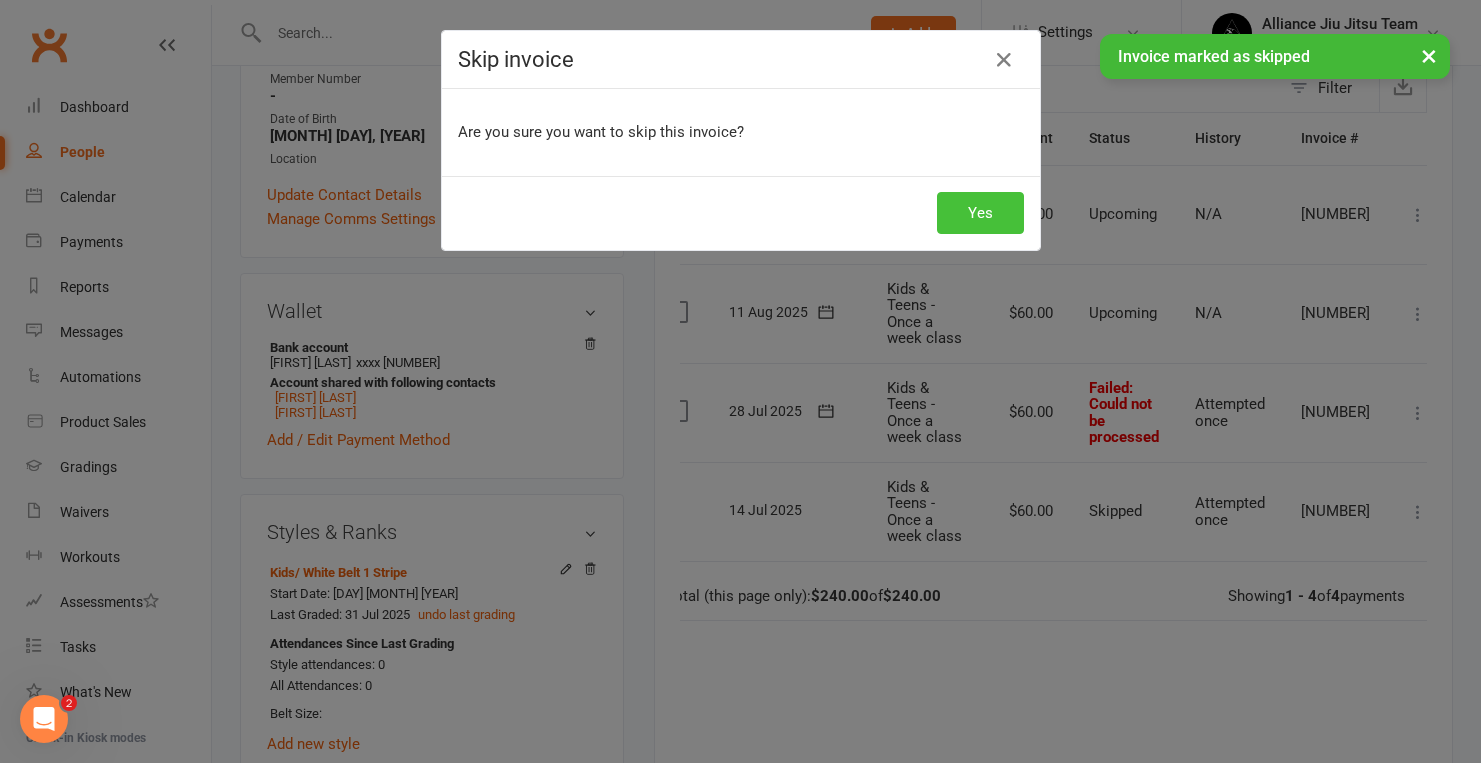 click on "Yes" at bounding box center [980, 213] 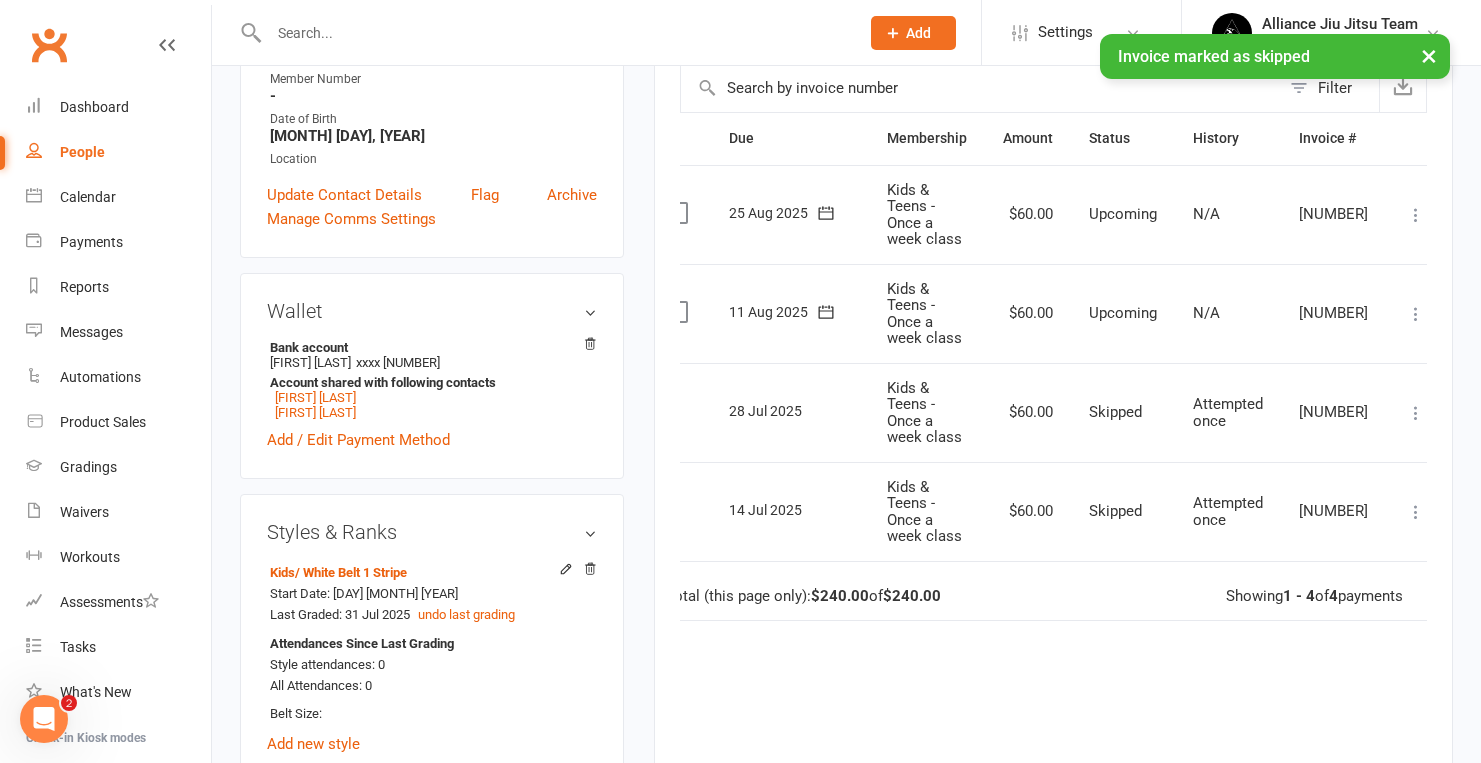 click at bounding box center [1416, 314] 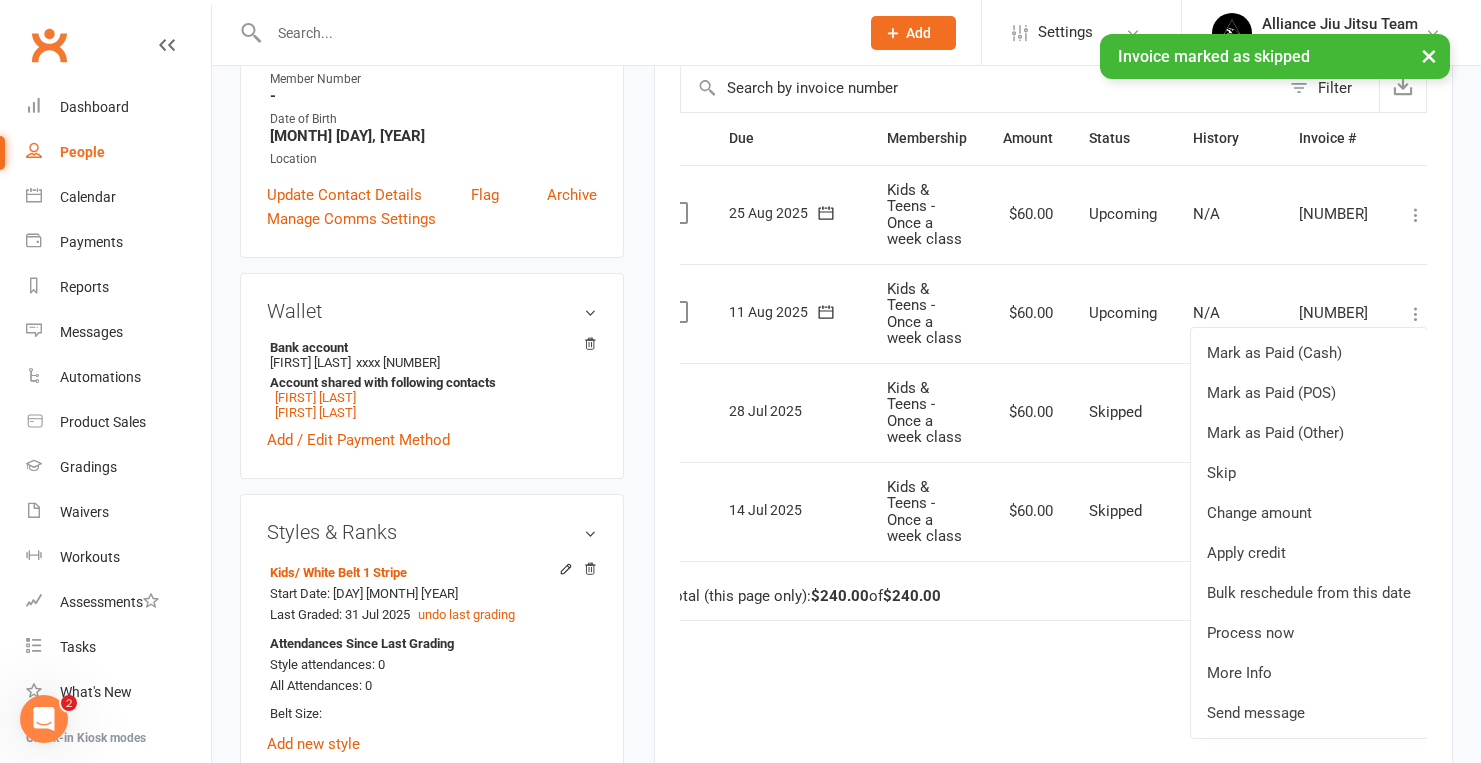 click on "$60.00" at bounding box center [1028, 313] 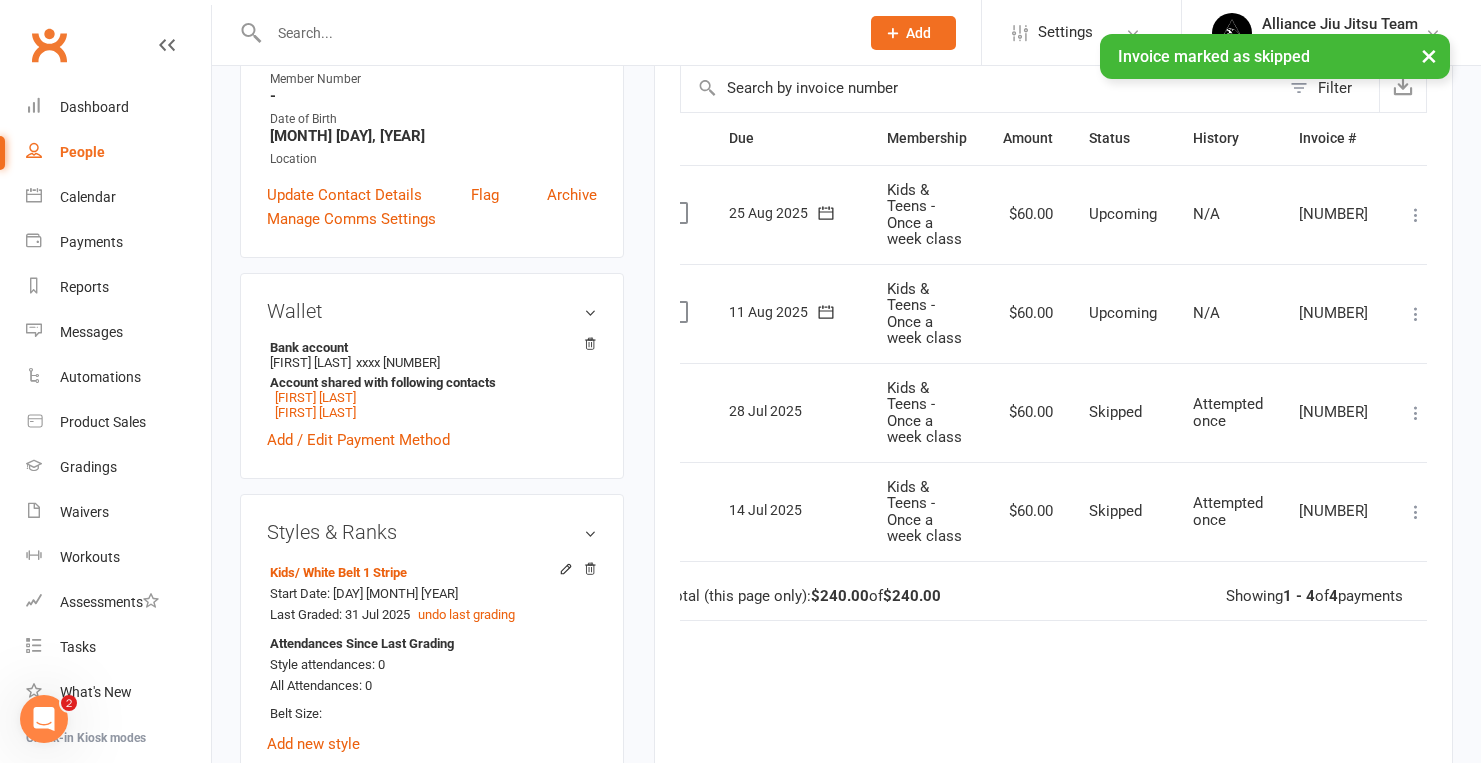 click at bounding box center [1416, 314] 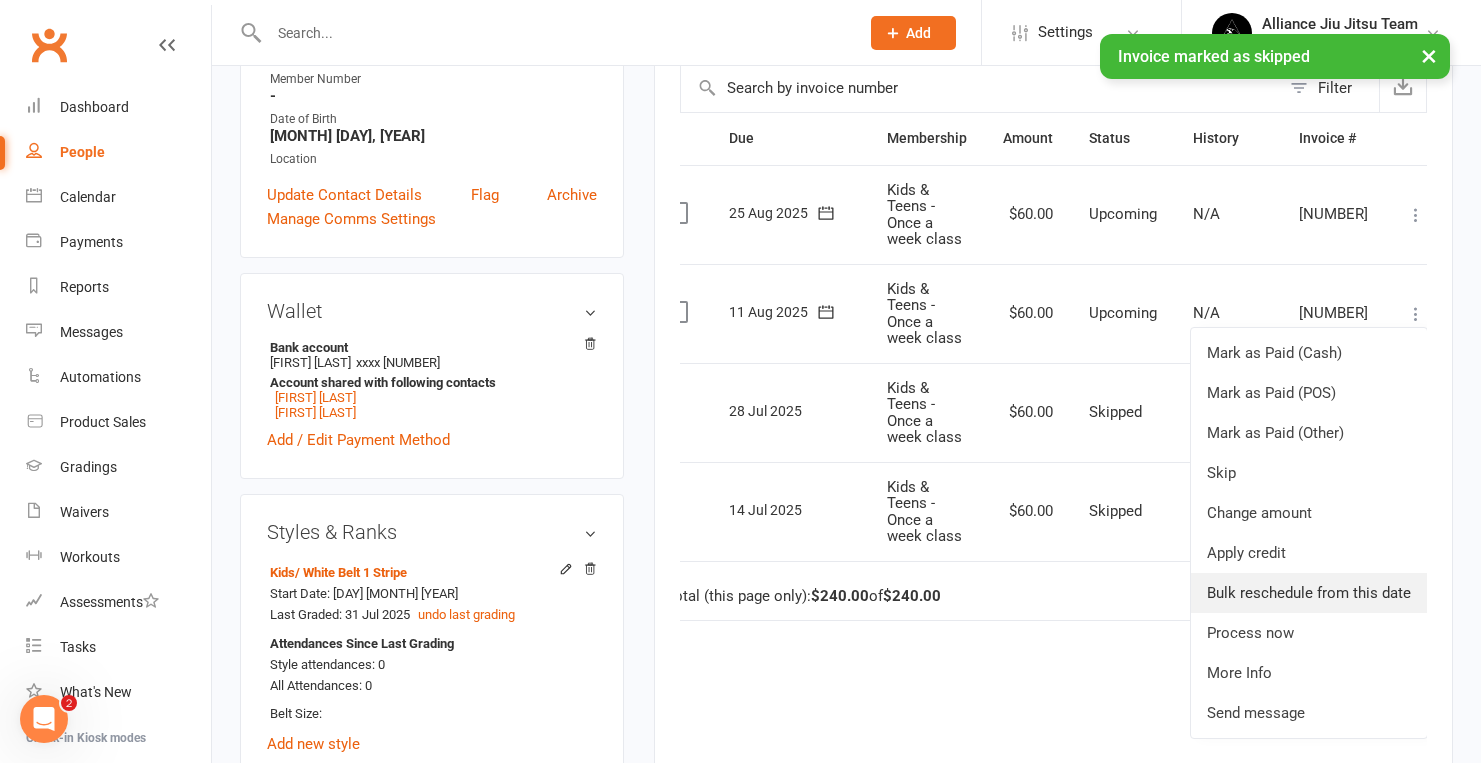 click on "Bulk reschedule from this date" at bounding box center [1309, 593] 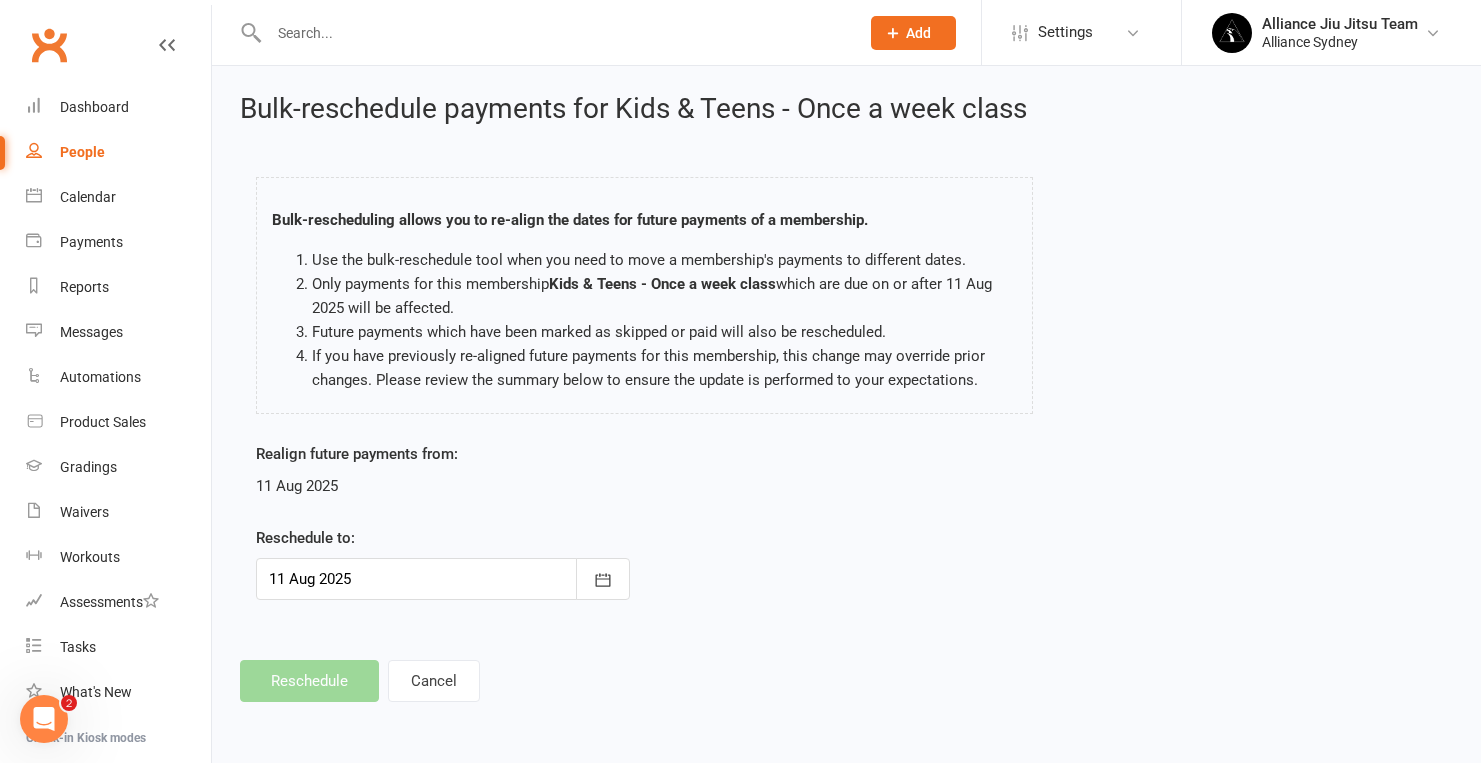 scroll, scrollTop: 0, scrollLeft: 0, axis: both 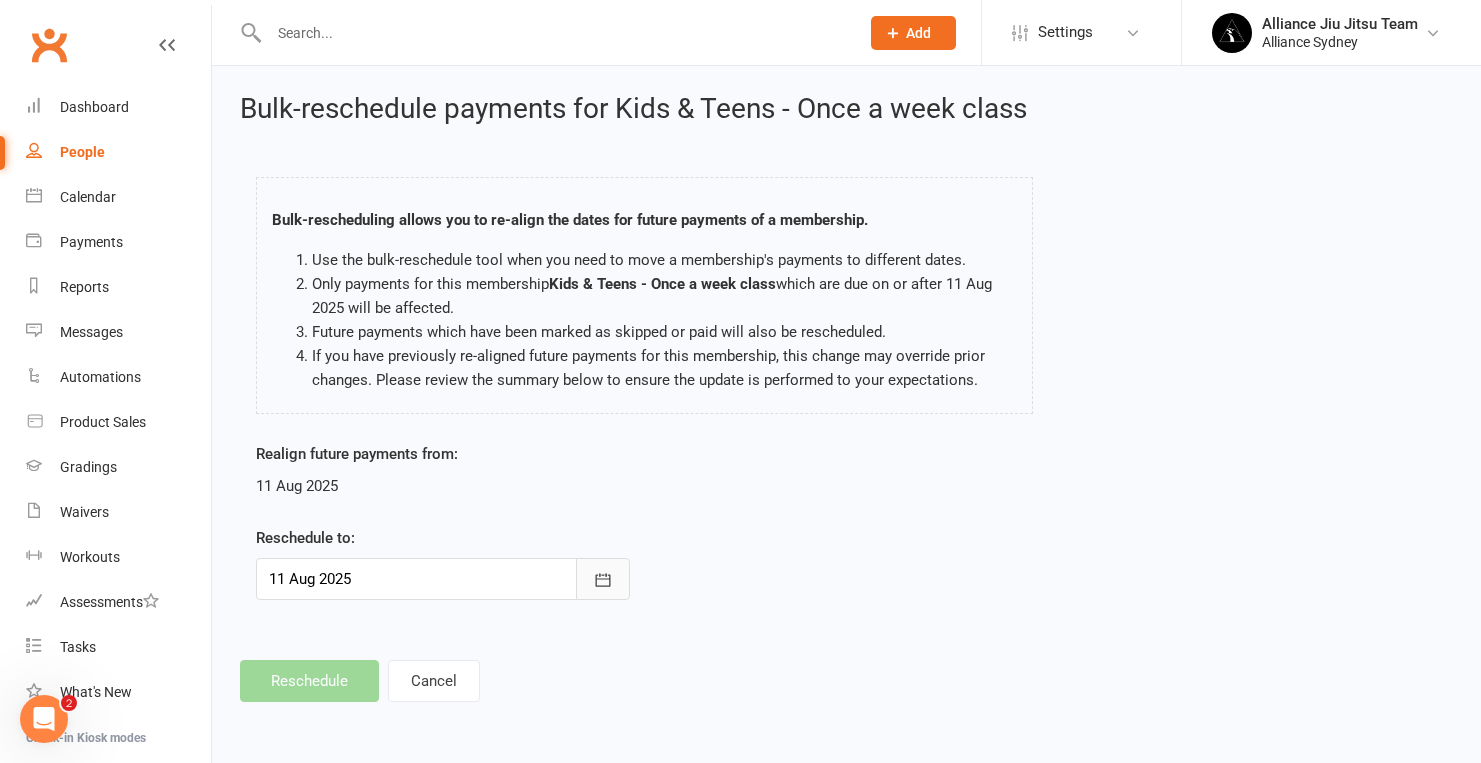 click 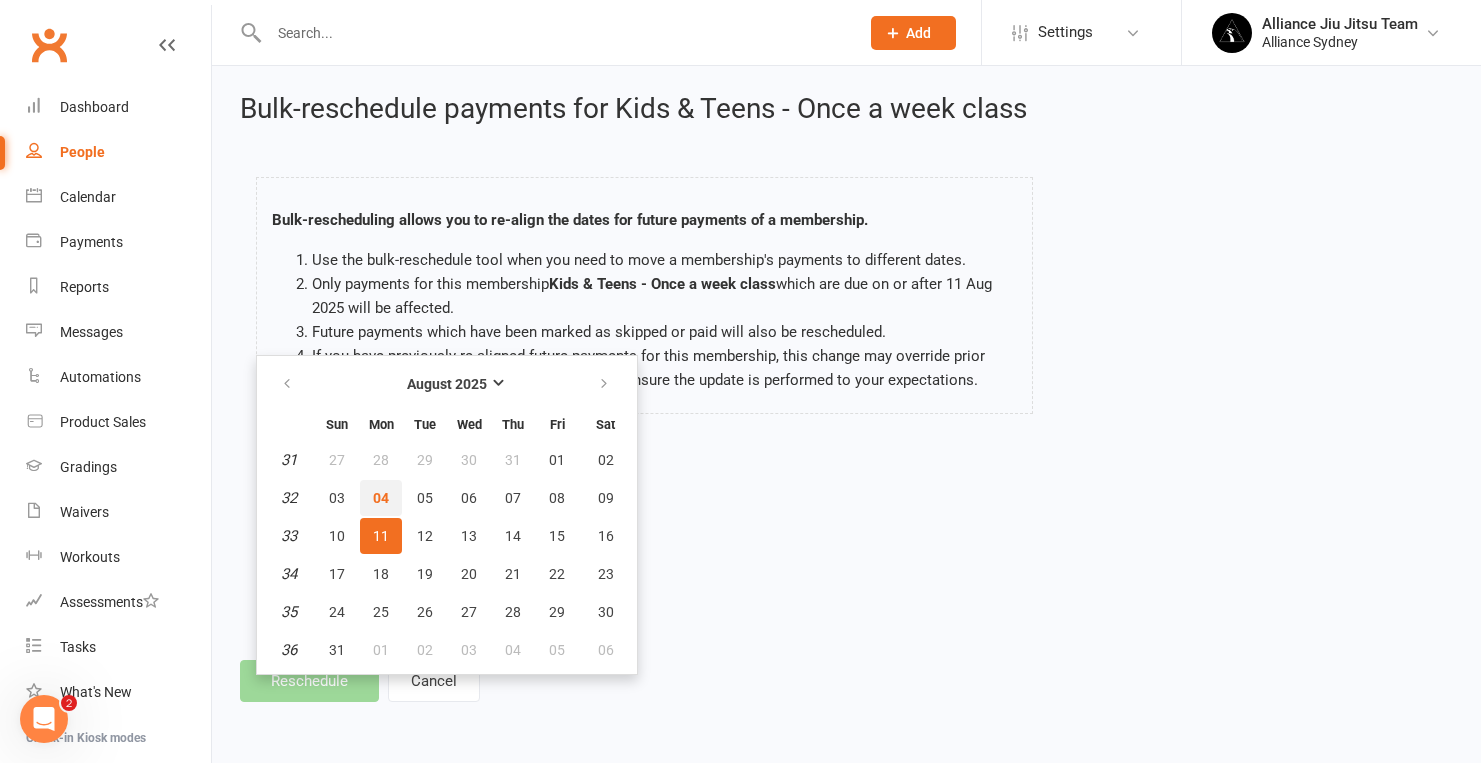 click on "04" at bounding box center [381, 498] 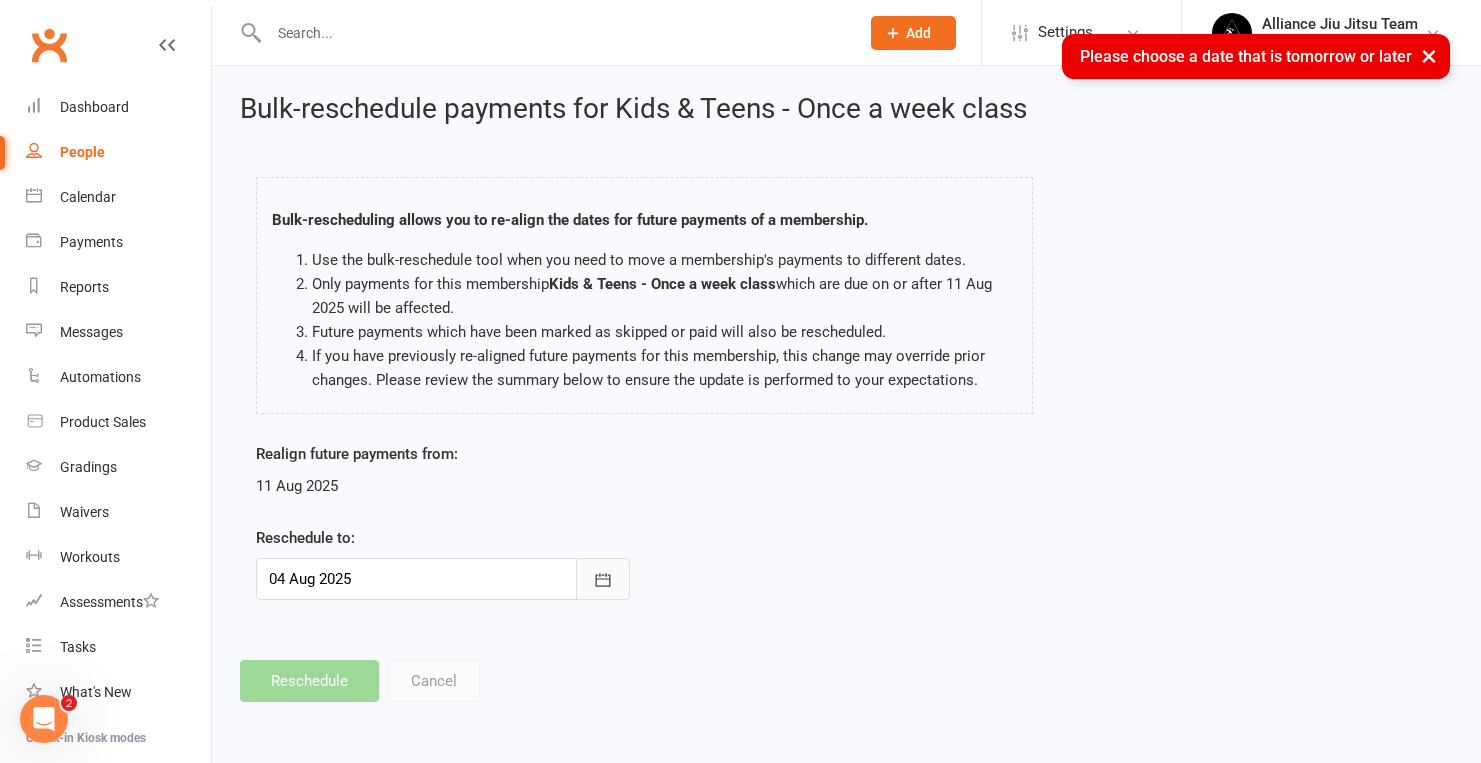 click 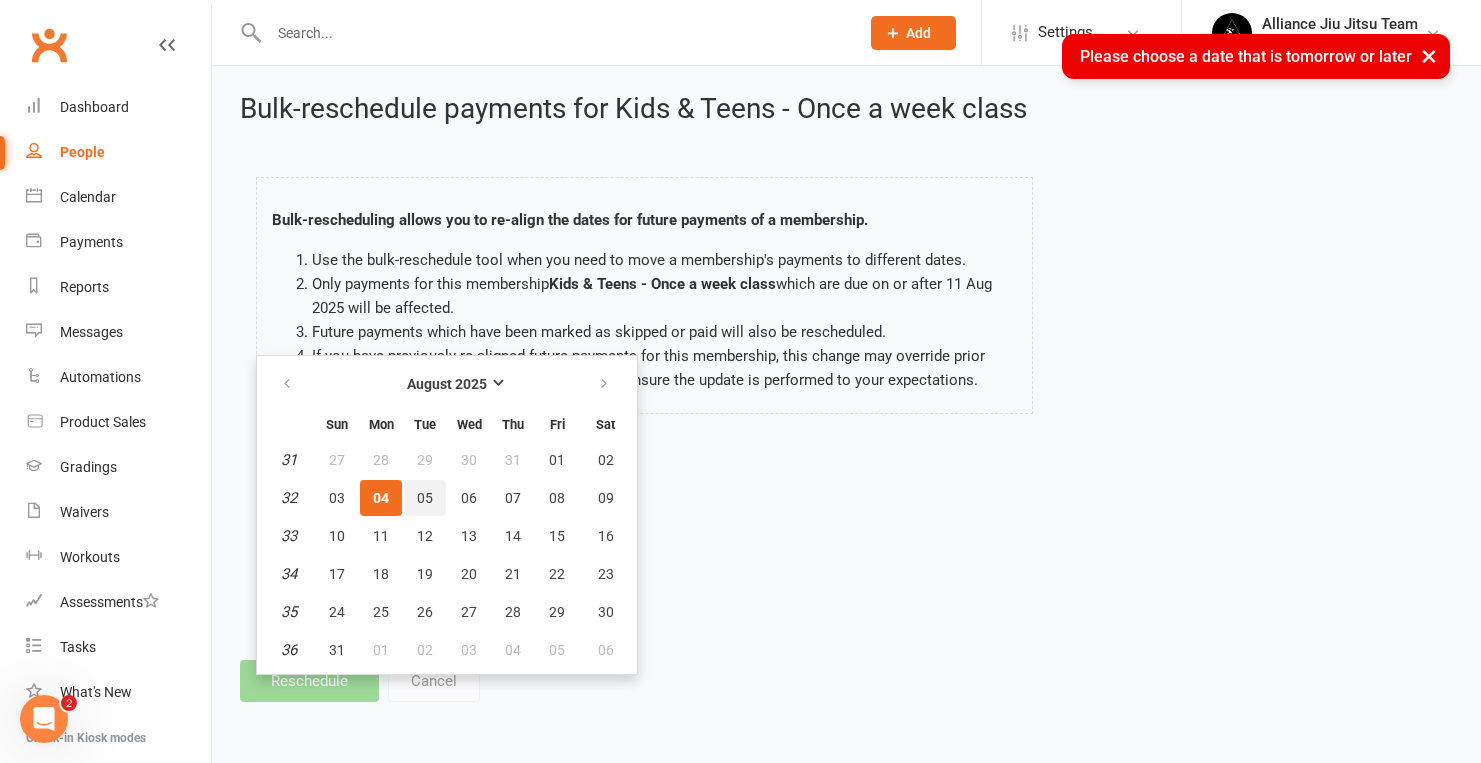 click on "05" at bounding box center (425, 498) 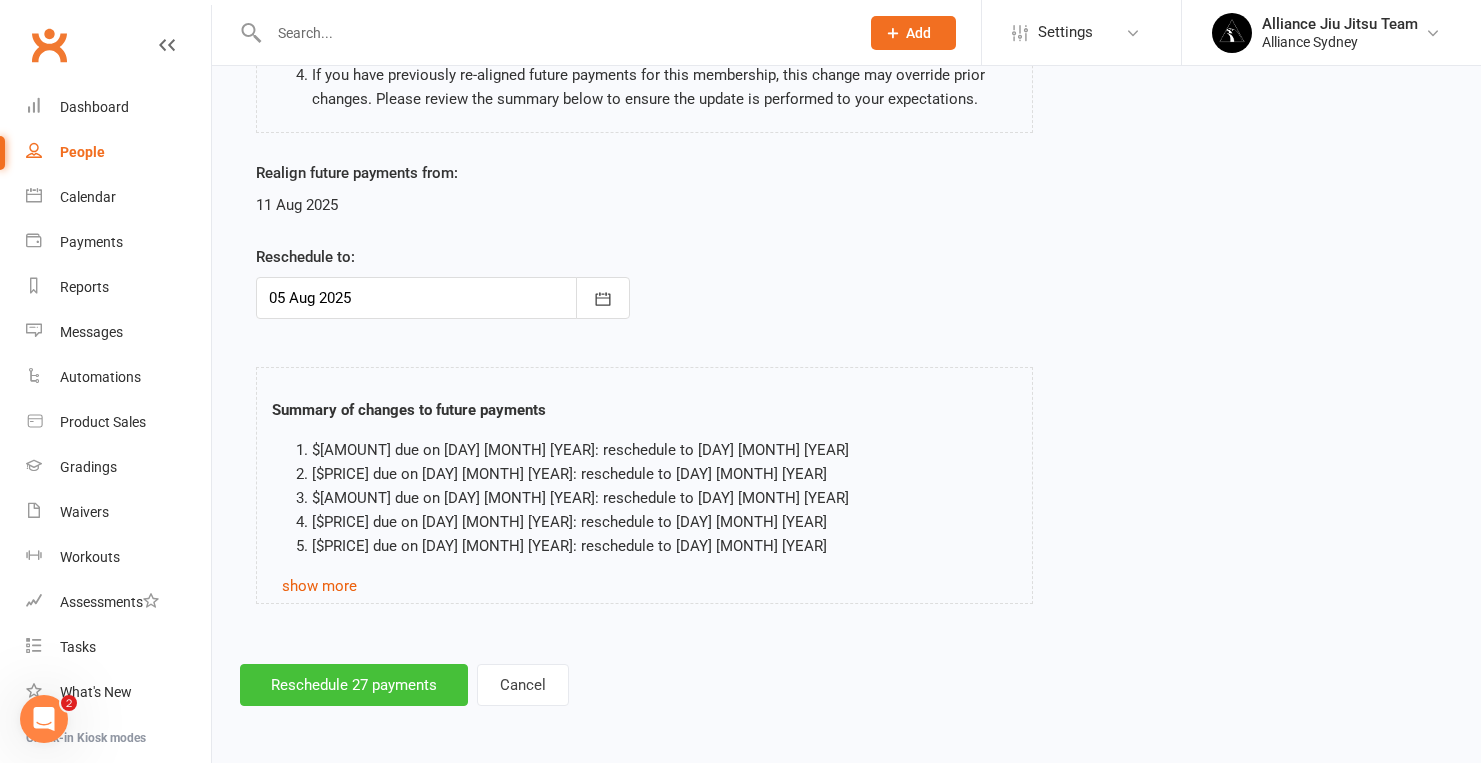 click on "Reschedule 27 payments" at bounding box center [354, 685] 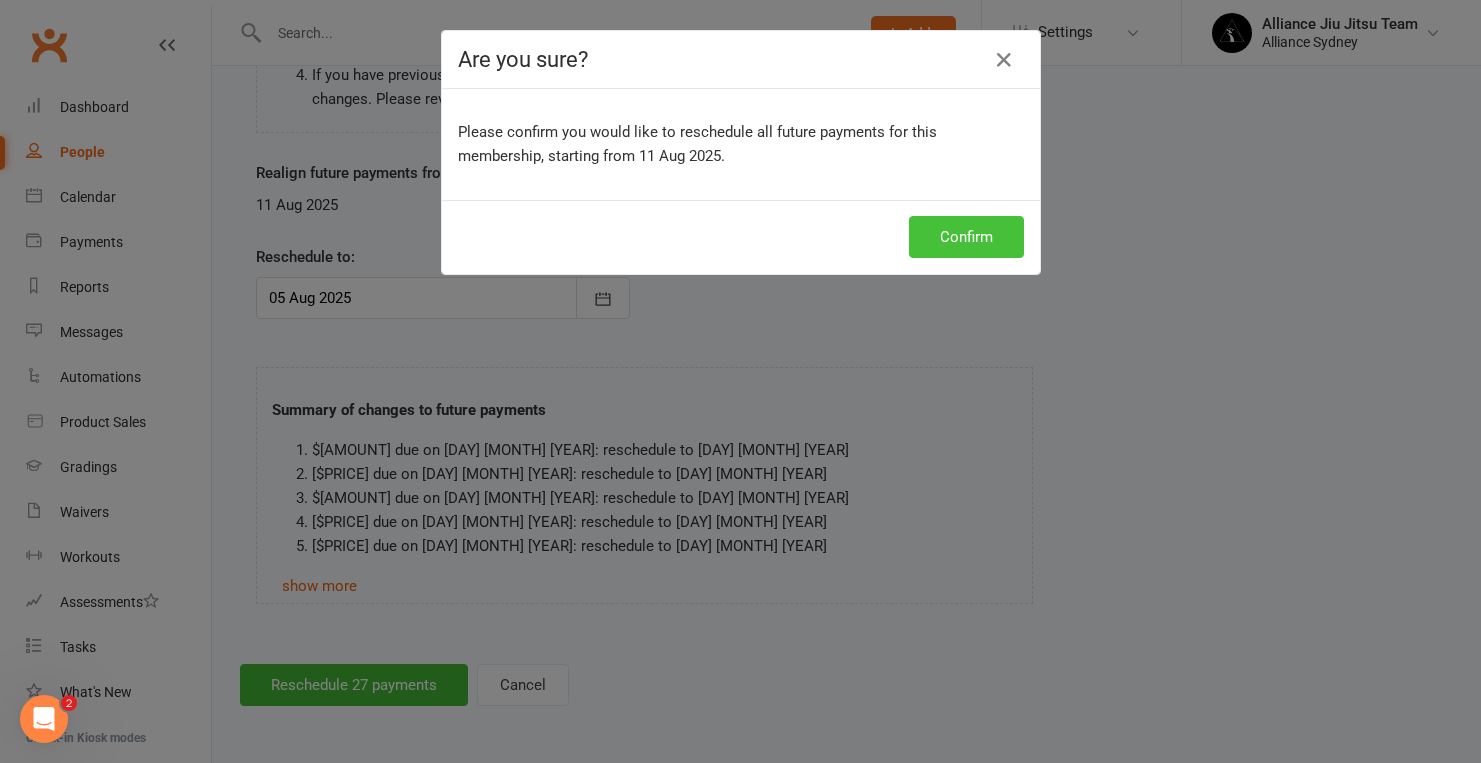 click on "Confirm" at bounding box center [966, 237] 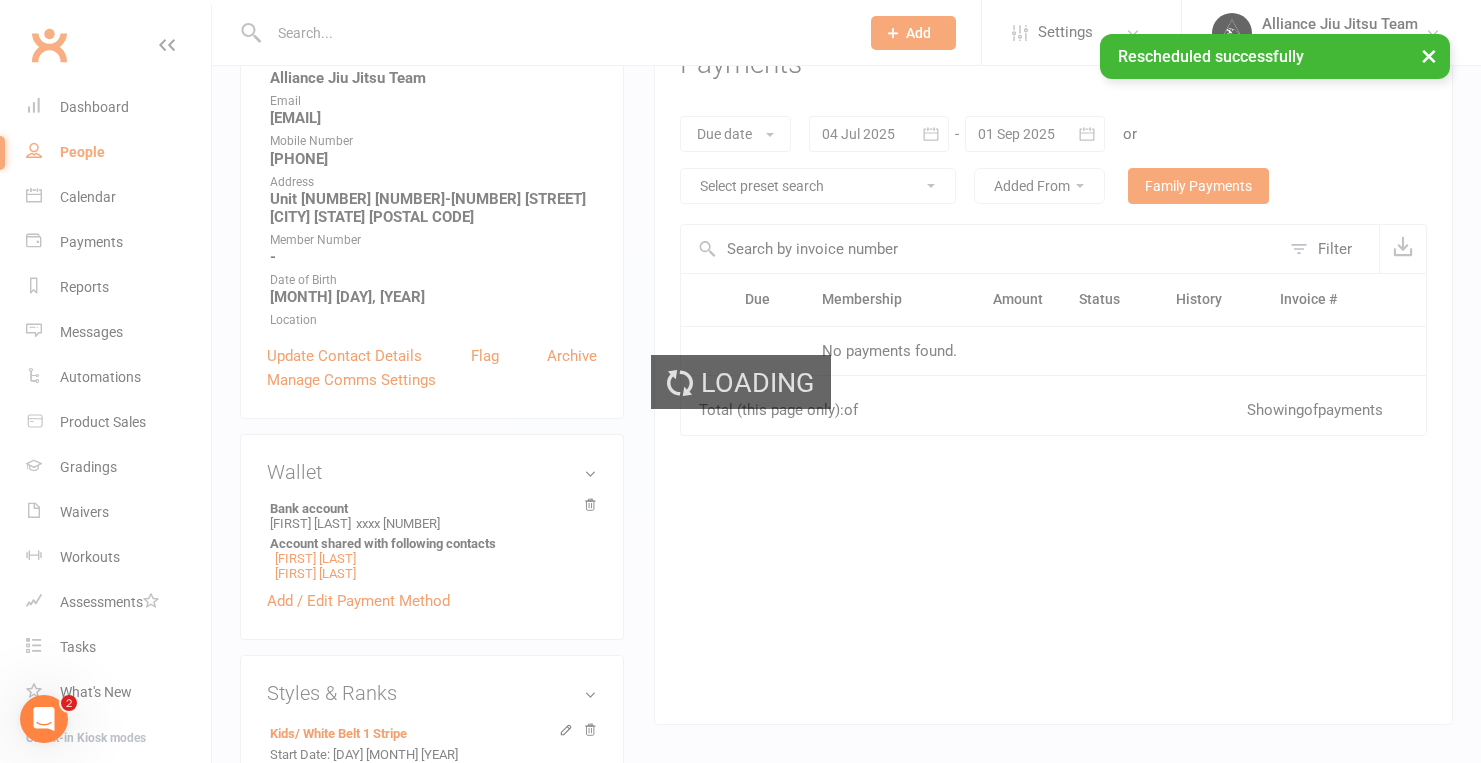 scroll, scrollTop: 0, scrollLeft: 0, axis: both 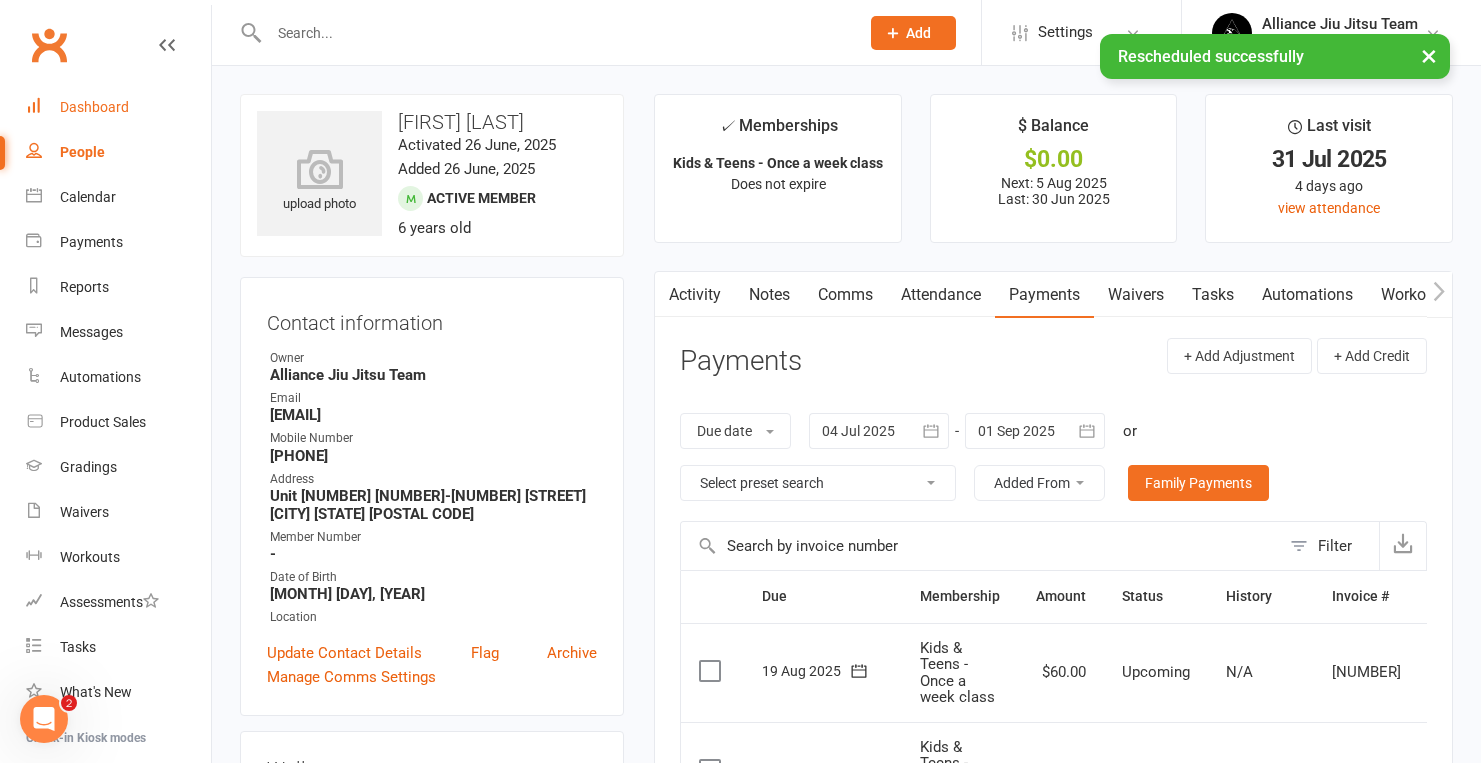click on "Dashboard" at bounding box center [94, 107] 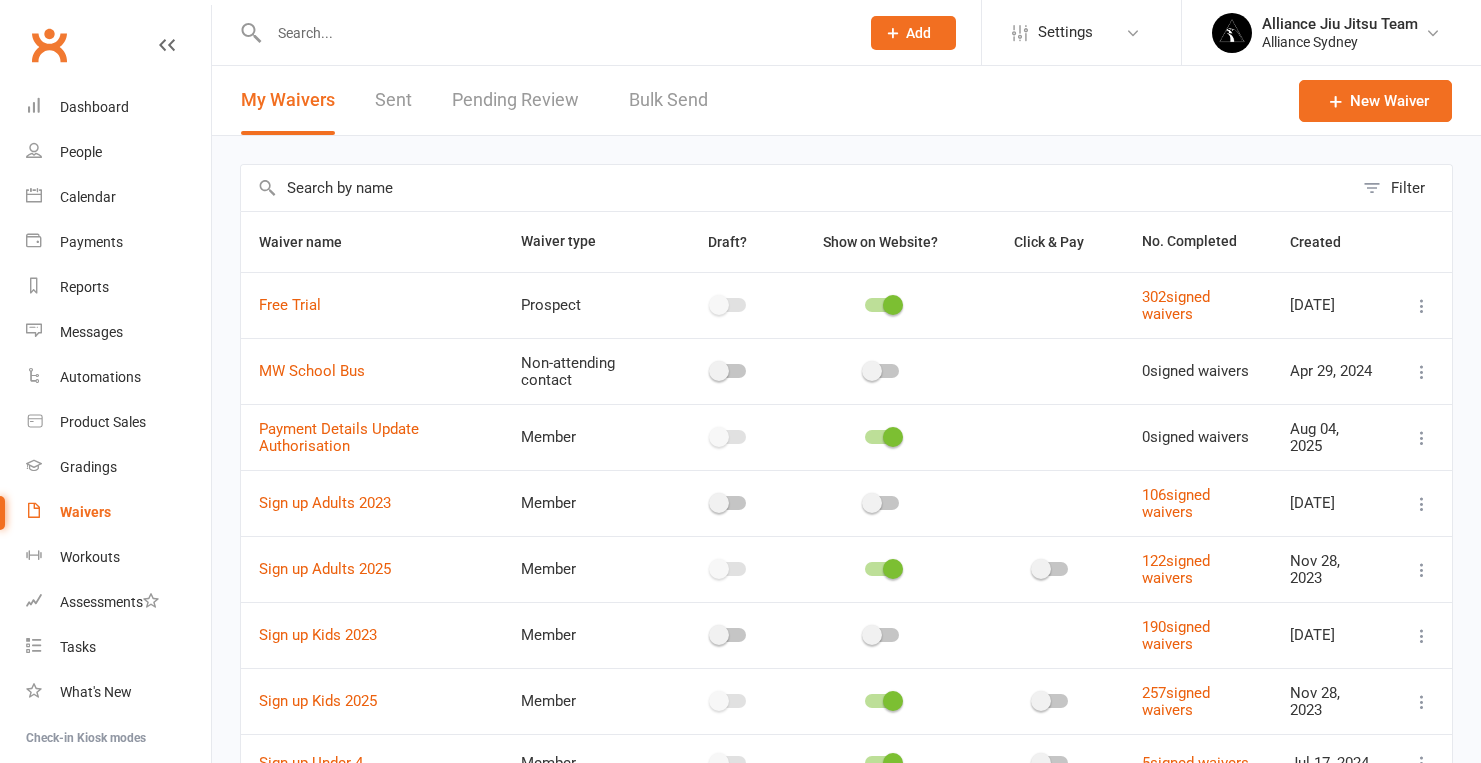 select on "25" 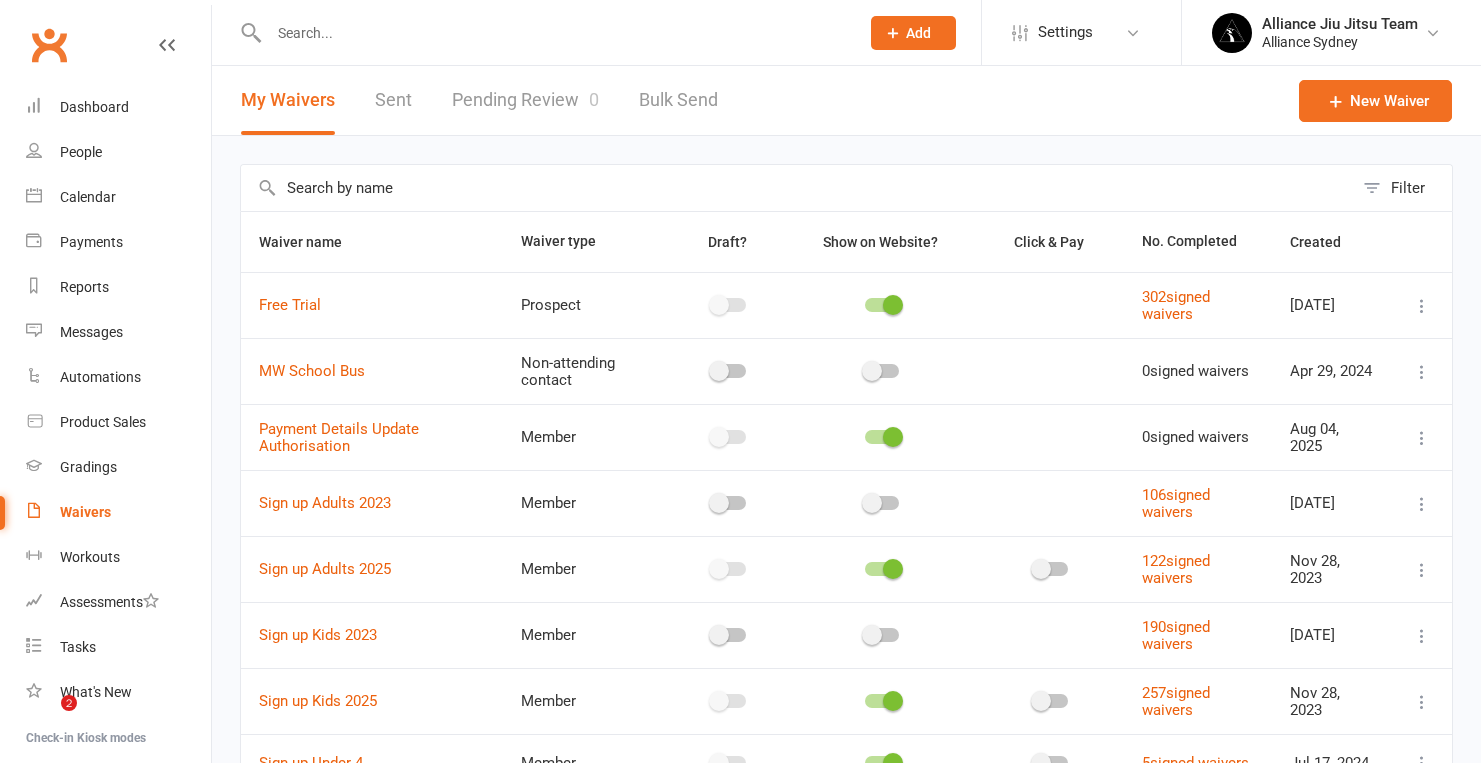 scroll, scrollTop: 0, scrollLeft: 0, axis: both 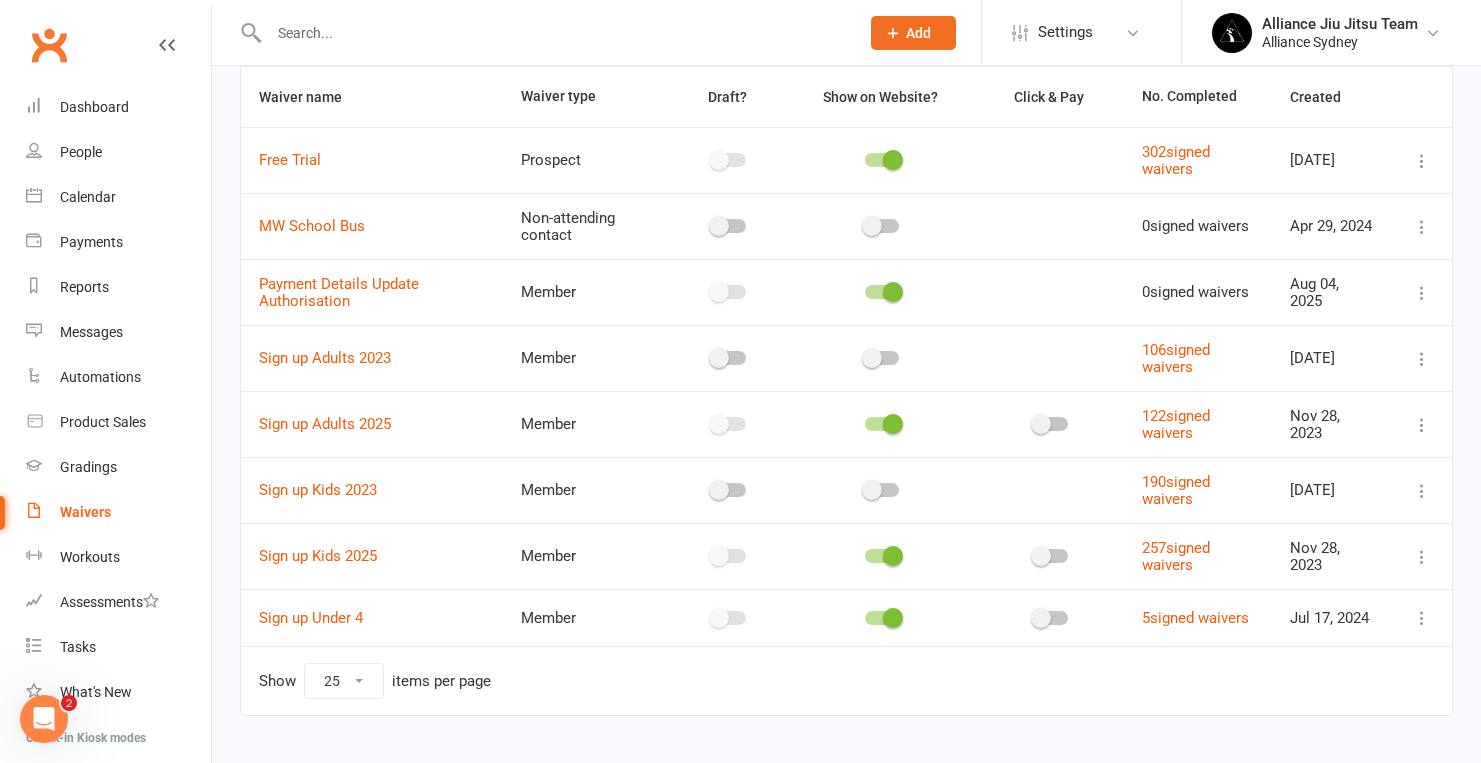 click at bounding box center [1422, 293] 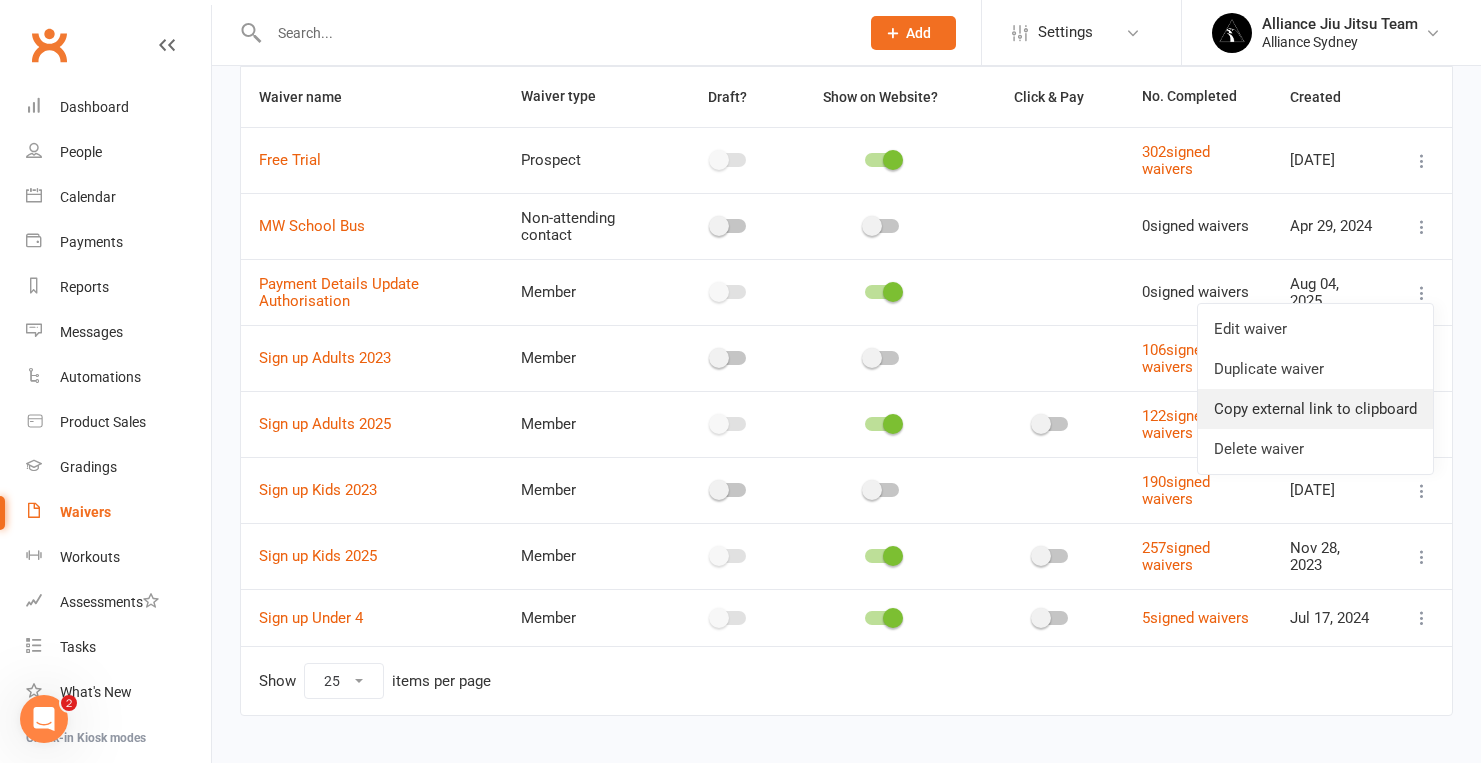 click on "Copy external link to clipboard" at bounding box center (1315, 409) 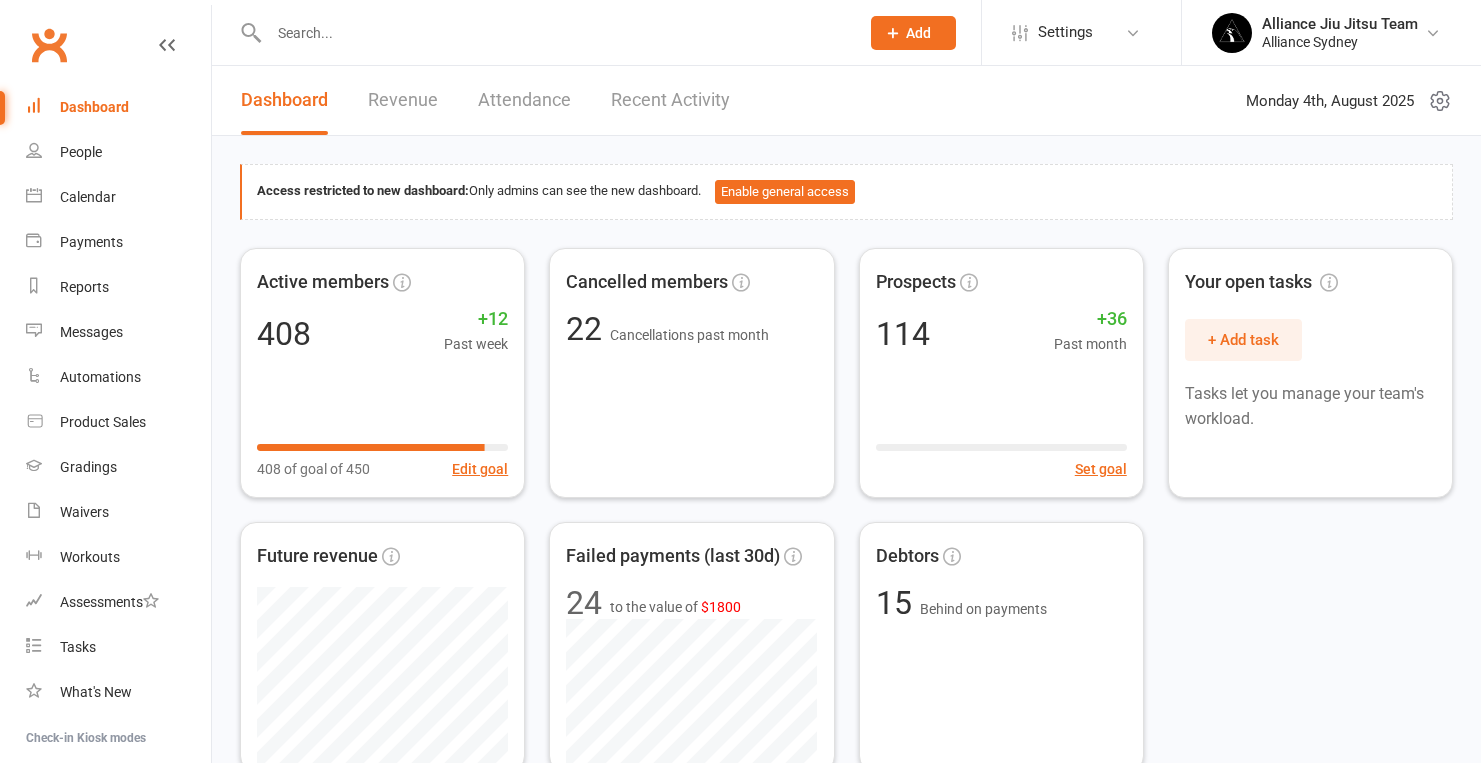 scroll, scrollTop: 0, scrollLeft: 0, axis: both 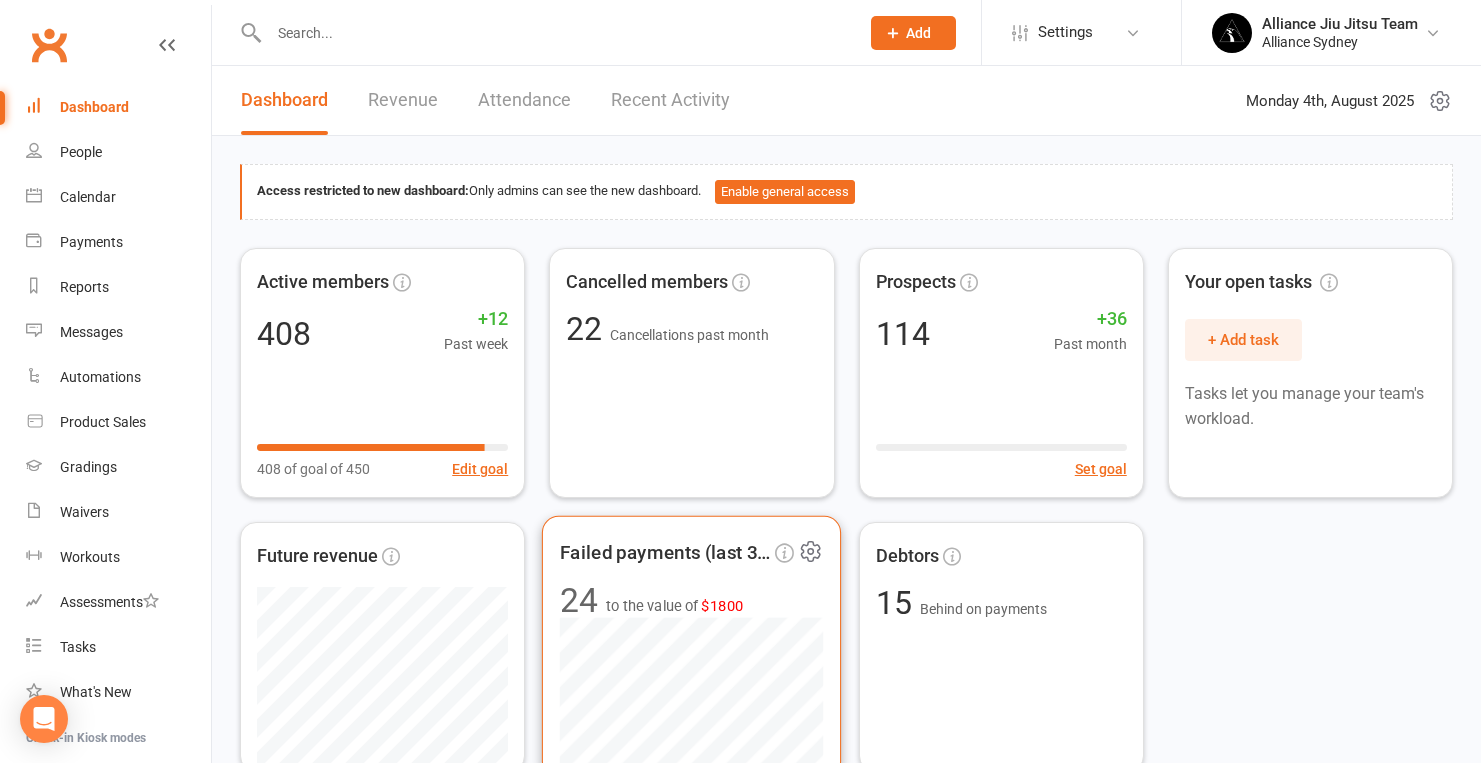 click on "24 to the value of   $1800" at bounding box center (692, 601) 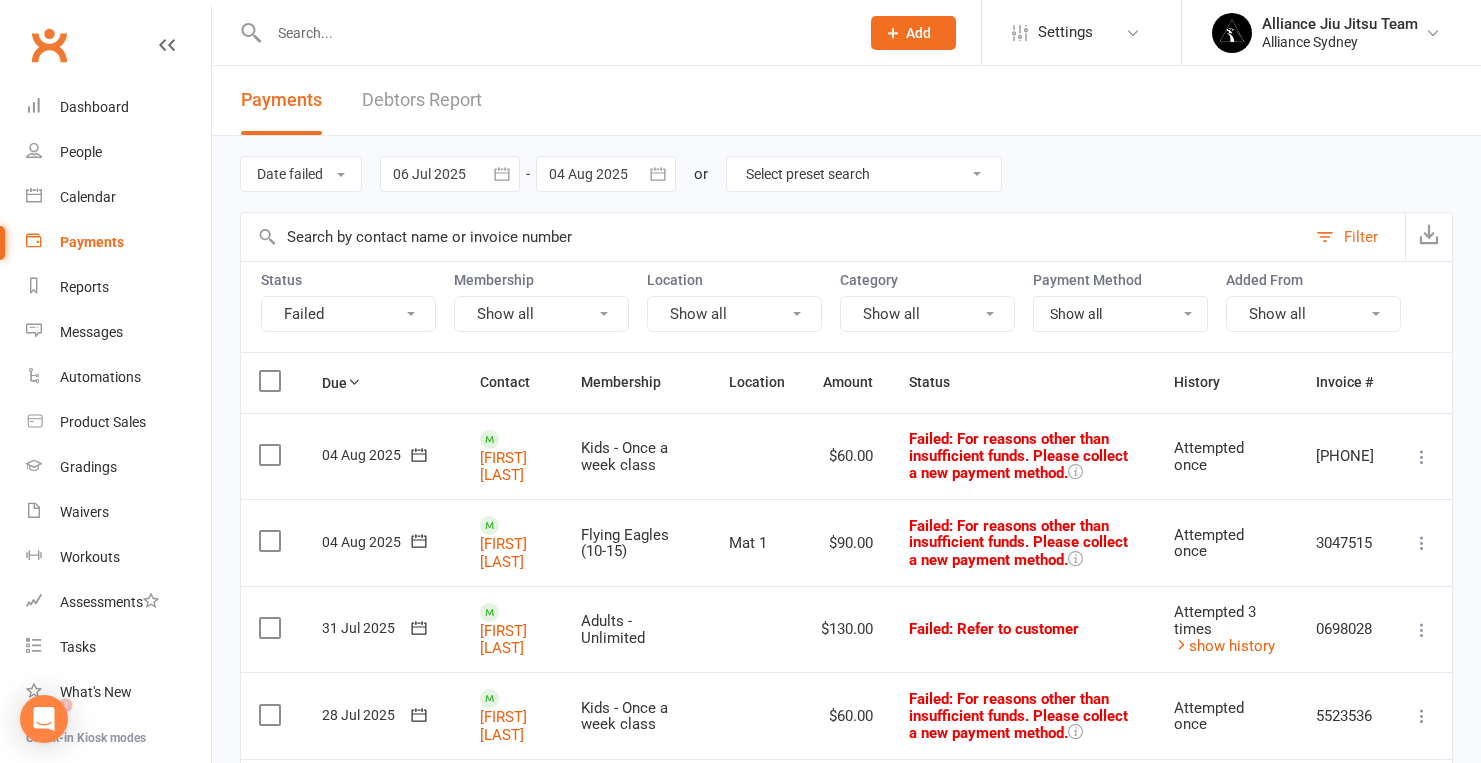 scroll, scrollTop: 0, scrollLeft: 0, axis: both 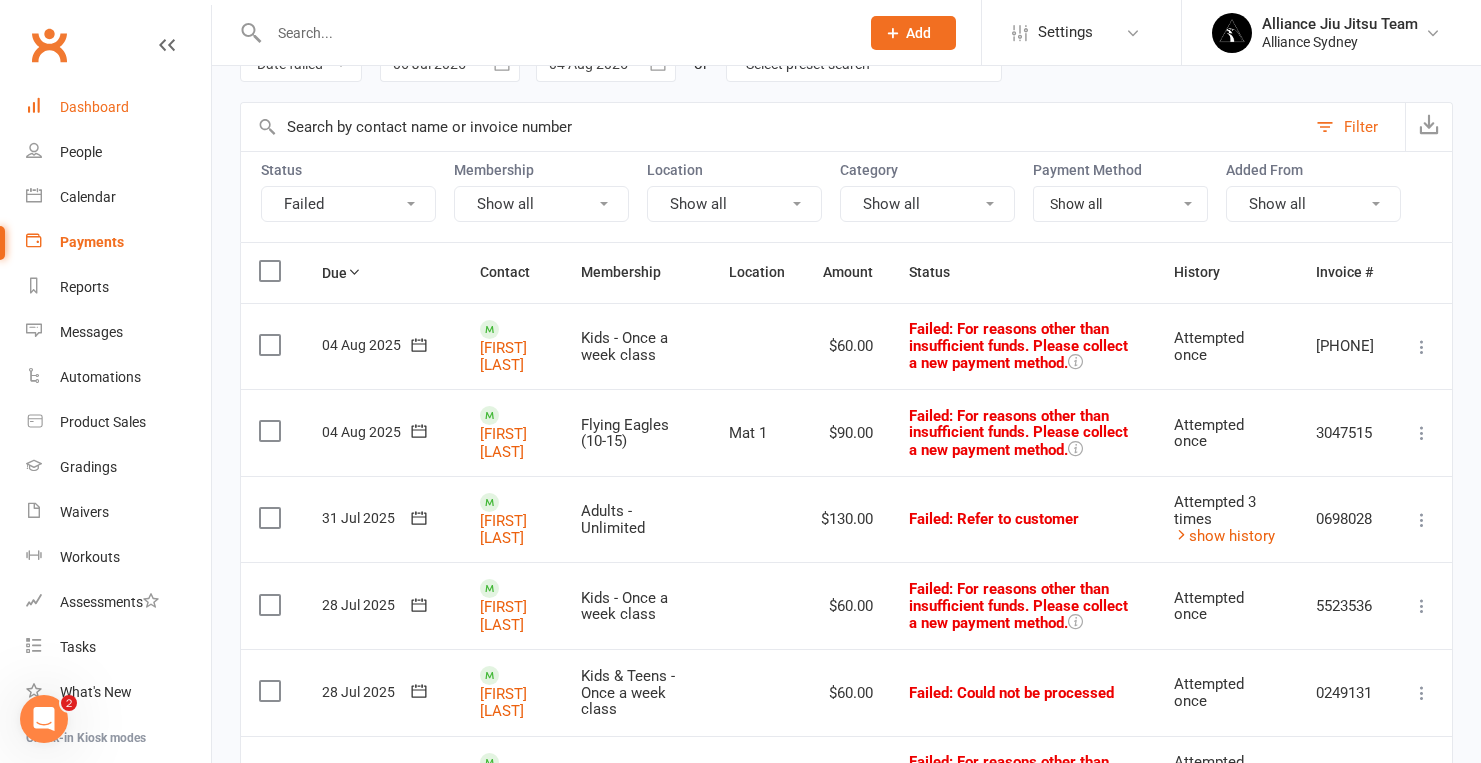 click on "Dashboard" at bounding box center (94, 107) 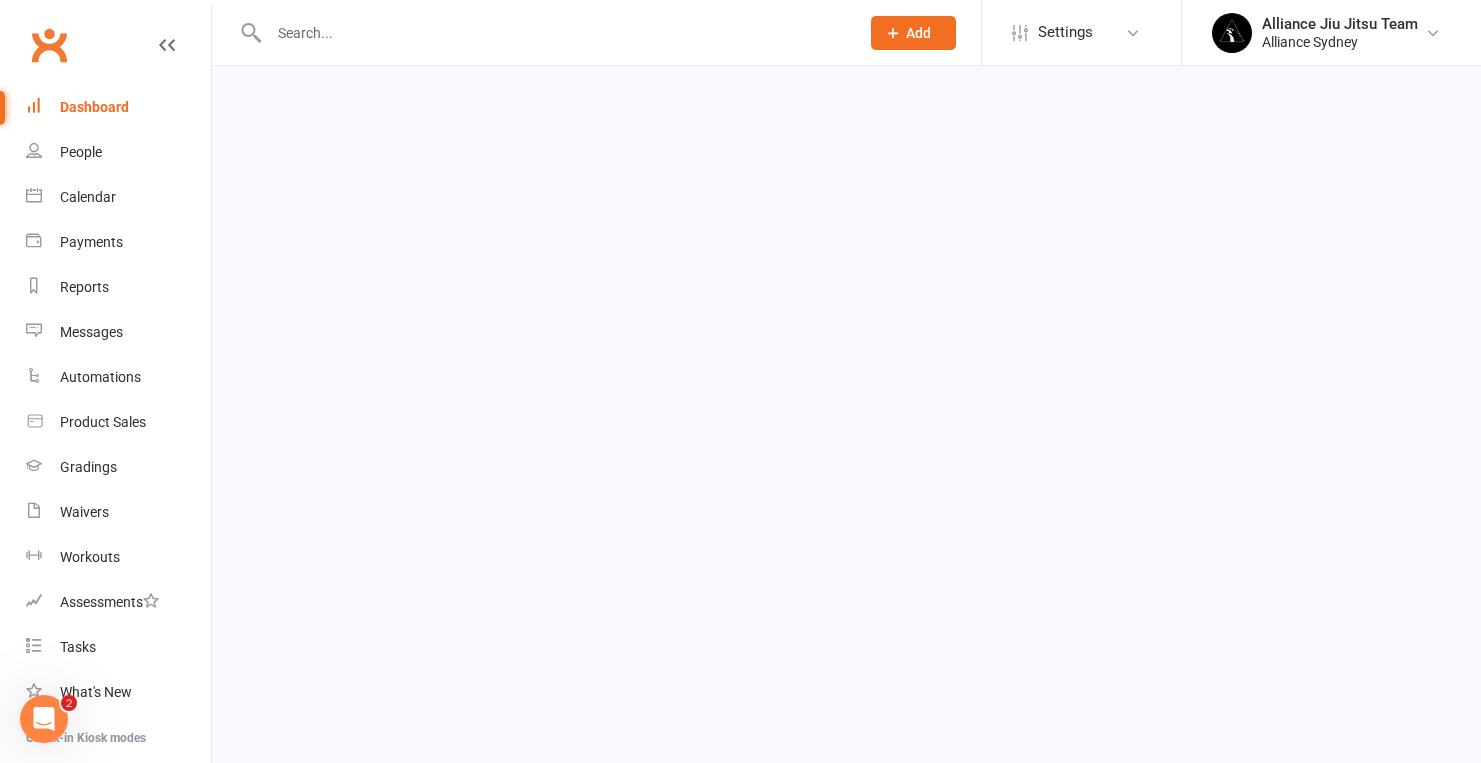 scroll, scrollTop: 0, scrollLeft: 0, axis: both 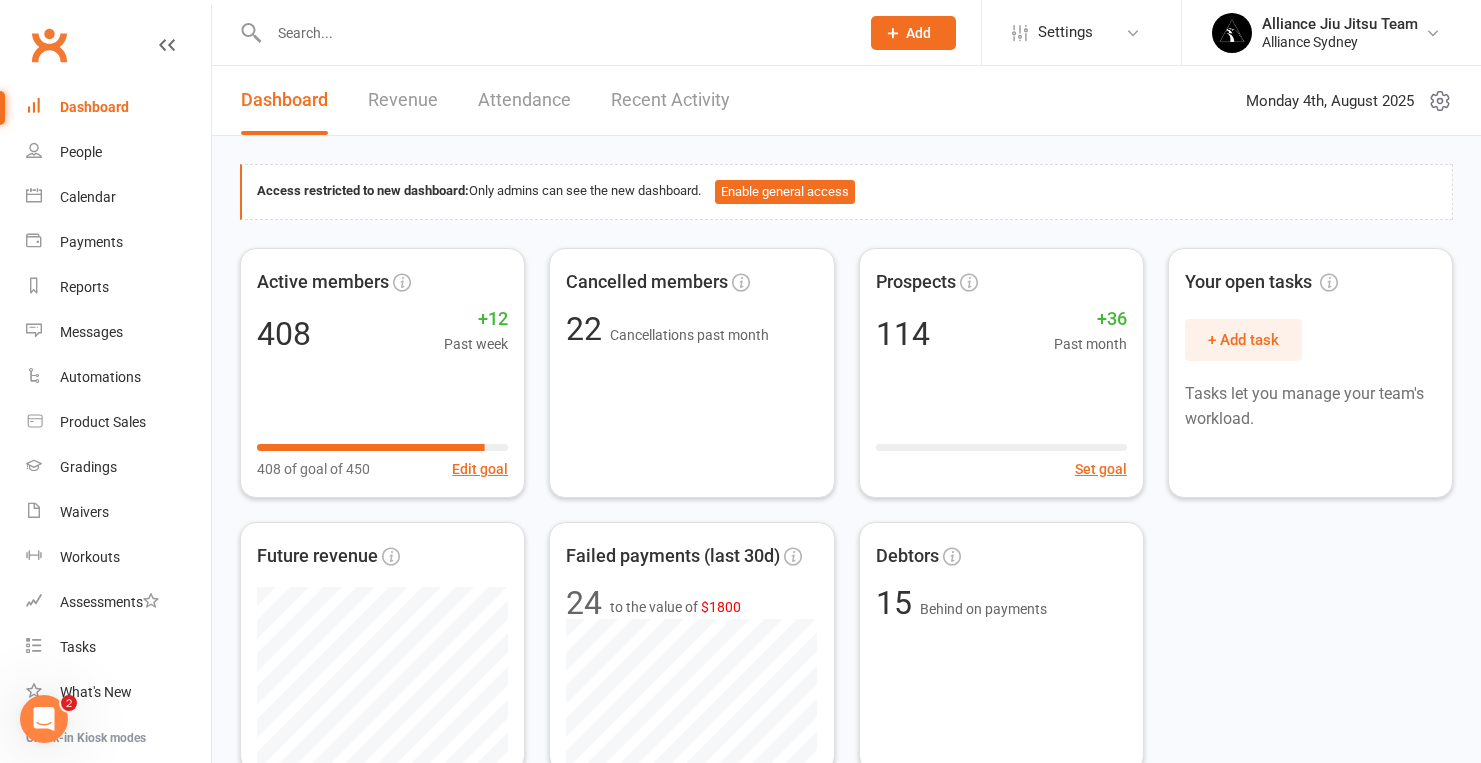 click at bounding box center [554, 33] 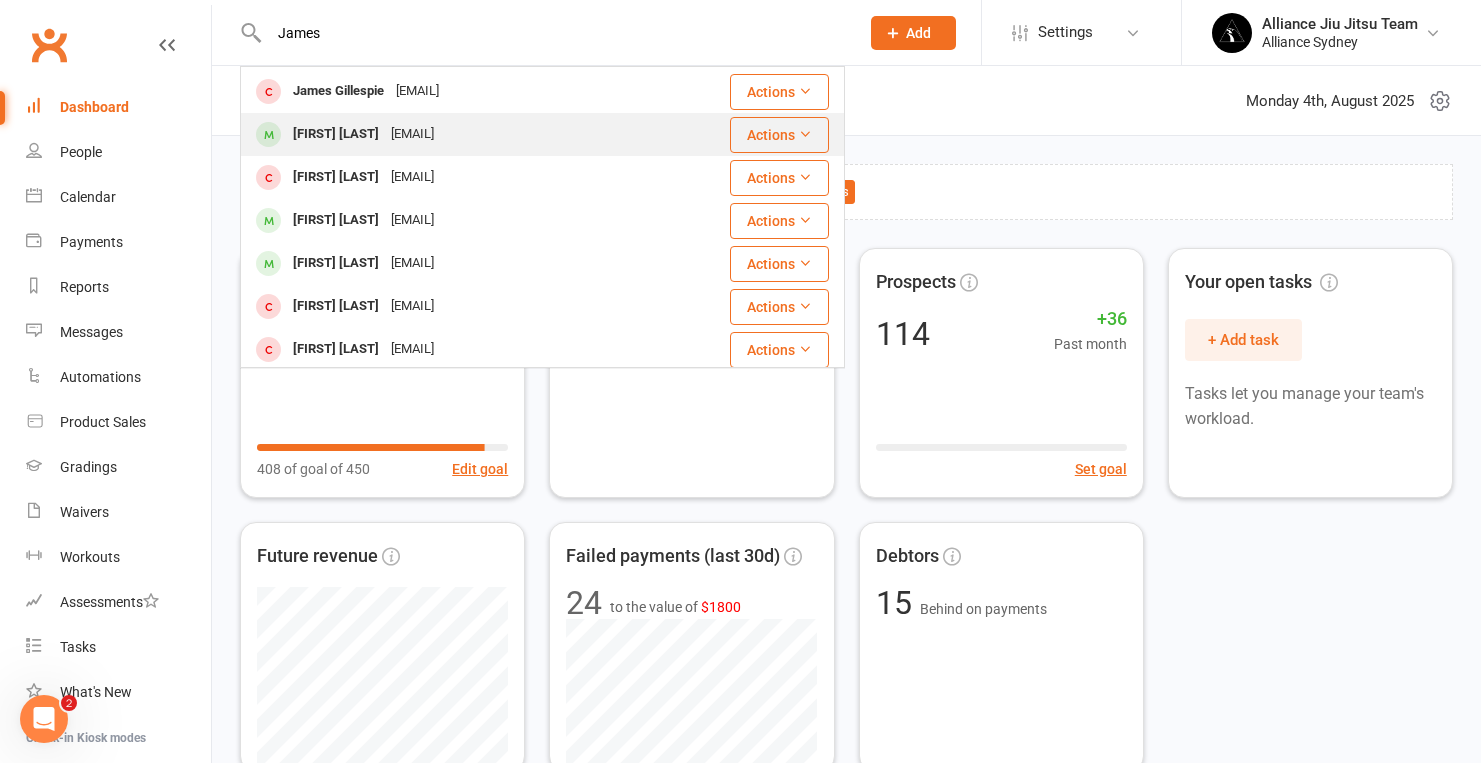 scroll, scrollTop: 327, scrollLeft: 0, axis: vertical 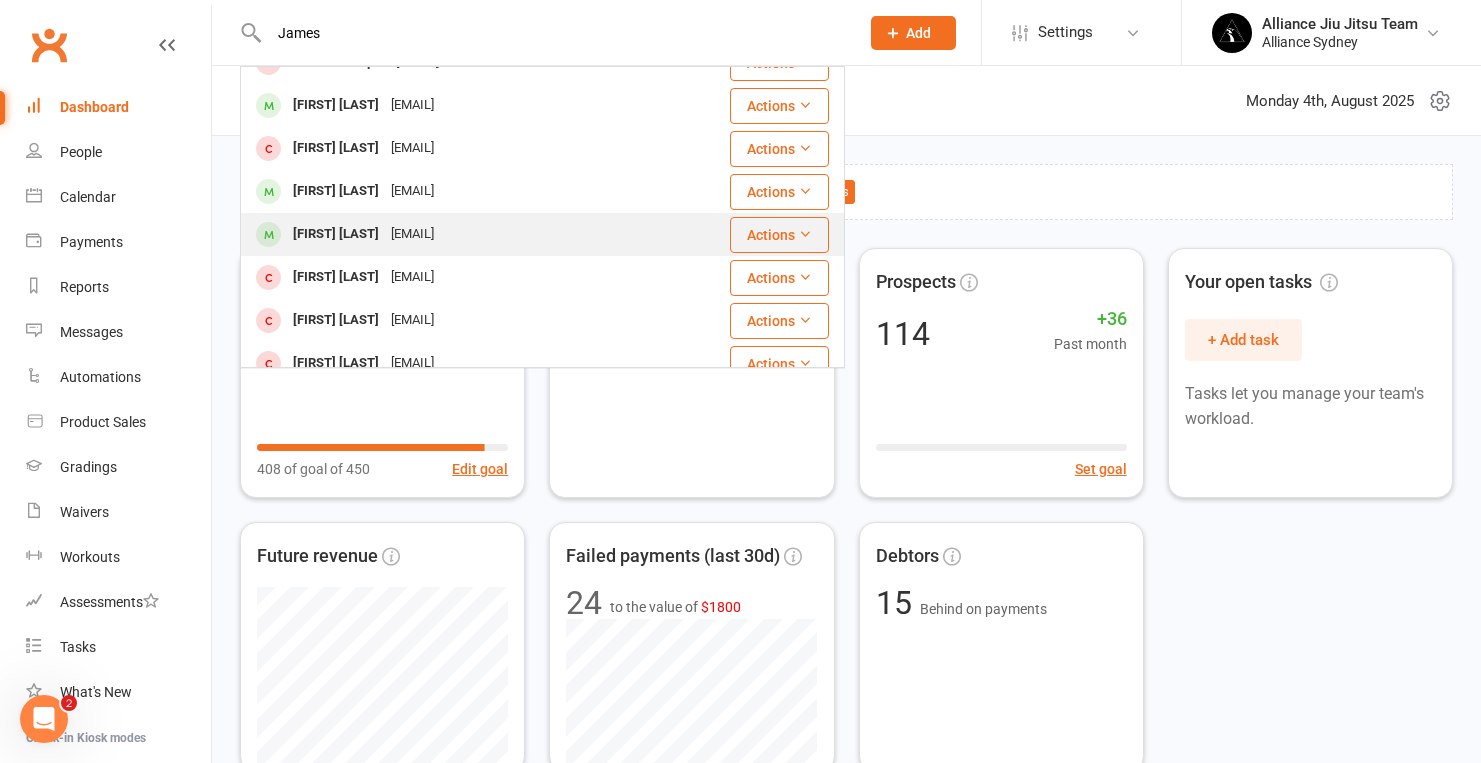 type on "James" 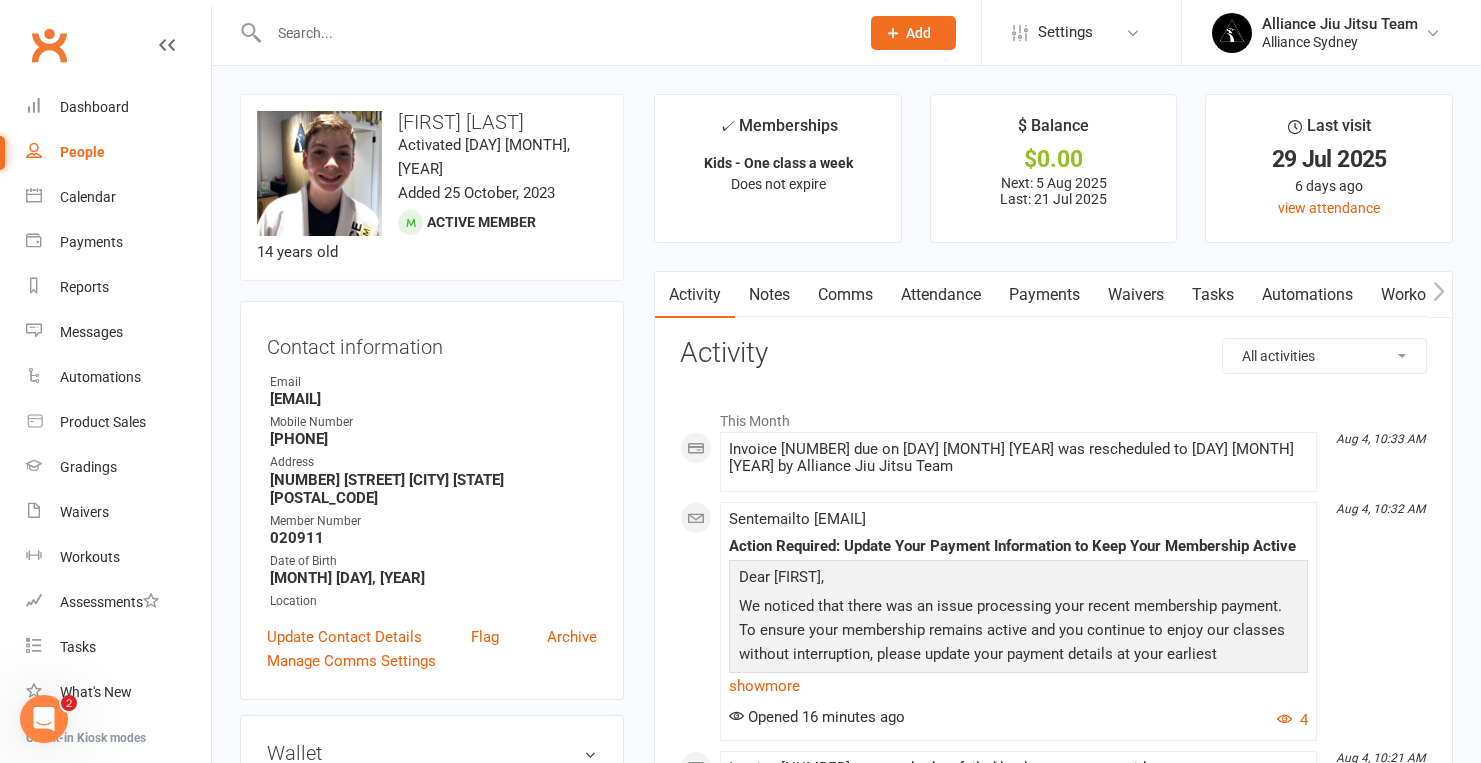 click on "Payments" at bounding box center [1044, 295] 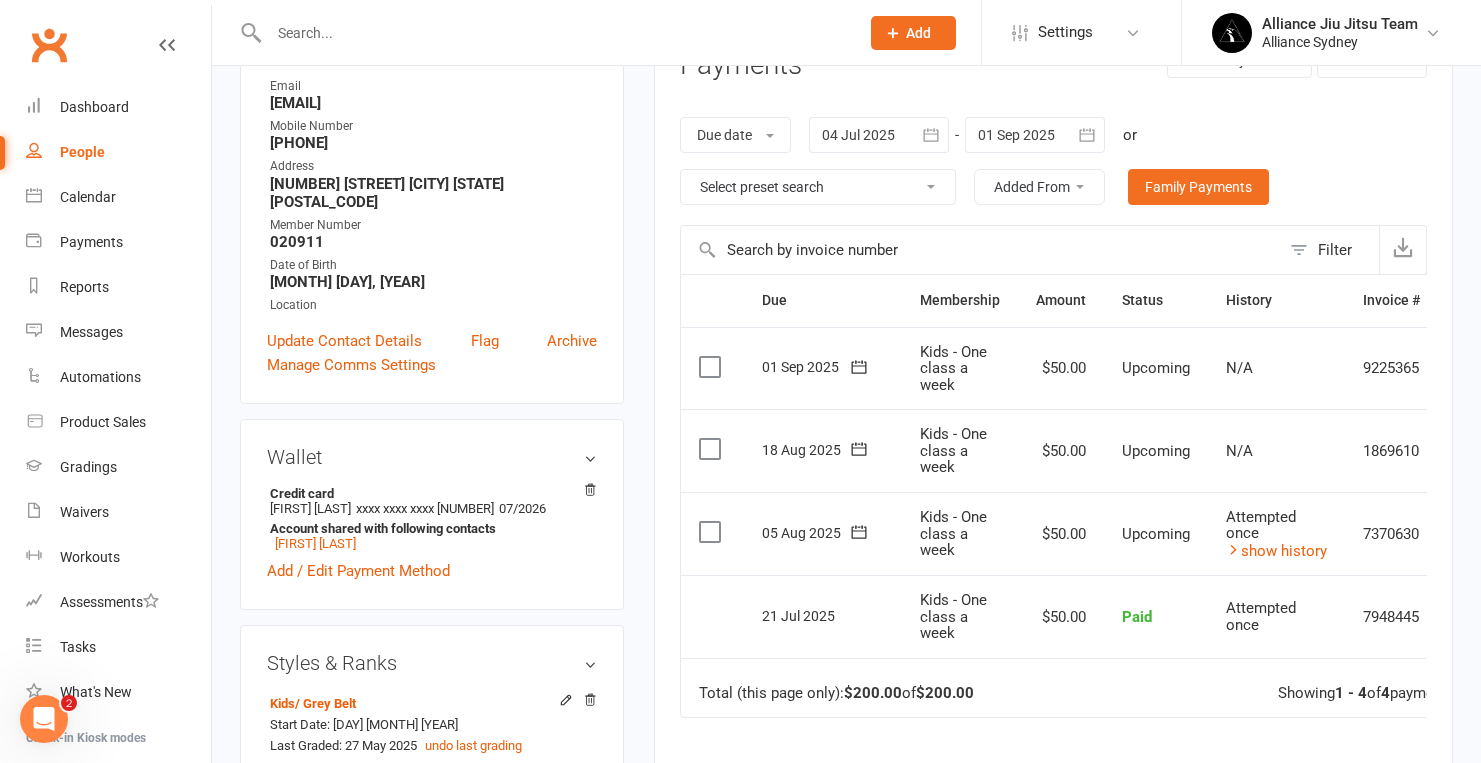 scroll, scrollTop: 303, scrollLeft: 0, axis: vertical 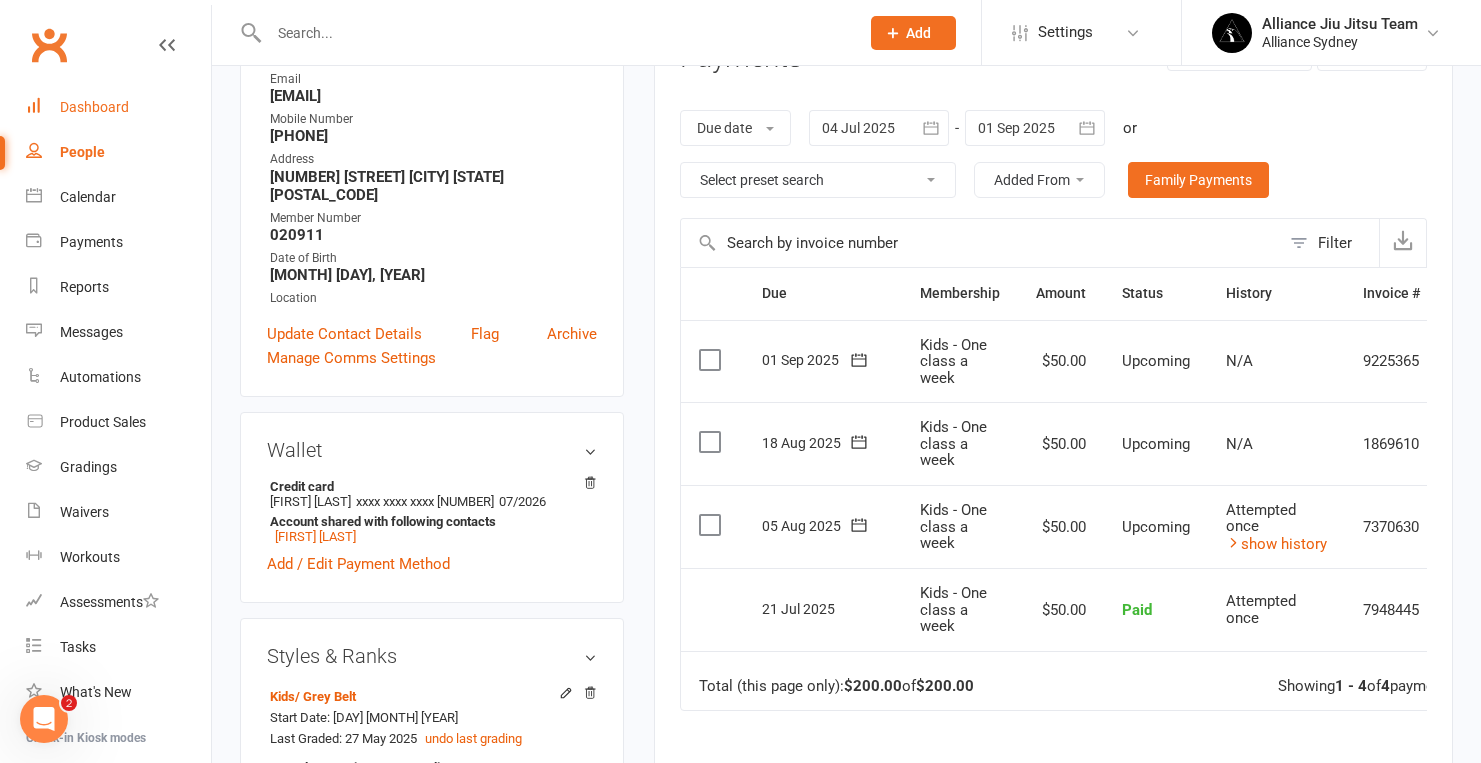 click on "Dashboard" at bounding box center [118, 107] 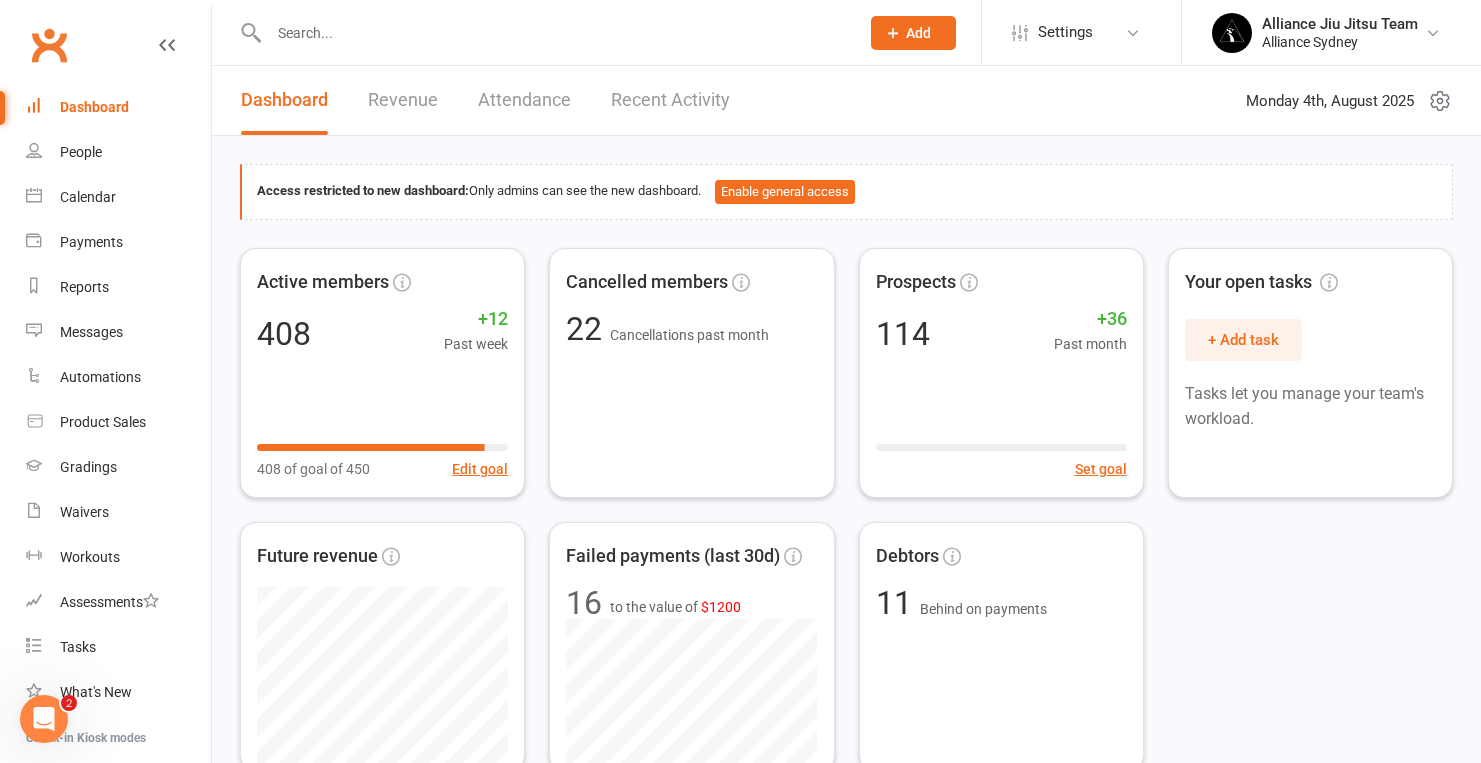click on "Dashboard" at bounding box center [94, 107] 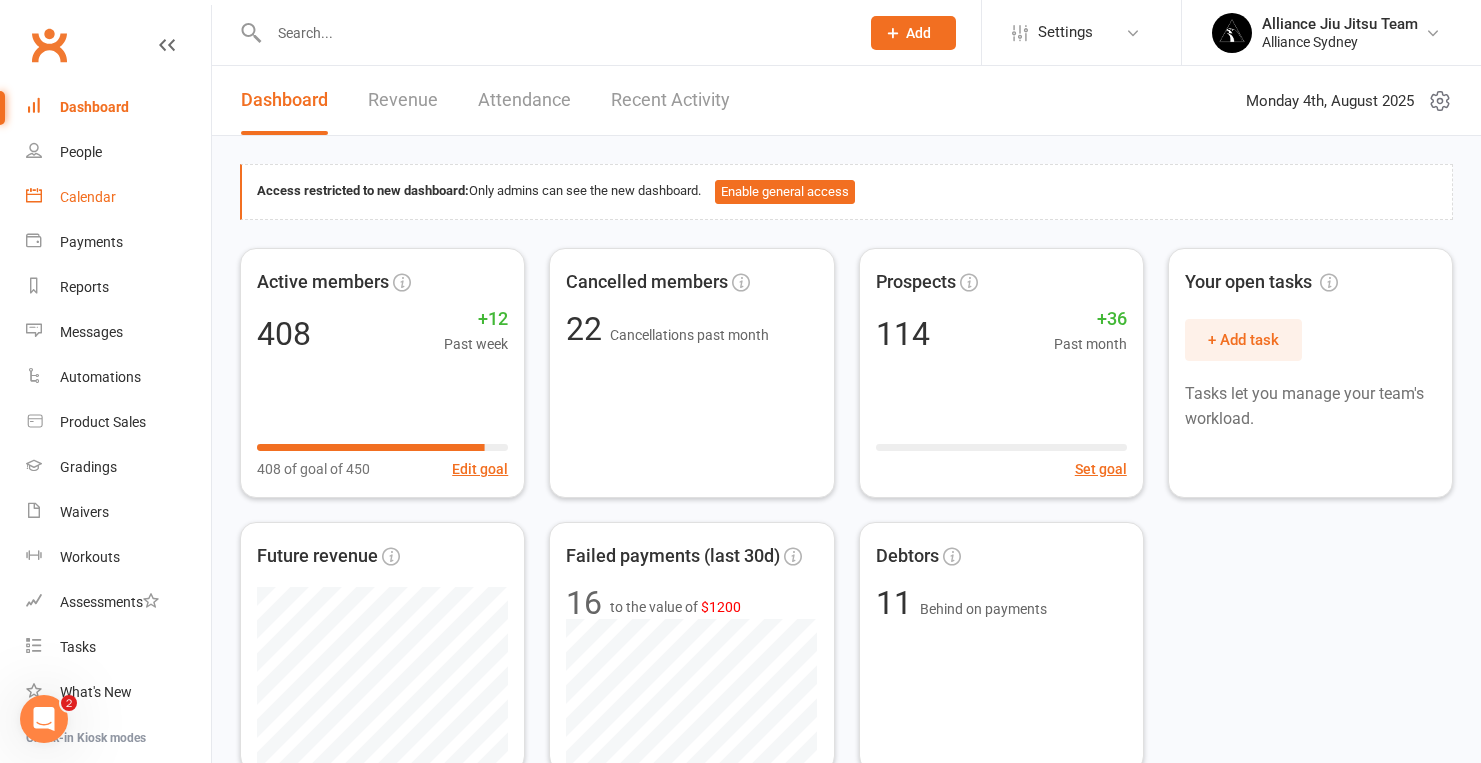 click on "Calendar" at bounding box center (88, 197) 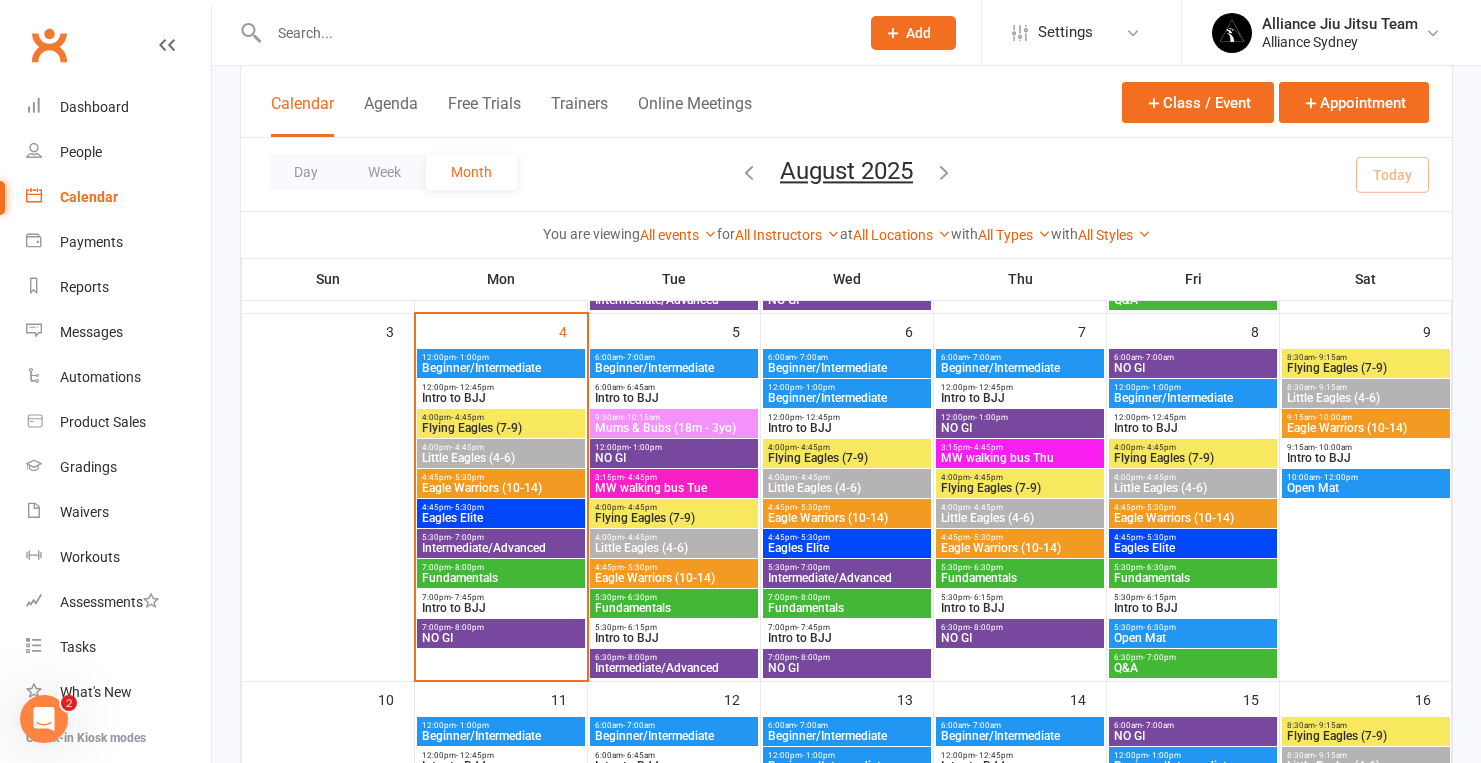 scroll, scrollTop: 445, scrollLeft: 0, axis: vertical 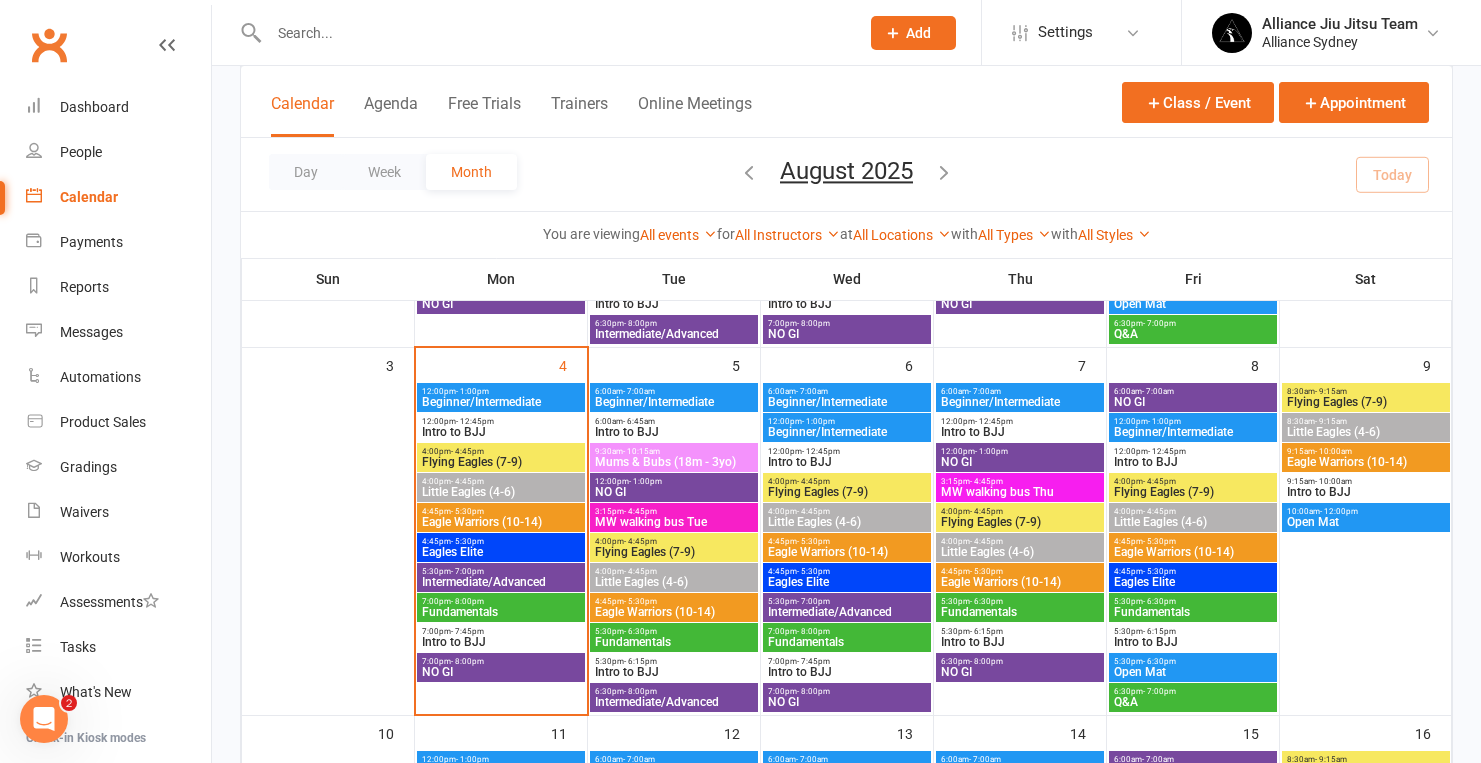 click on "Fundamentals" at bounding box center (674, 642) 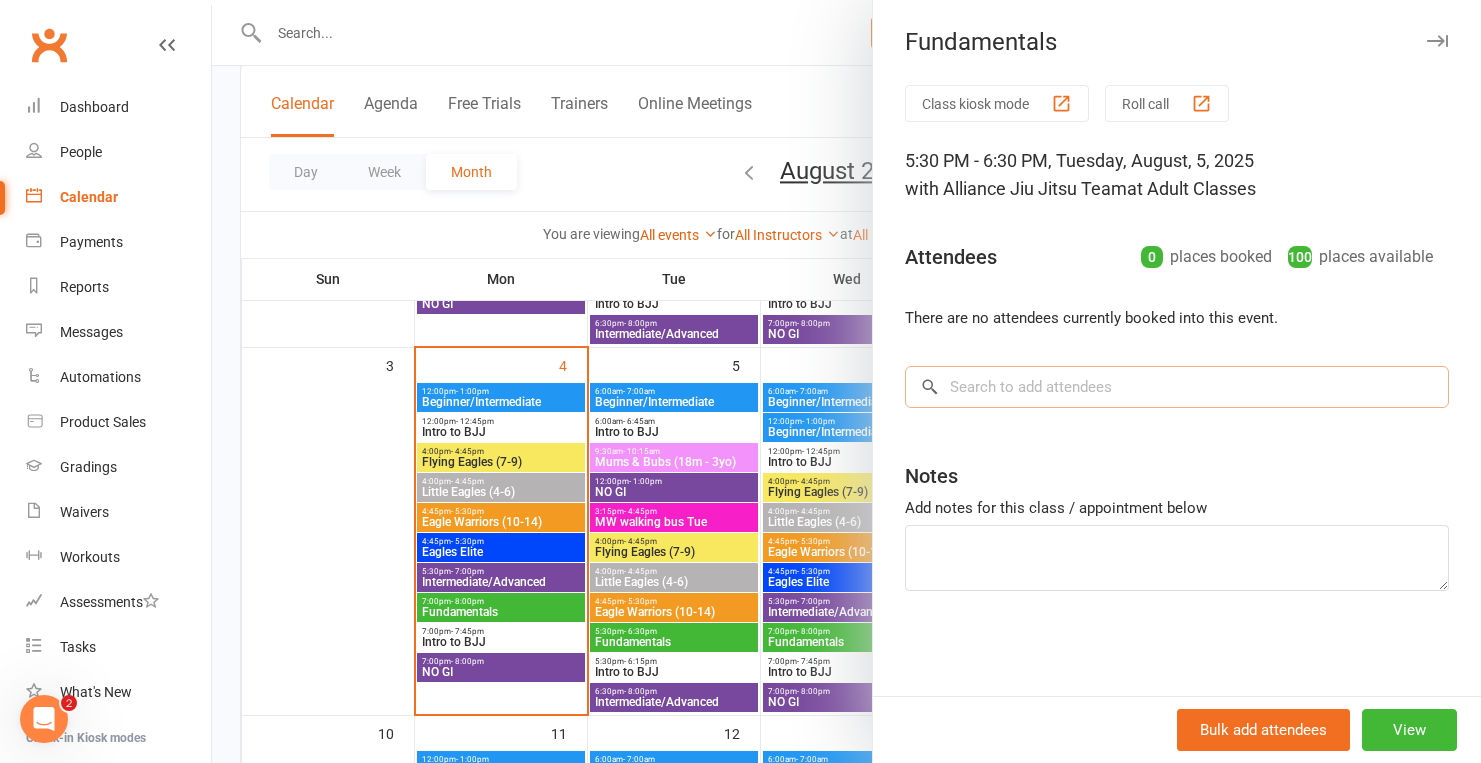 click at bounding box center (1177, 387) 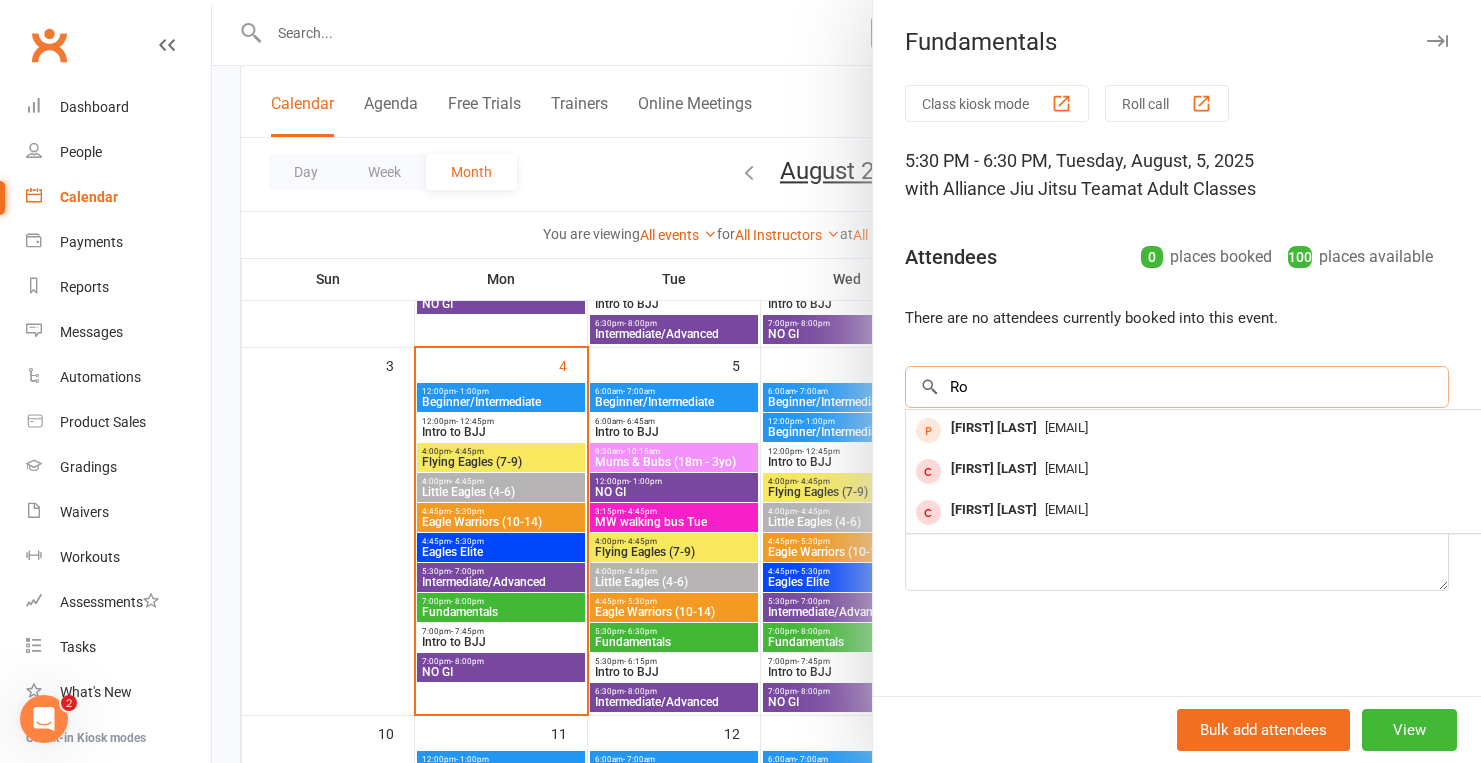 type on "R" 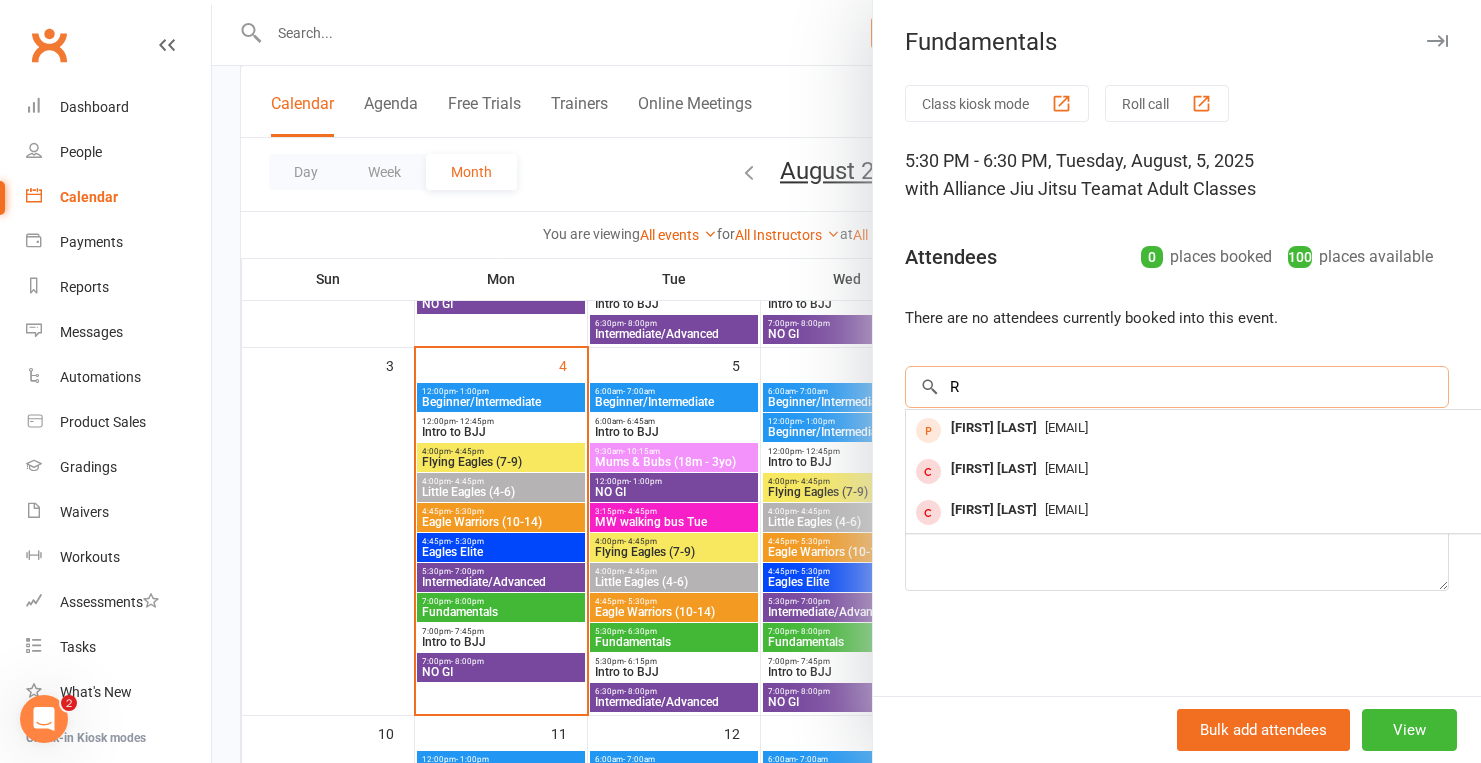 type 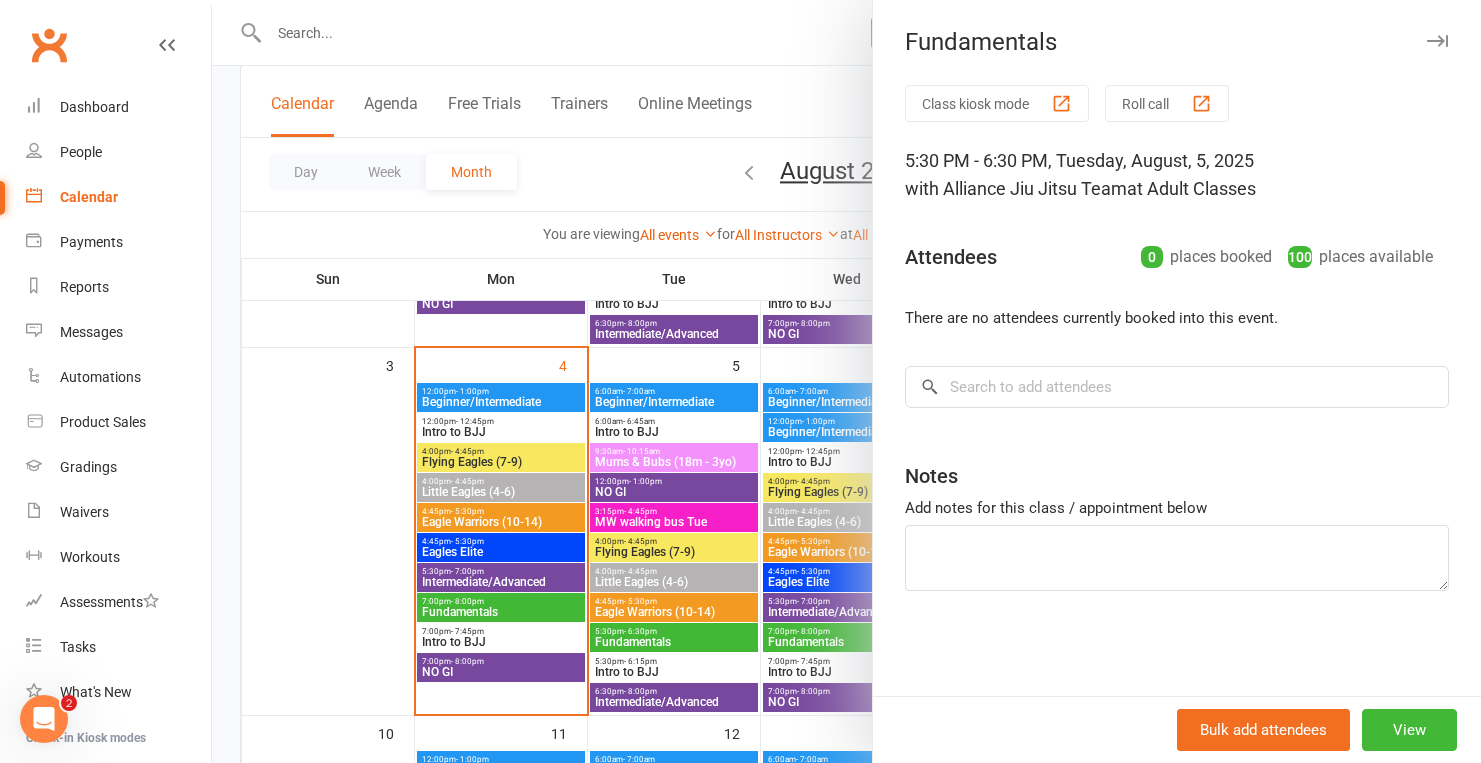 click at bounding box center (846, 381) 